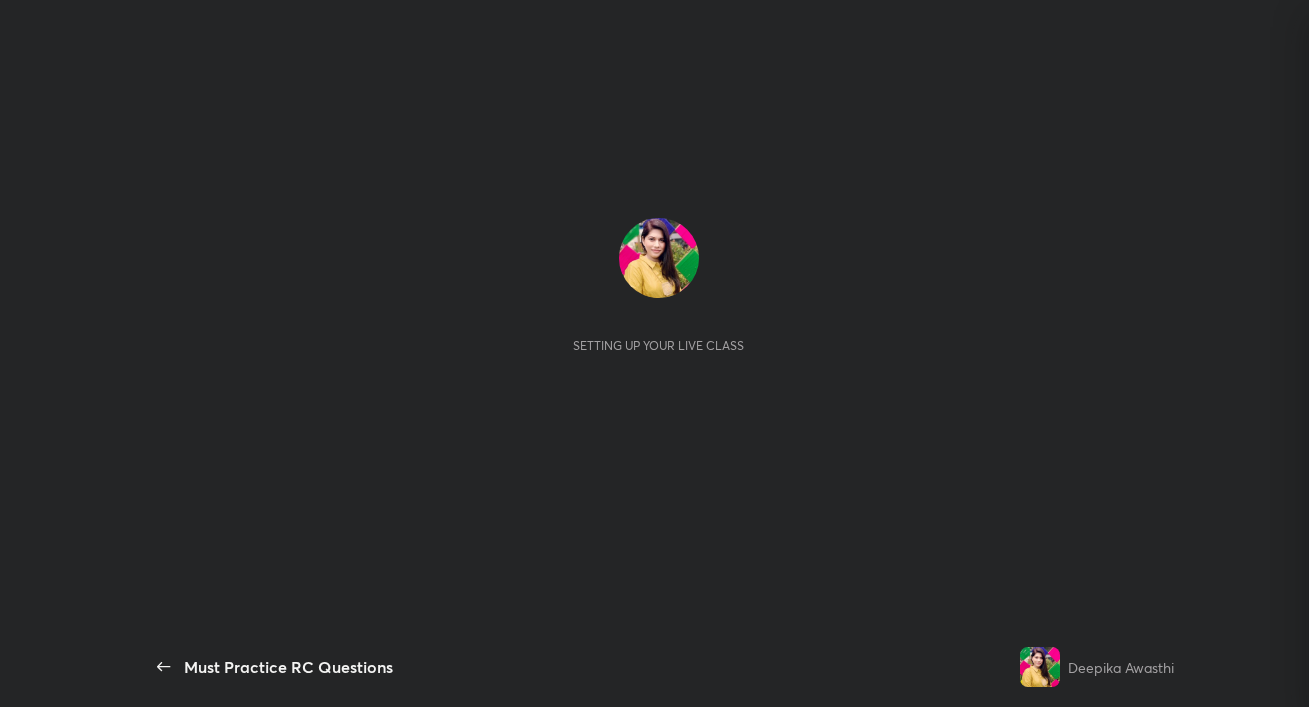 scroll, scrollTop: 0, scrollLeft: 0, axis: both 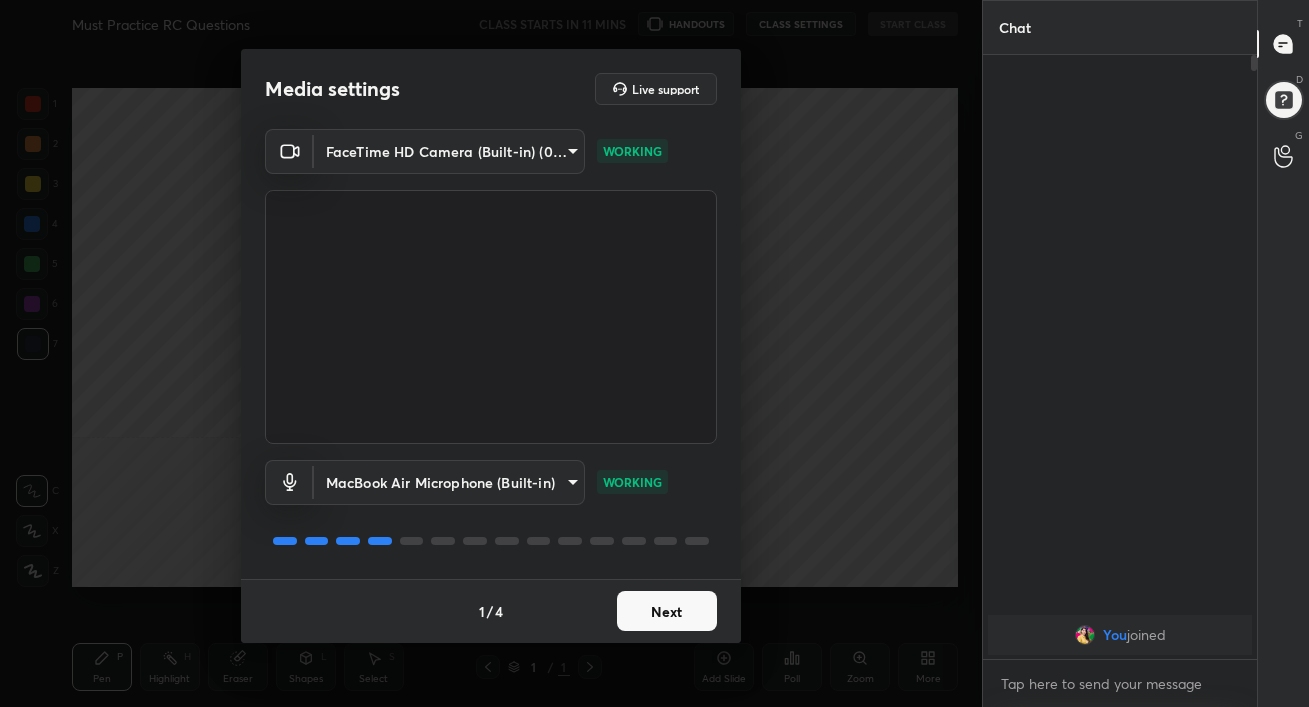 click on "Next" at bounding box center [667, 611] 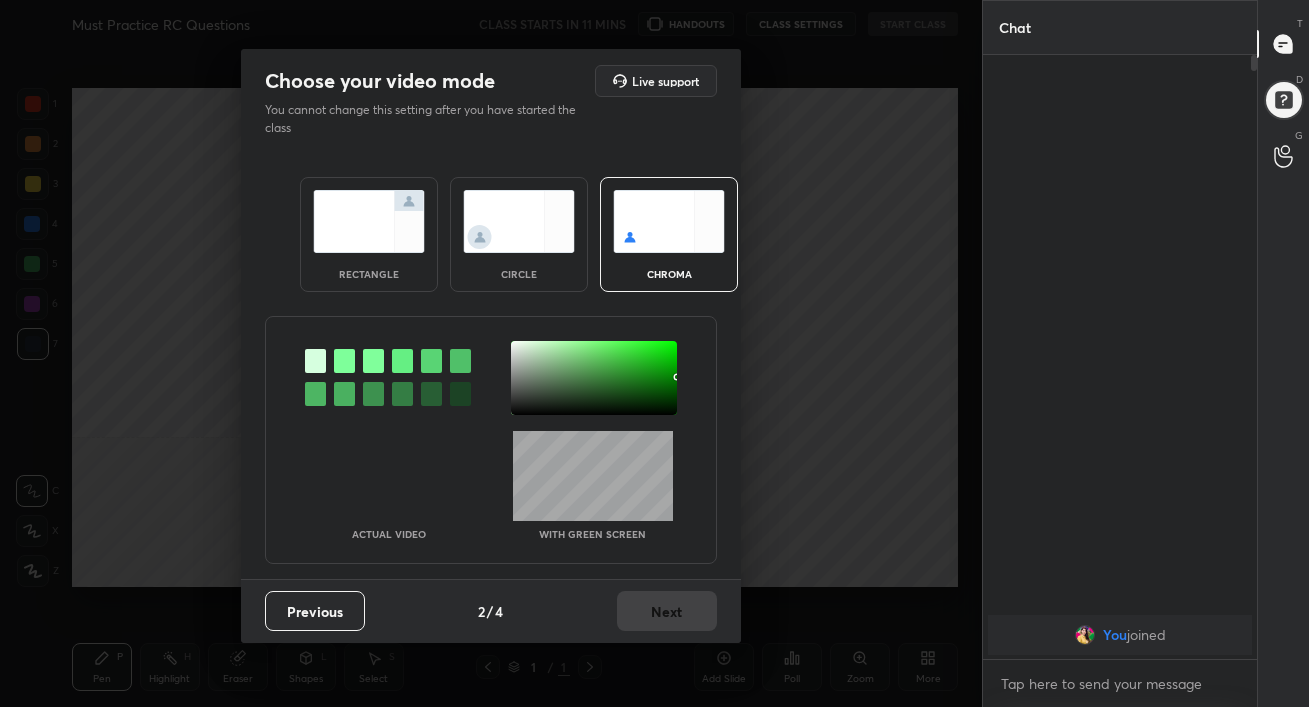 click at bounding box center [369, 221] 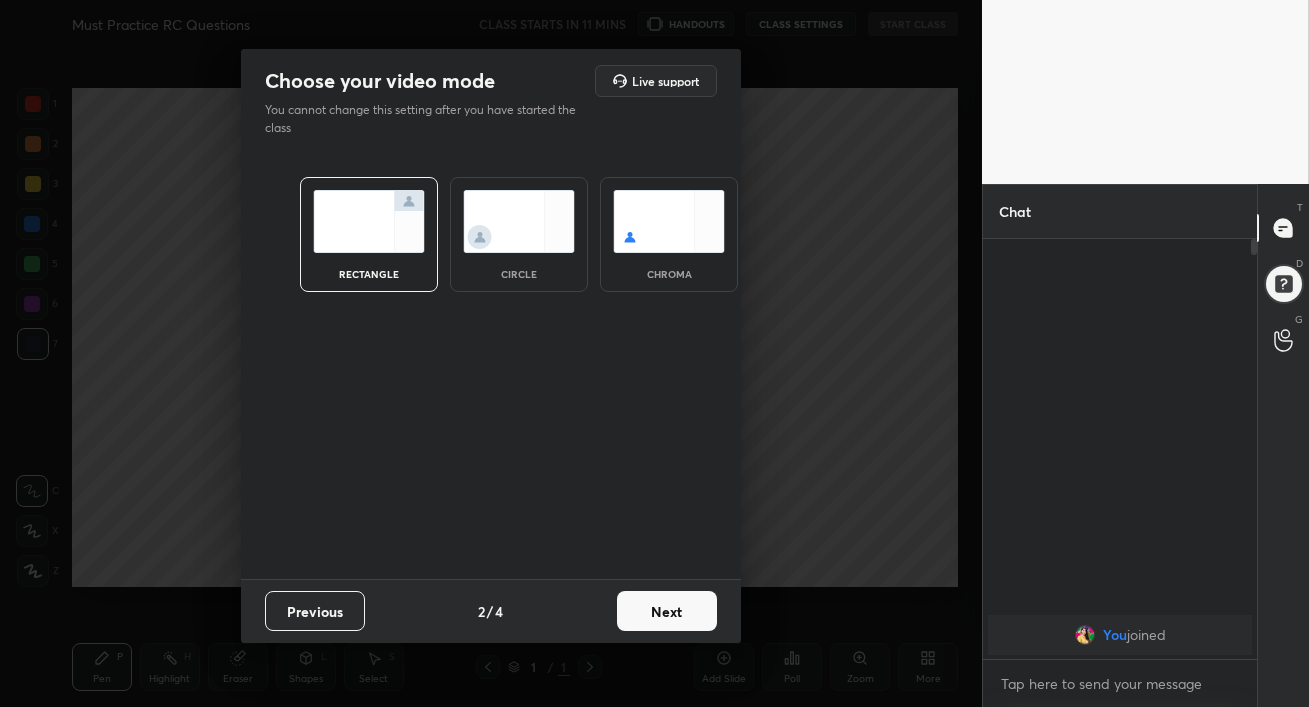 click on "Next" at bounding box center [667, 611] 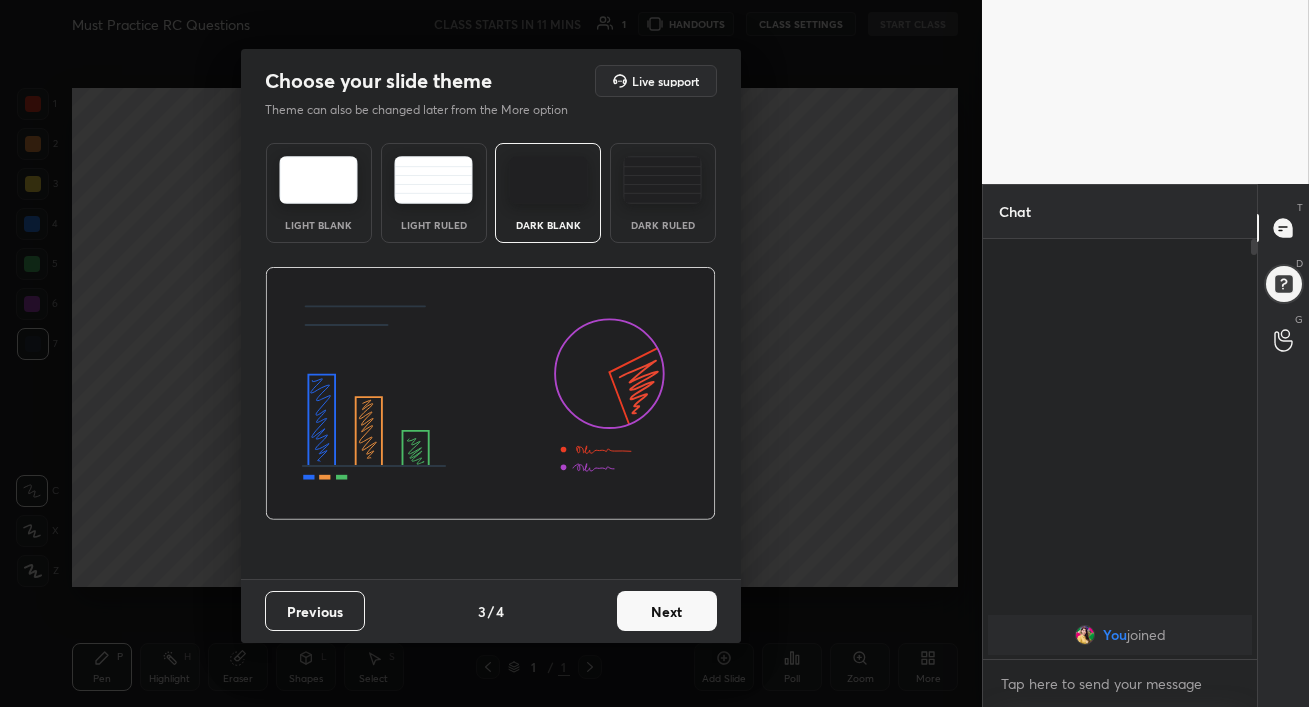 click at bounding box center (662, 180) 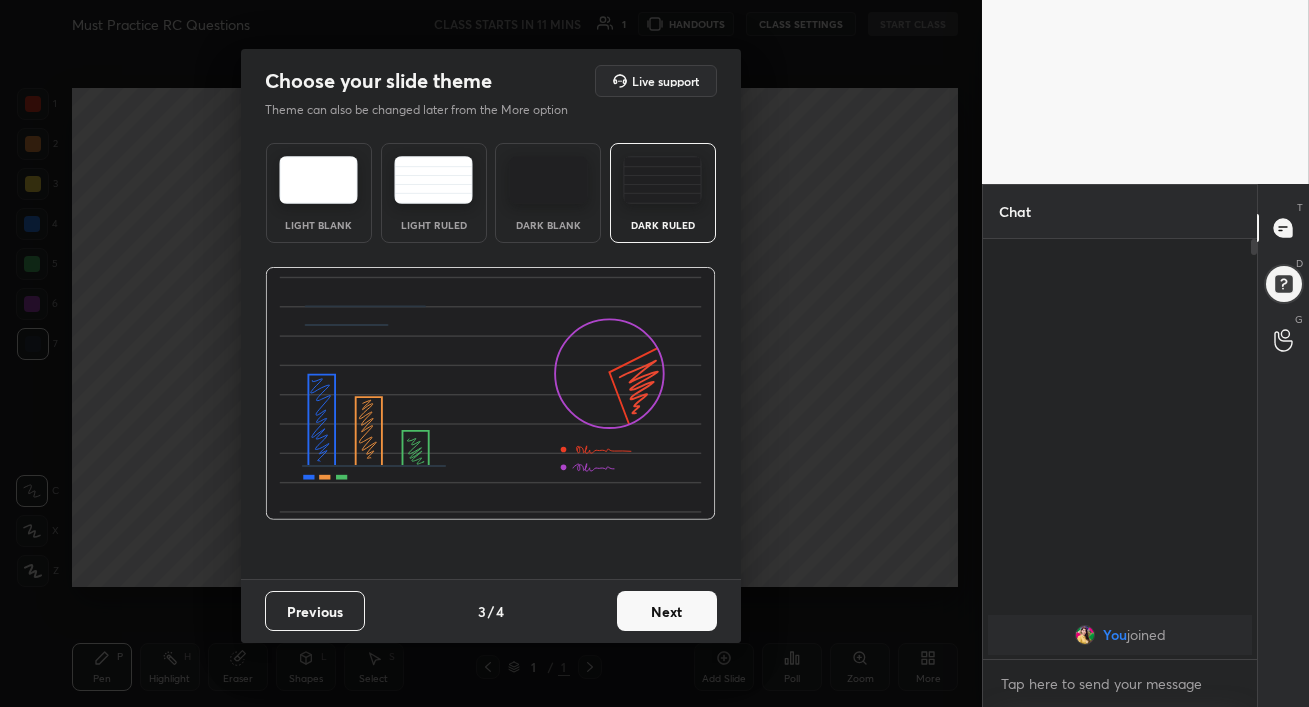 click on "Next" at bounding box center [667, 611] 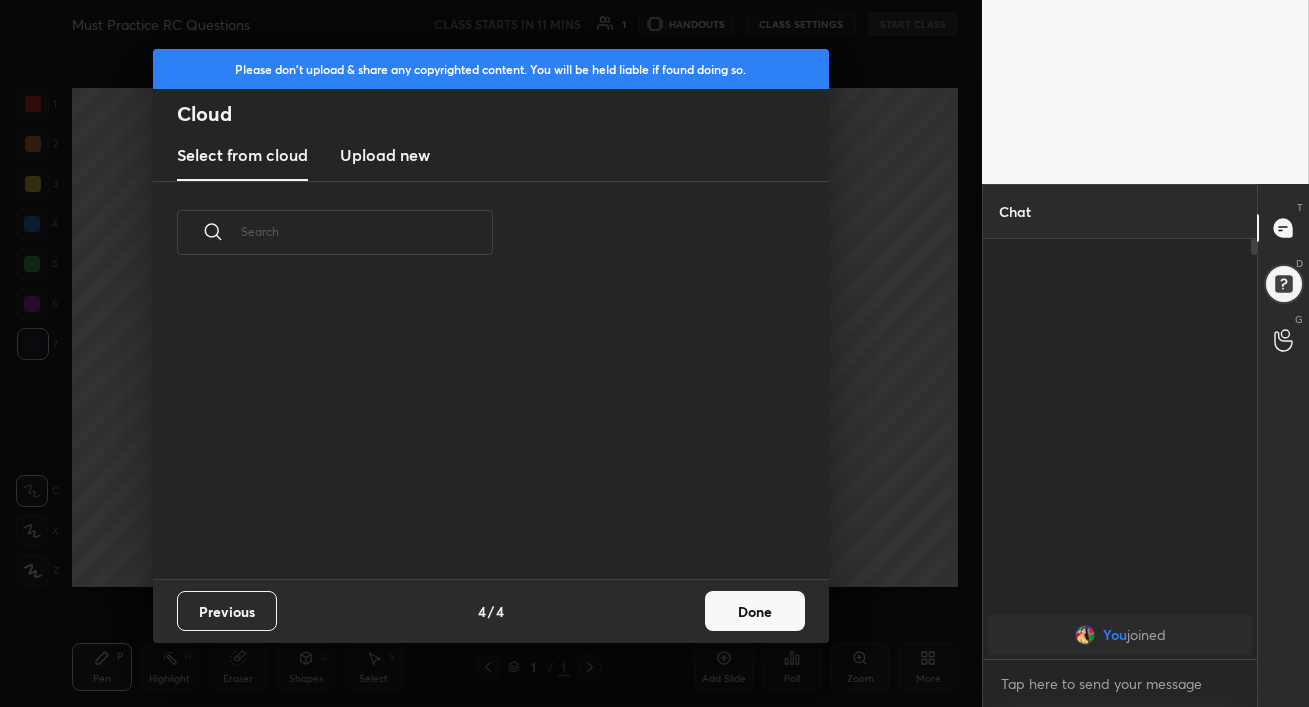 scroll, scrollTop: 295, scrollLeft: 642, axis: both 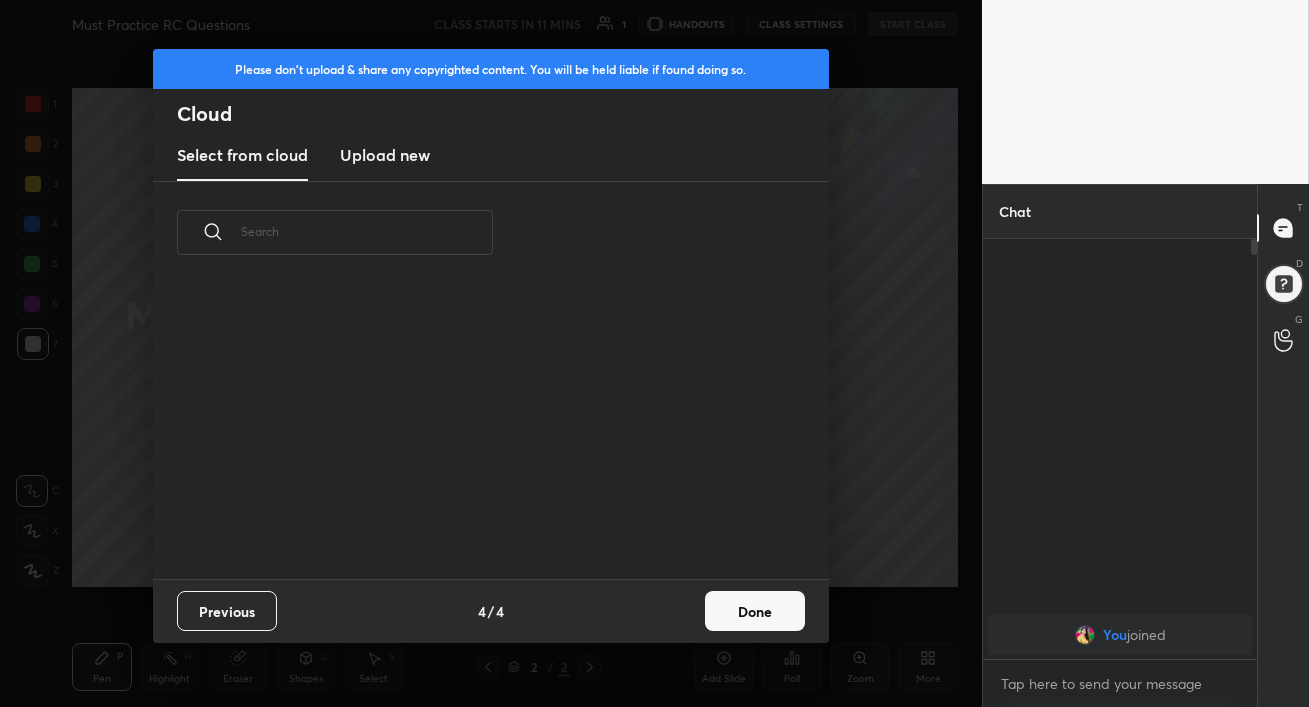 click on "Upload new" at bounding box center [385, 155] 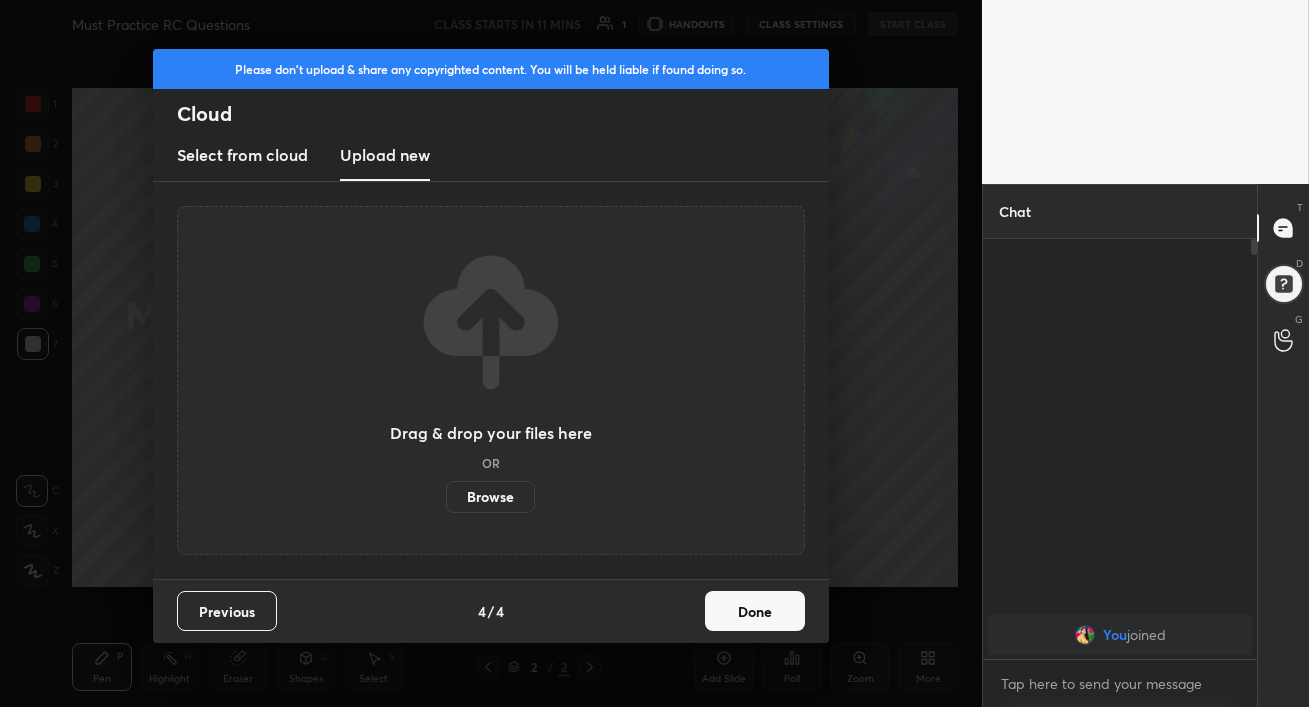 click on "Browse" at bounding box center [490, 497] 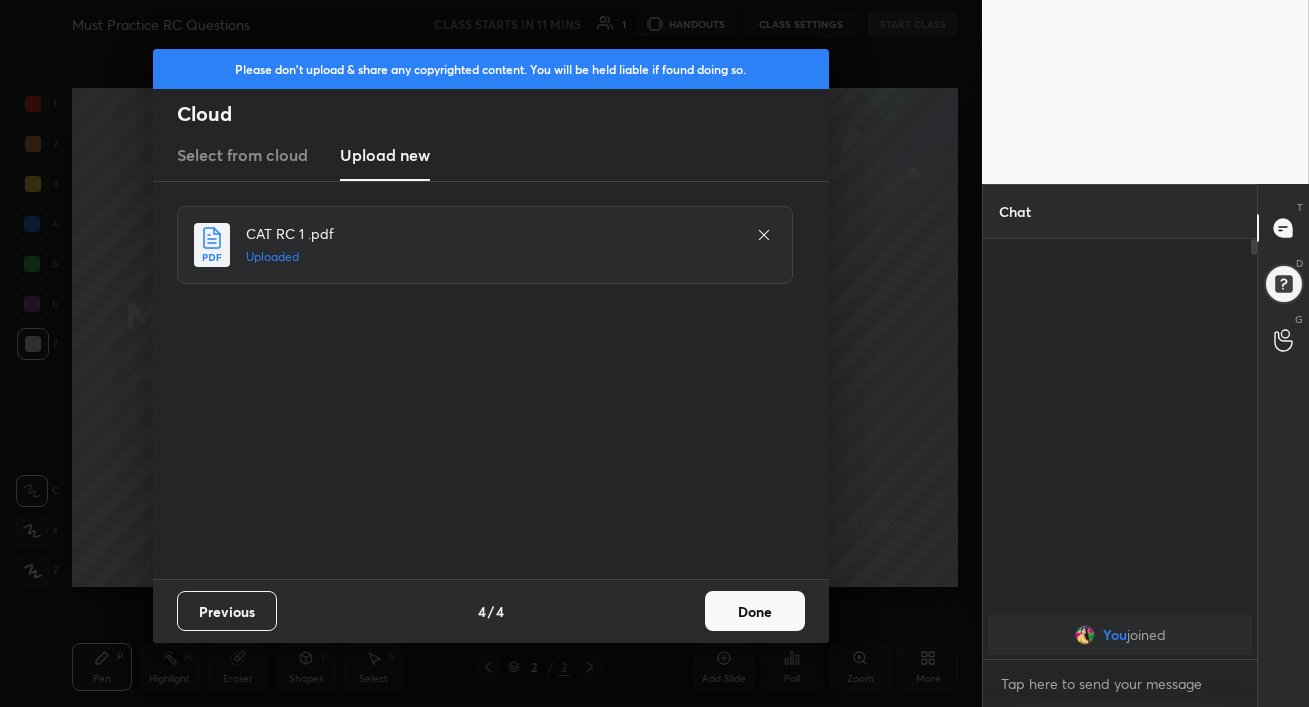 click on "Done" at bounding box center (755, 611) 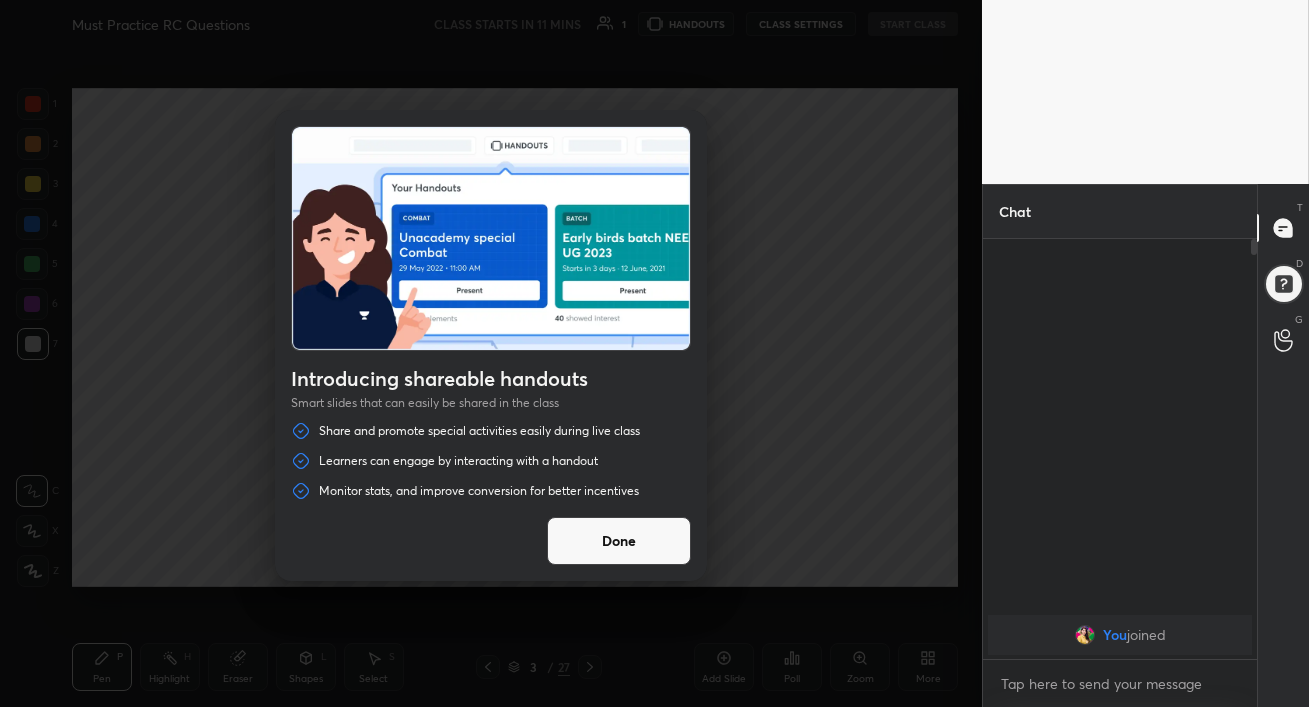 click on "Done" at bounding box center (619, 541) 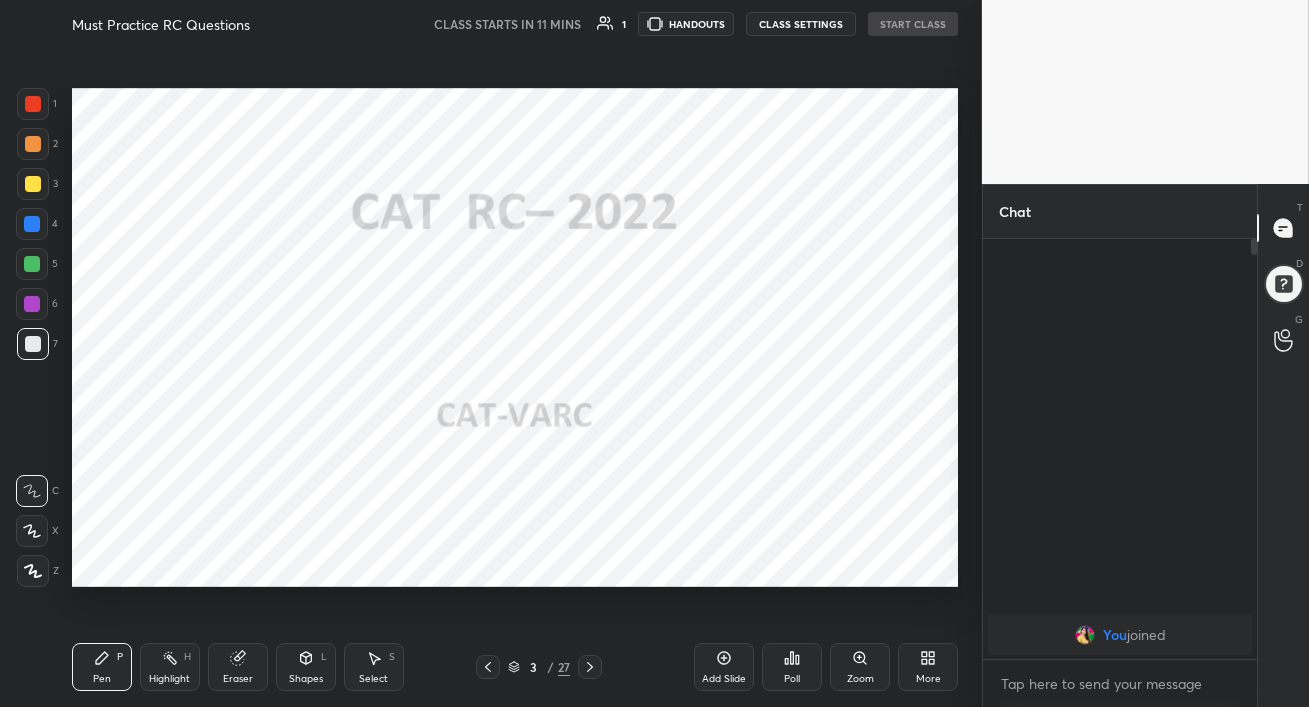 click 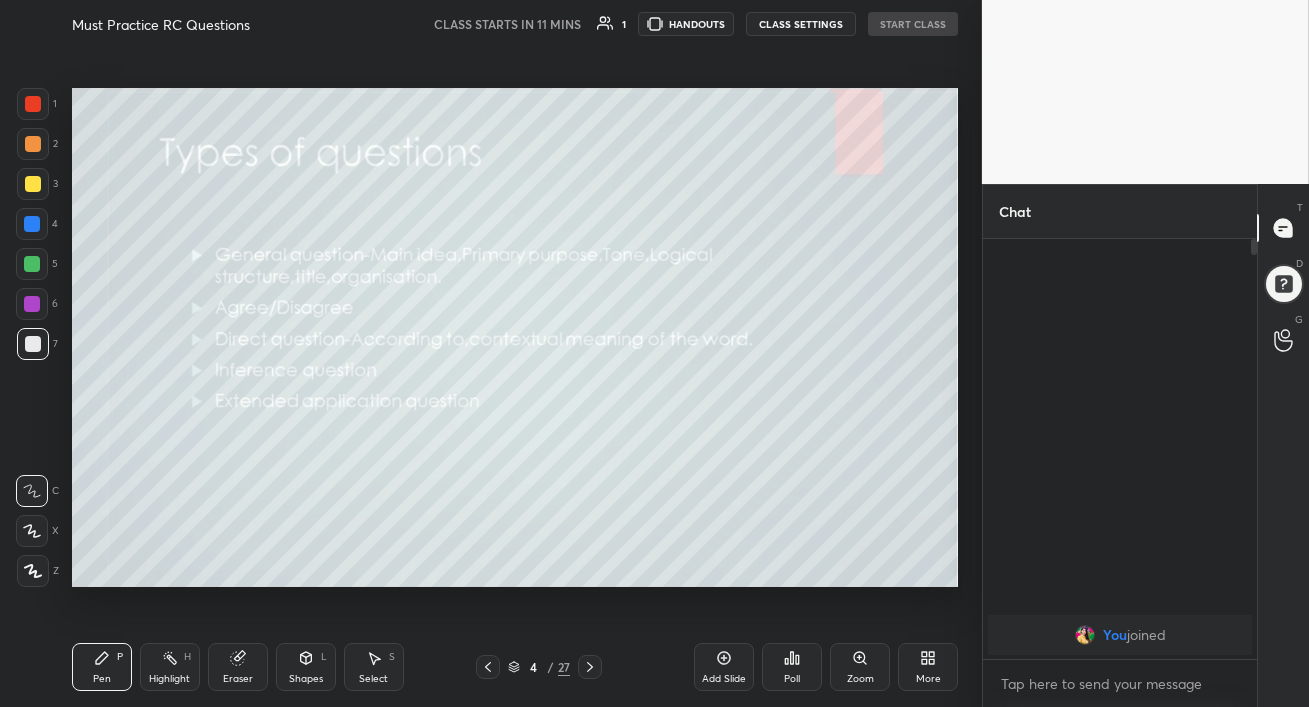 click 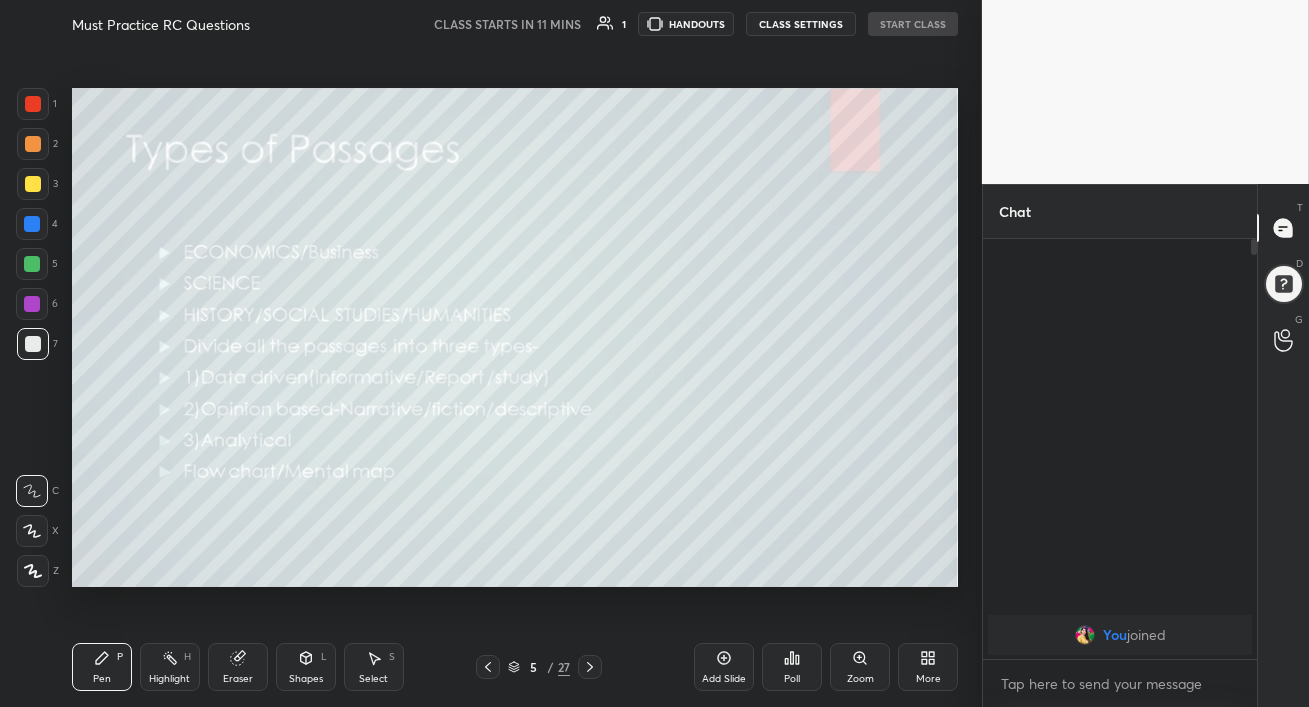 click 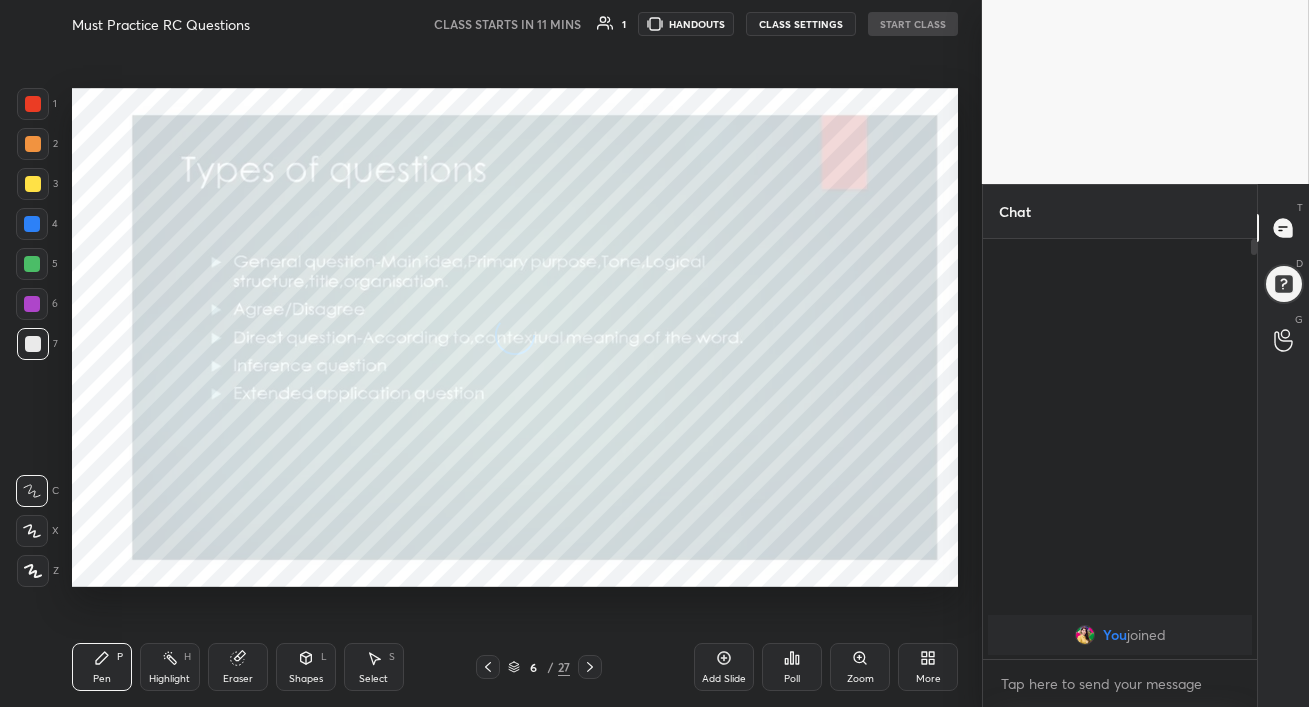 click 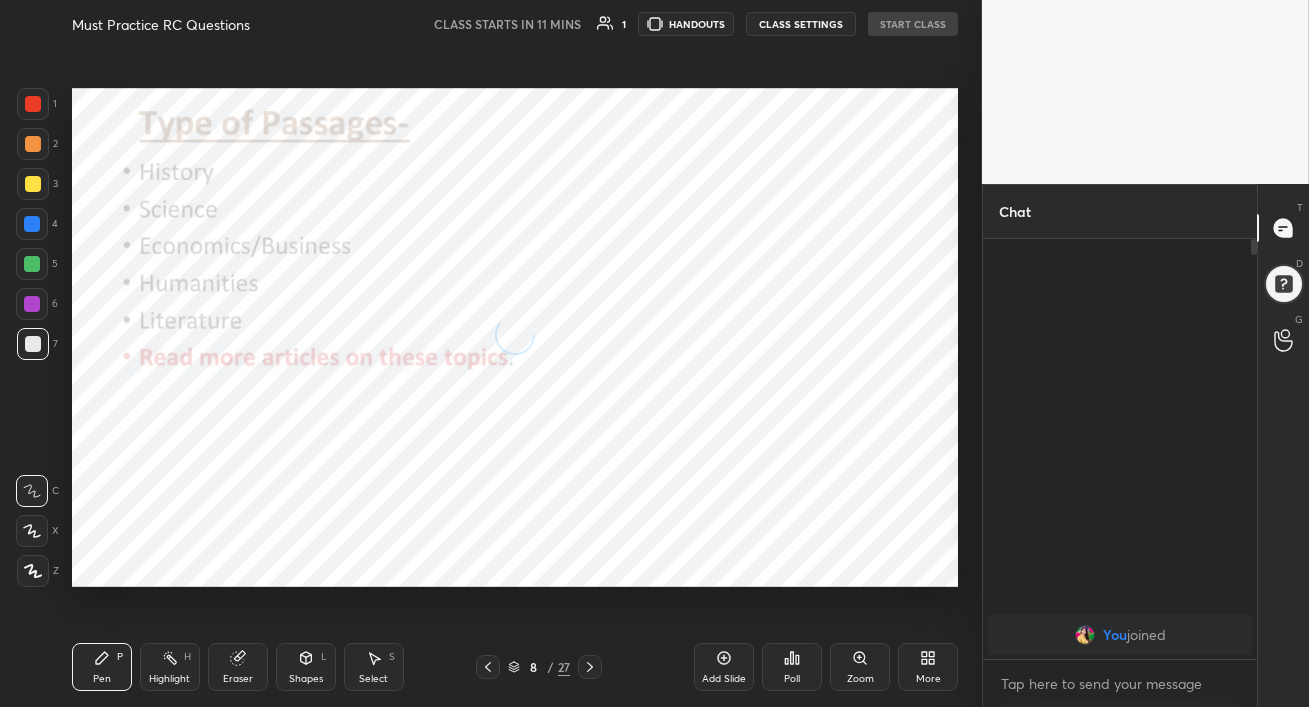 click 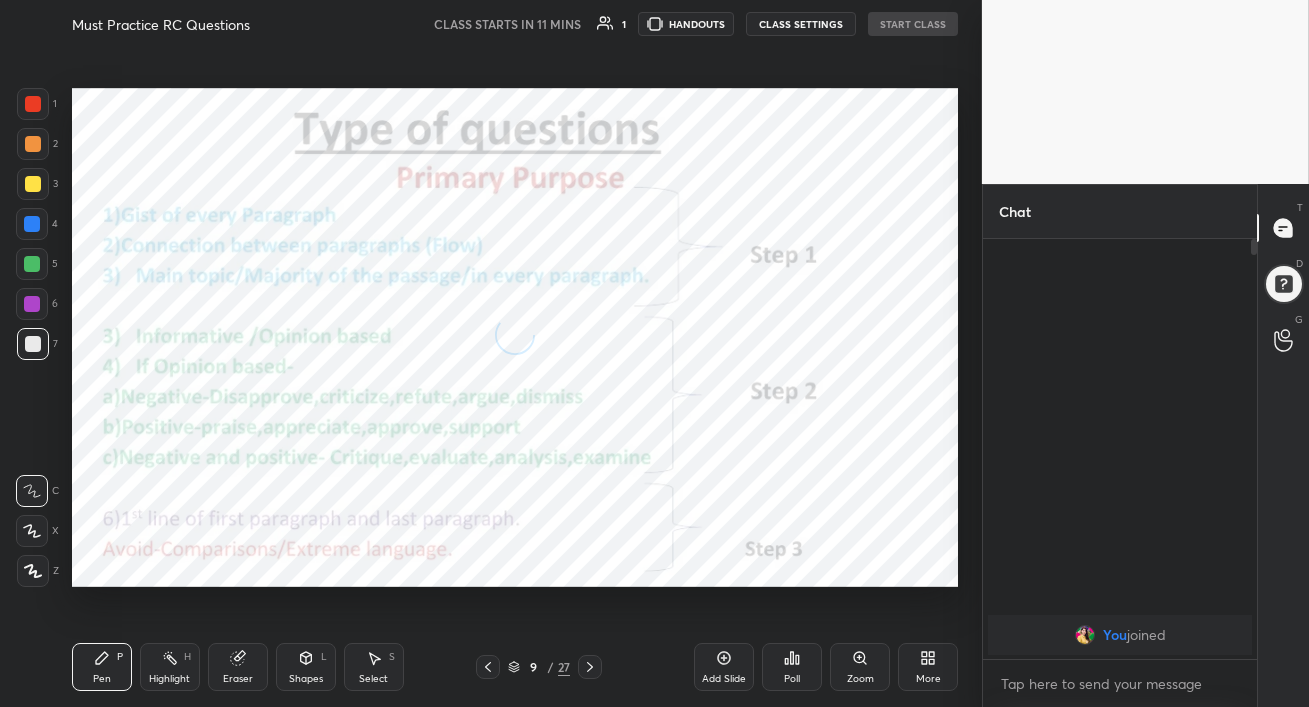 click 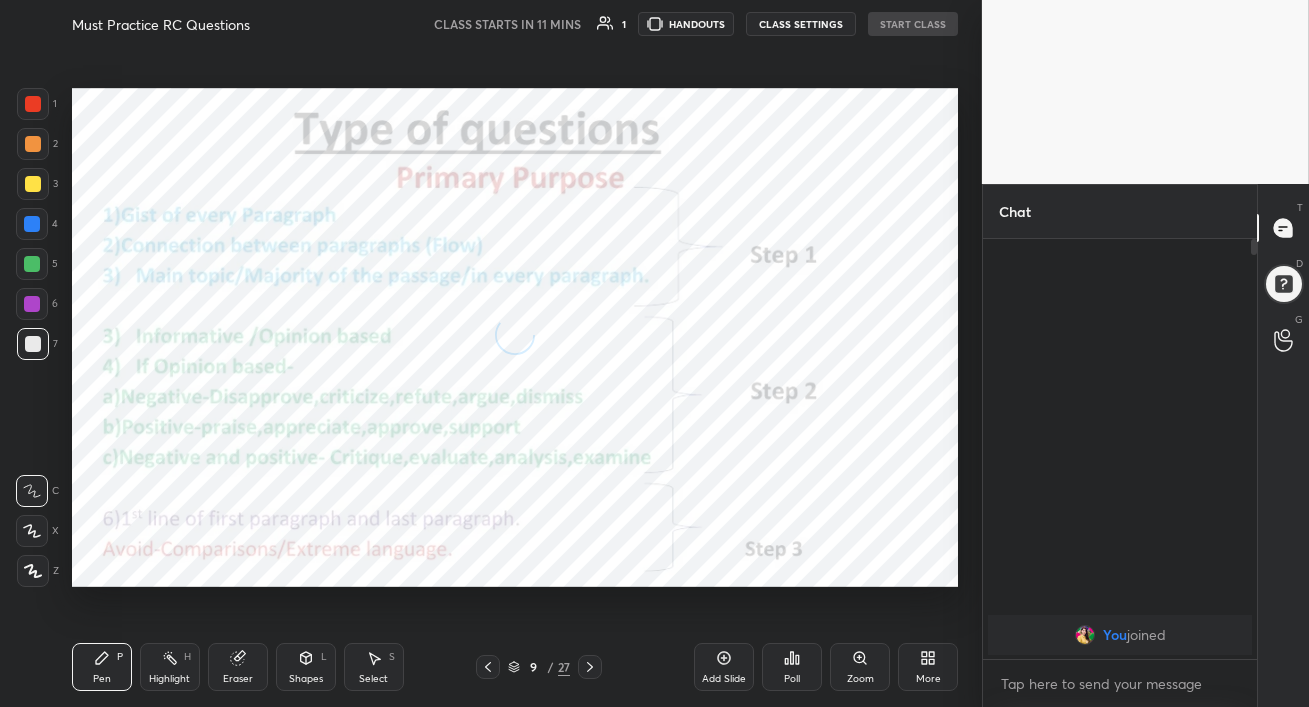 click 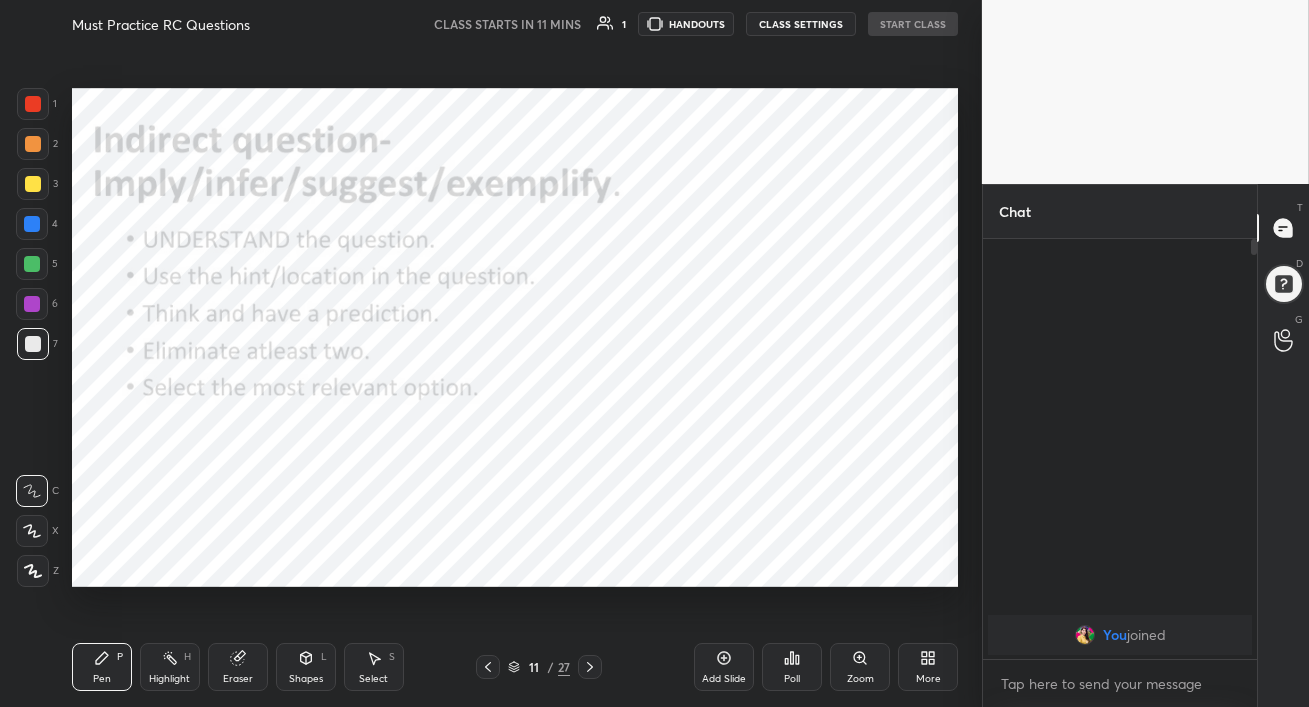 click 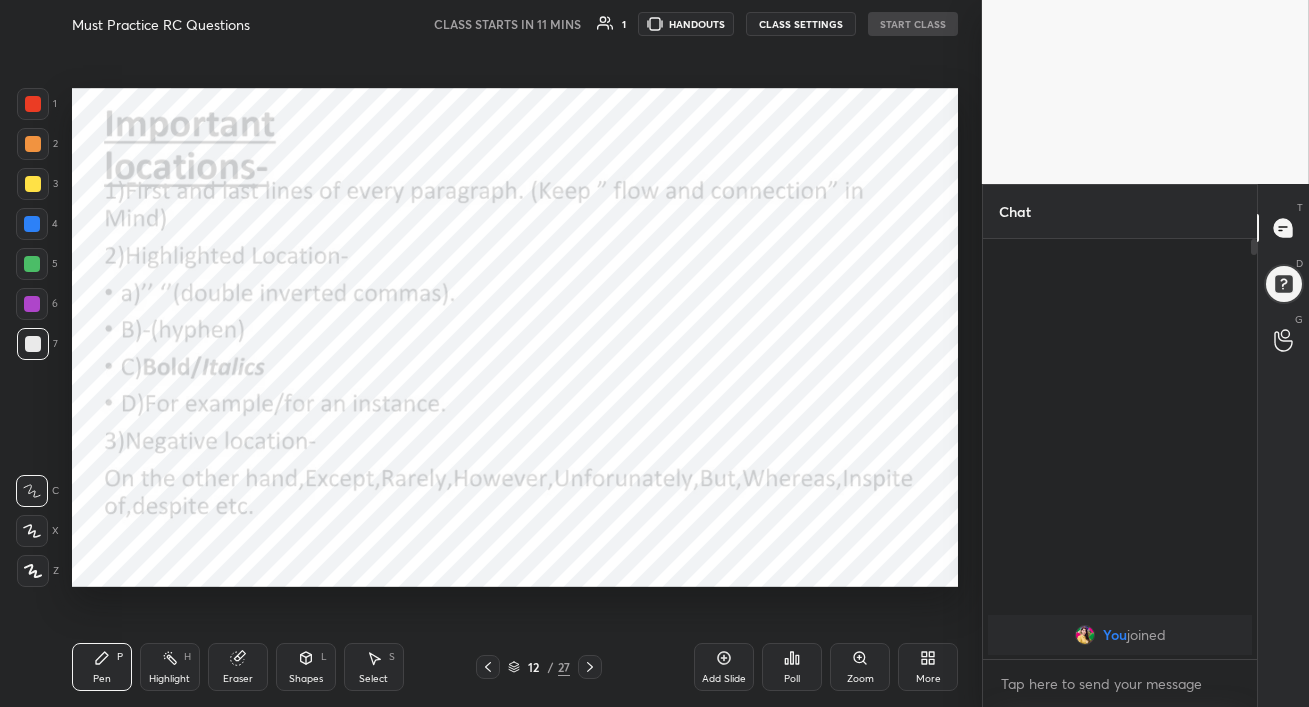 click 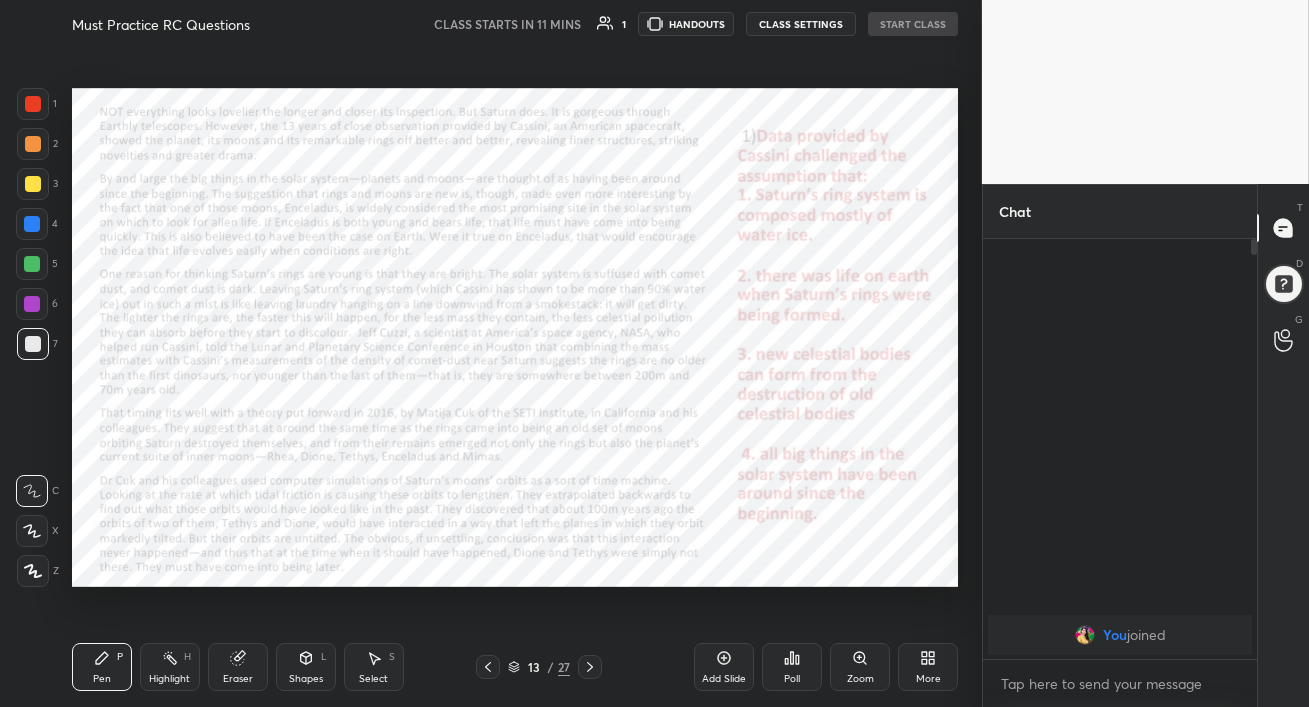 click 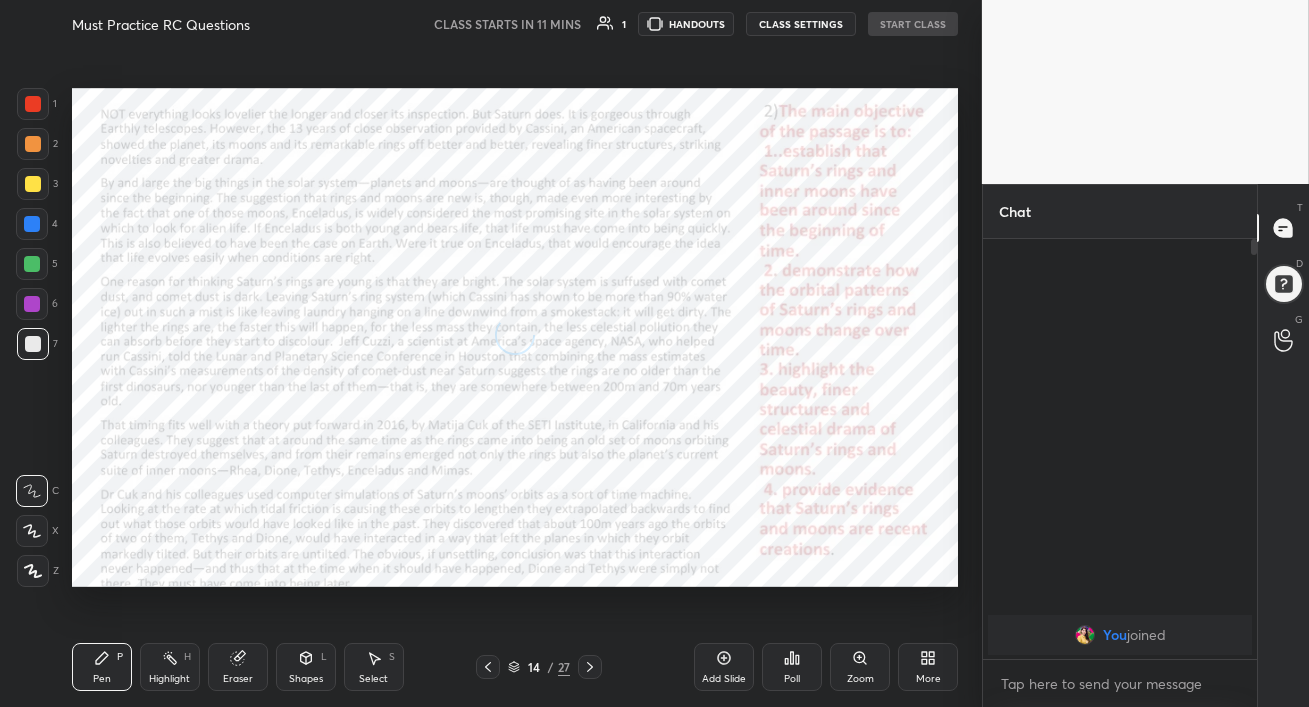 click 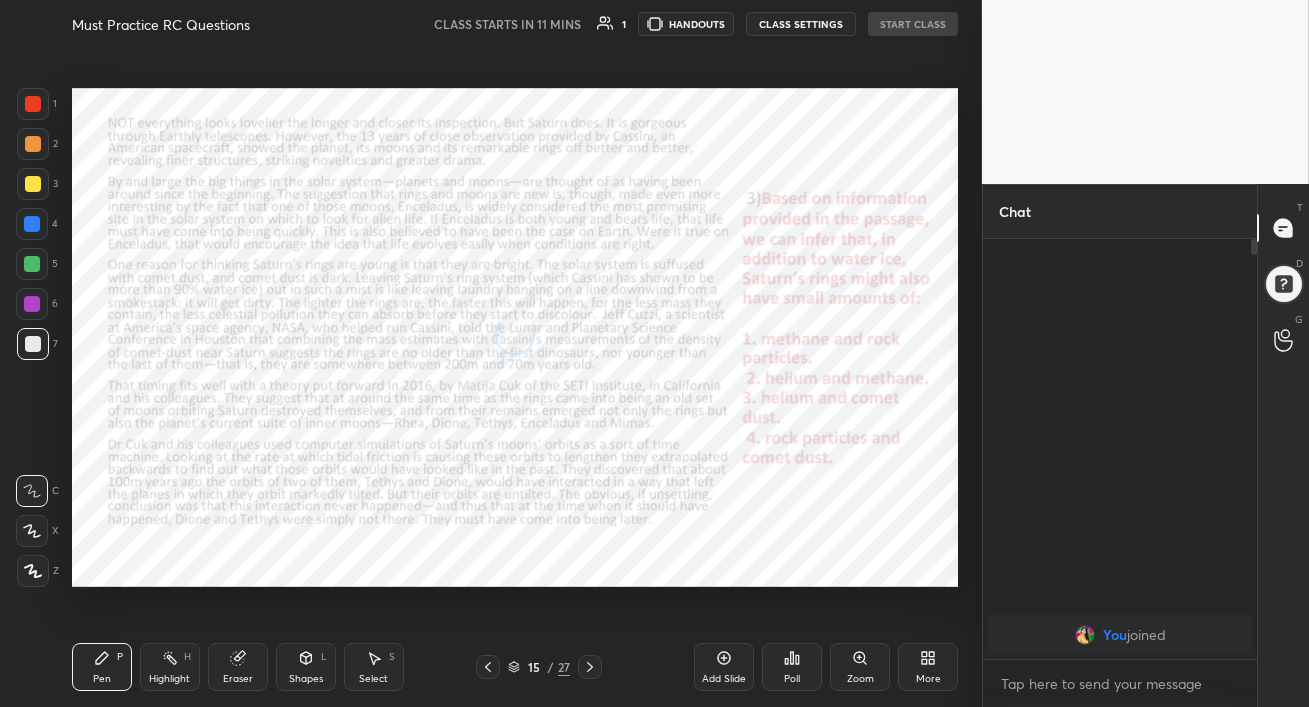 click 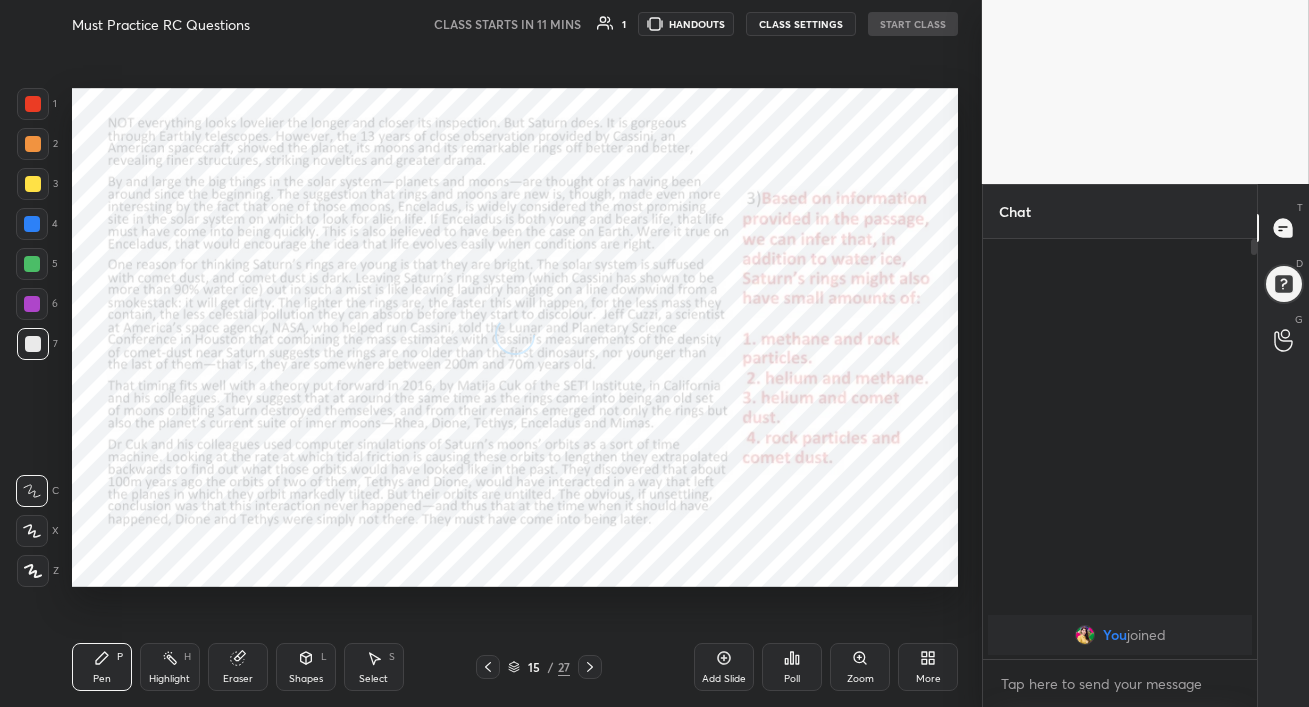 click 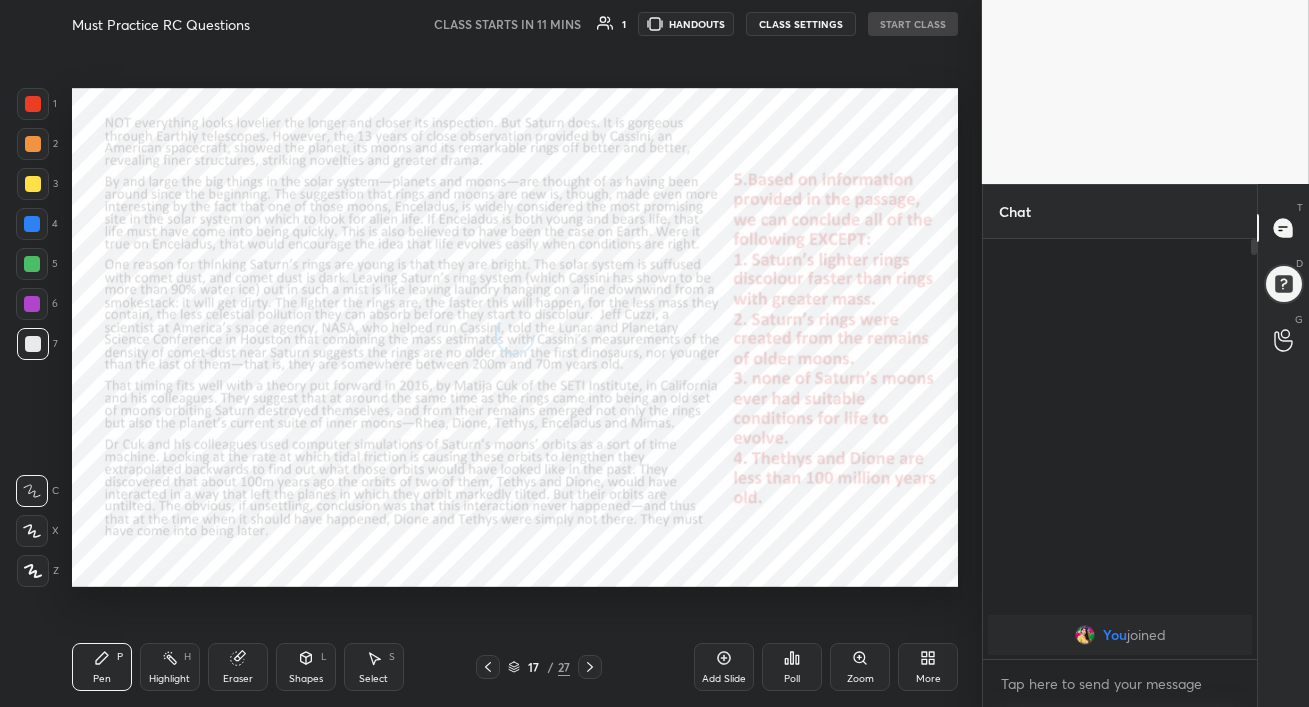 click 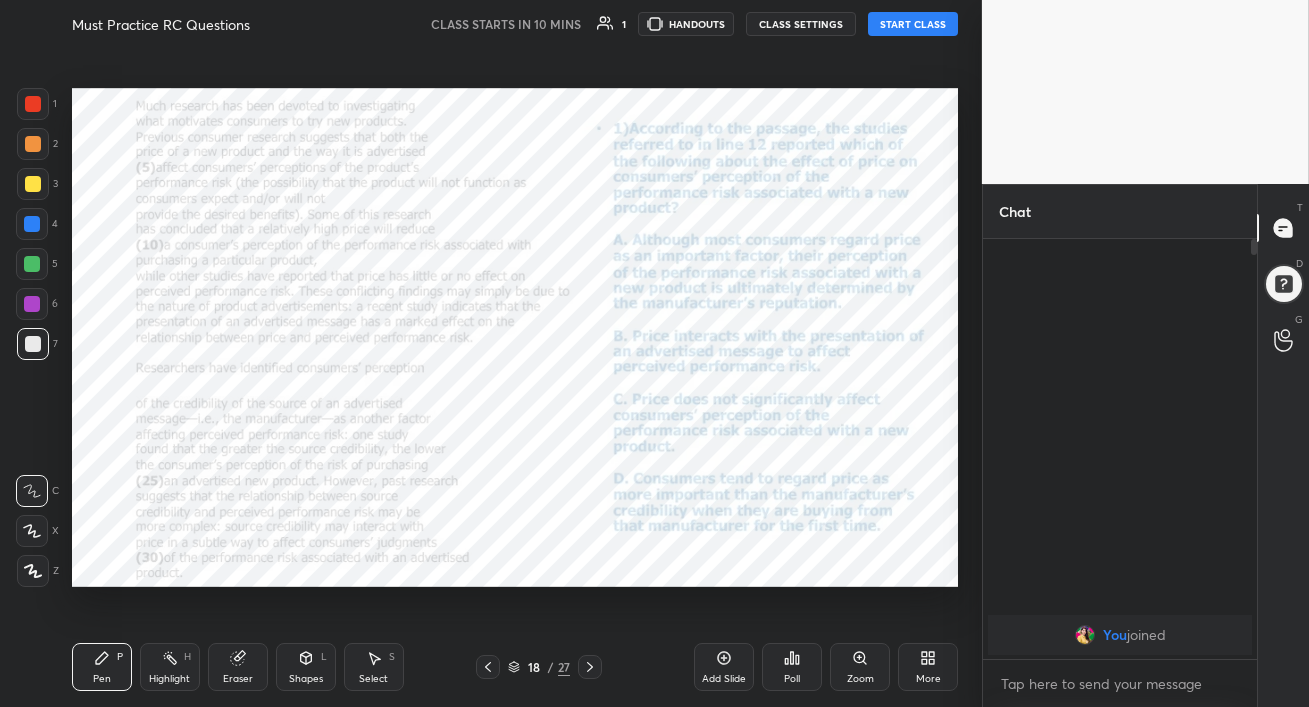 click 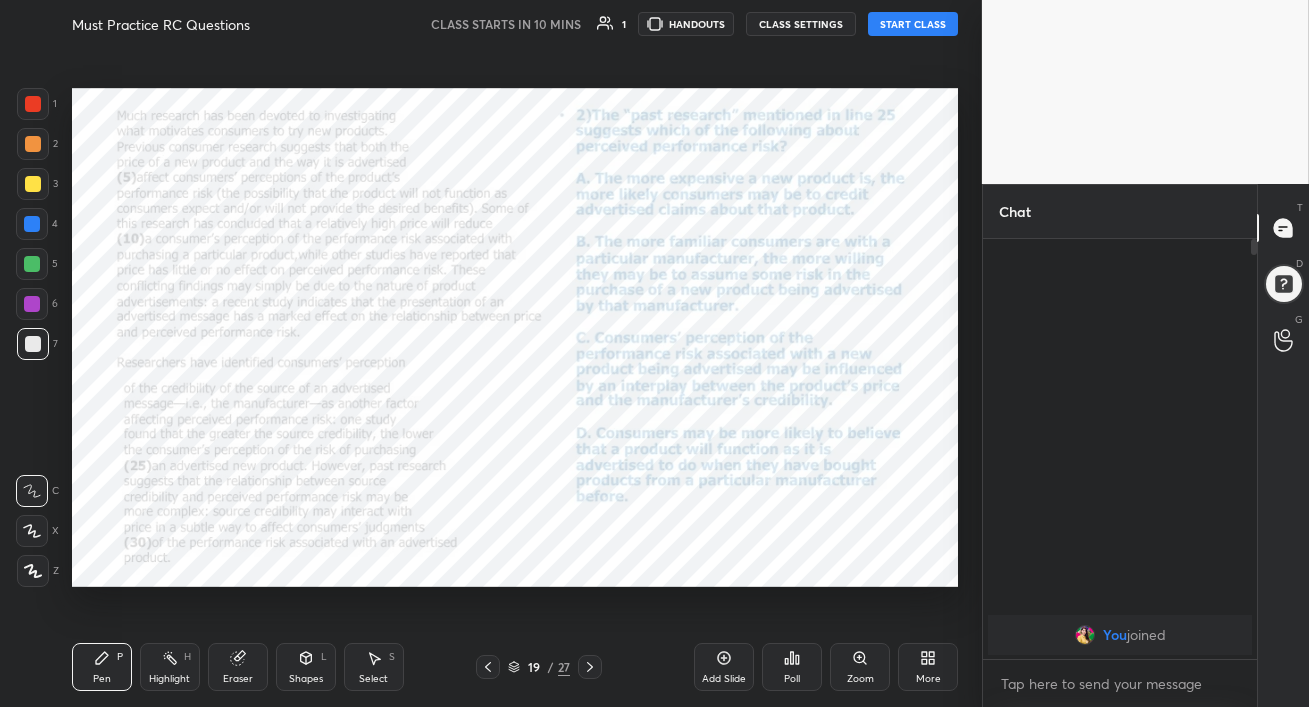 click 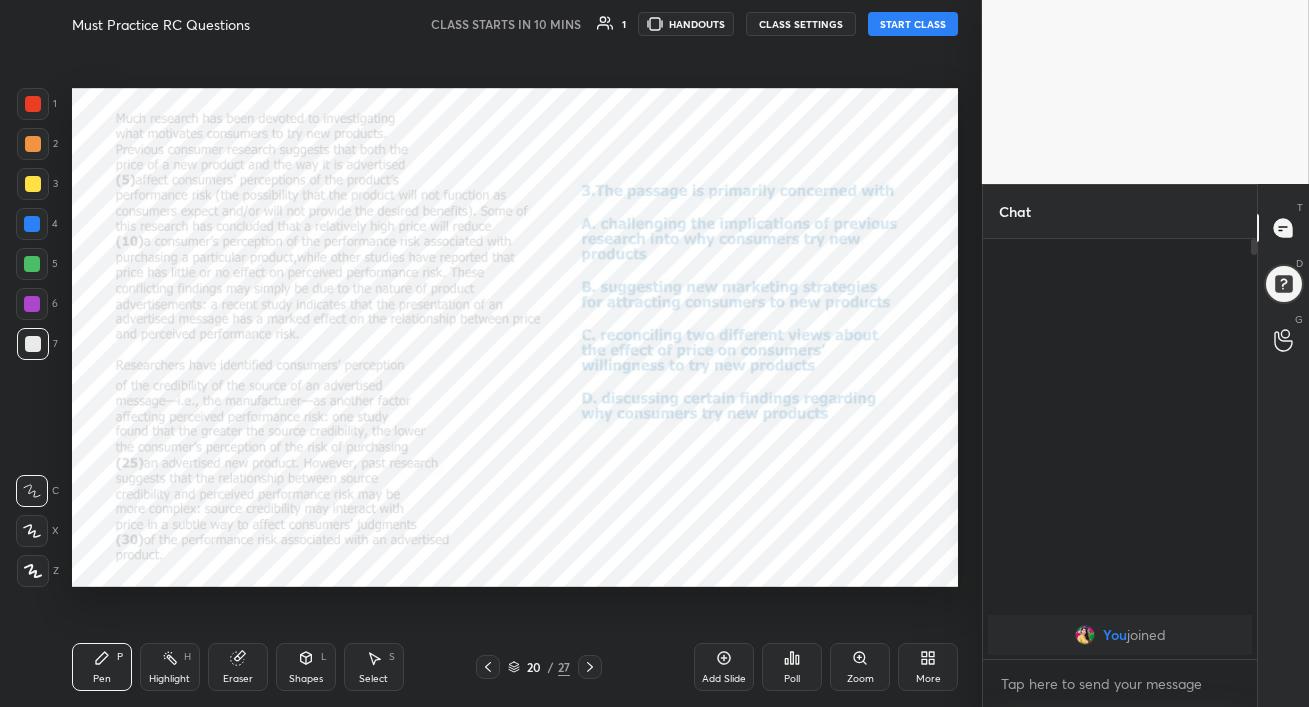 click 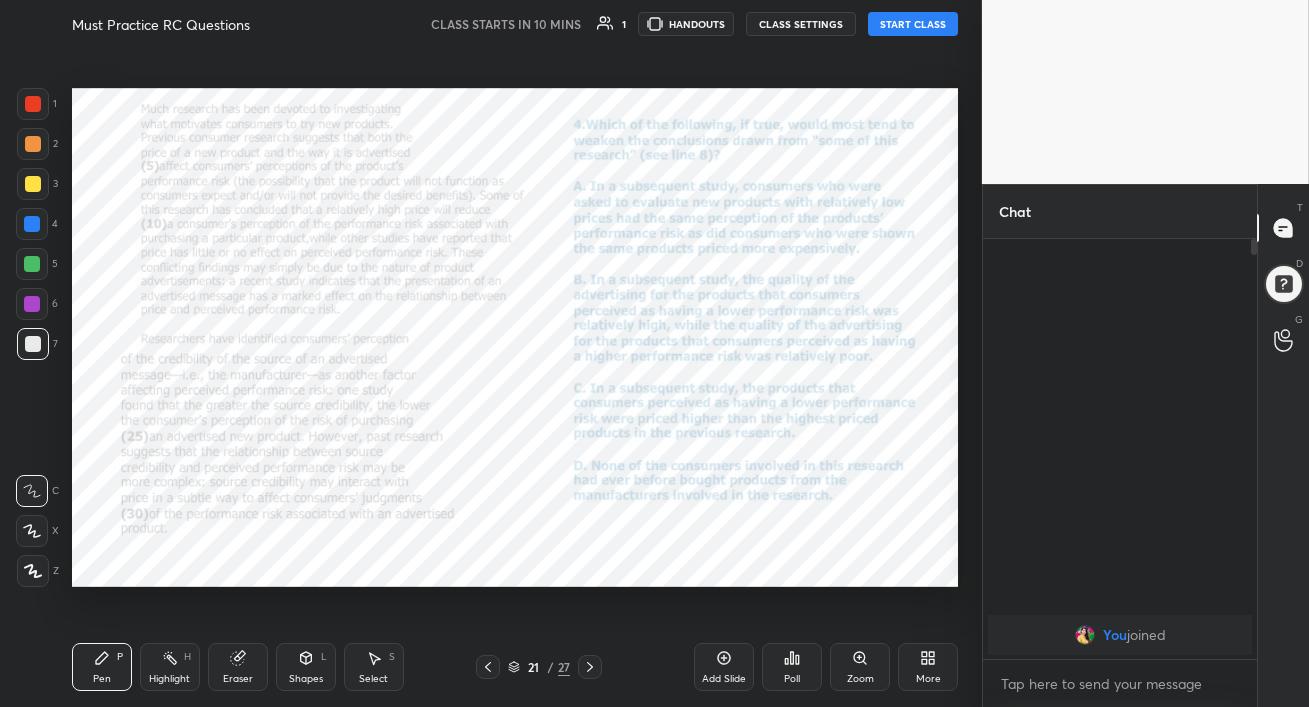 click 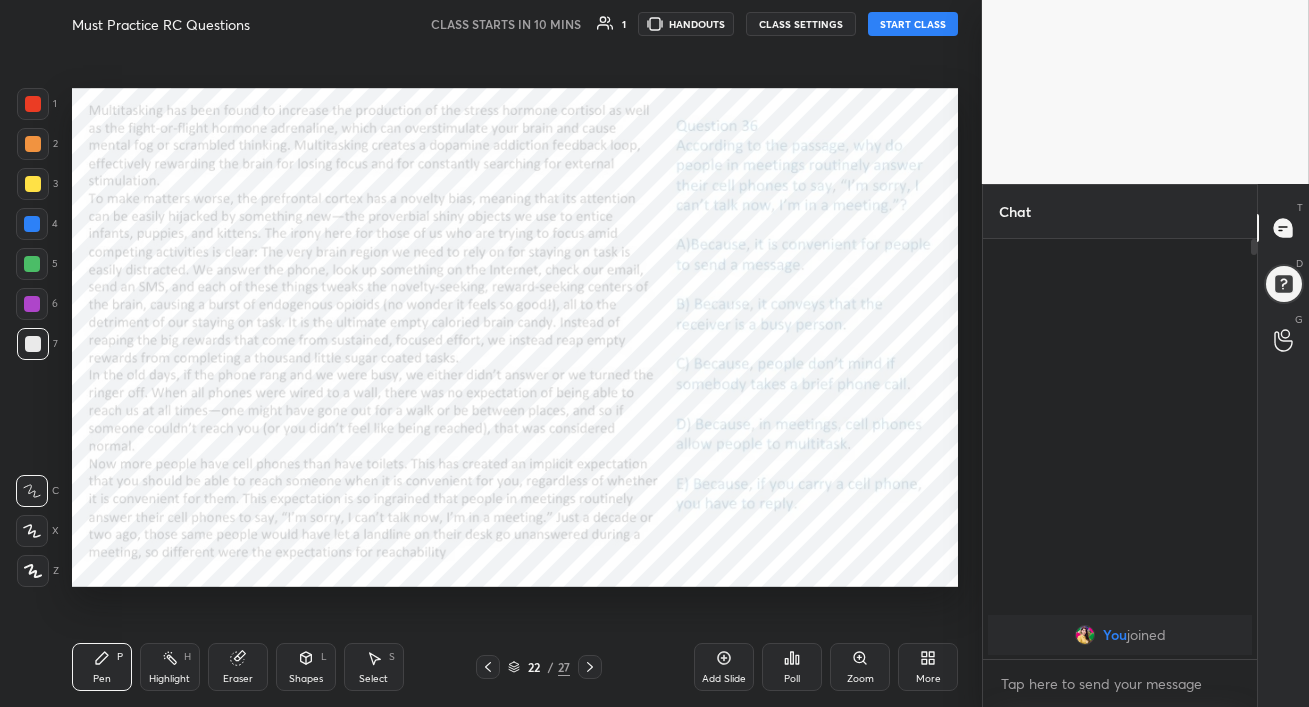 click 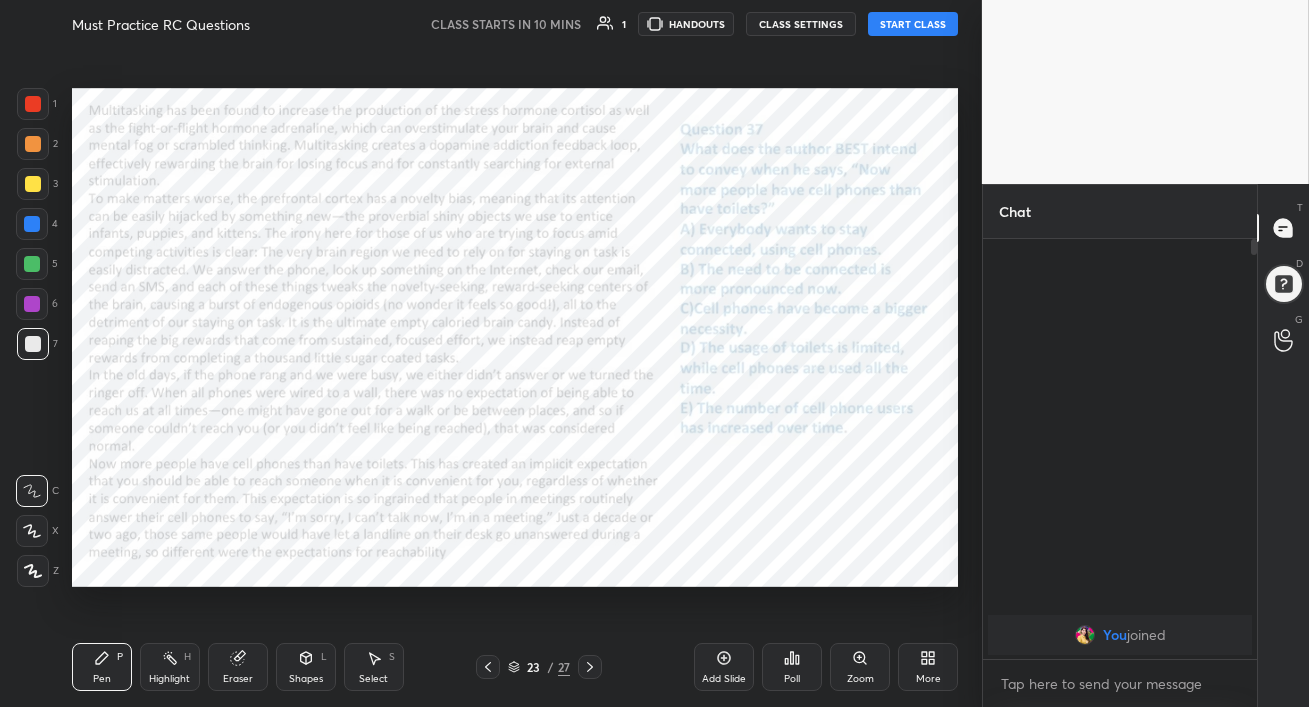 click 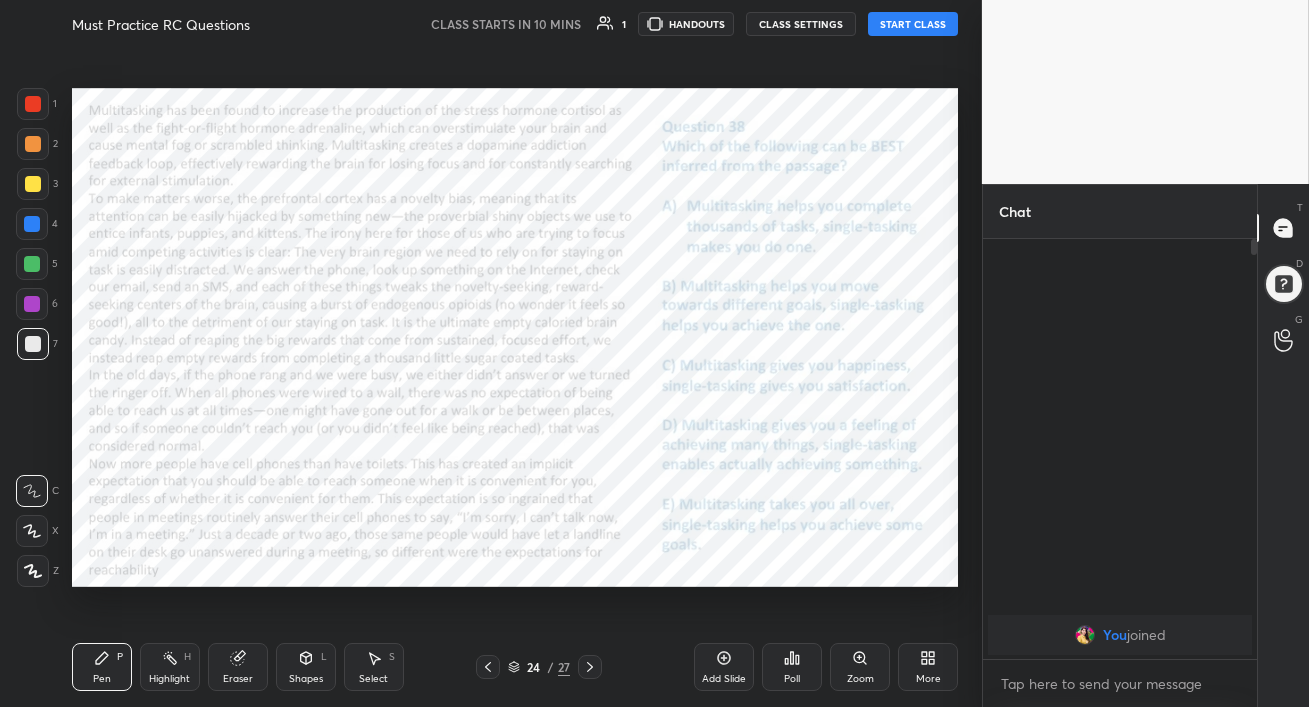 click 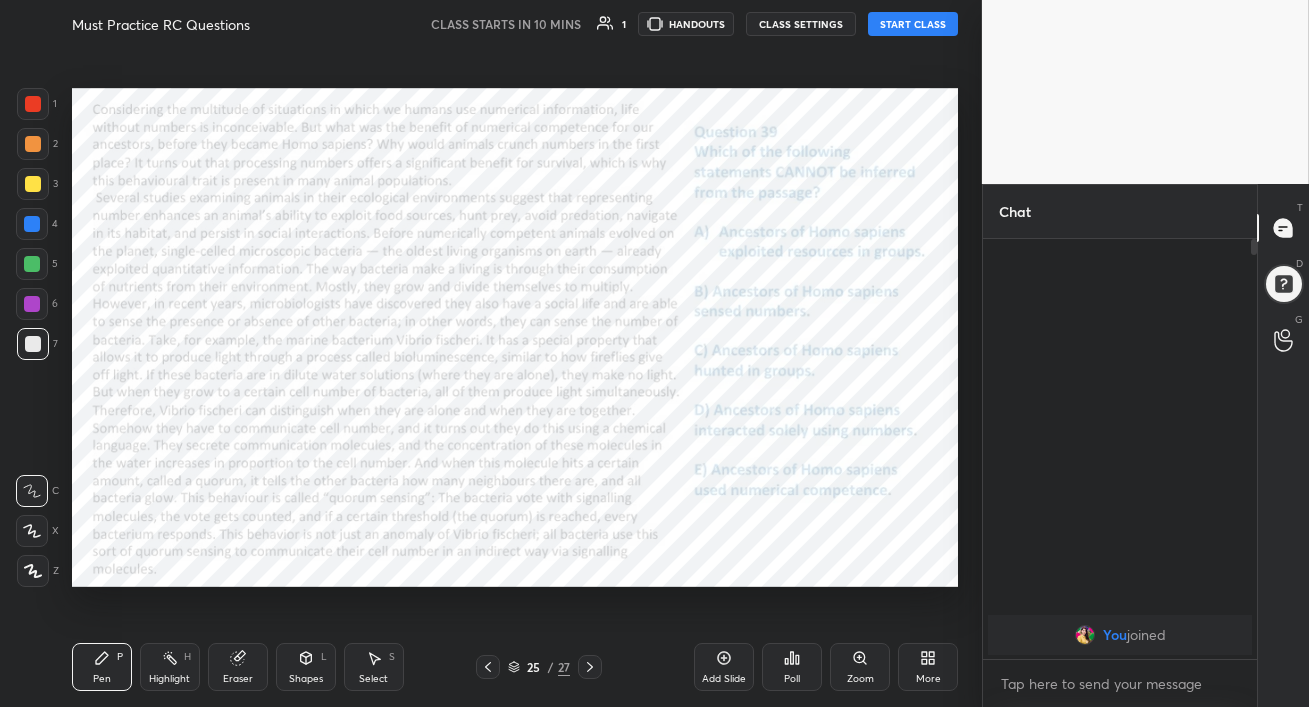 click 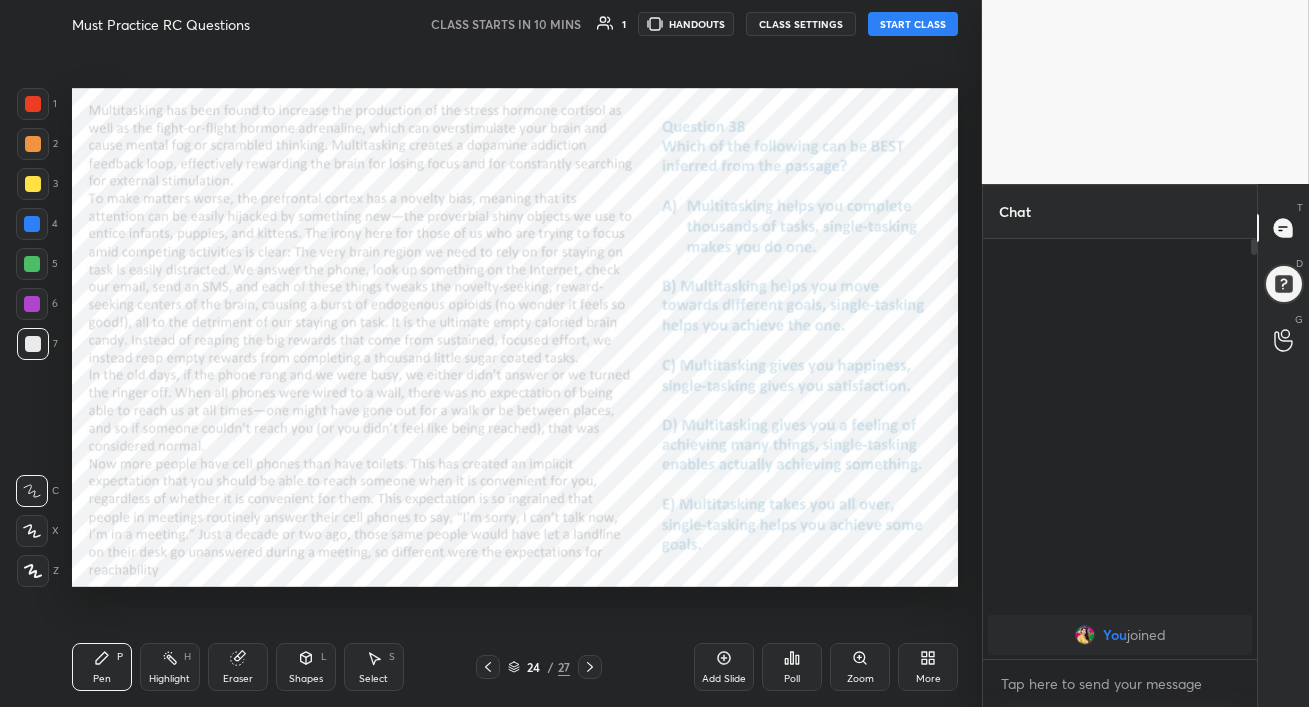 click 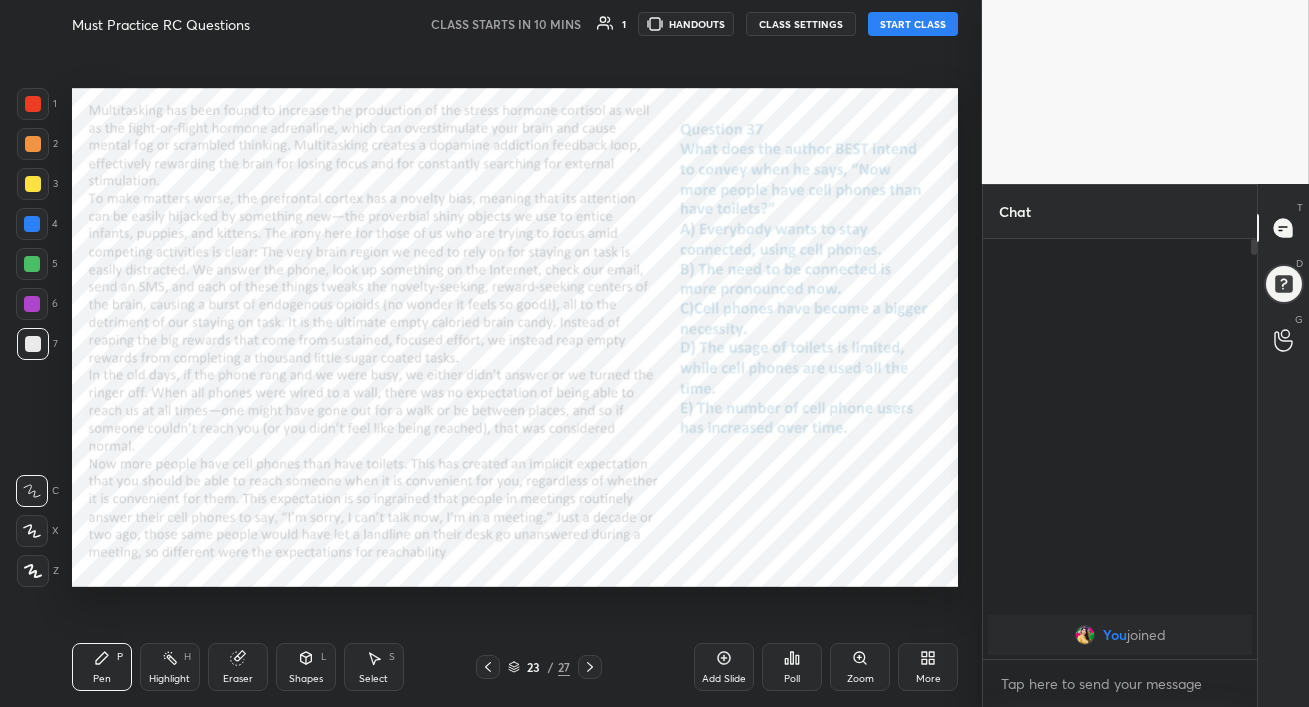 click 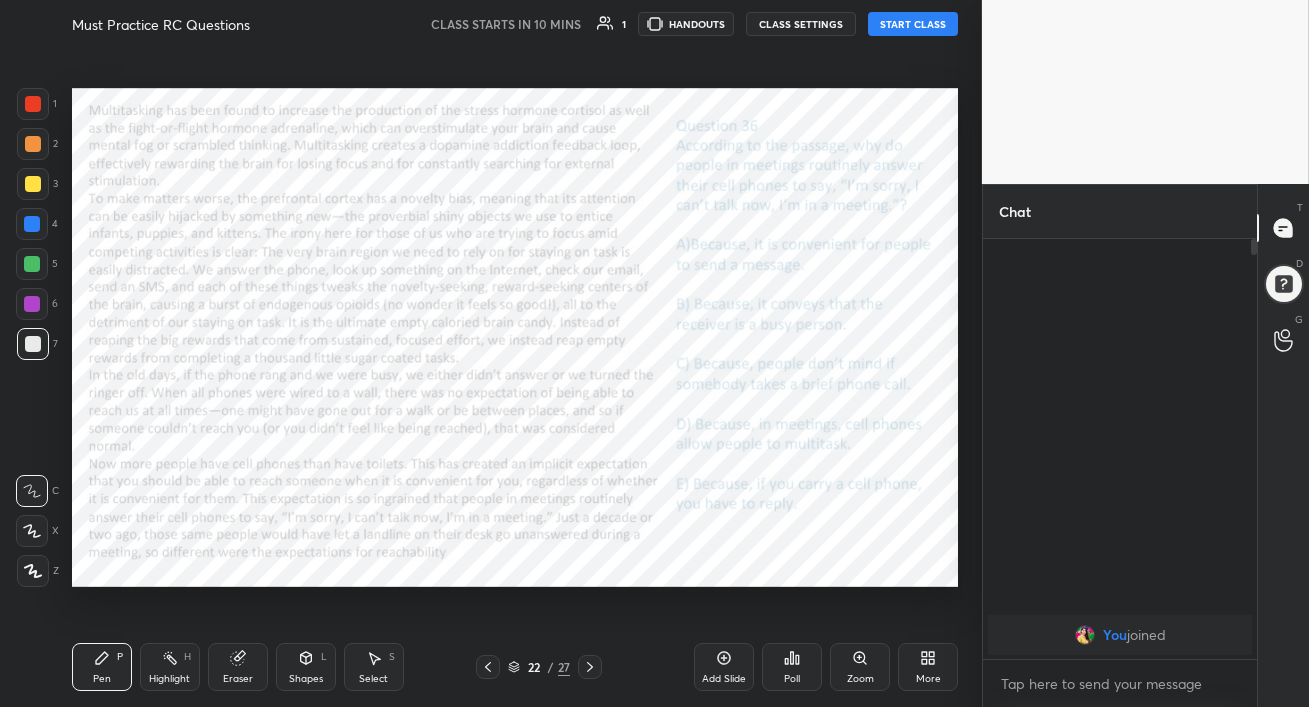 click 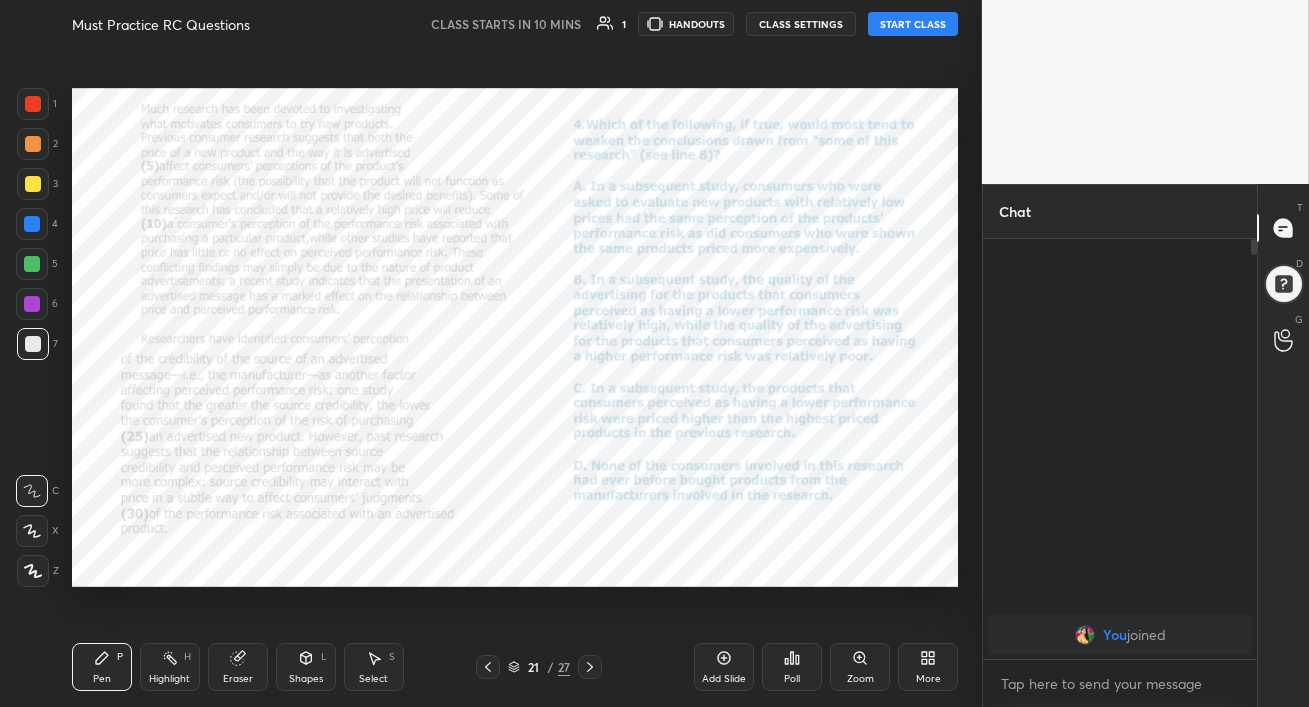 click 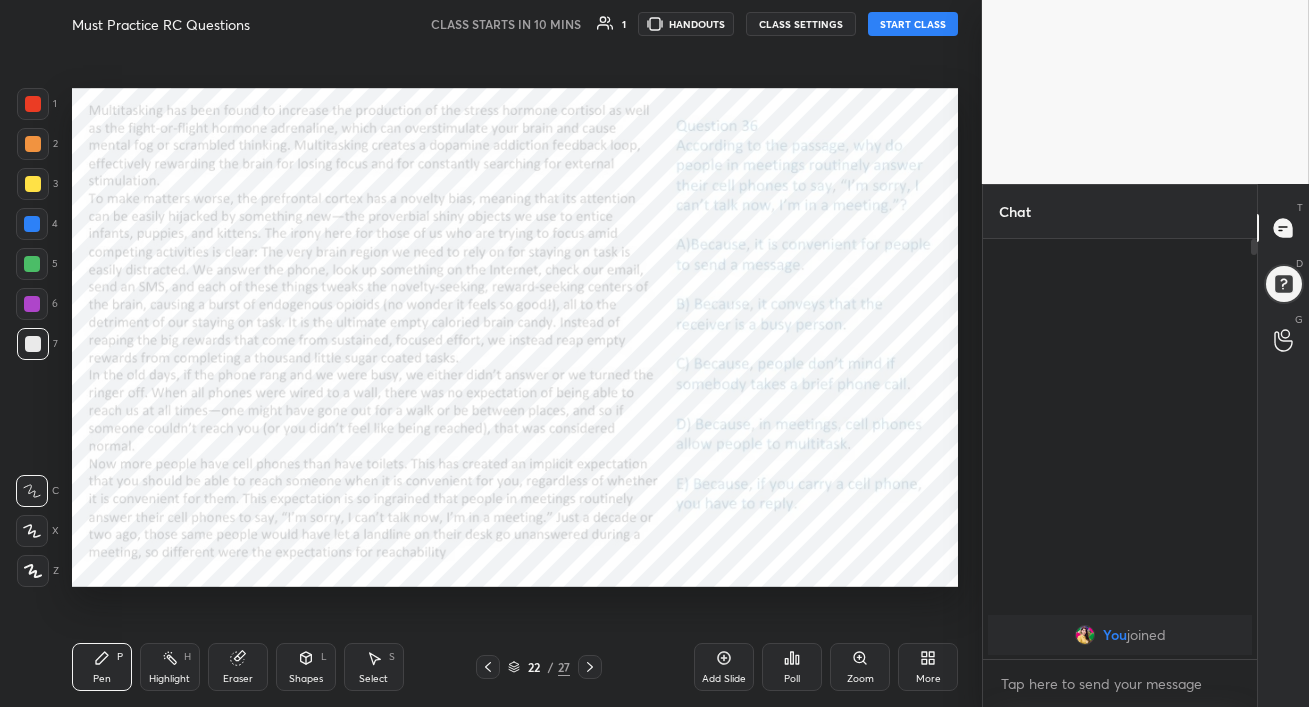 click 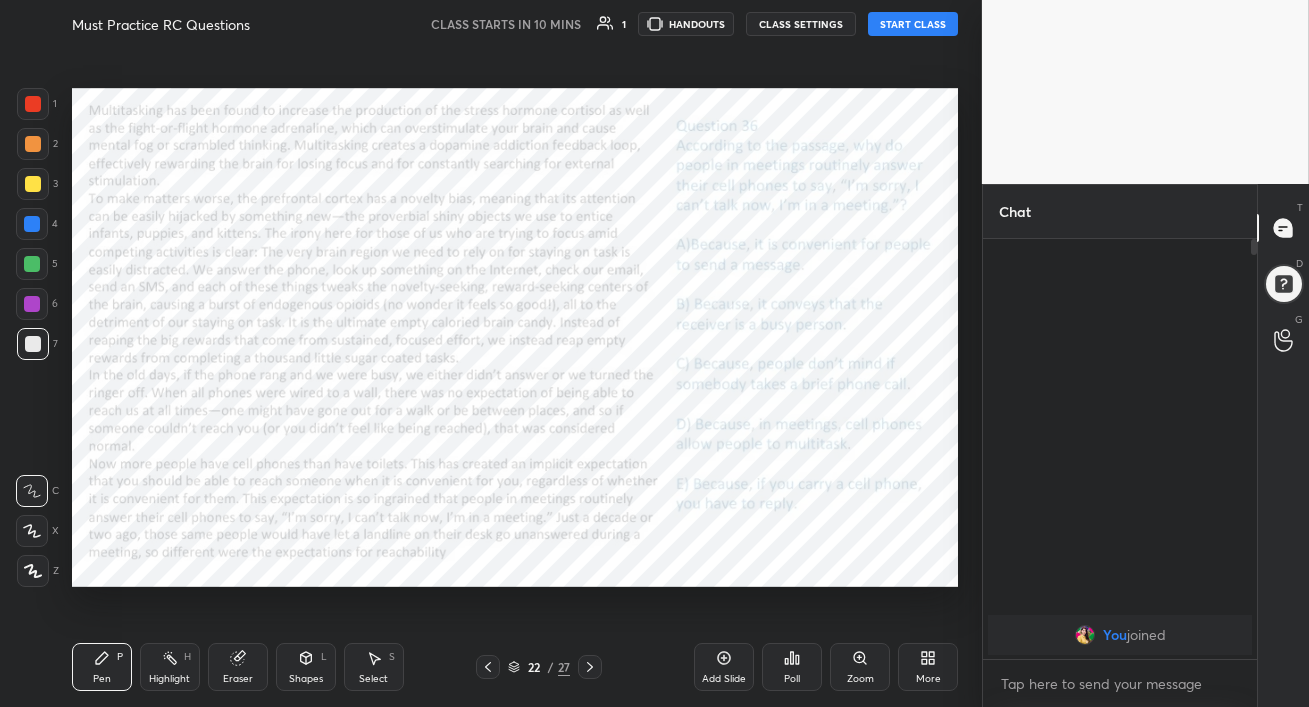 click 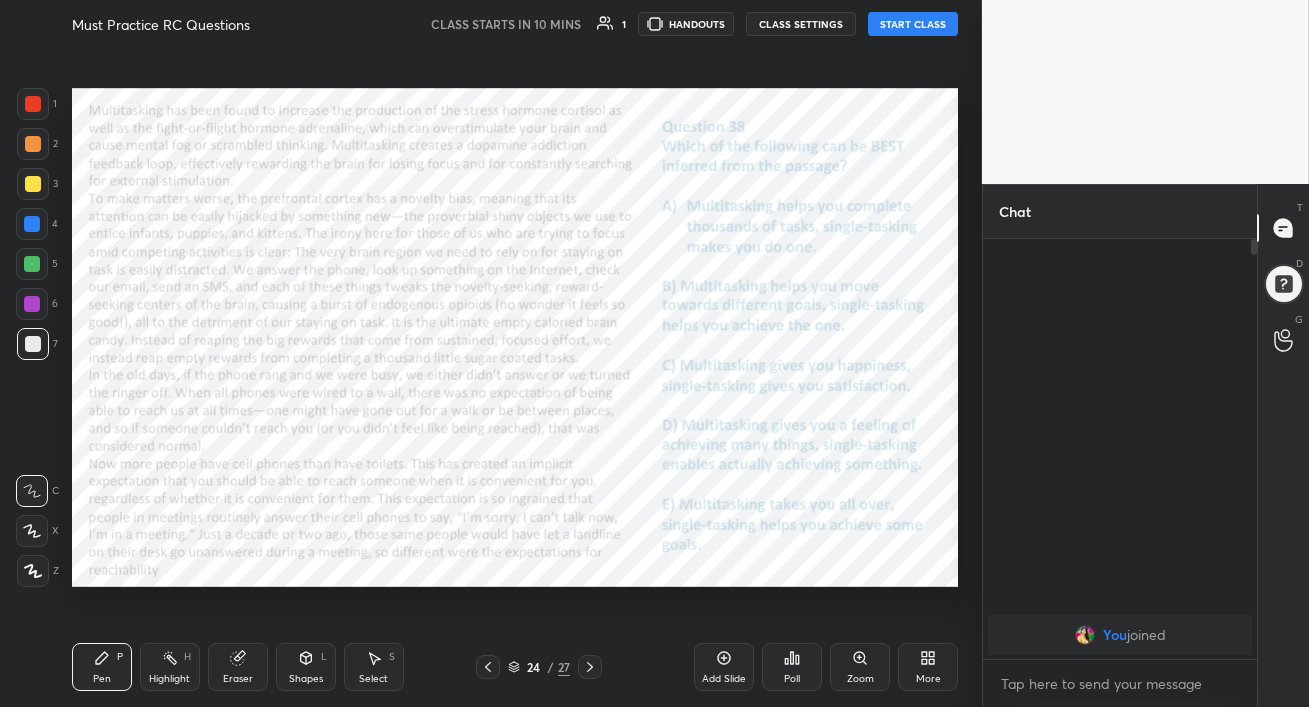 click 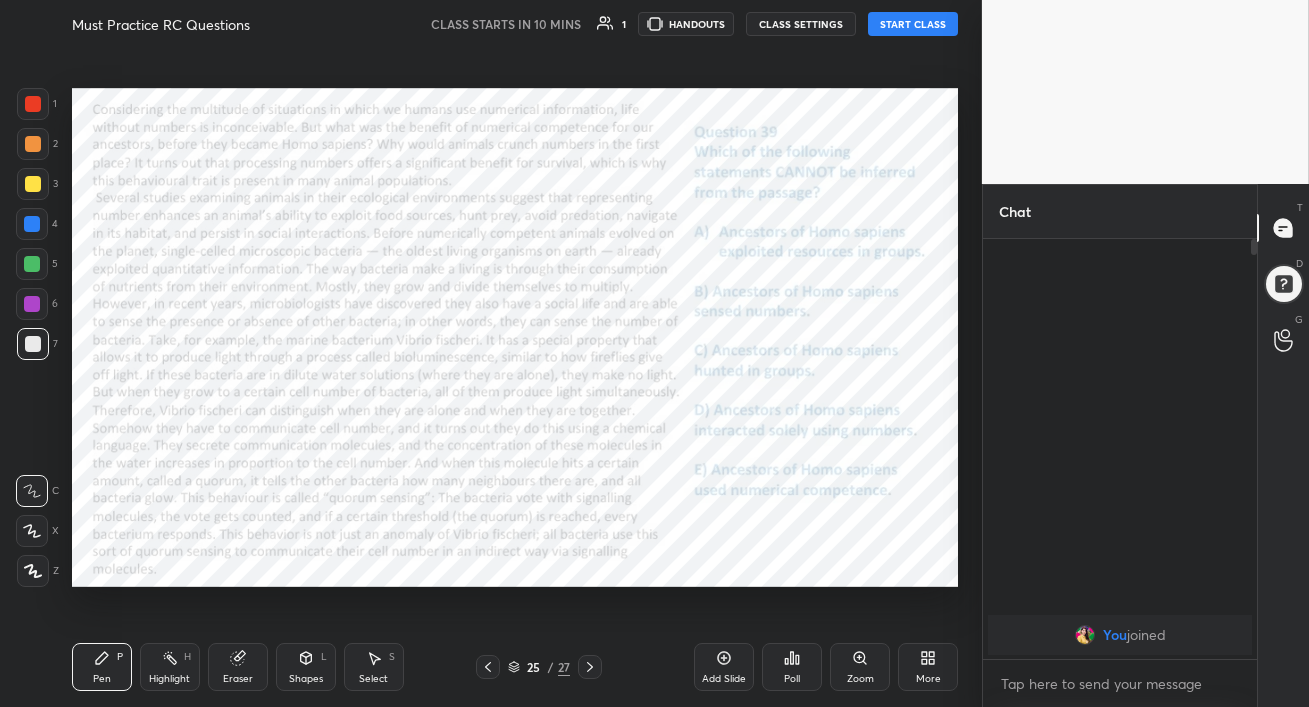 click 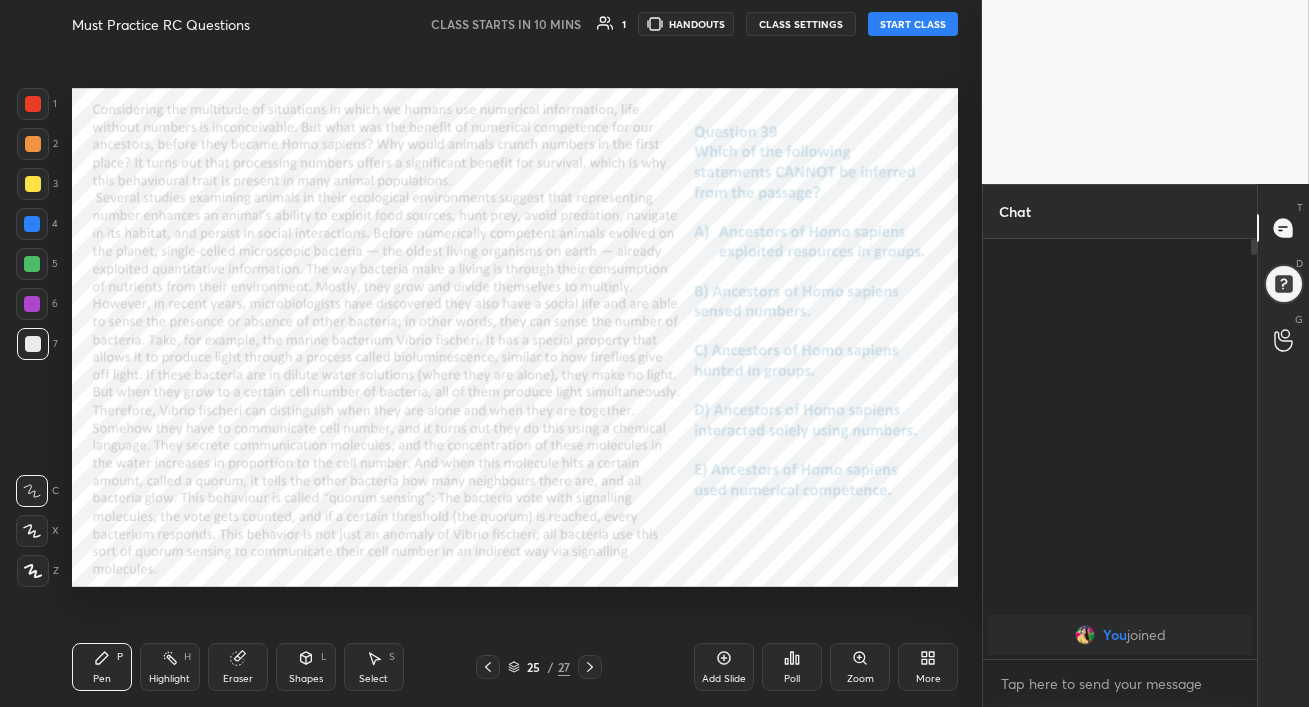 click 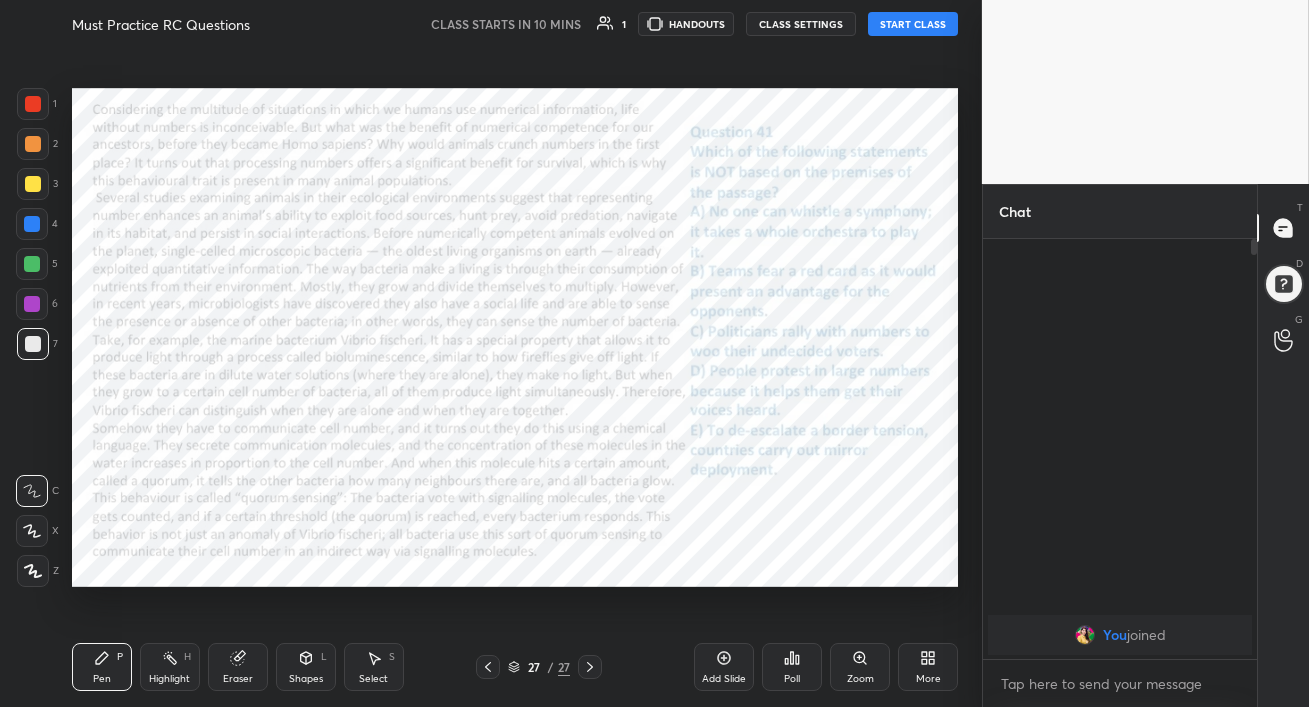 click 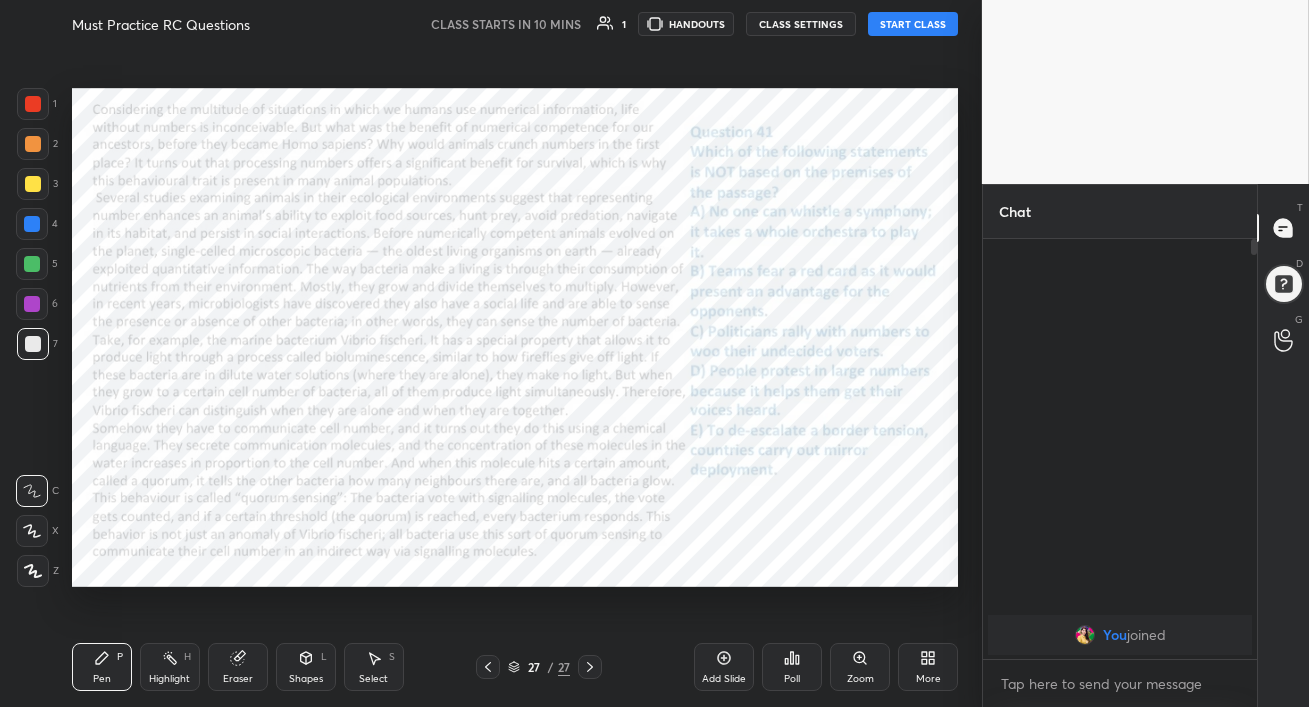 click 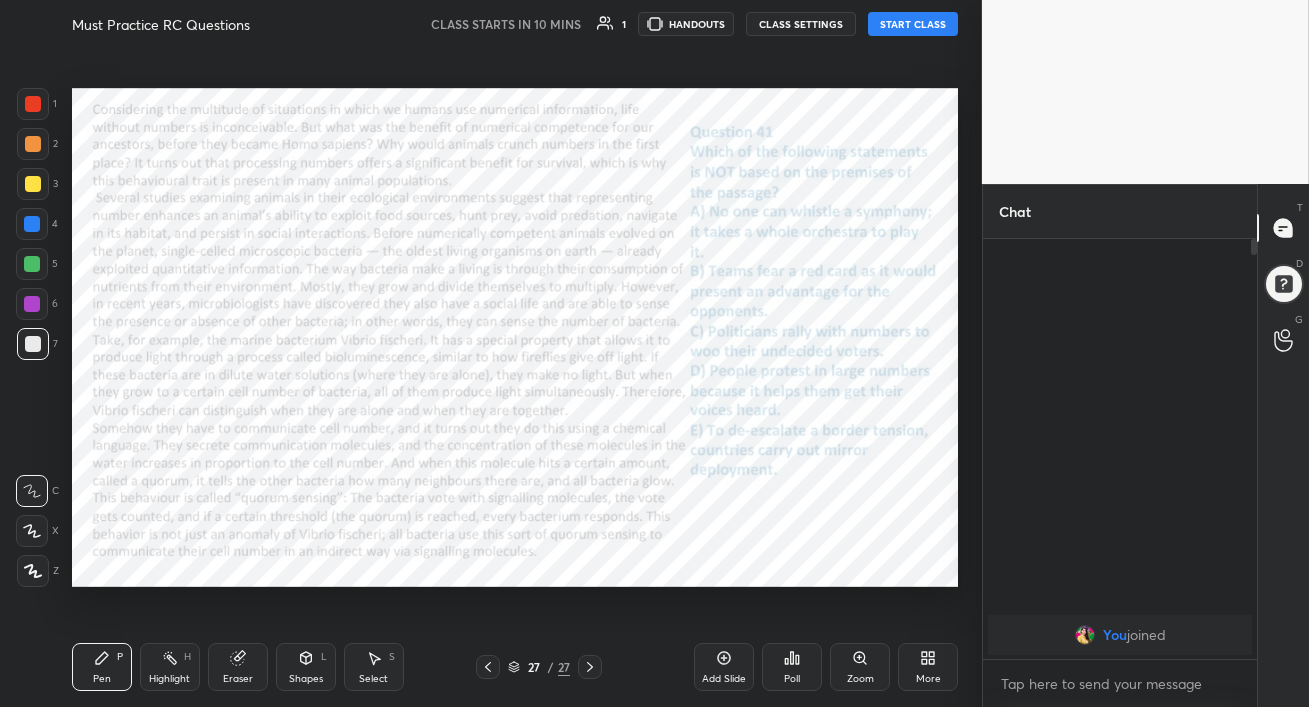 click on "More" at bounding box center (928, 667) 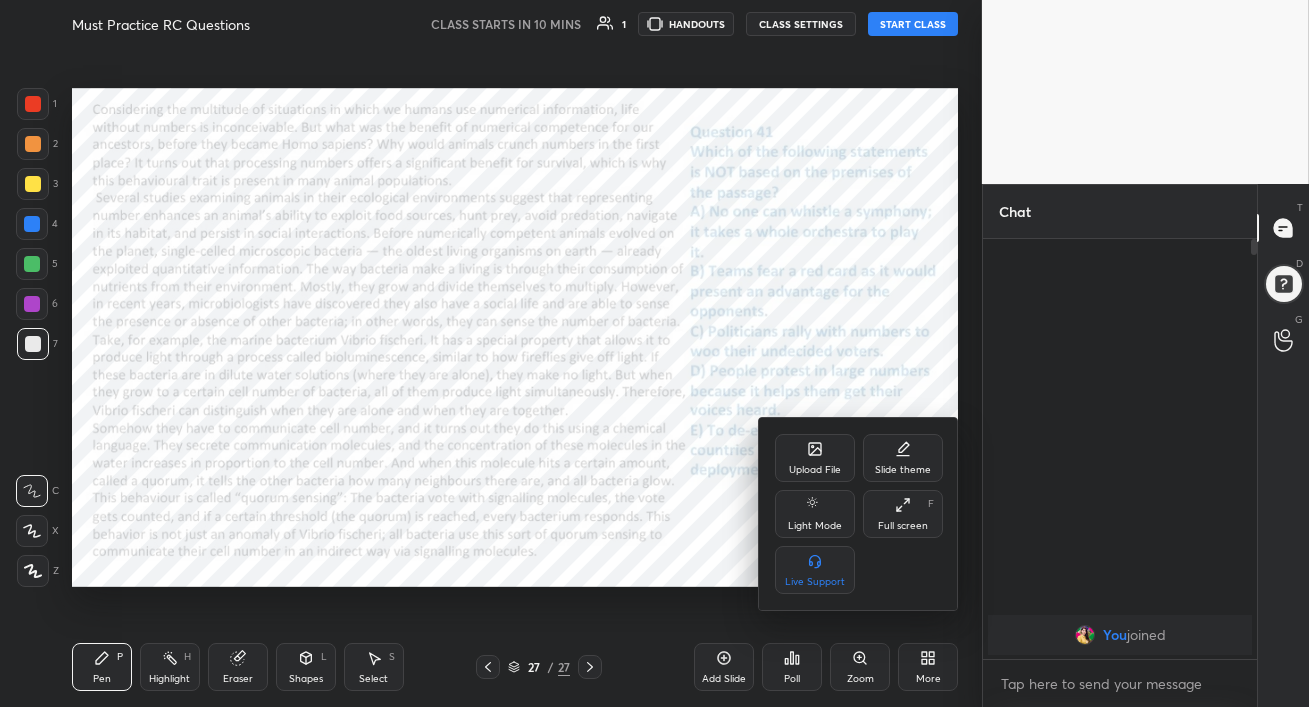 click on "Upload File" at bounding box center [815, 470] 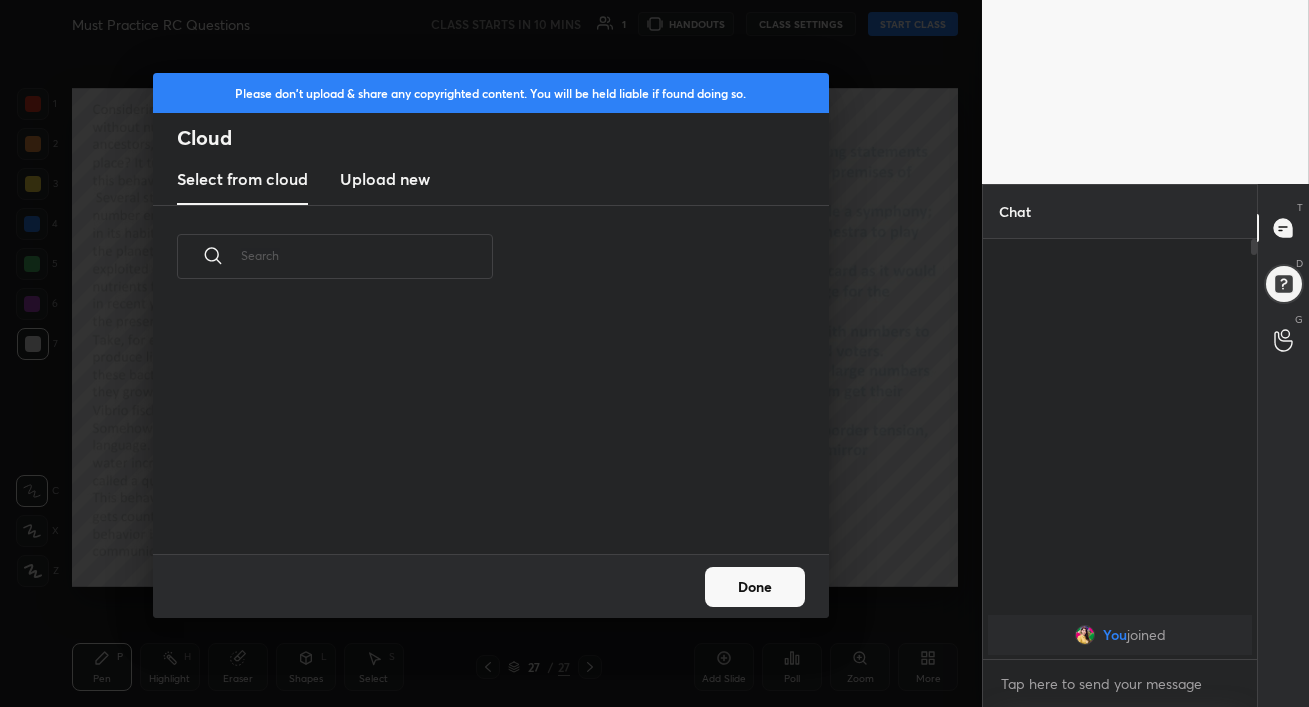scroll, scrollTop: 6, scrollLeft: 11, axis: both 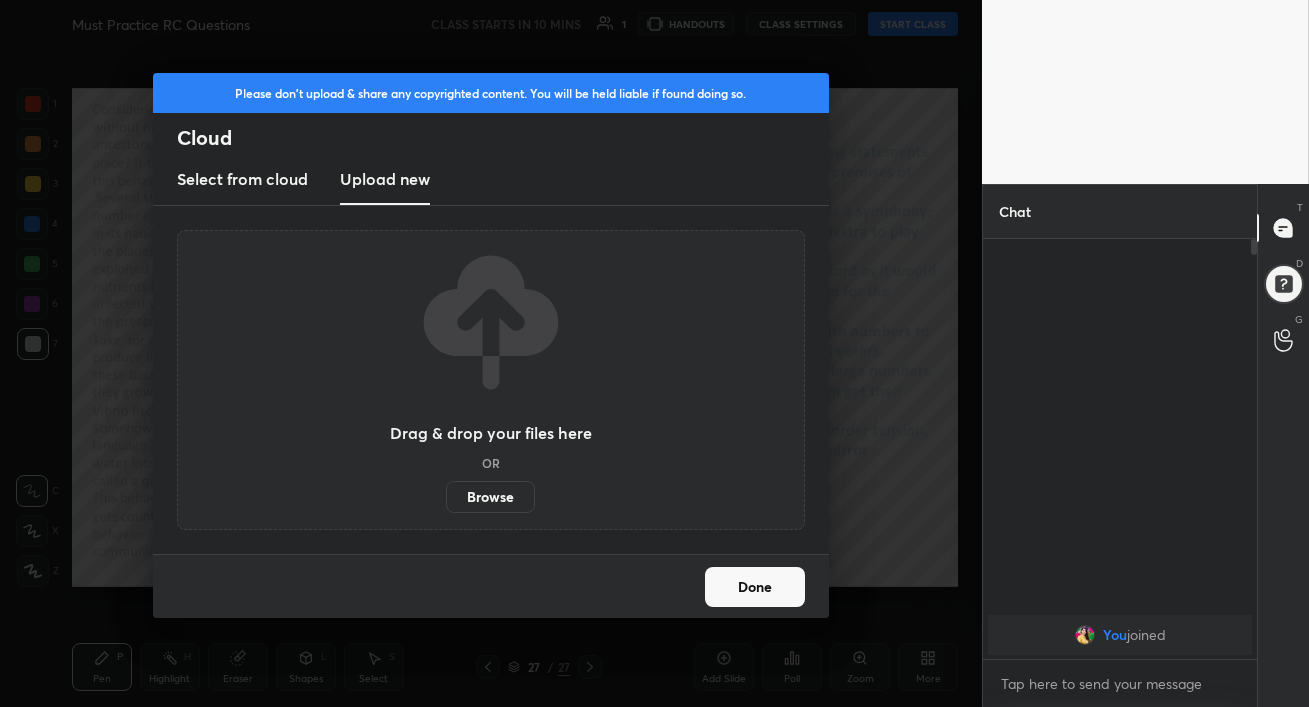 click on "Browse" at bounding box center (490, 497) 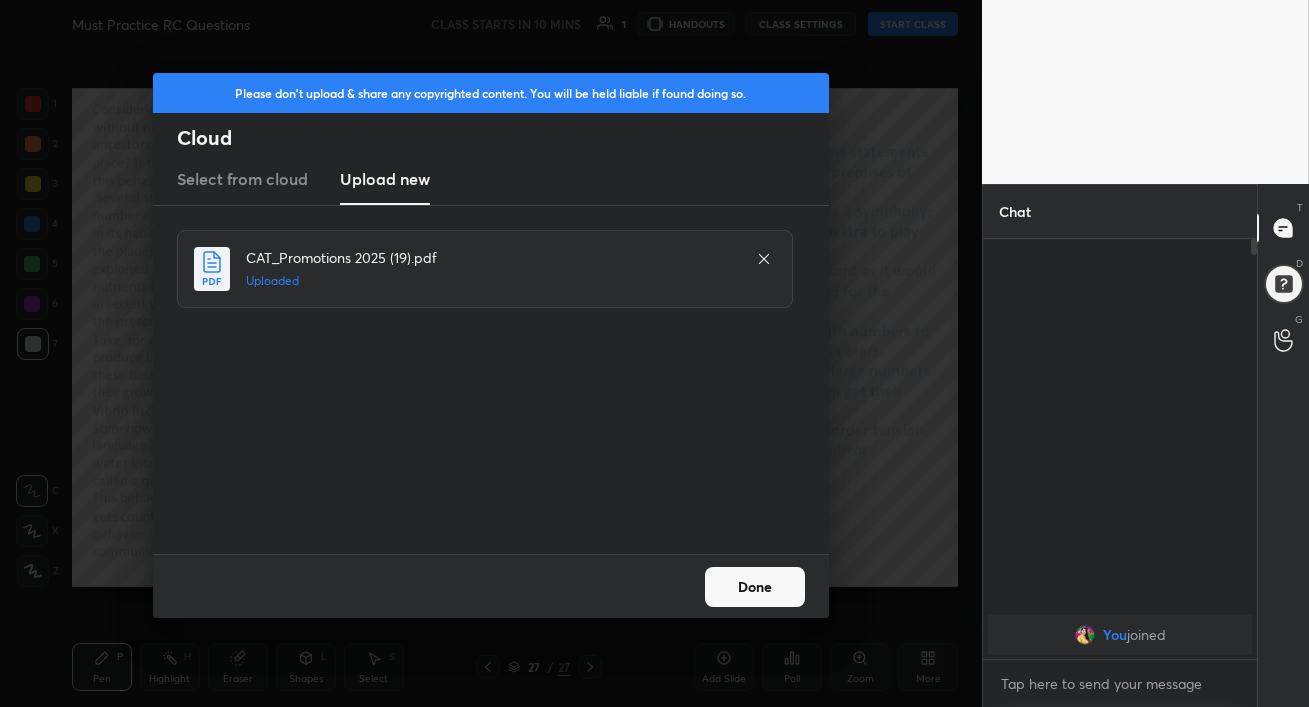 click on "Done" at bounding box center (755, 587) 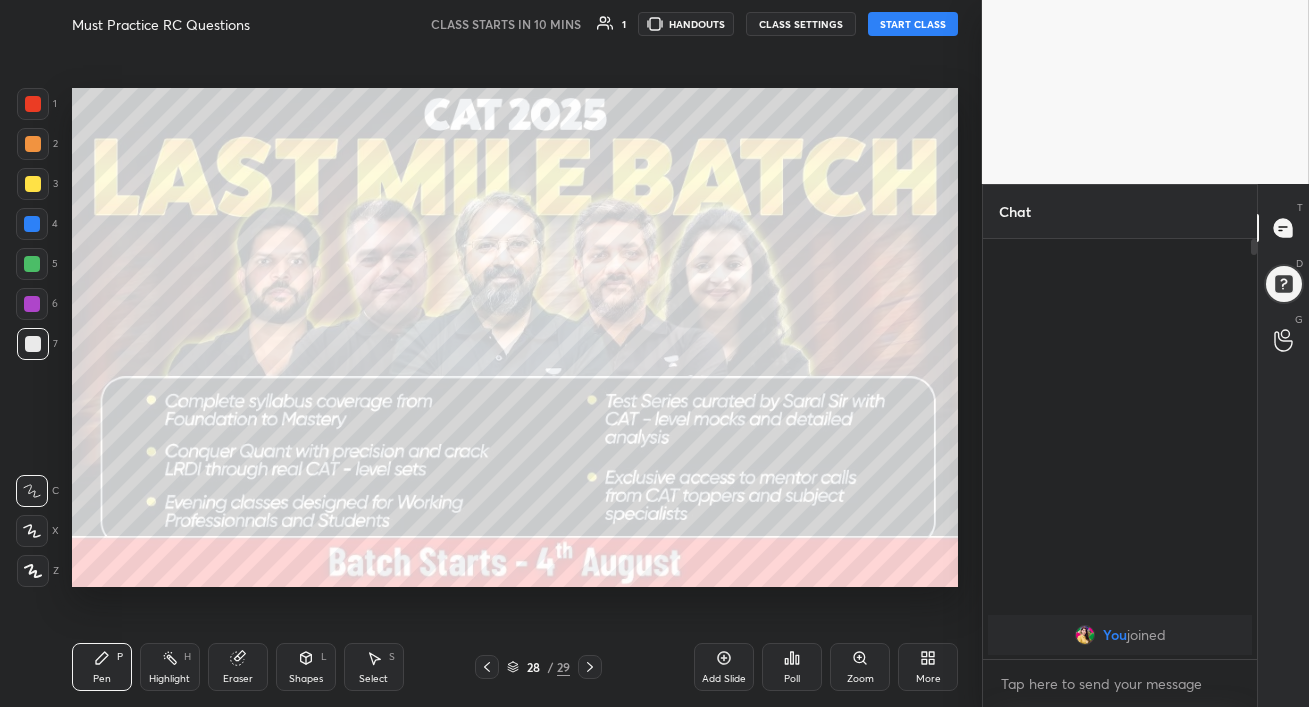 click 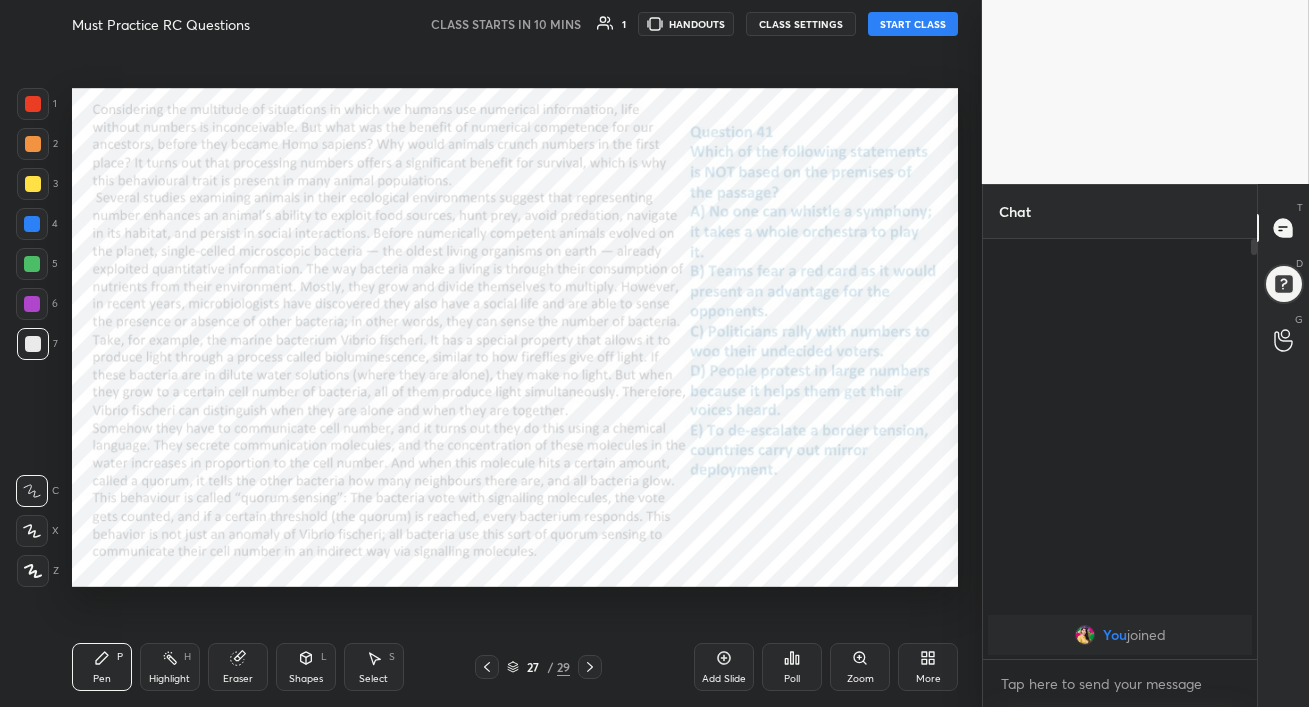 click 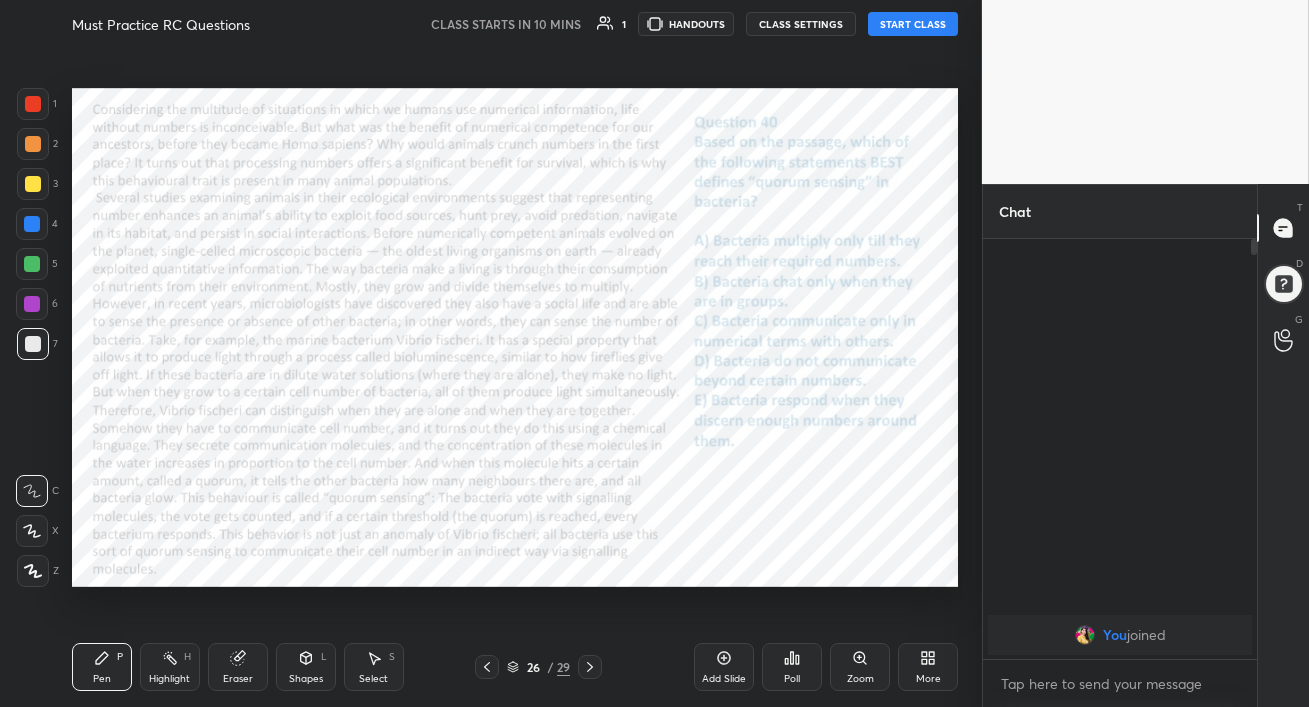 click 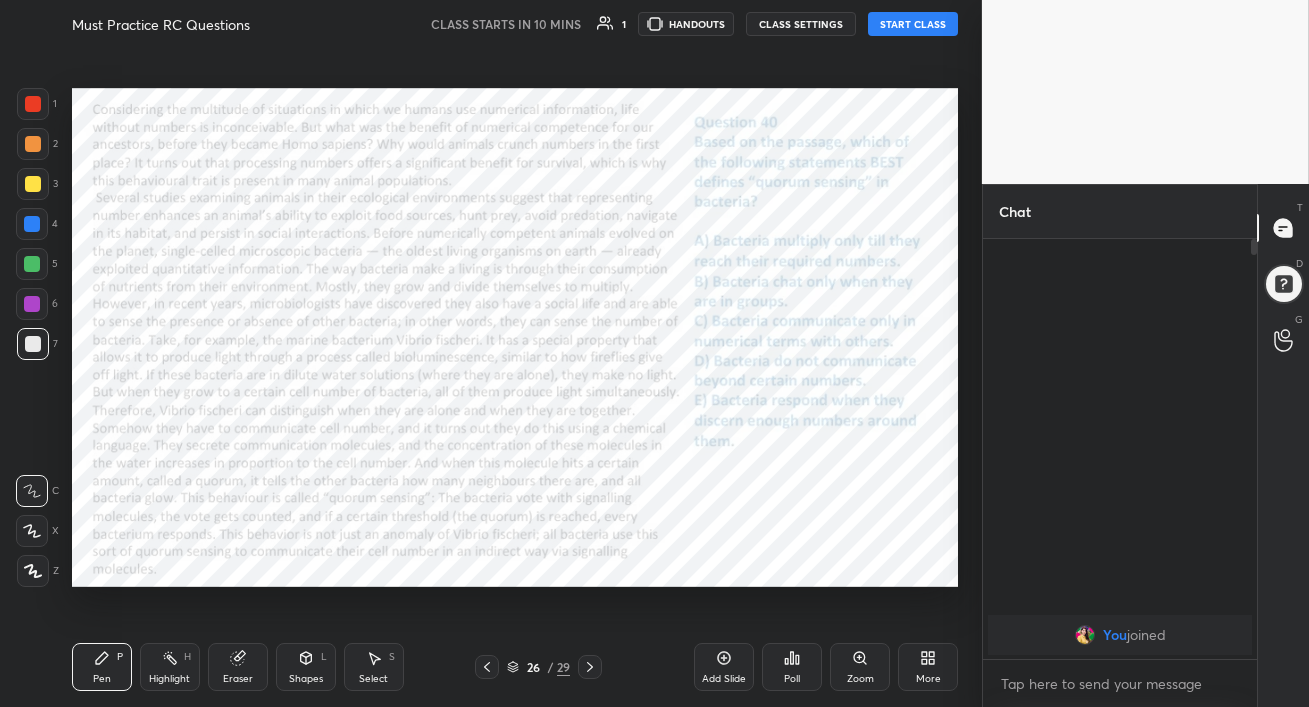 click 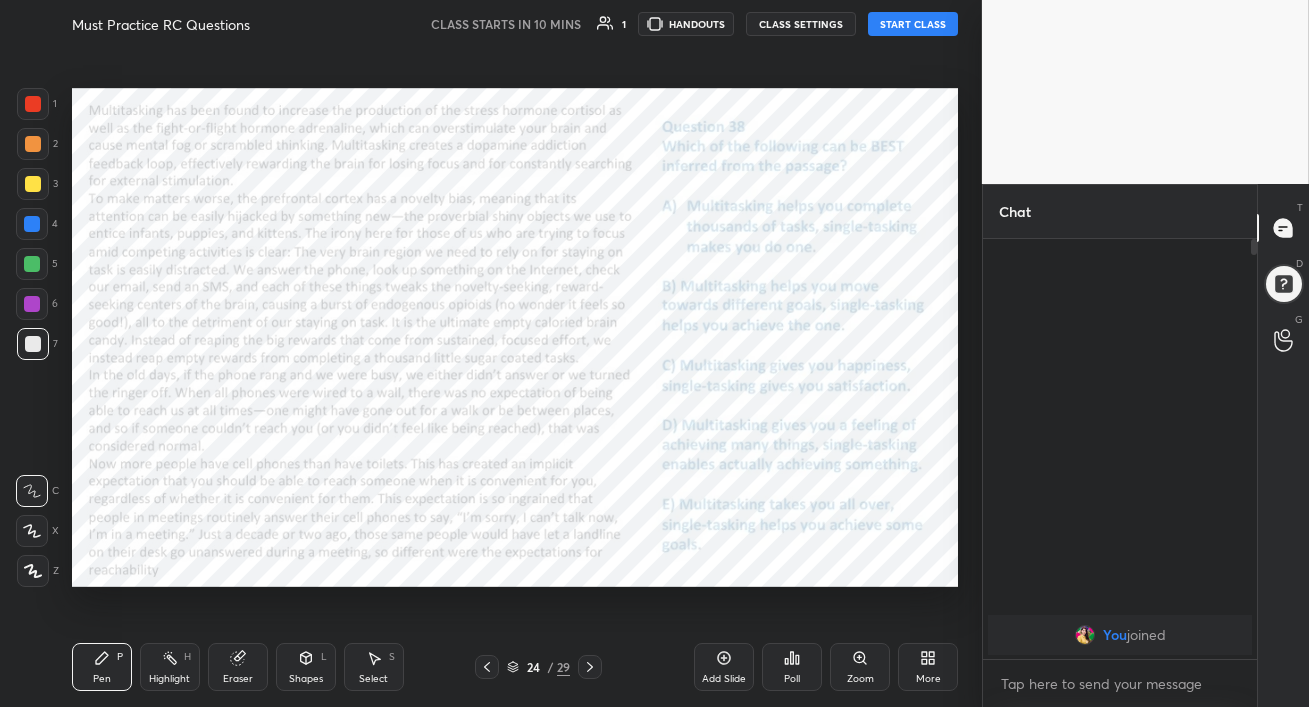click 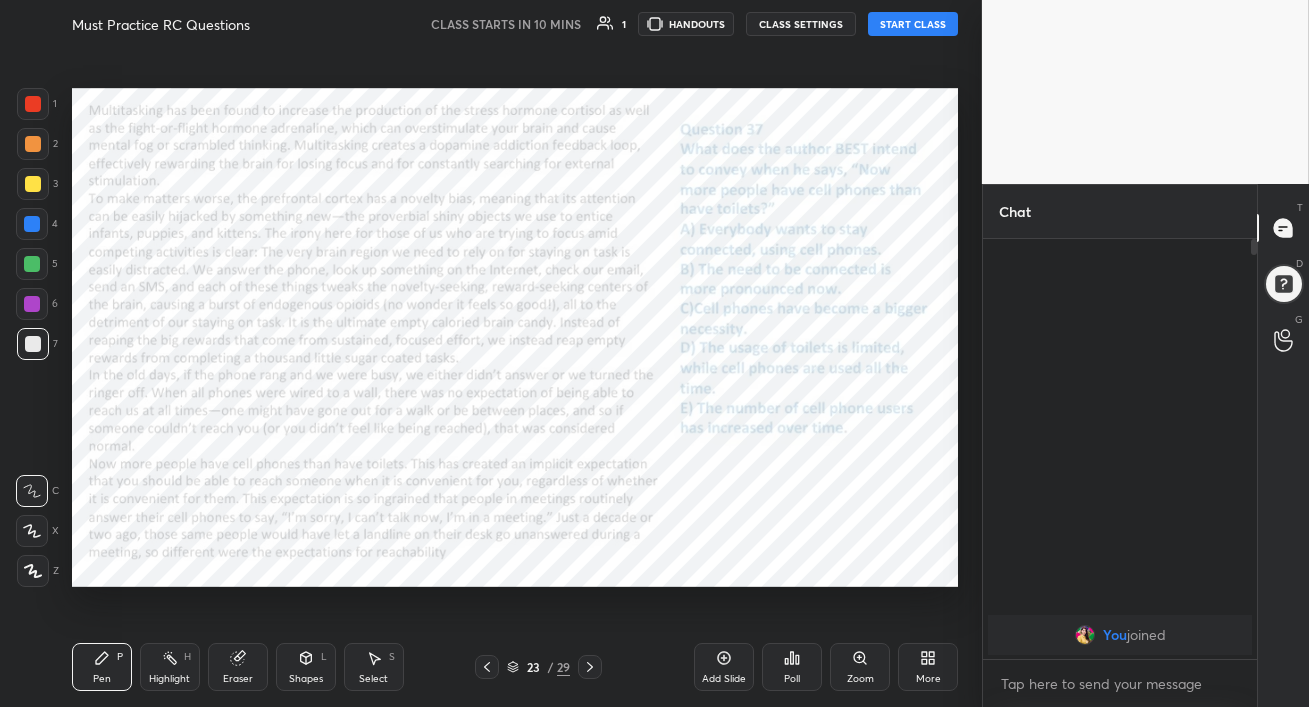 click 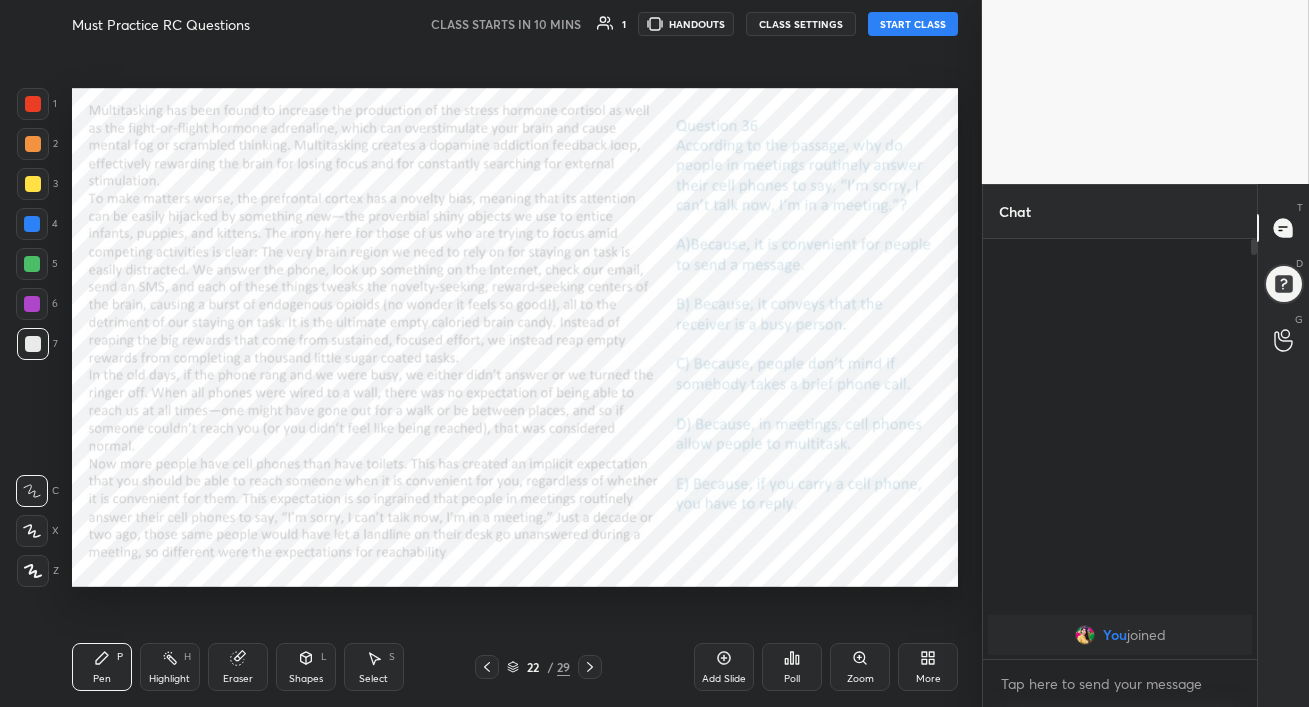 click 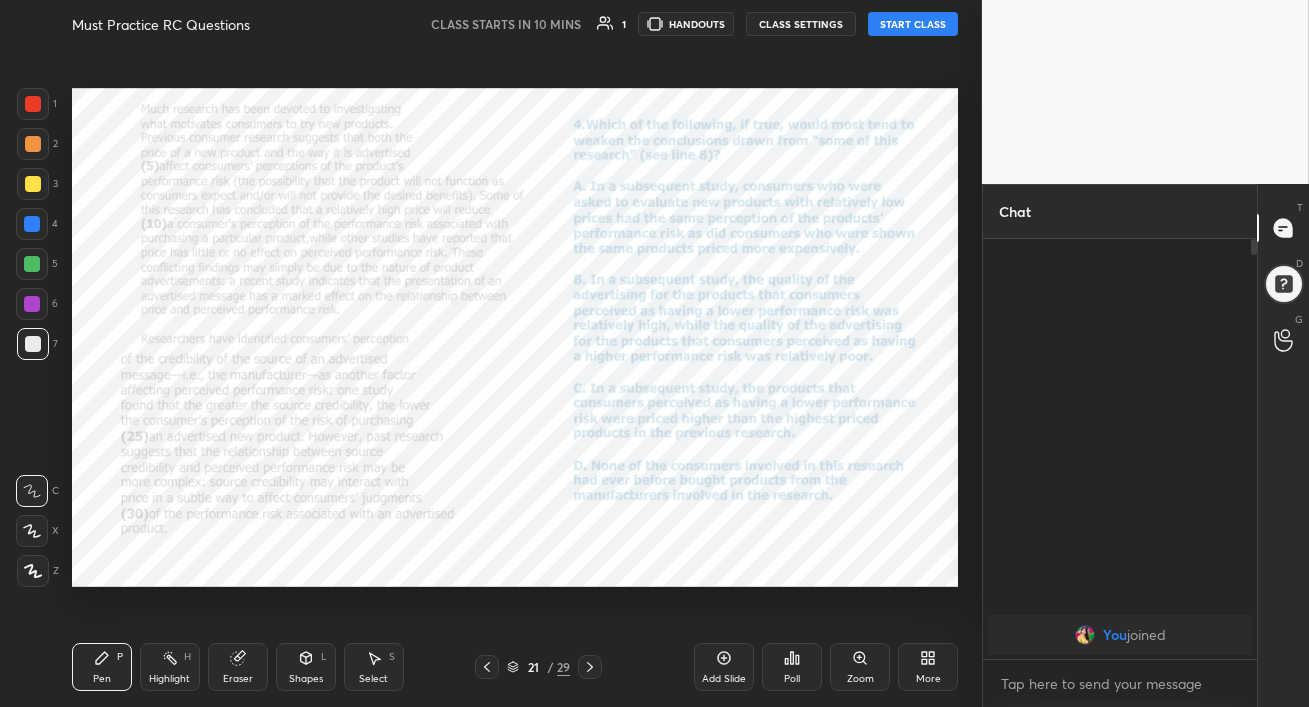 click 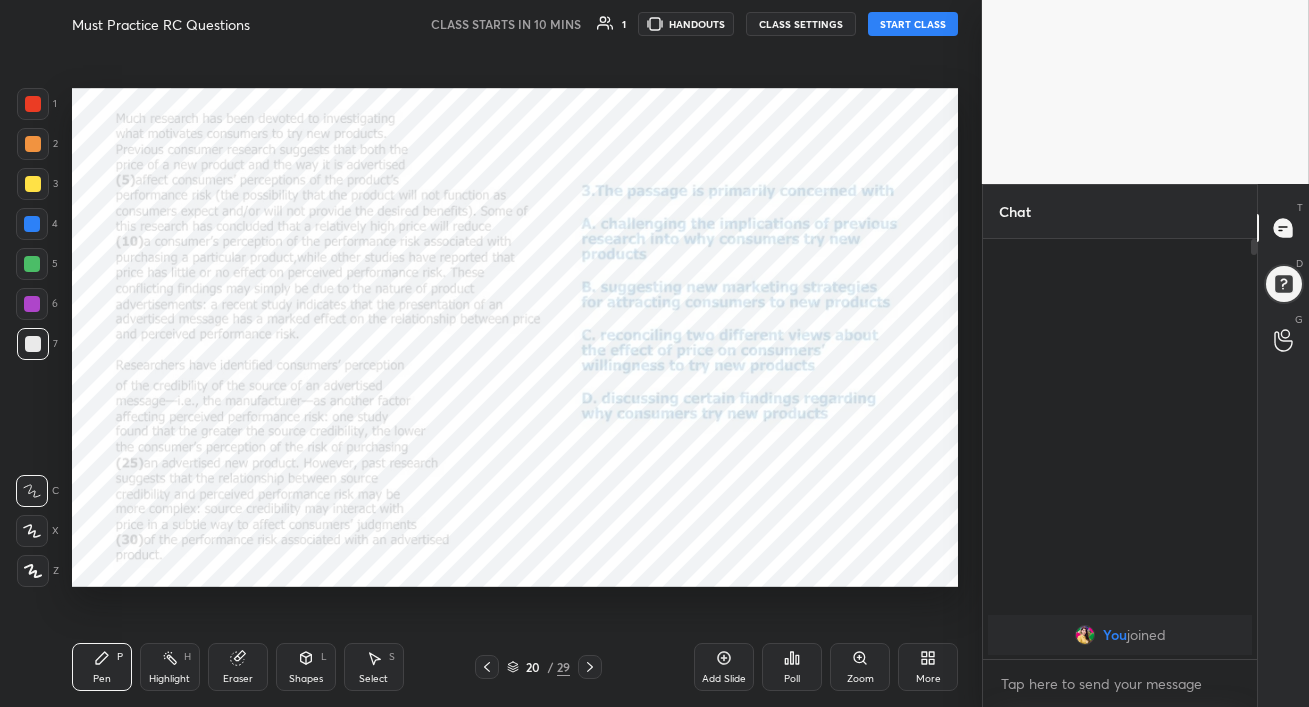 click 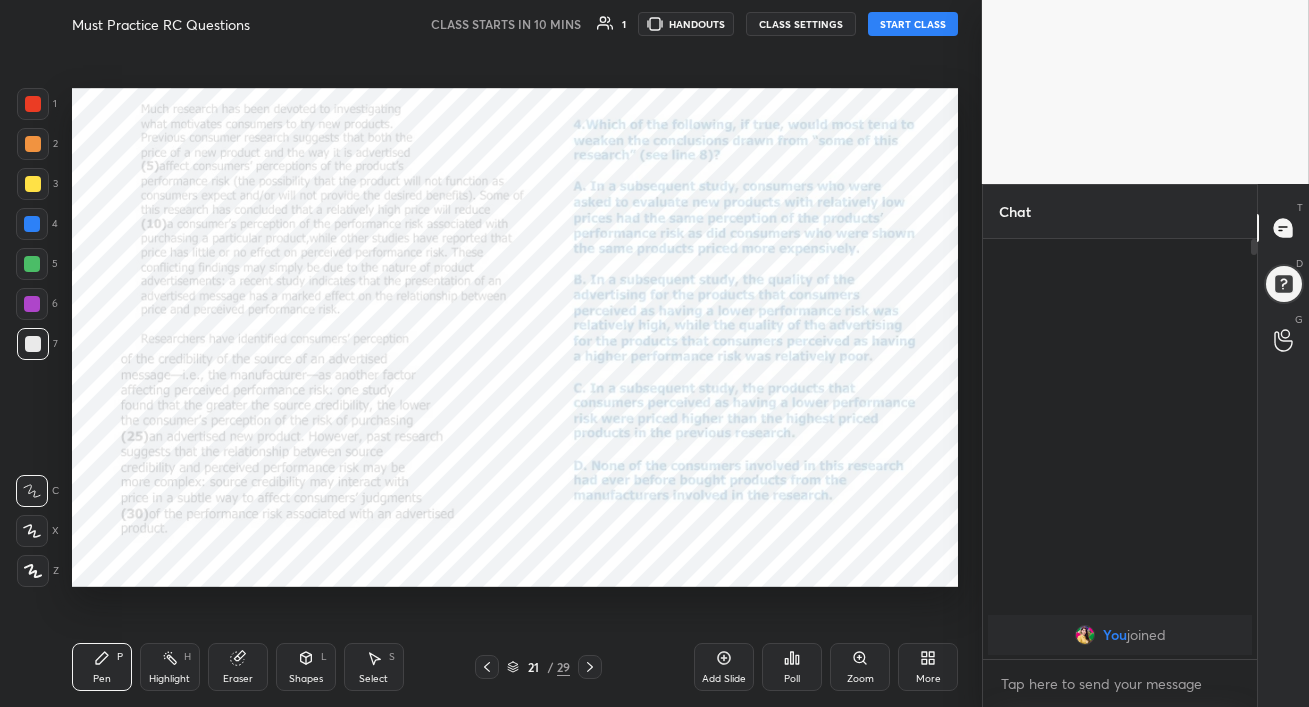 click 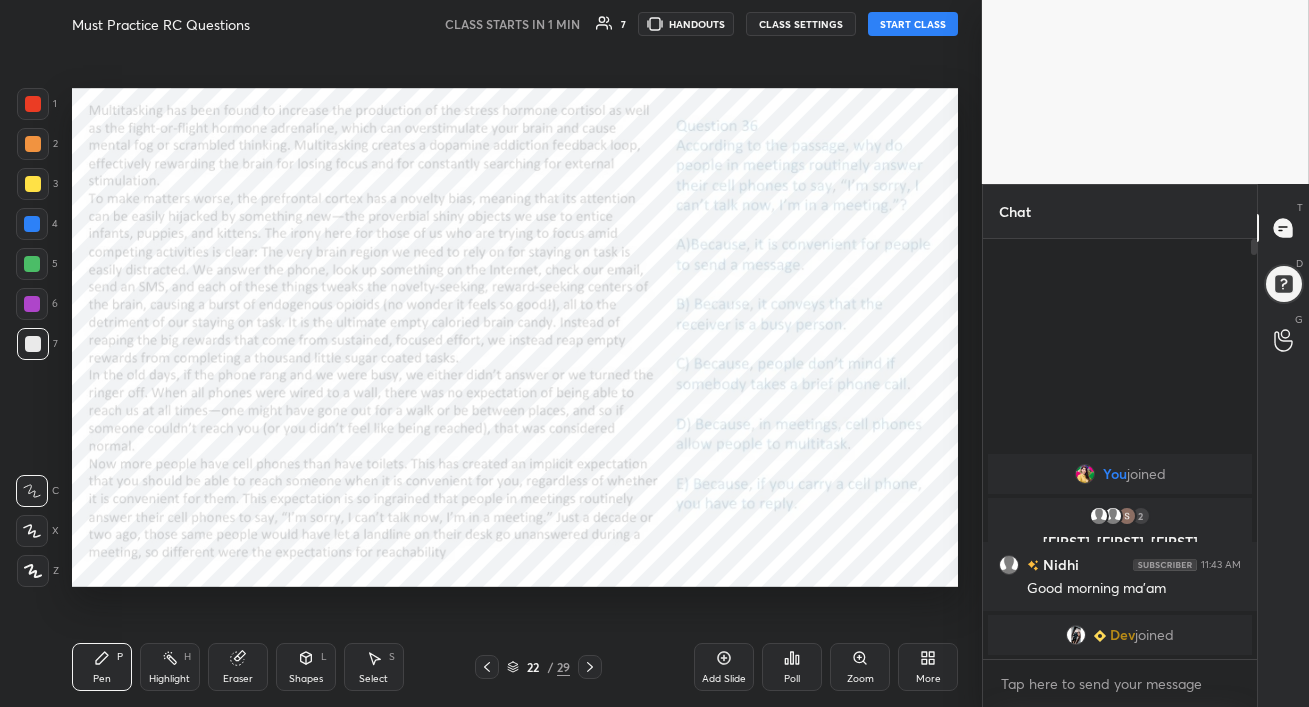 click on "START CLASS" at bounding box center [913, 24] 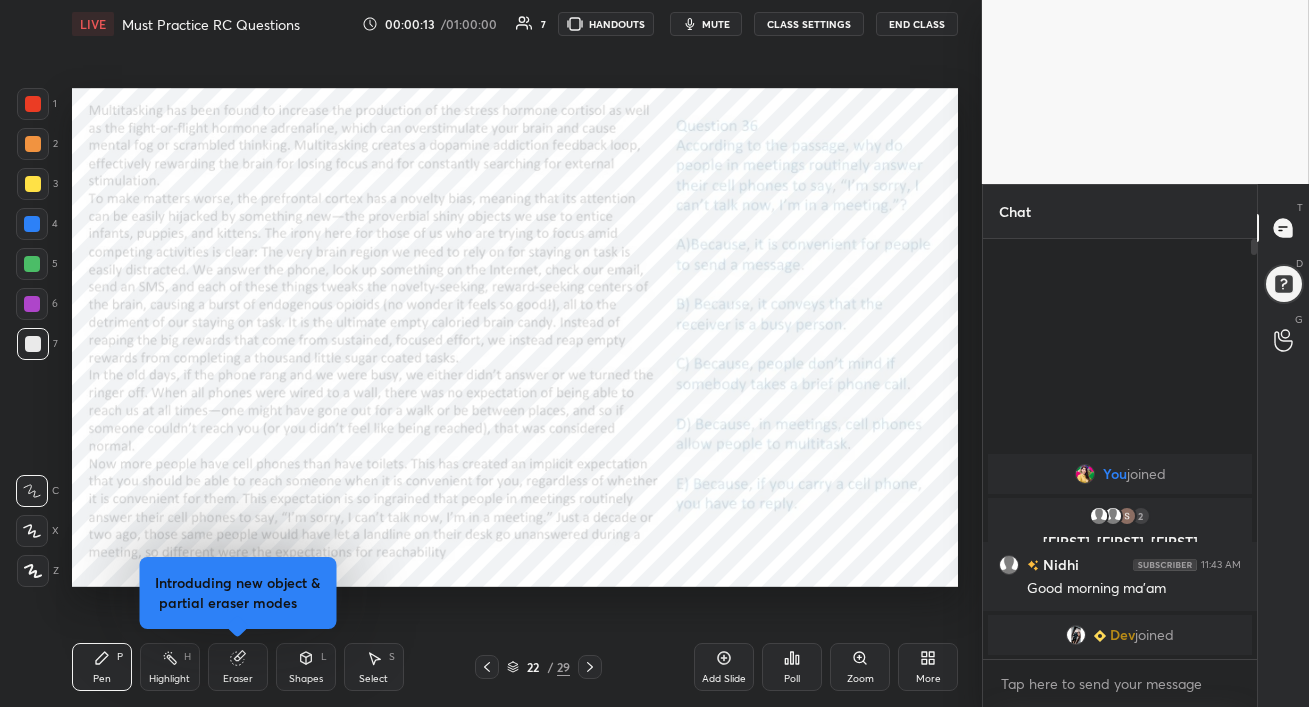 click at bounding box center [33, 104] 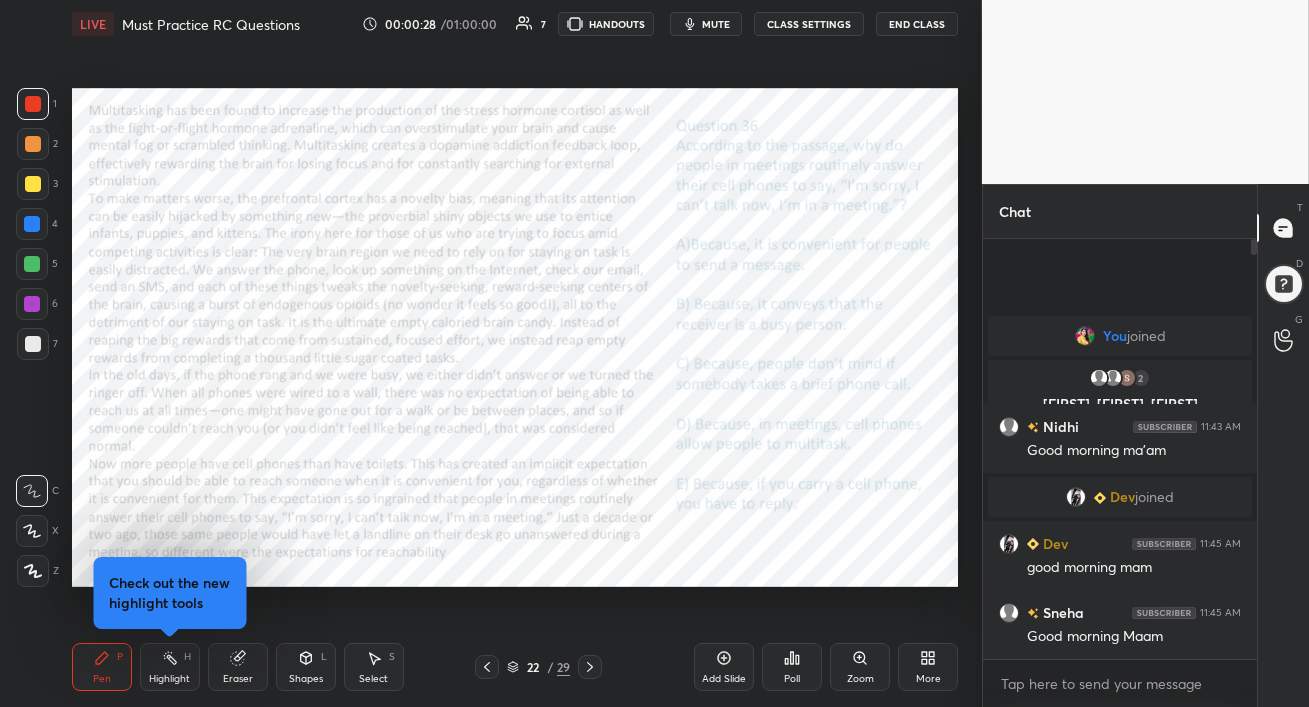 click on "mute" at bounding box center [716, 24] 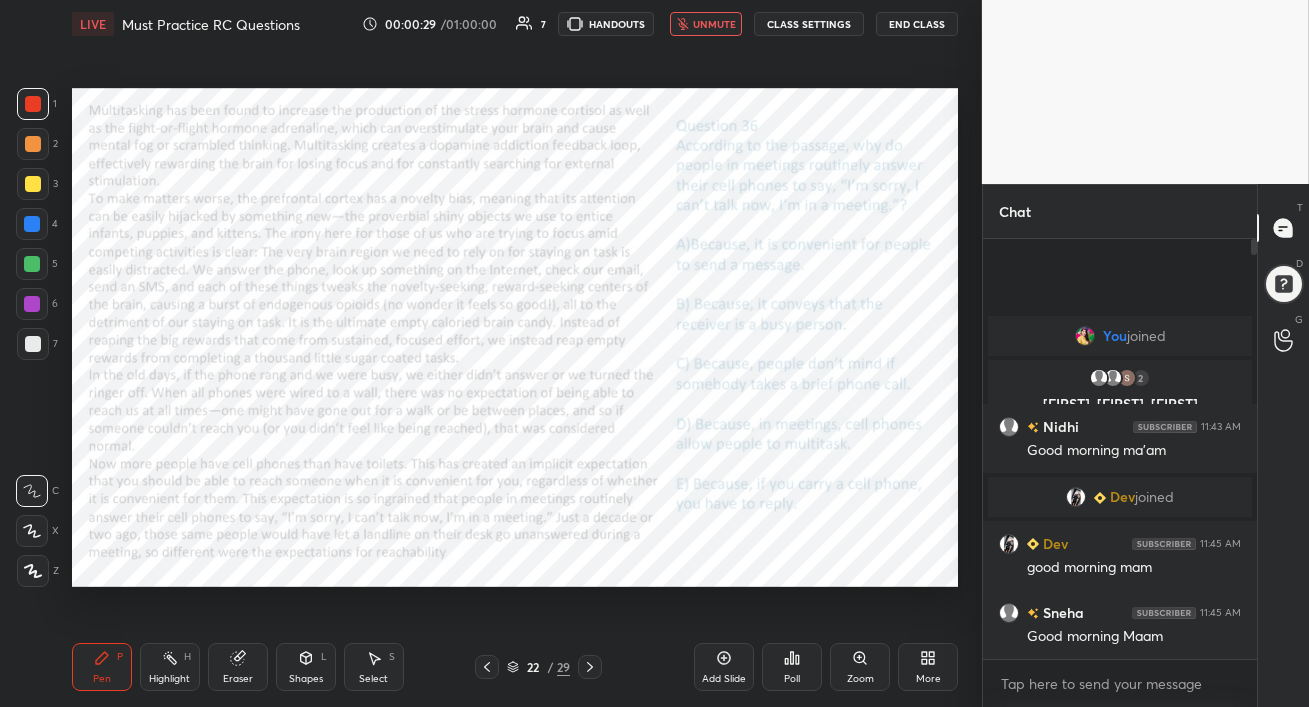 click on "unmute" at bounding box center (714, 24) 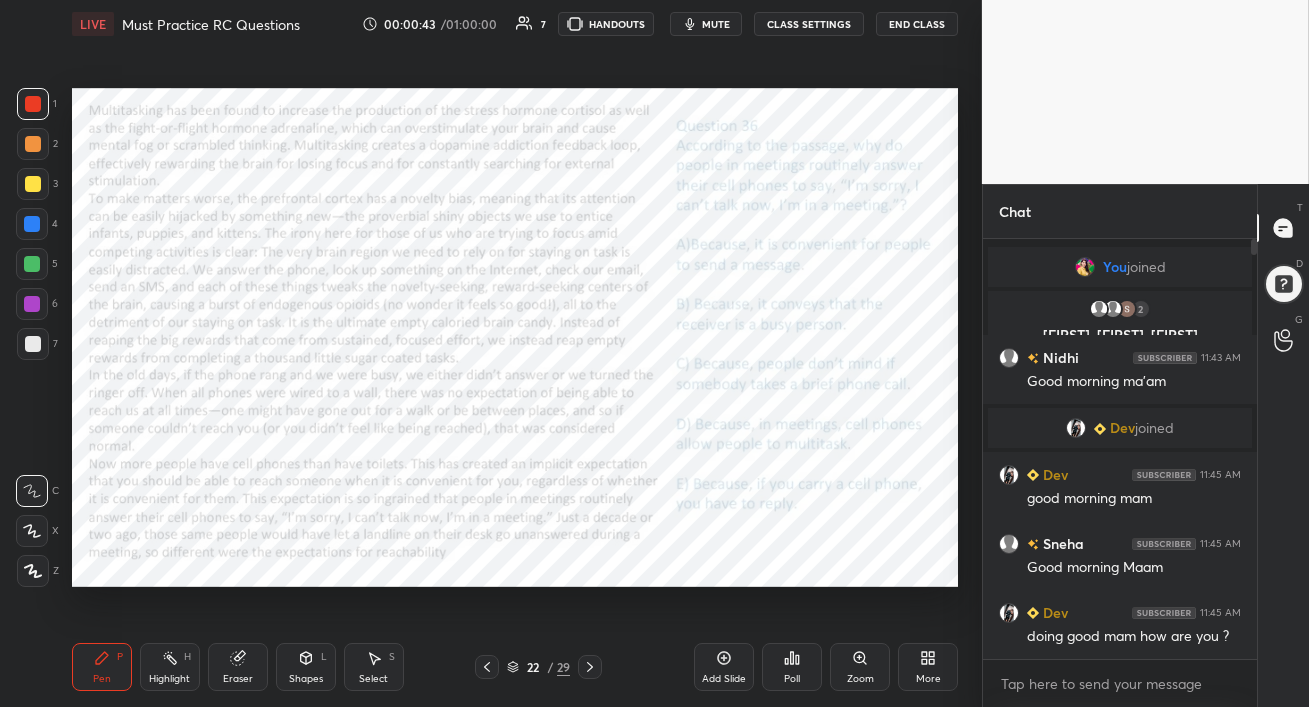 click at bounding box center [32, 304] 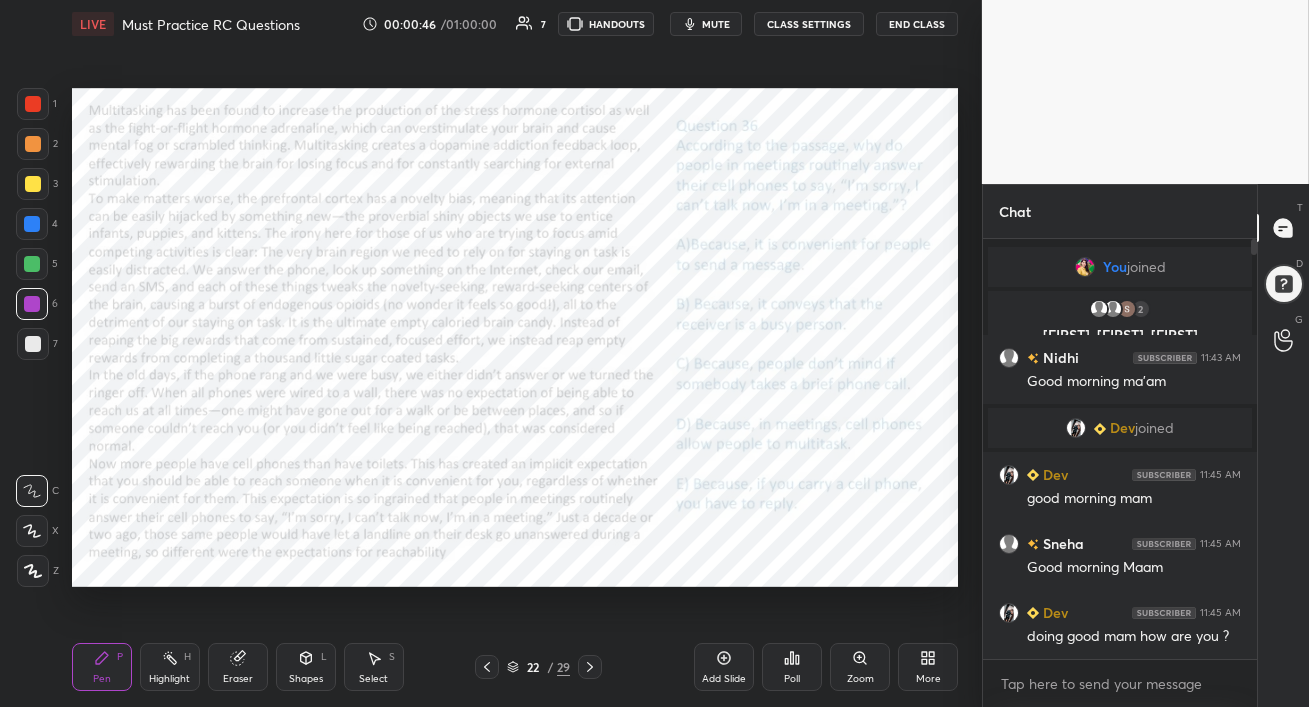 click on "mute" at bounding box center (706, 24) 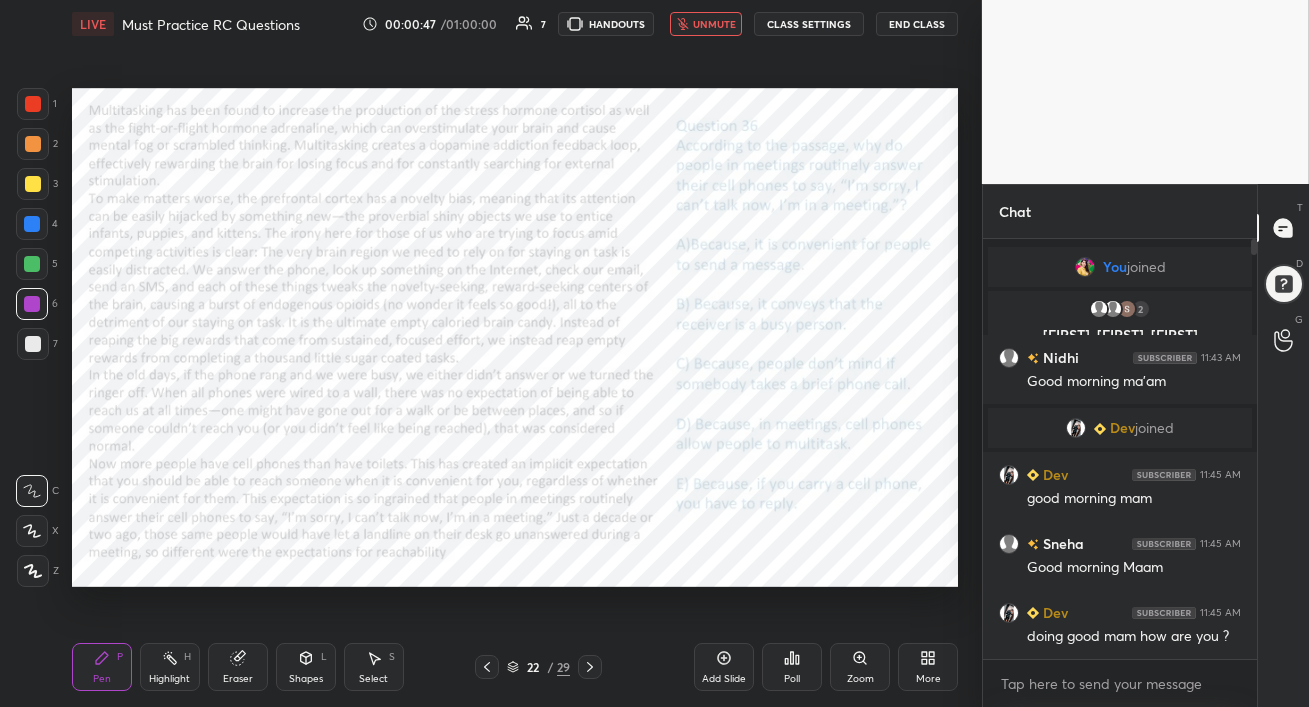 click on "unmute" at bounding box center [706, 24] 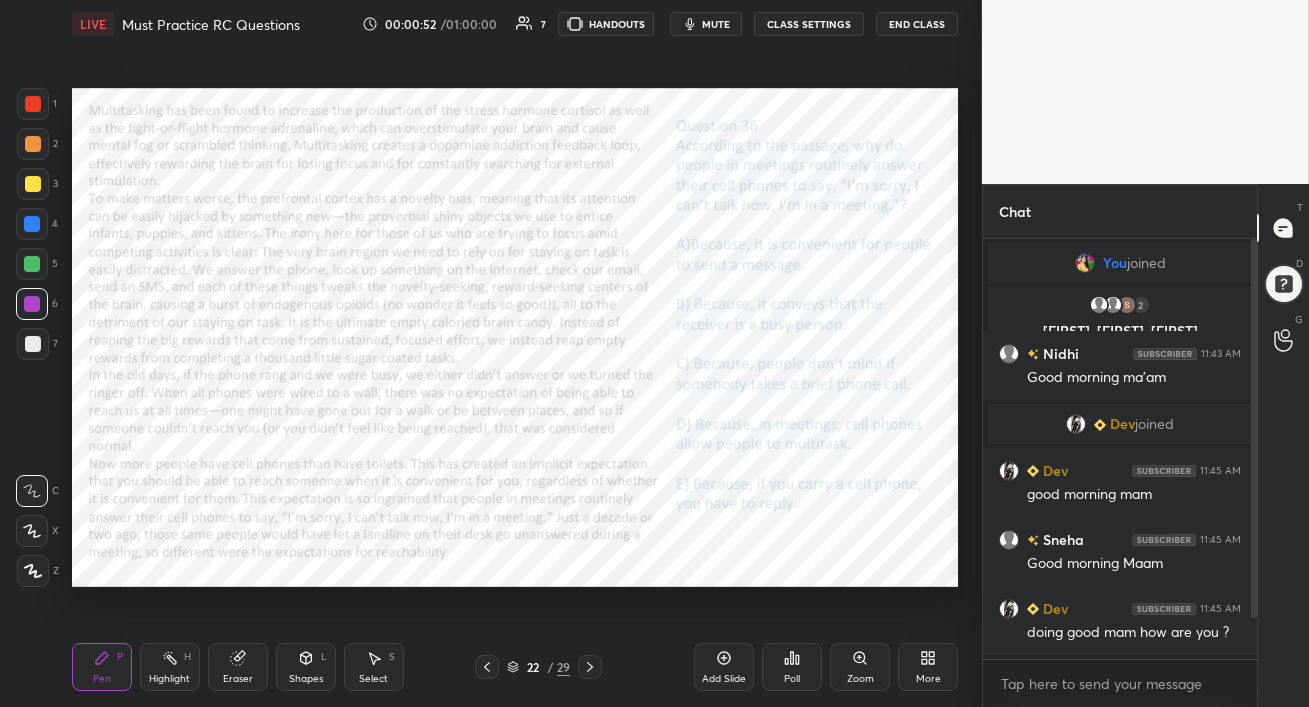 scroll, scrollTop: 44, scrollLeft: 0, axis: vertical 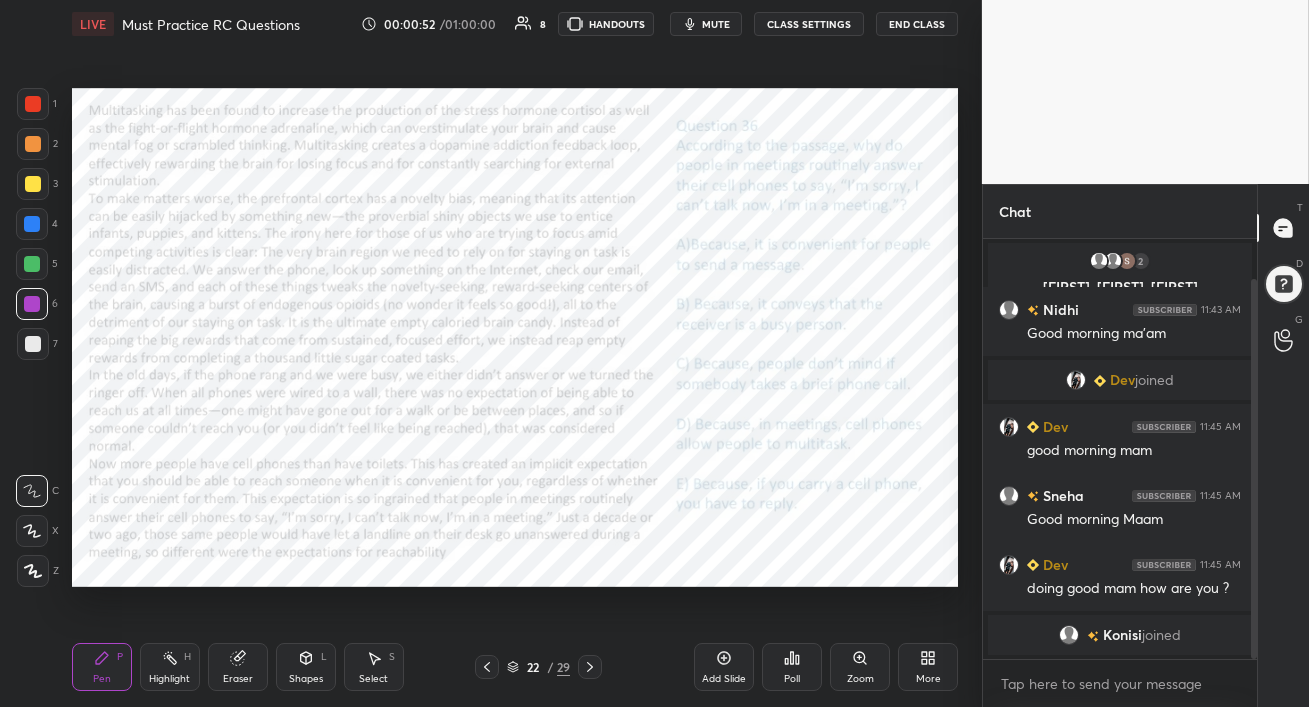 drag, startPoint x: 1252, startPoint y: 595, endPoint x: 1132, endPoint y: 689, distance: 152.4336 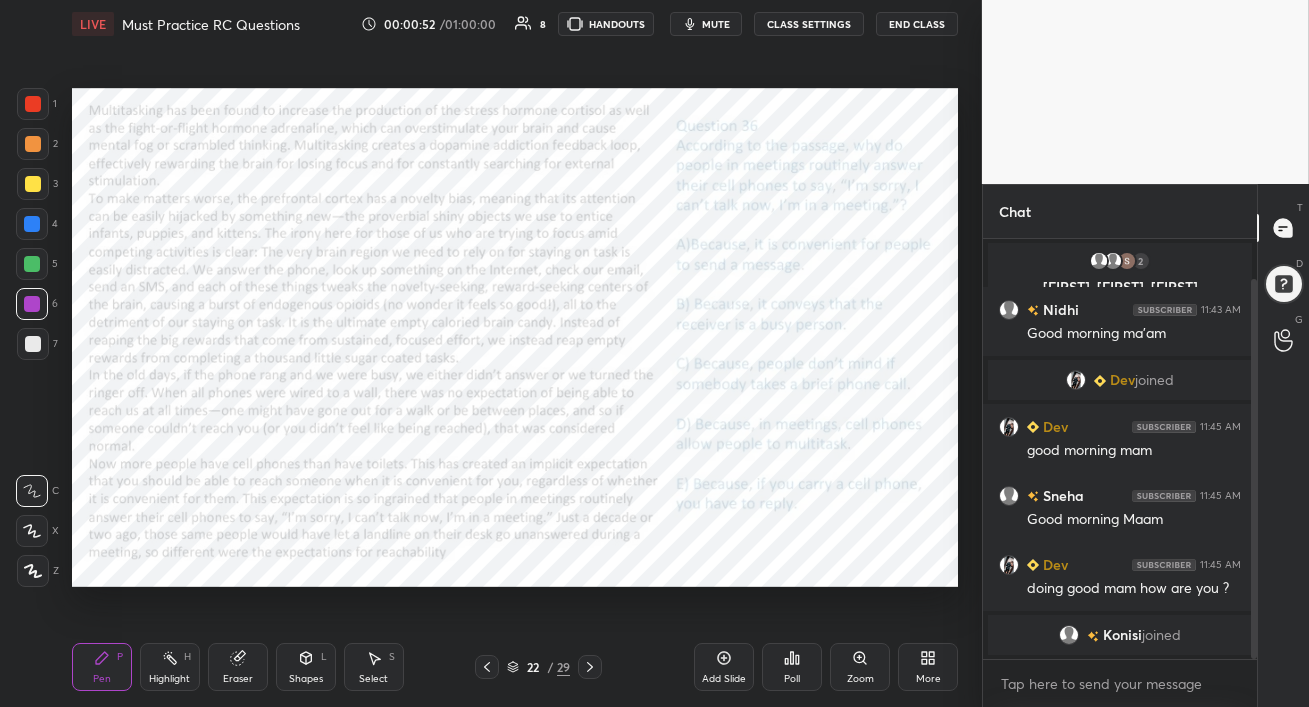 click on "You  joined 2 [FIRST], [FIRST], [FIRST] &  2 others  joined [FIRST] 11:43 AM Good morning ma'am Dev  joined Dev 11:45 AM good morning mam [FIRST] 11:45 AM Good morning Maam Dev 11:45 AM doing good mam how are you ? [FIRST]  joined JUMP TO LATEST Enable hand raising Enable raise hand to speak to learners. Once enabled, chat will be turned off temporarily. Enable x" at bounding box center [1120, 473] 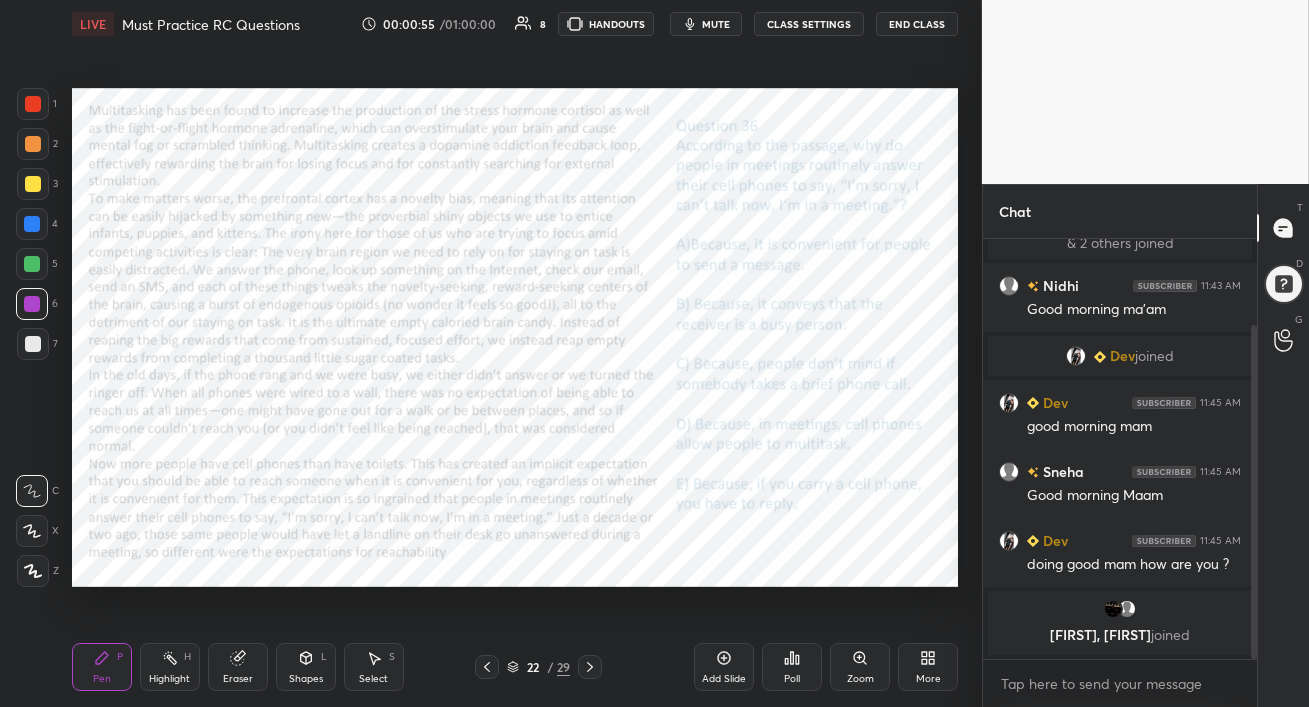 click 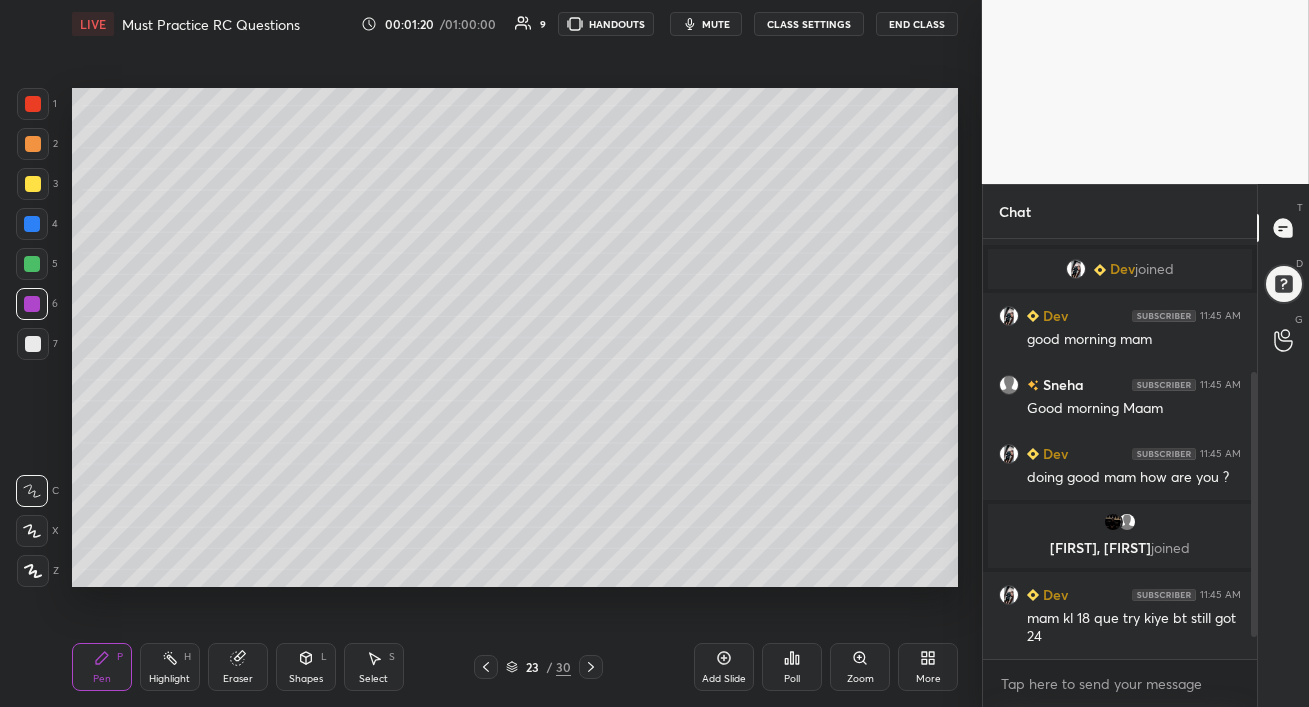 scroll, scrollTop: 264, scrollLeft: 0, axis: vertical 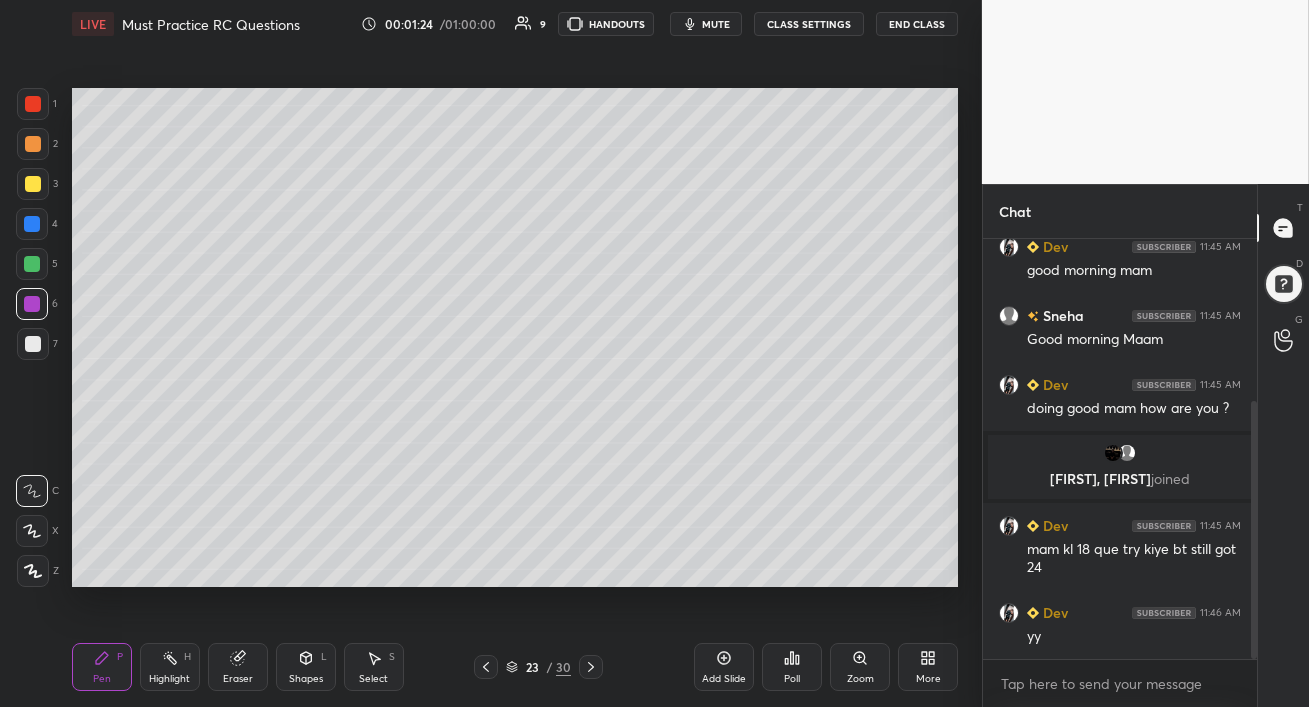 click at bounding box center (33, 144) 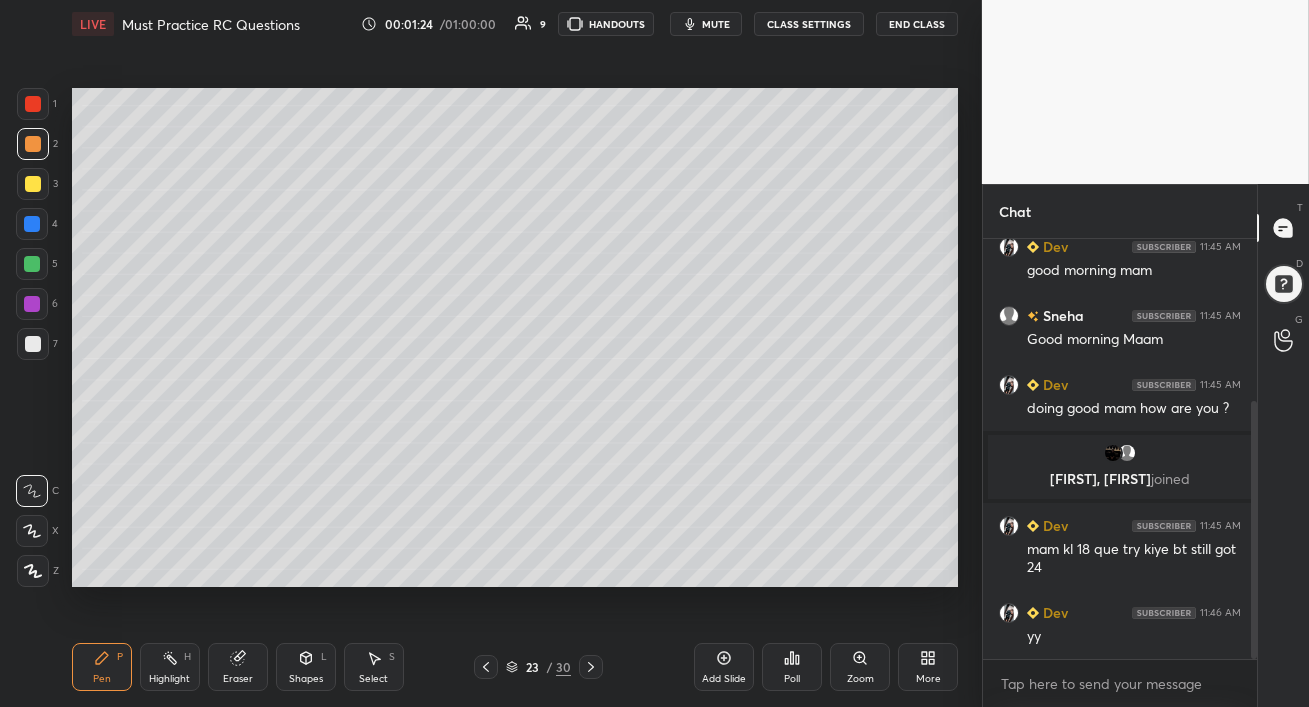 click at bounding box center [33, 104] 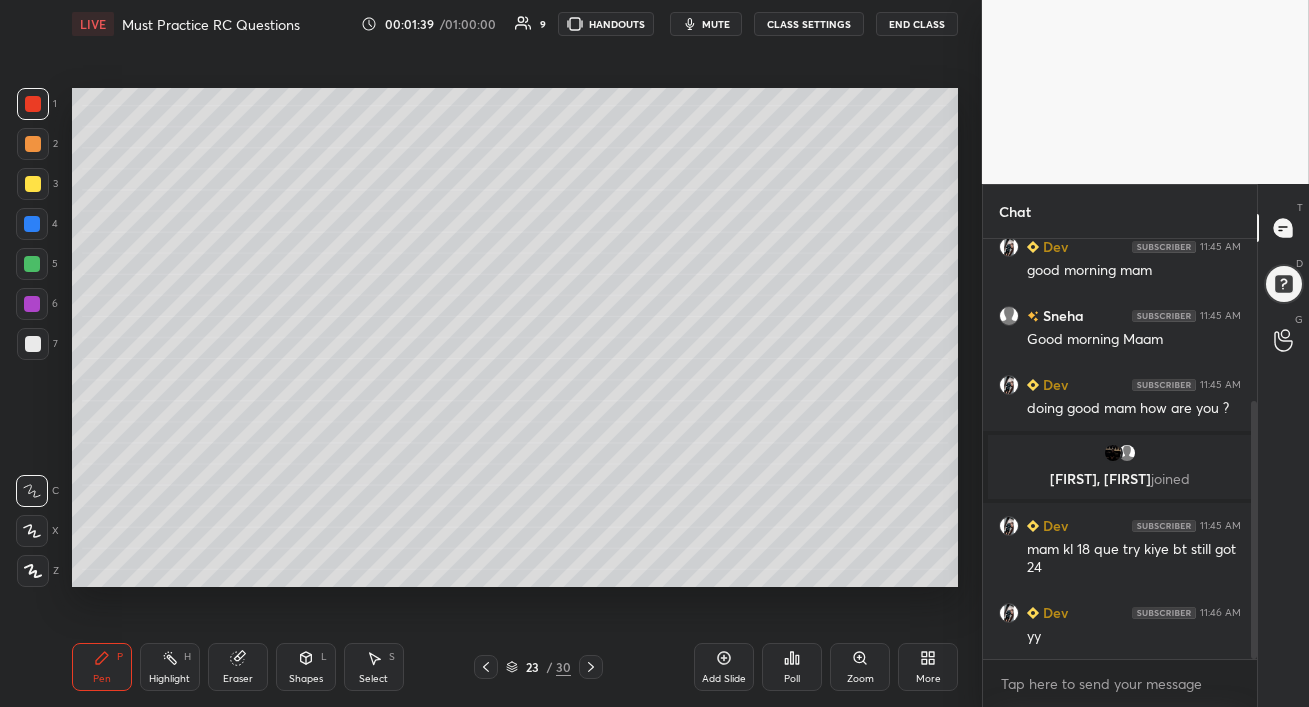click at bounding box center (33, 144) 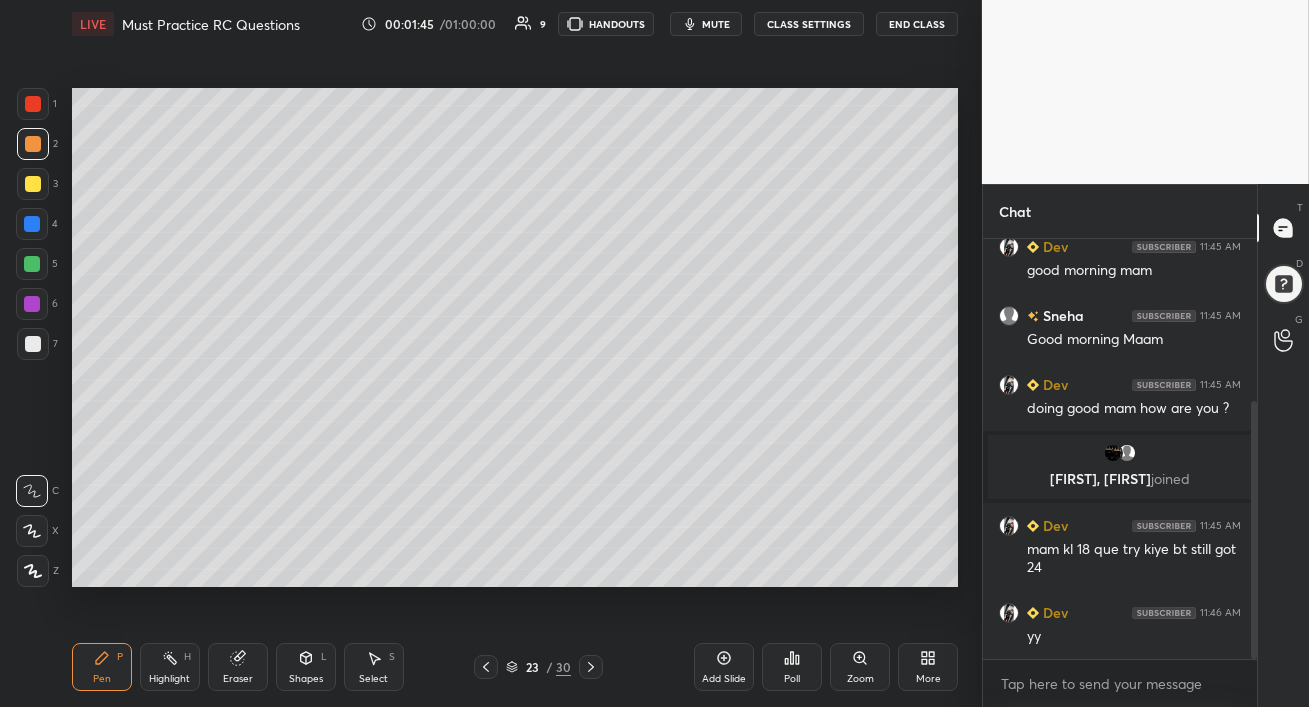 drag, startPoint x: 25, startPoint y: 191, endPoint x: 54, endPoint y: 201, distance: 30.675724 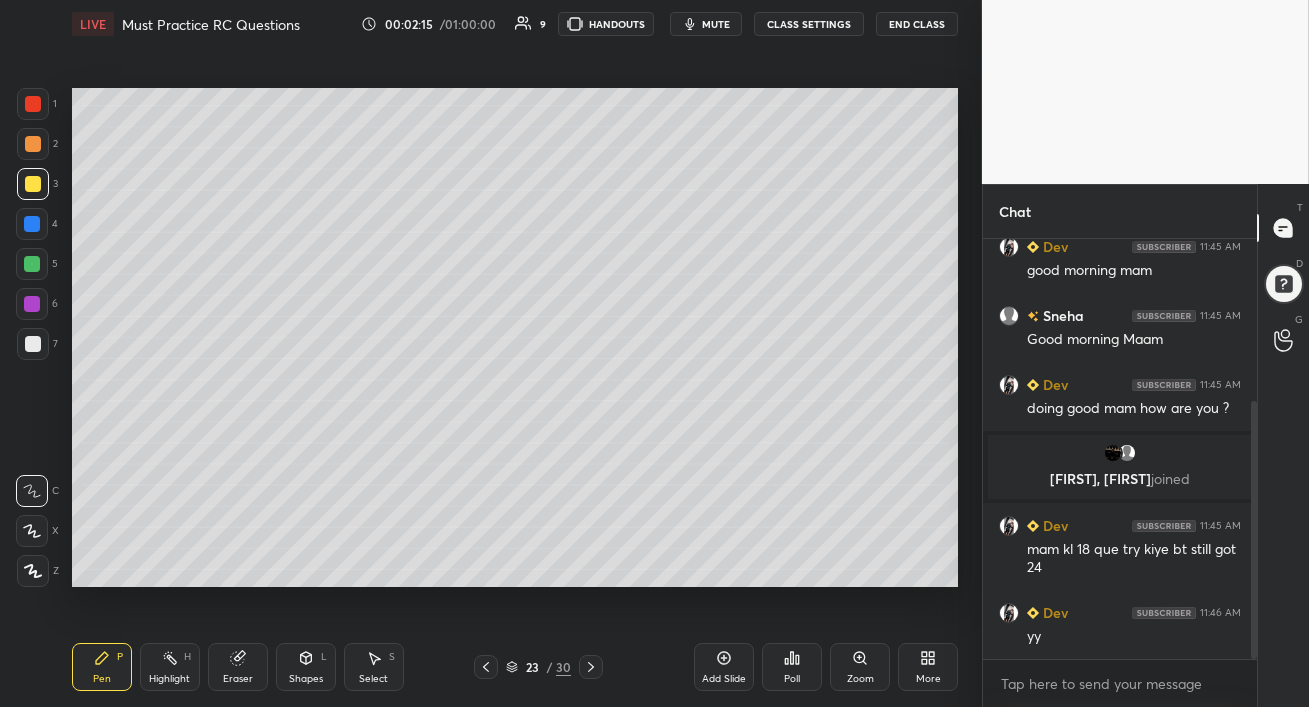 click at bounding box center [32, 264] 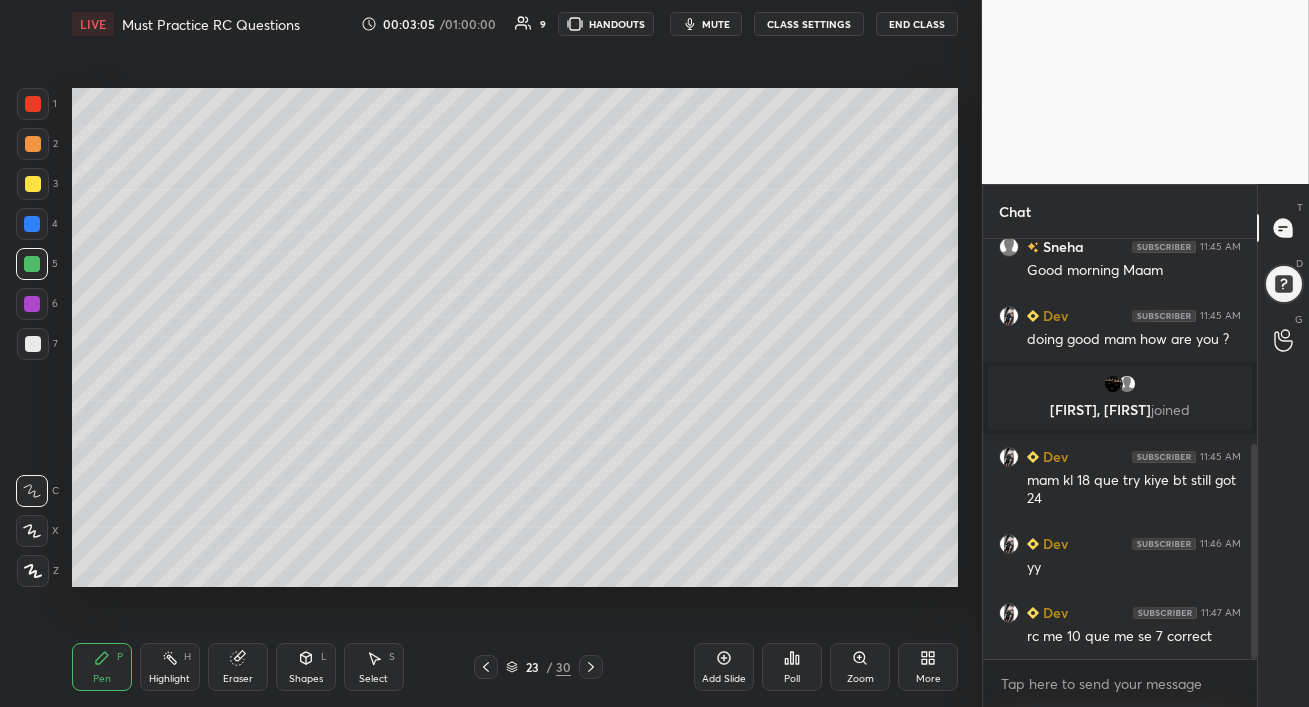 scroll, scrollTop: 401, scrollLeft: 0, axis: vertical 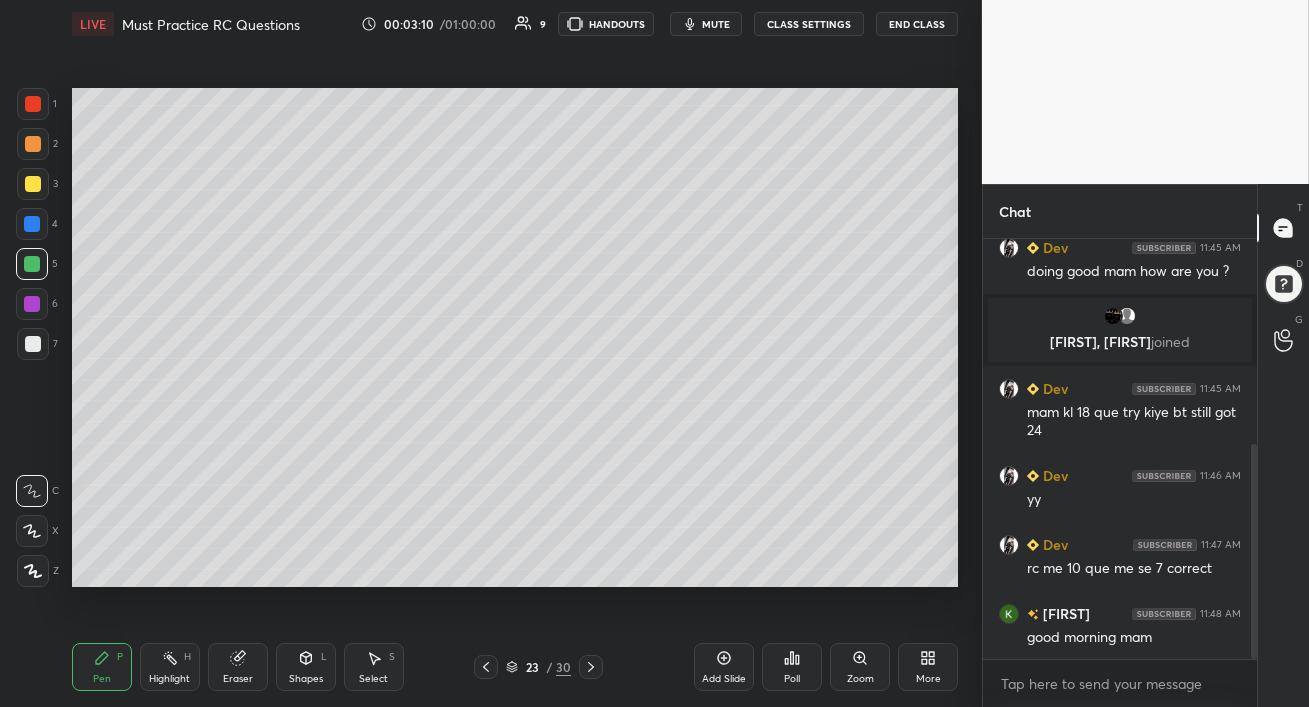 click at bounding box center (33, 104) 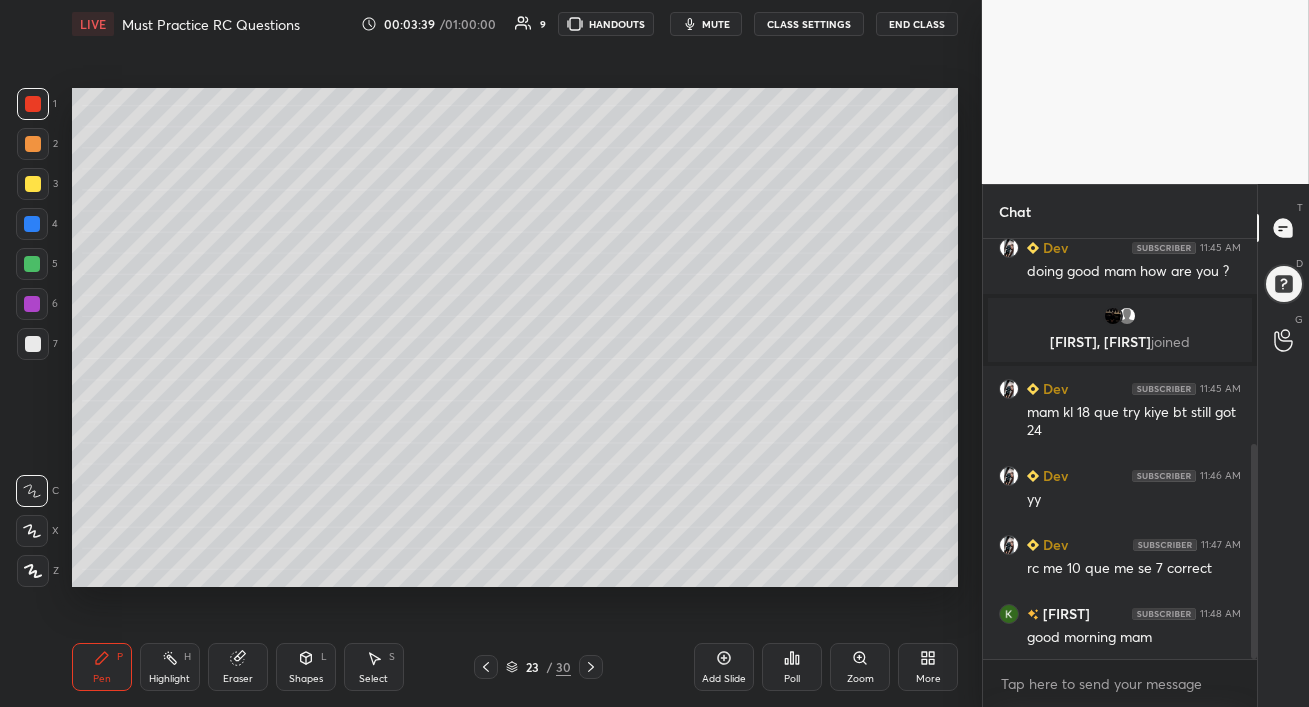 click at bounding box center (32, 264) 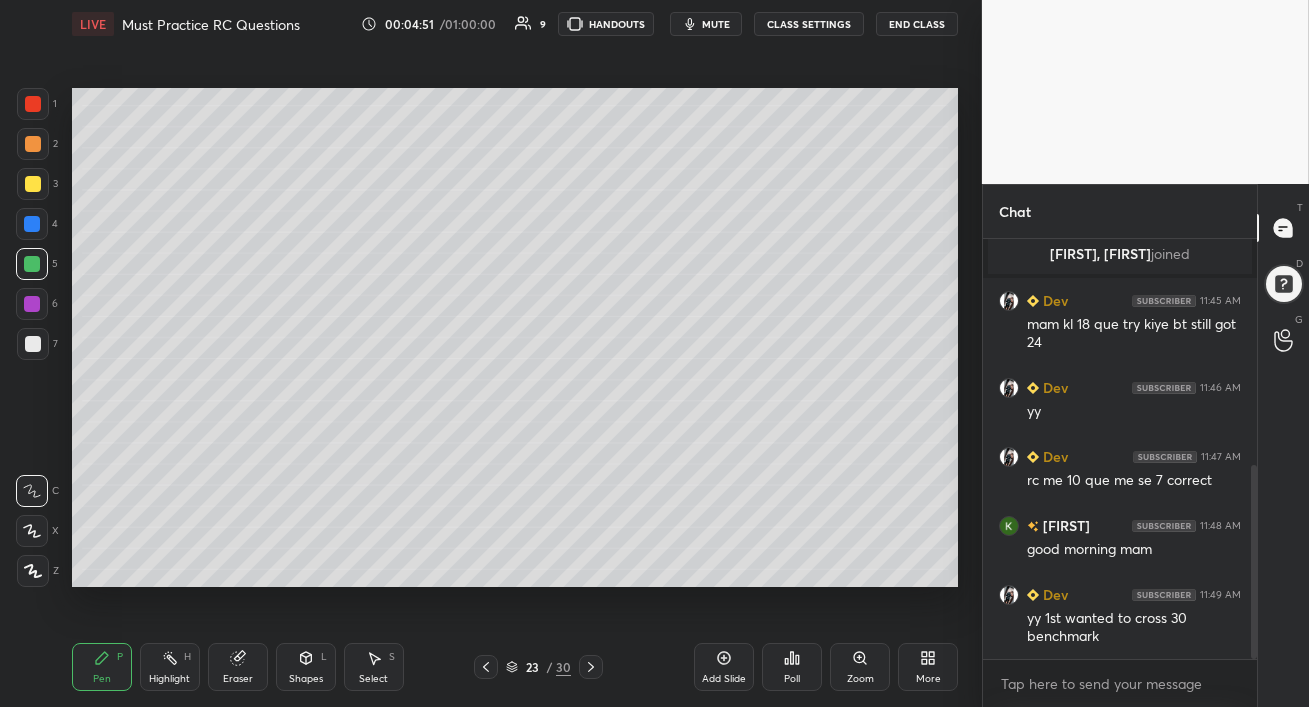 scroll, scrollTop: 536, scrollLeft: 0, axis: vertical 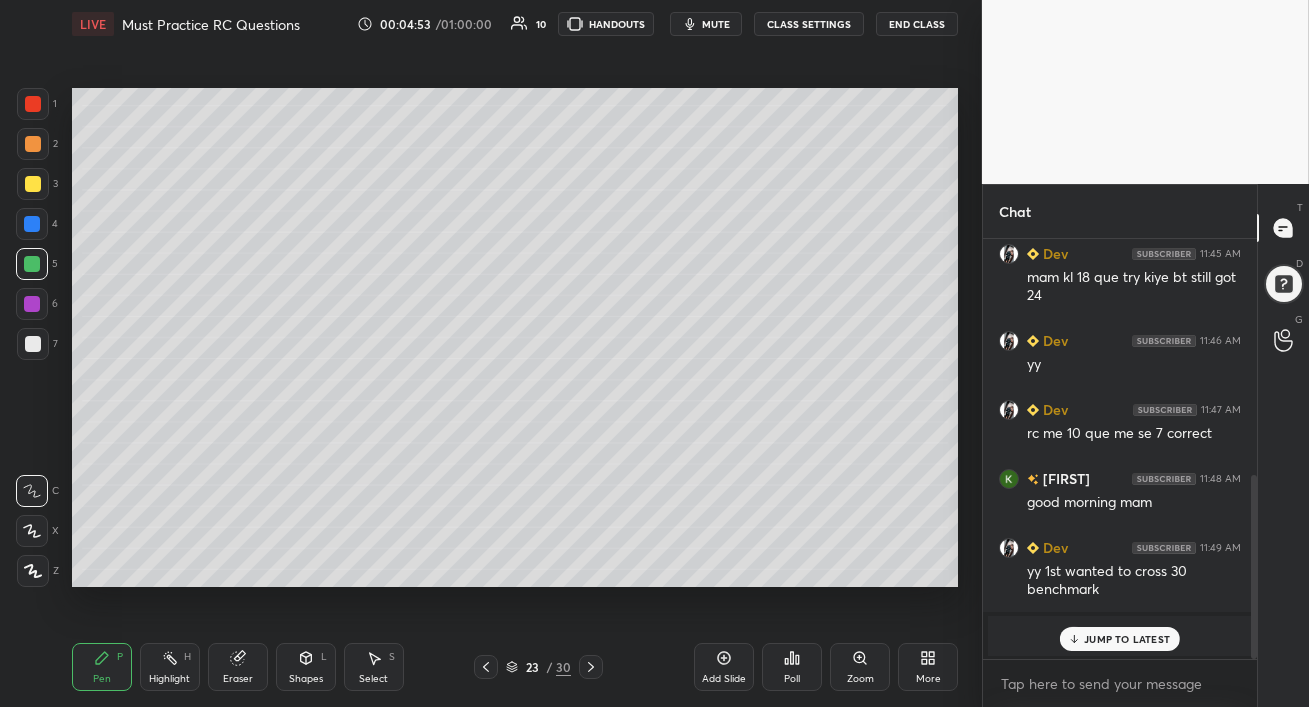 drag, startPoint x: 1076, startPoint y: 635, endPoint x: 1062, endPoint y: 624, distance: 17.804493 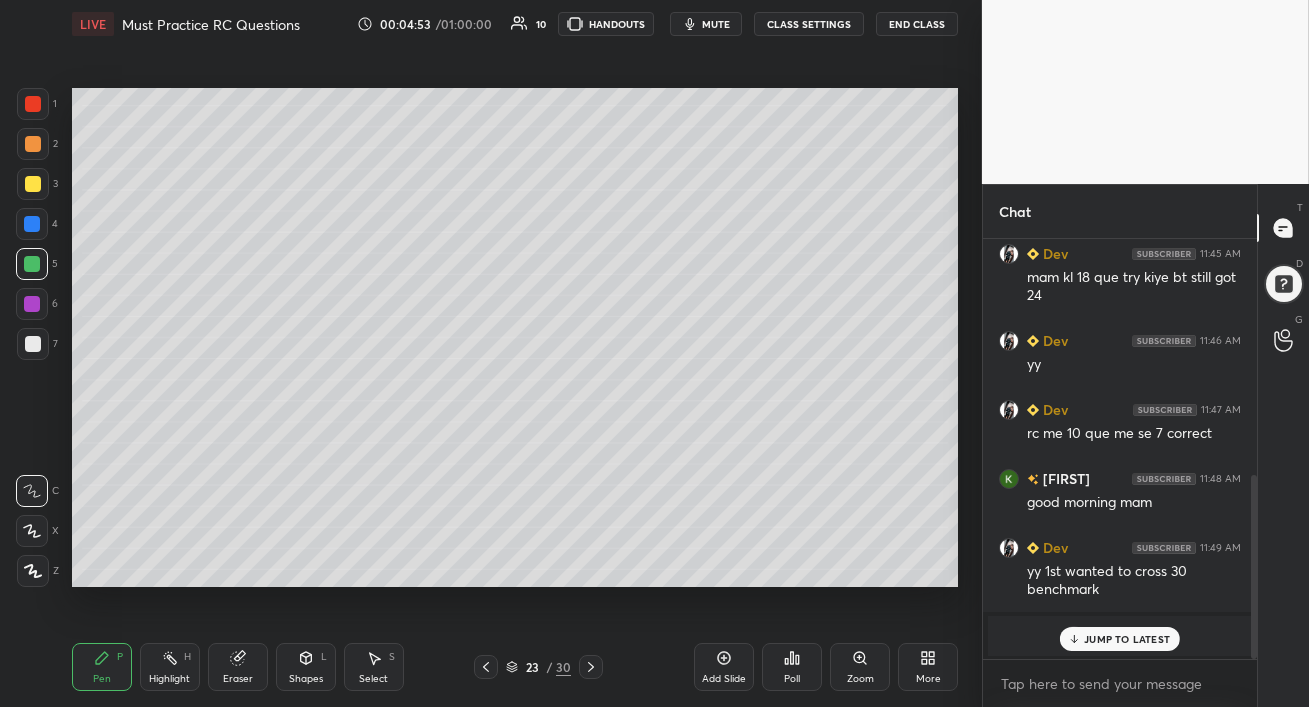 click 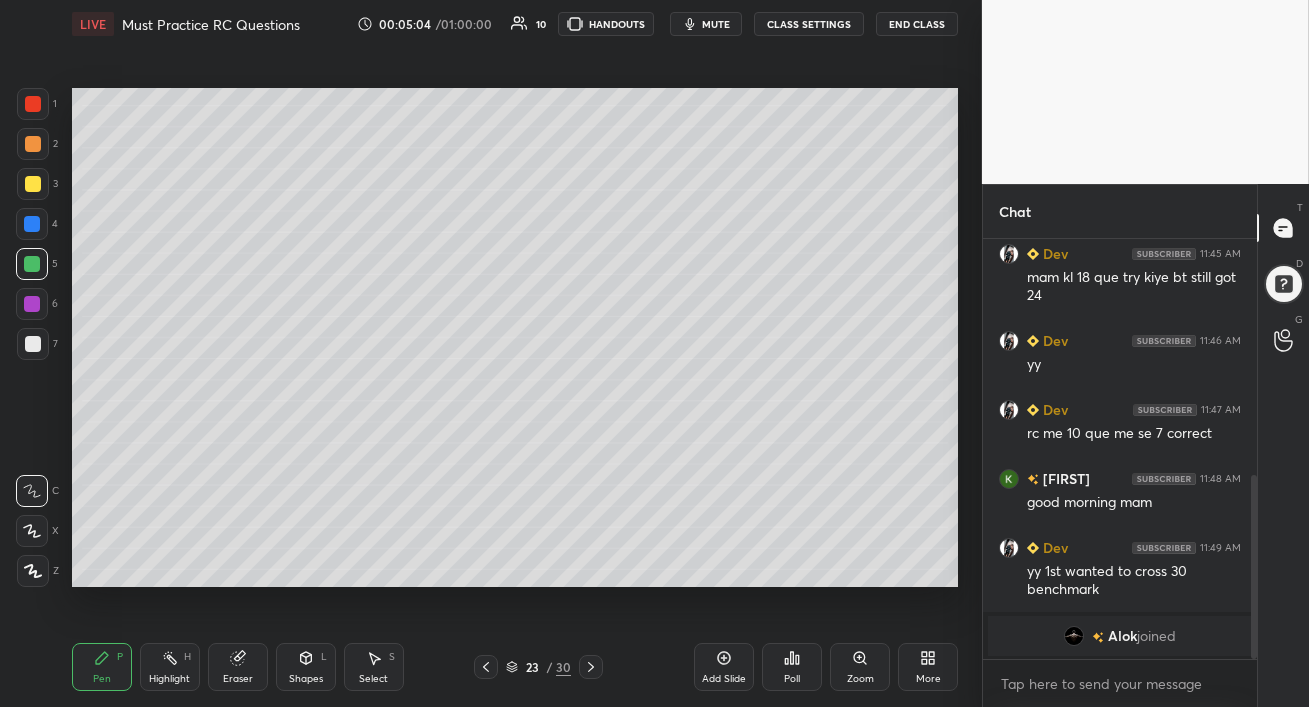 scroll, scrollTop: 560, scrollLeft: 0, axis: vertical 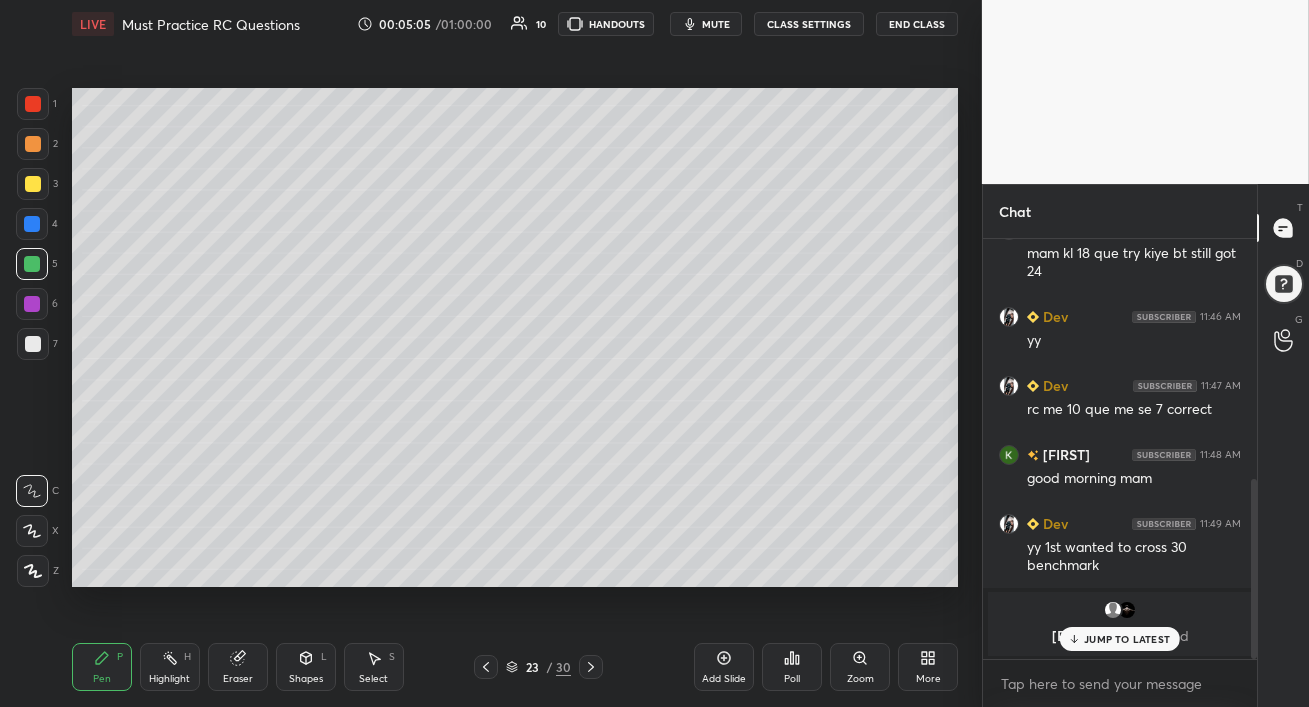 click at bounding box center (33, 184) 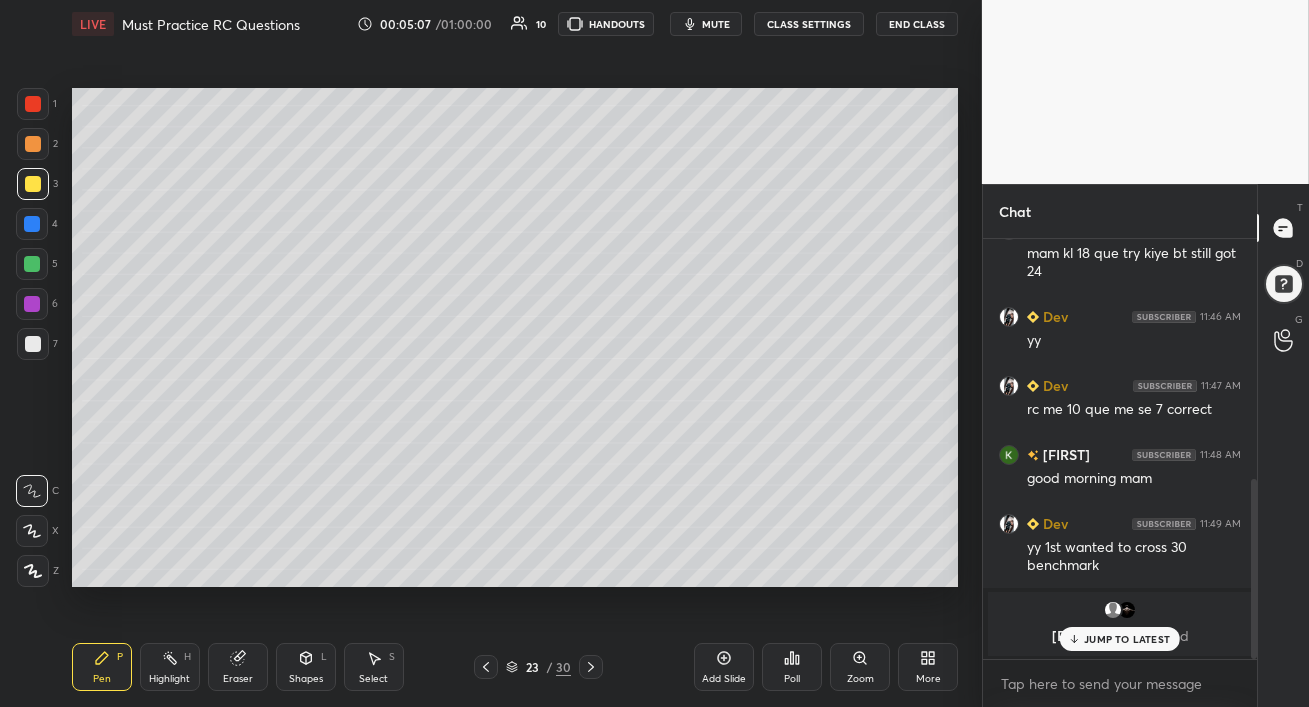 click 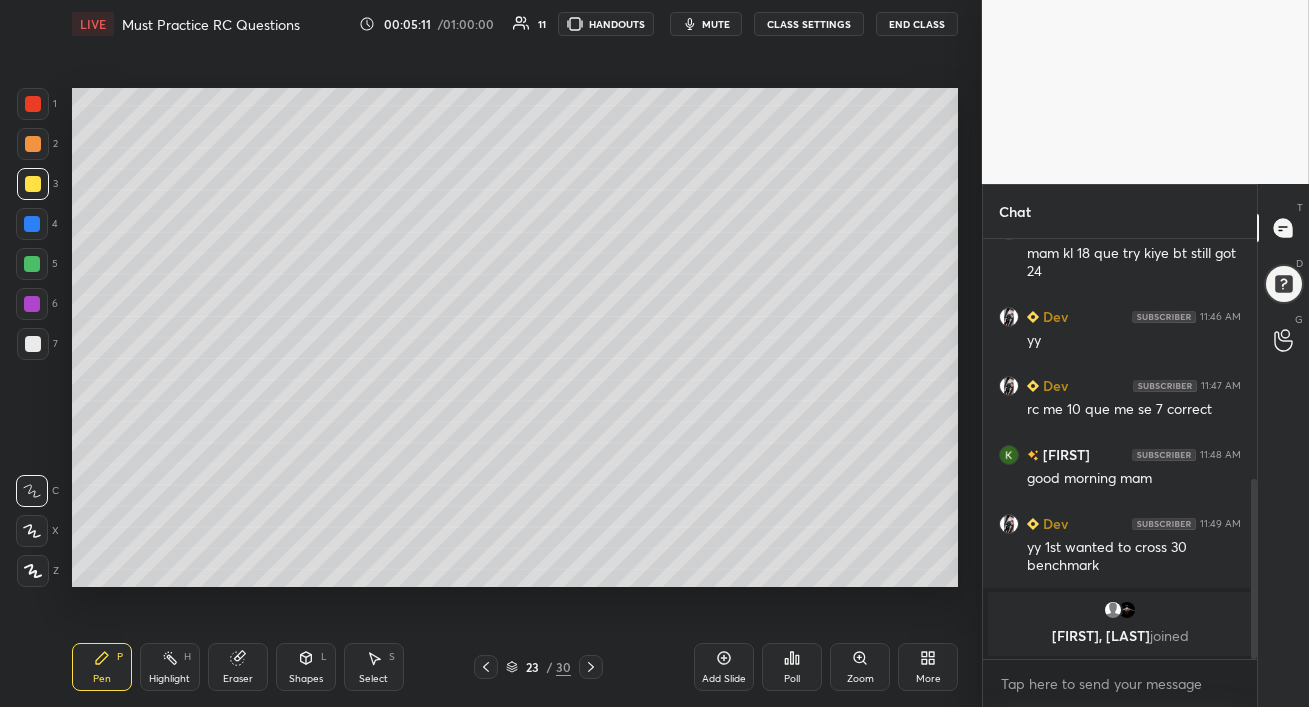 drag, startPoint x: 490, startPoint y: 669, endPoint x: 633, endPoint y: 686, distance: 144.00694 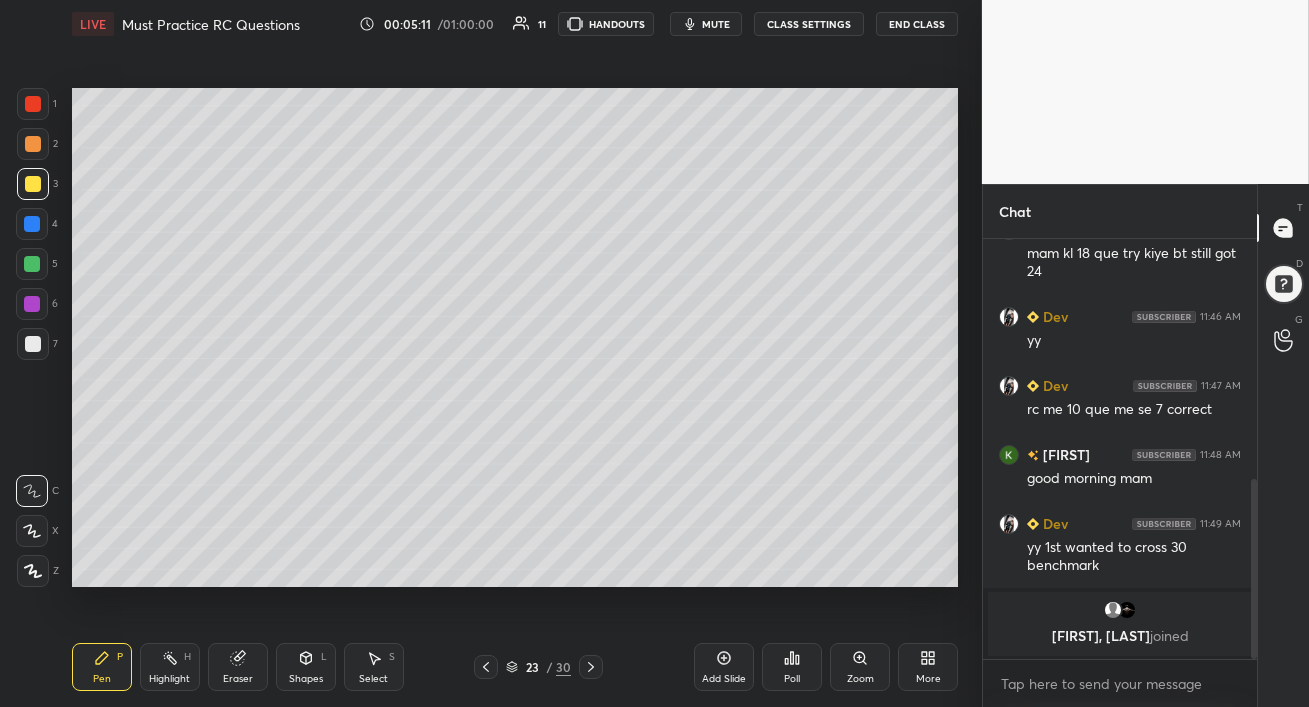 click on "Pen P Highlight H Eraser Shapes L Select S 23 / 30 Add Slide Poll Zoom More" at bounding box center [515, 667] 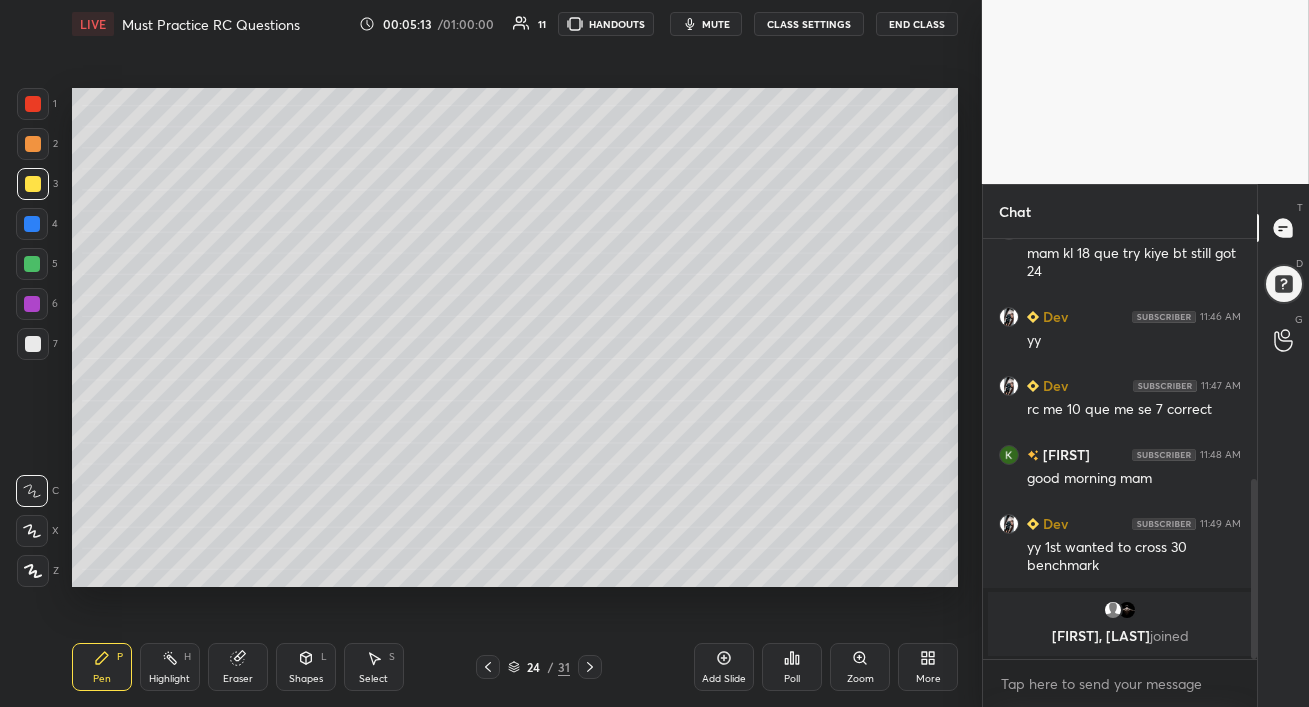 click at bounding box center (33, 144) 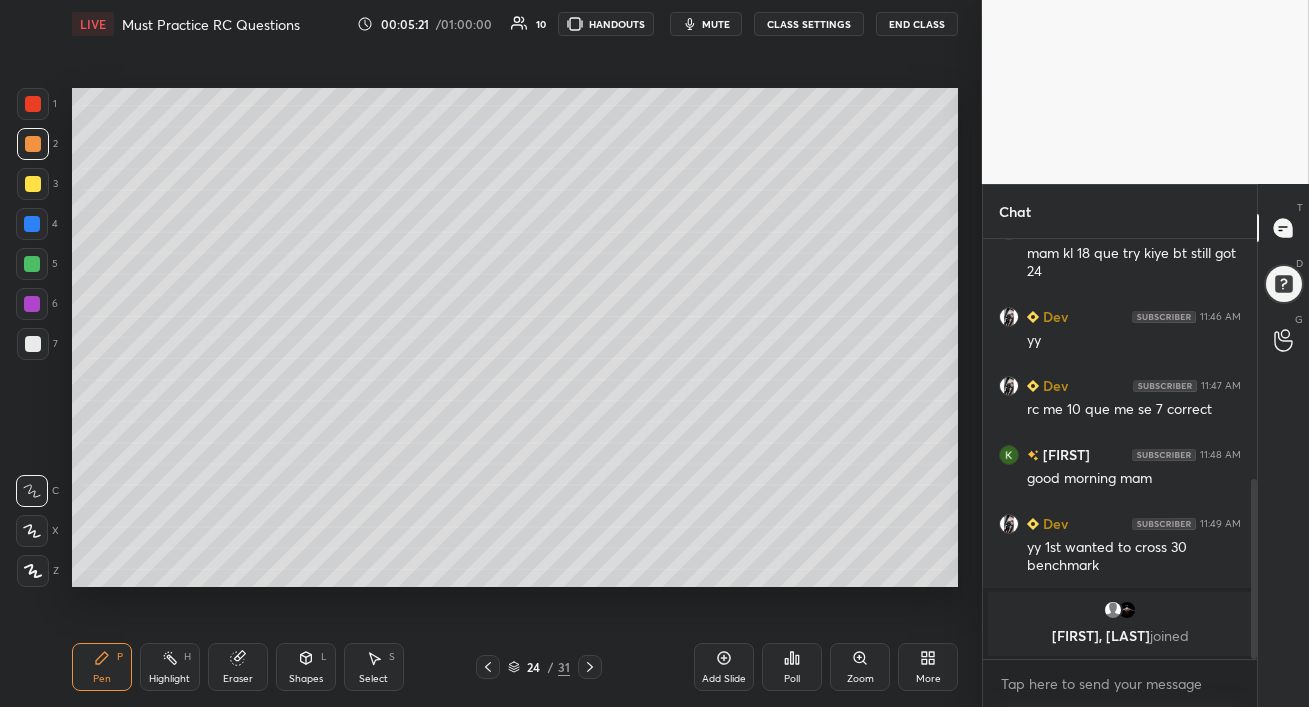 click at bounding box center (32, 224) 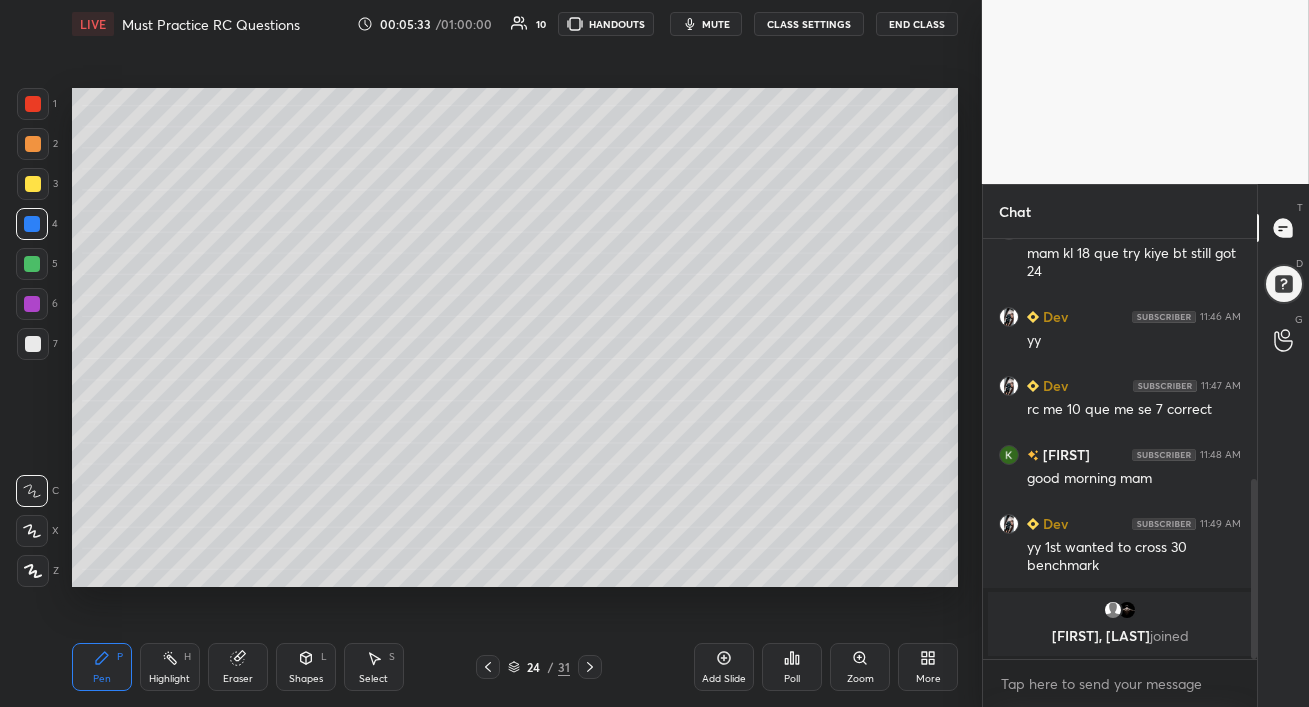 click on "Shapes" at bounding box center [306, 679] 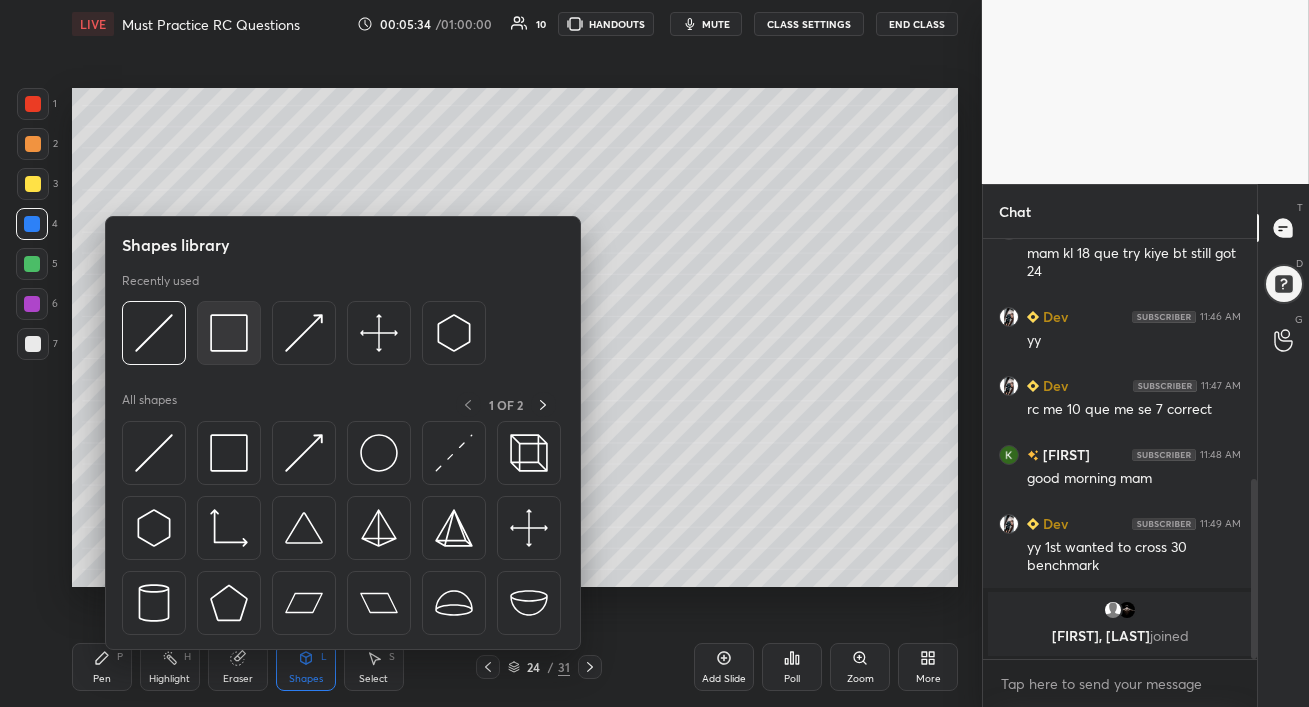 click at bounding box center (229, 333) 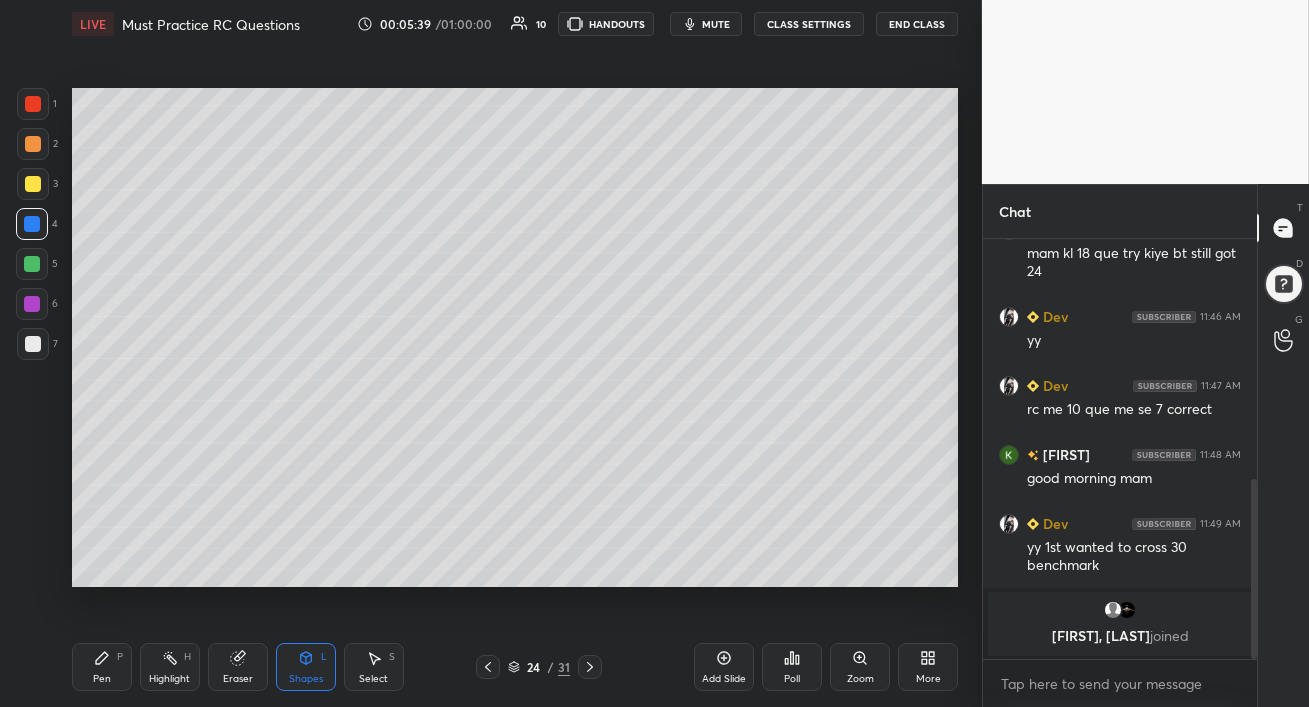 click on "Pen" at bounding box center (102, 679) 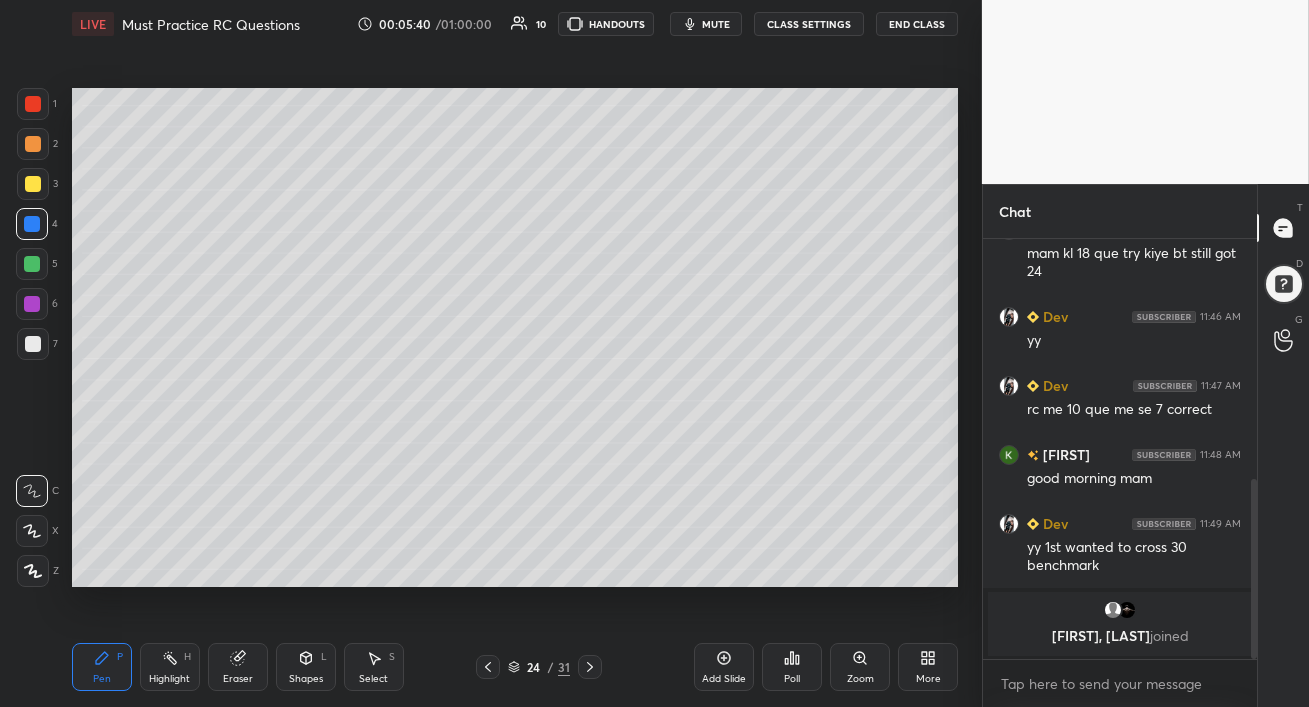 click on "5" at bounding box center (37, 264) 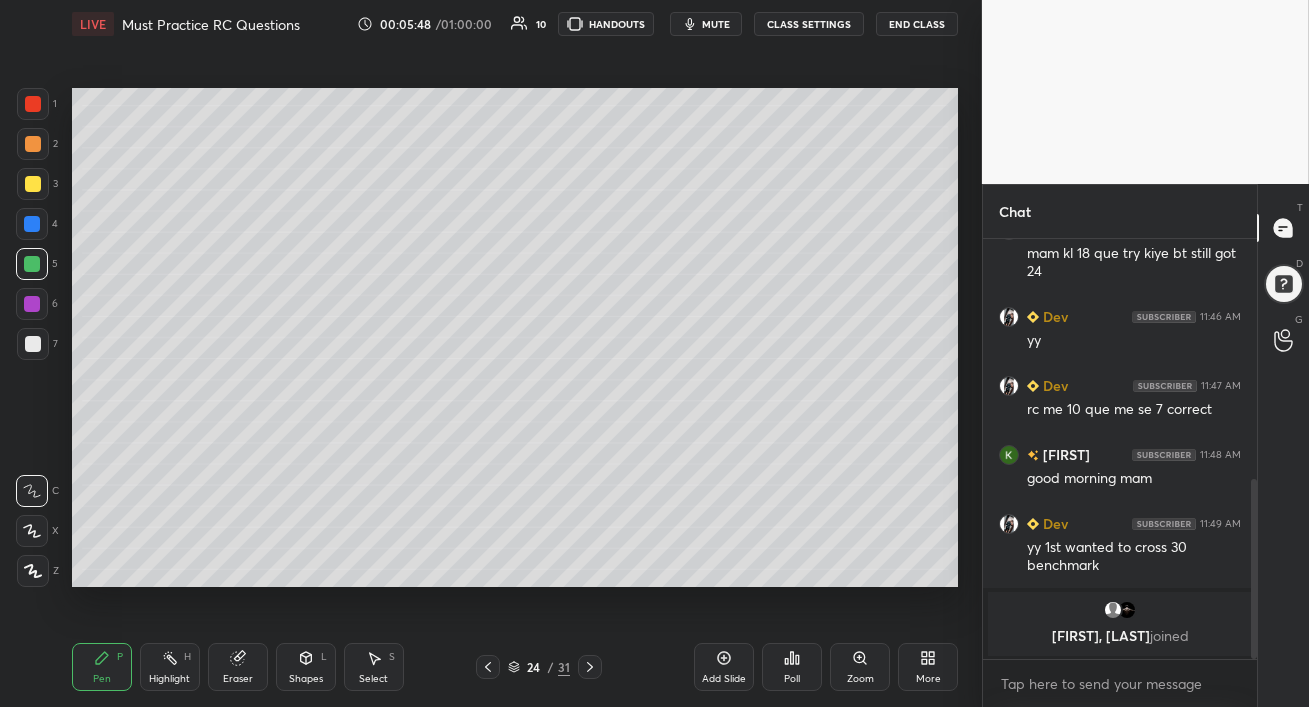 click at bounding box center (33, 184) 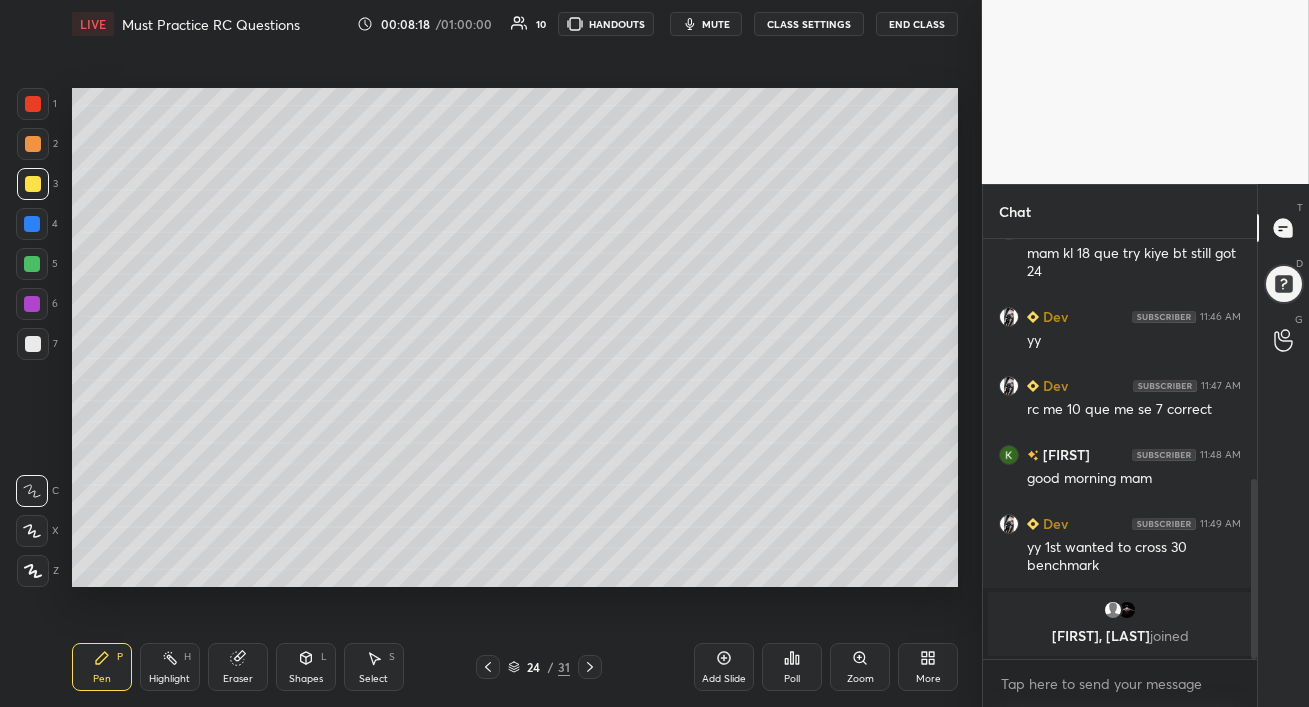 click at bounding box center [32, 264] 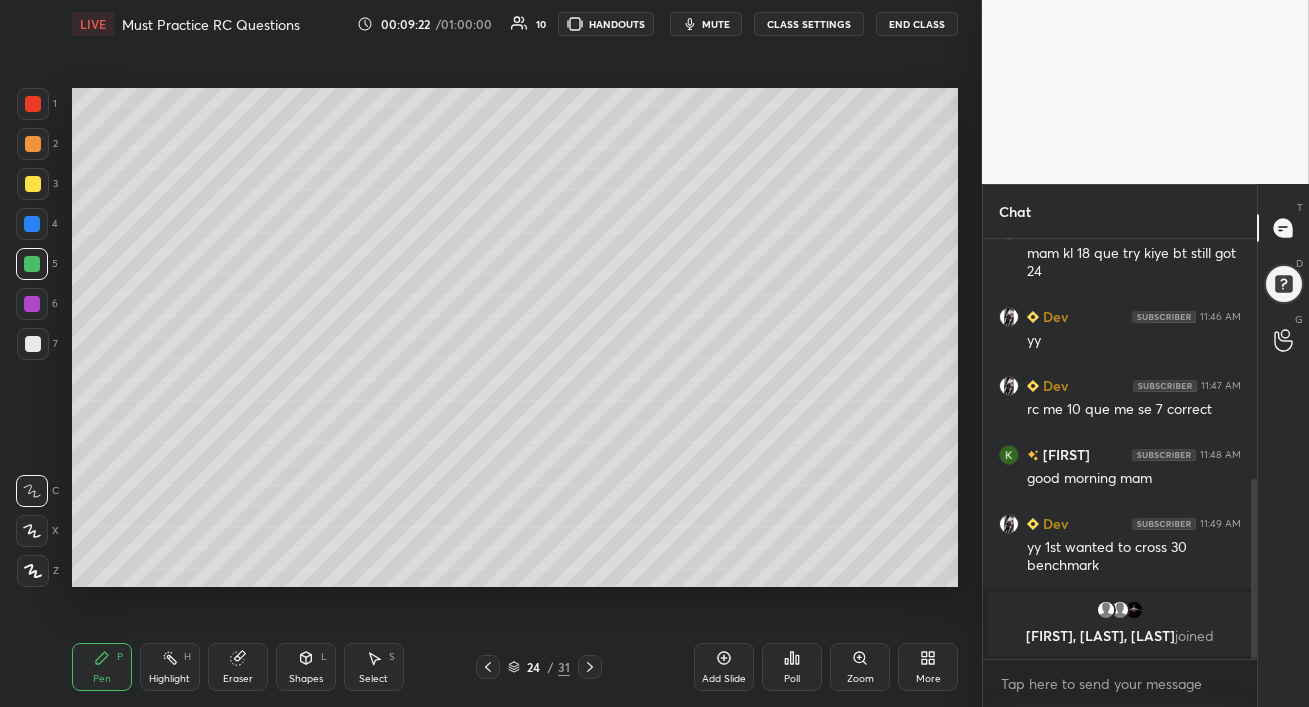 click at bounding box center (32, 304) 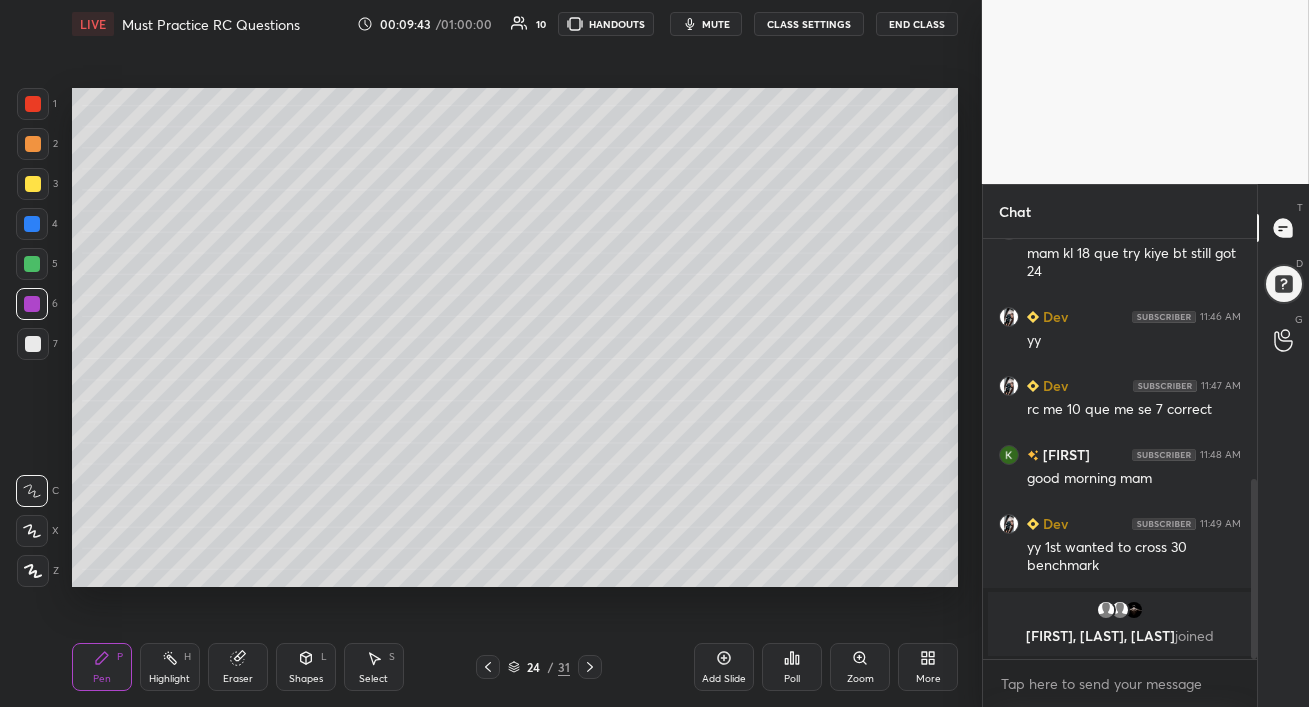 click at bounding box center (32, 264) 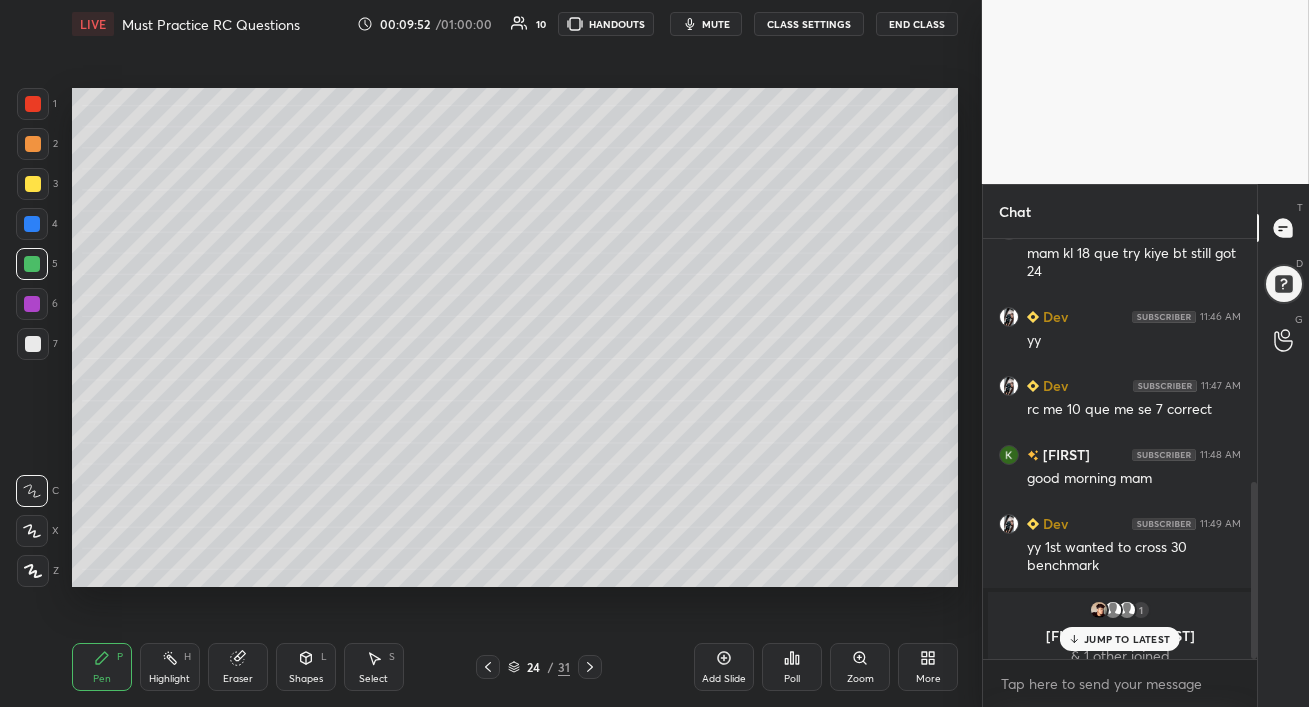 scroll, scrollTop: 576, scrollLeft: 0, axis: vertical 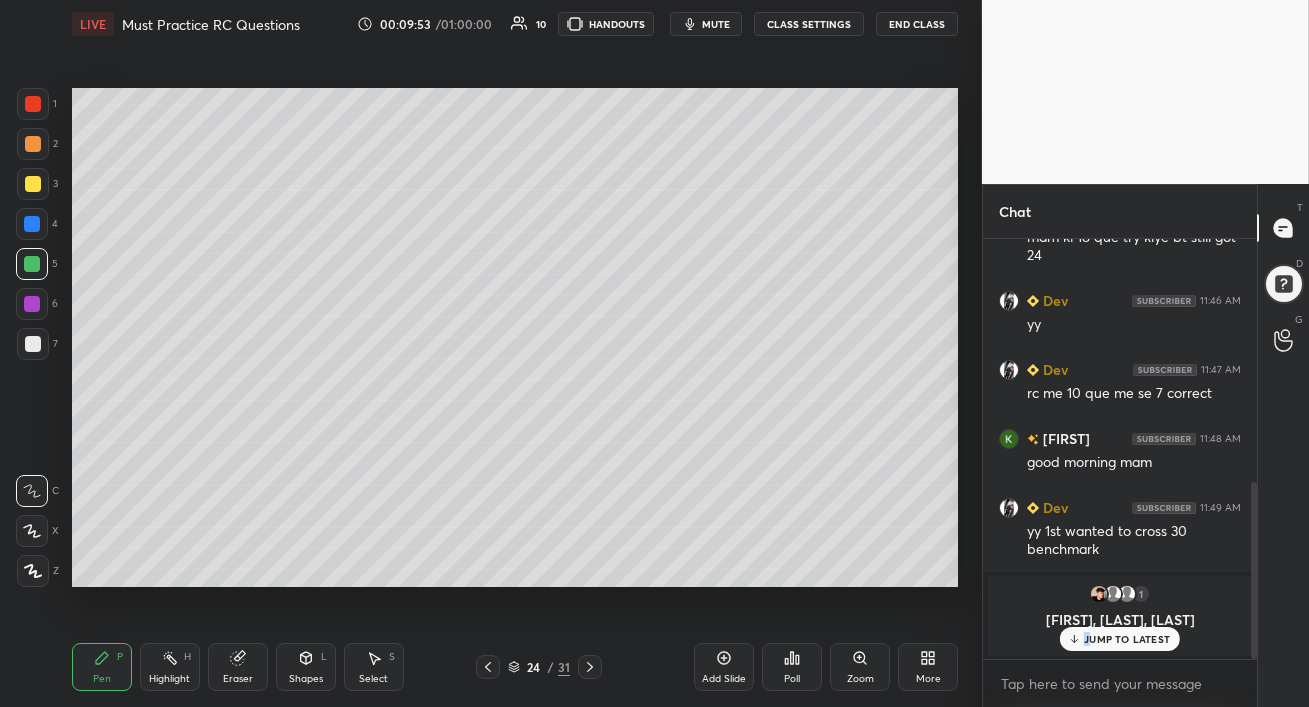 drag, startPoint x: 1087, startPoint y: 643, endPoint x: 1080, endPoint y: 634, distance: 11.401754 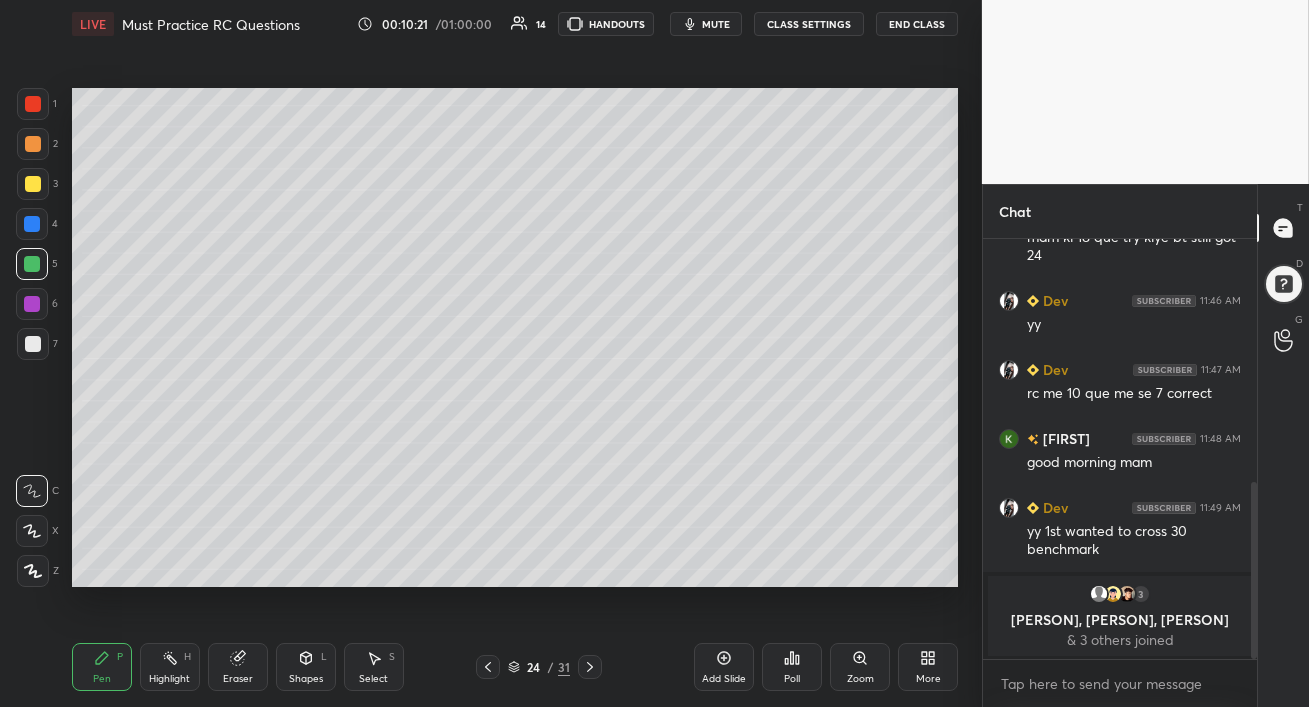 click 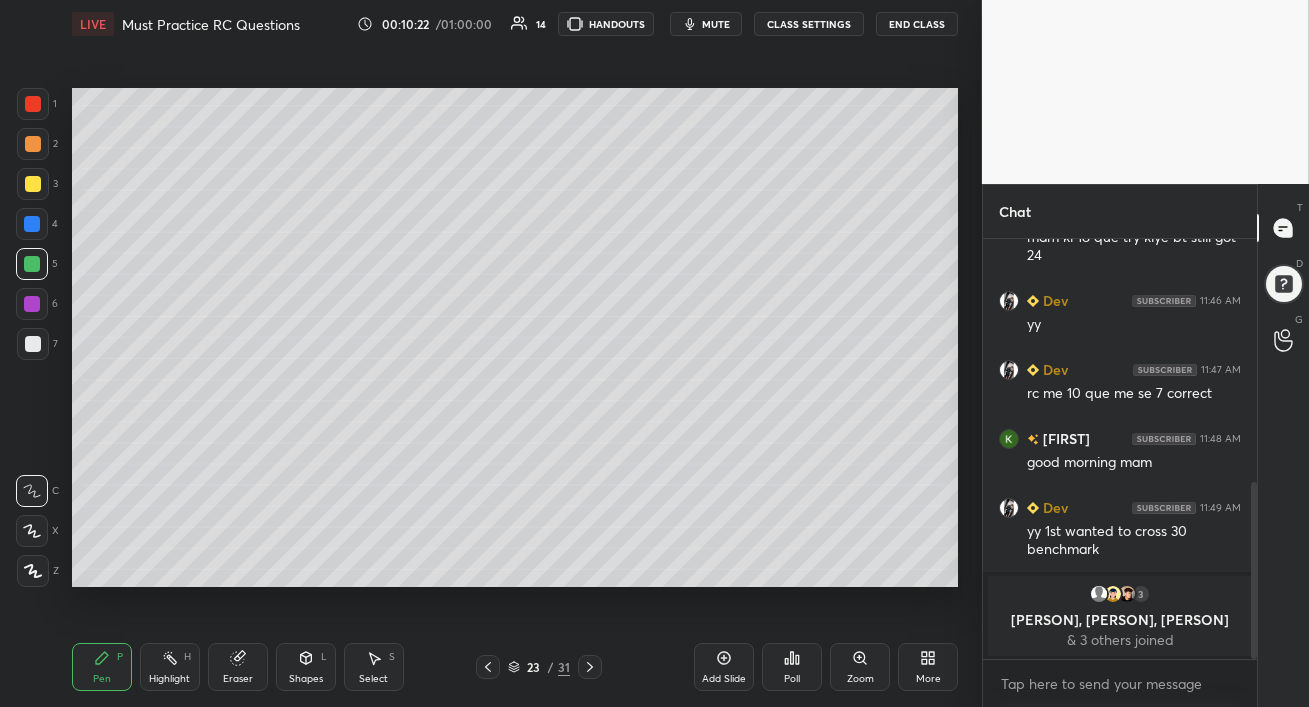 click 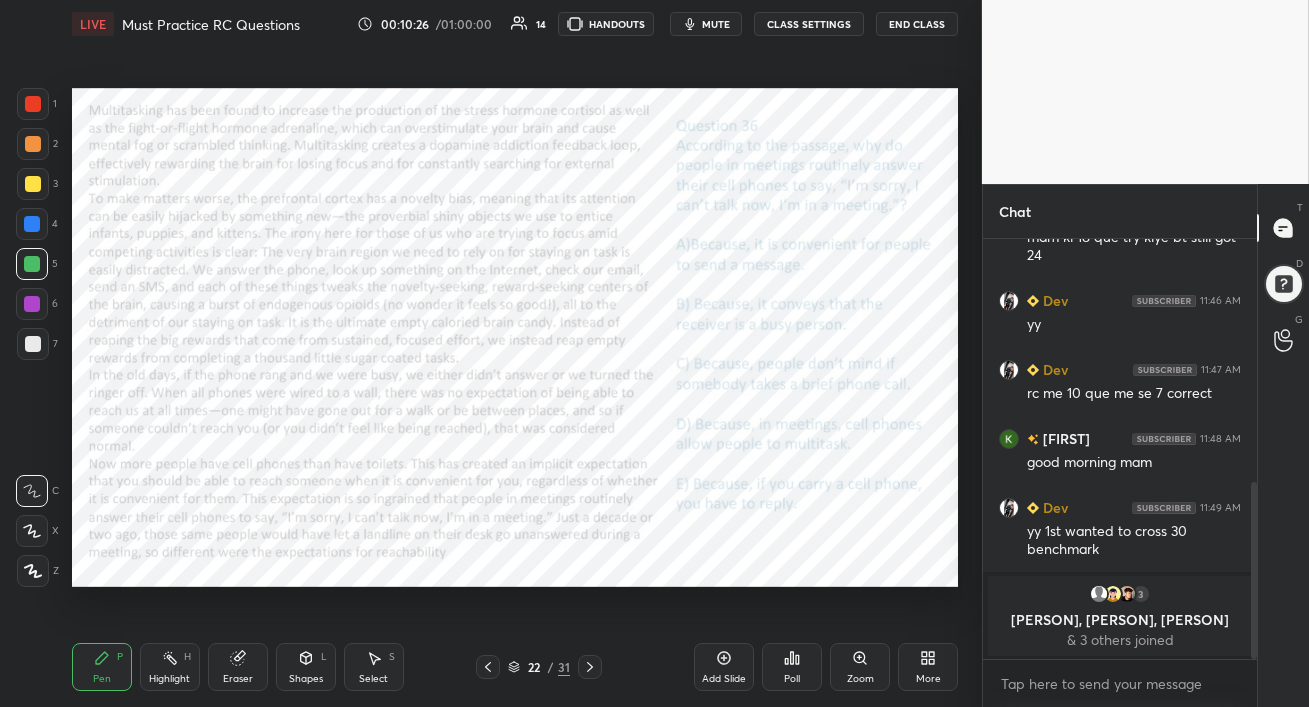 click at bounding box center [33, 104] 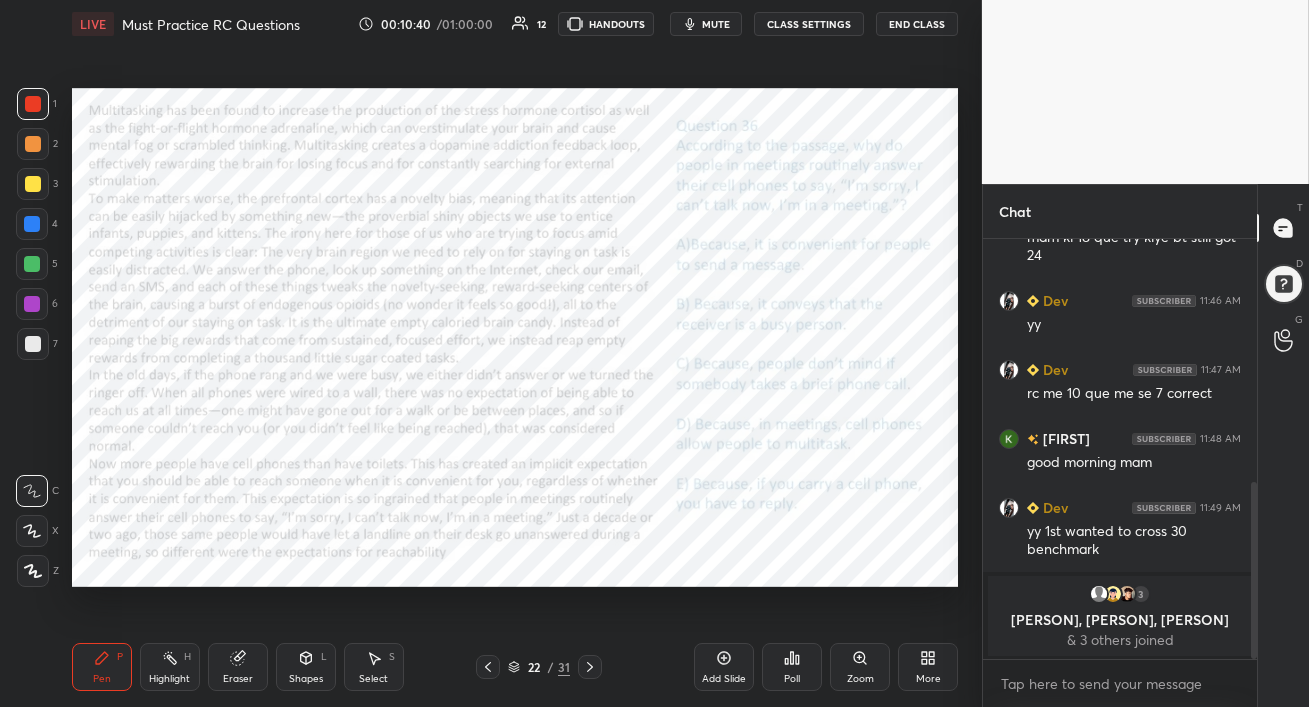 click at bounding box center [33, 571] 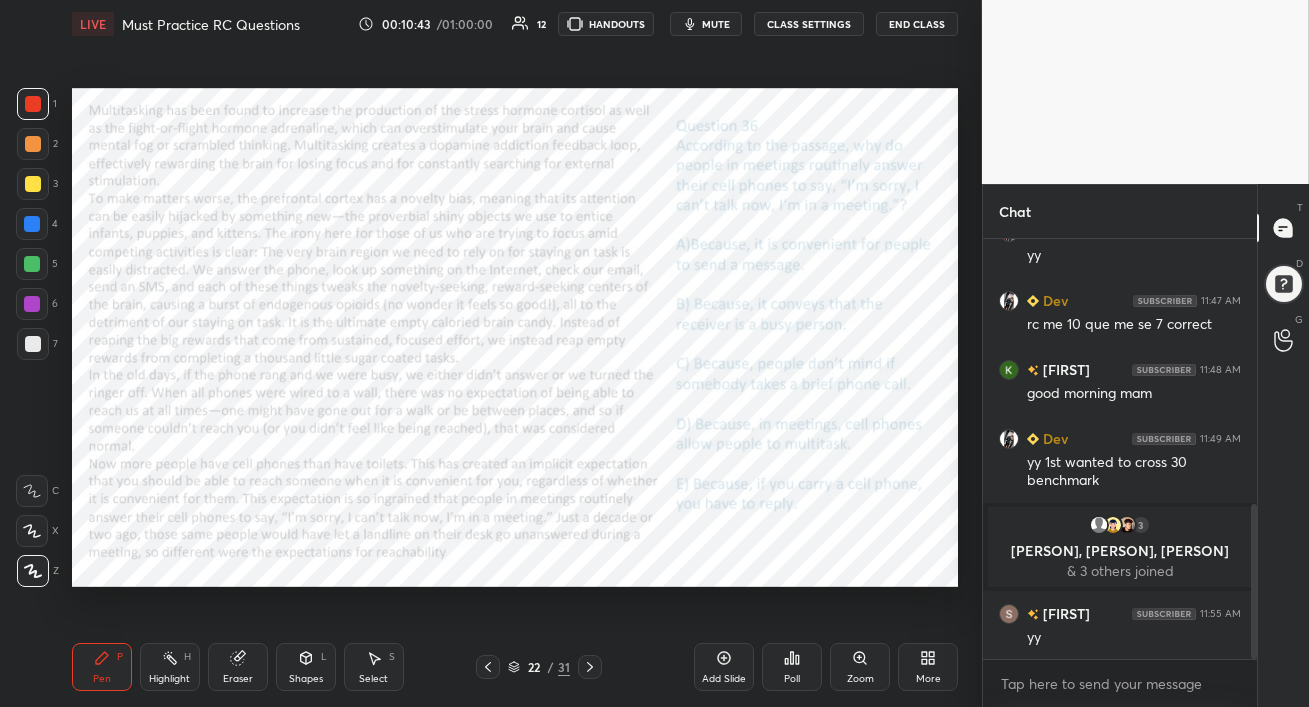 scroll, scrollTop: 715, scrollLeft: 0, axis: vertical 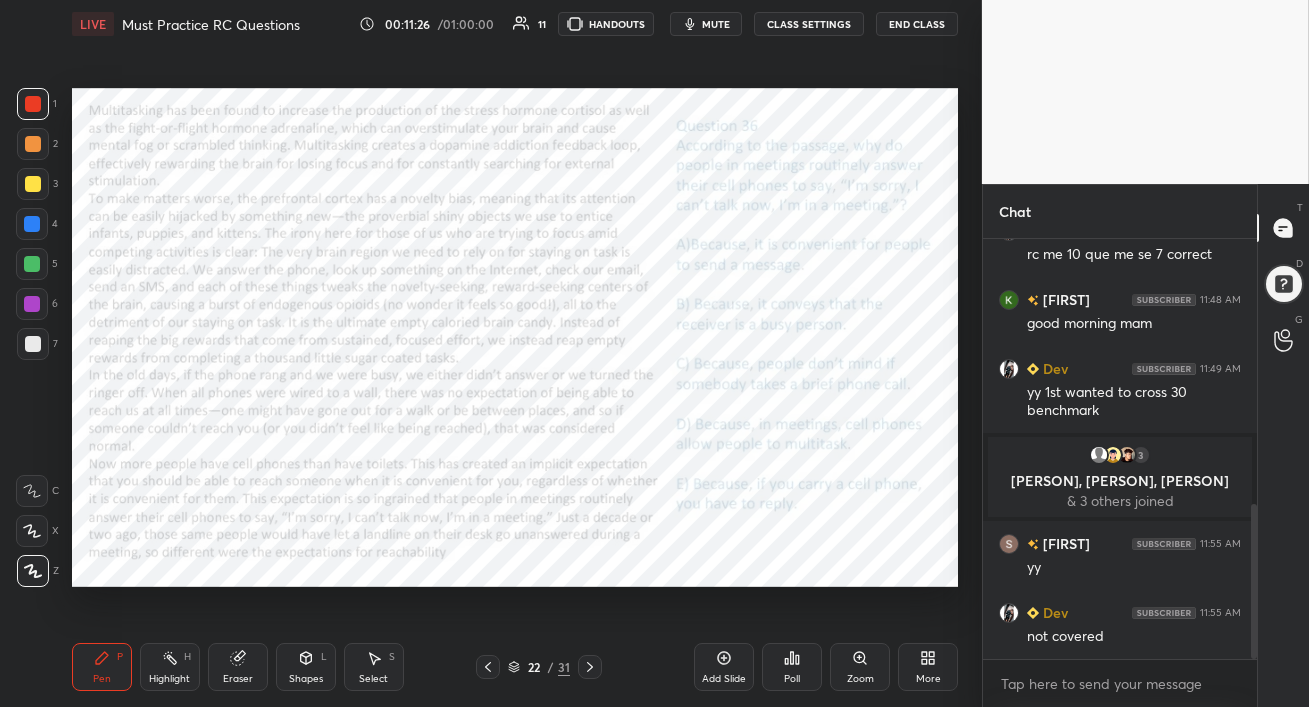 click on "mute" at bounding box center (716, 24) 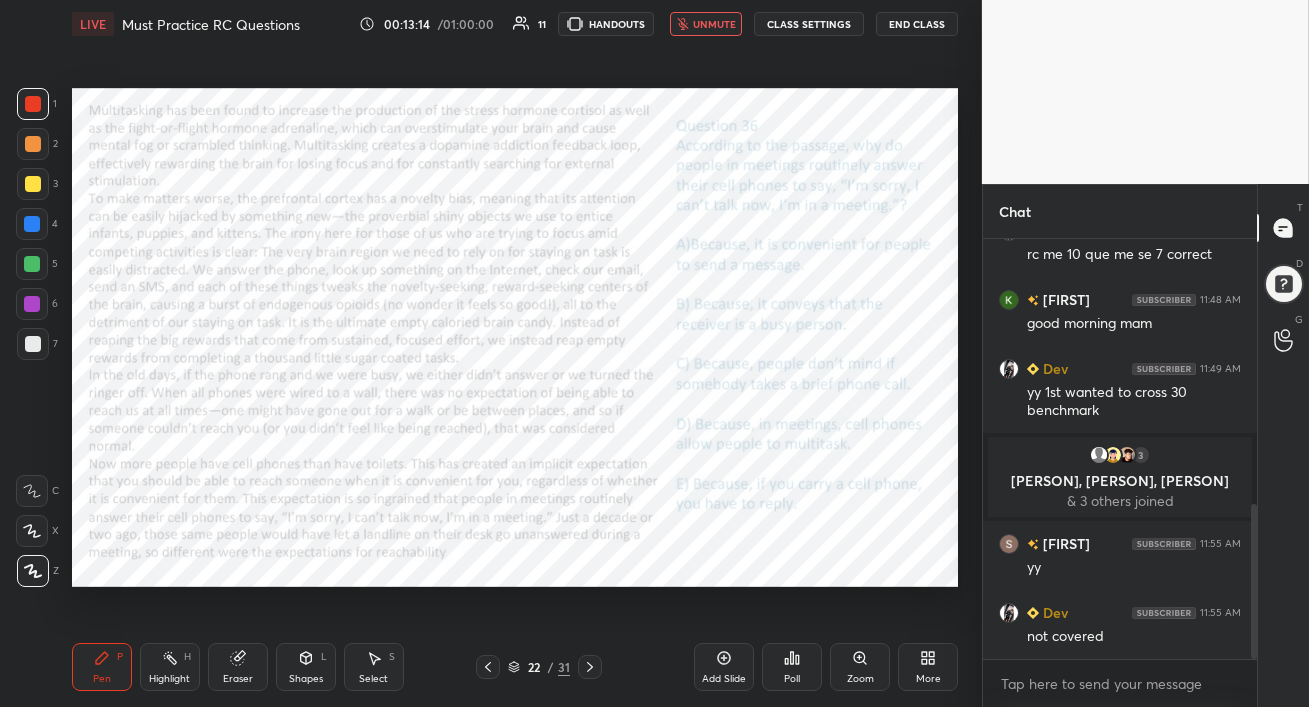 click on "unmute" at bounding box center (714, 24) 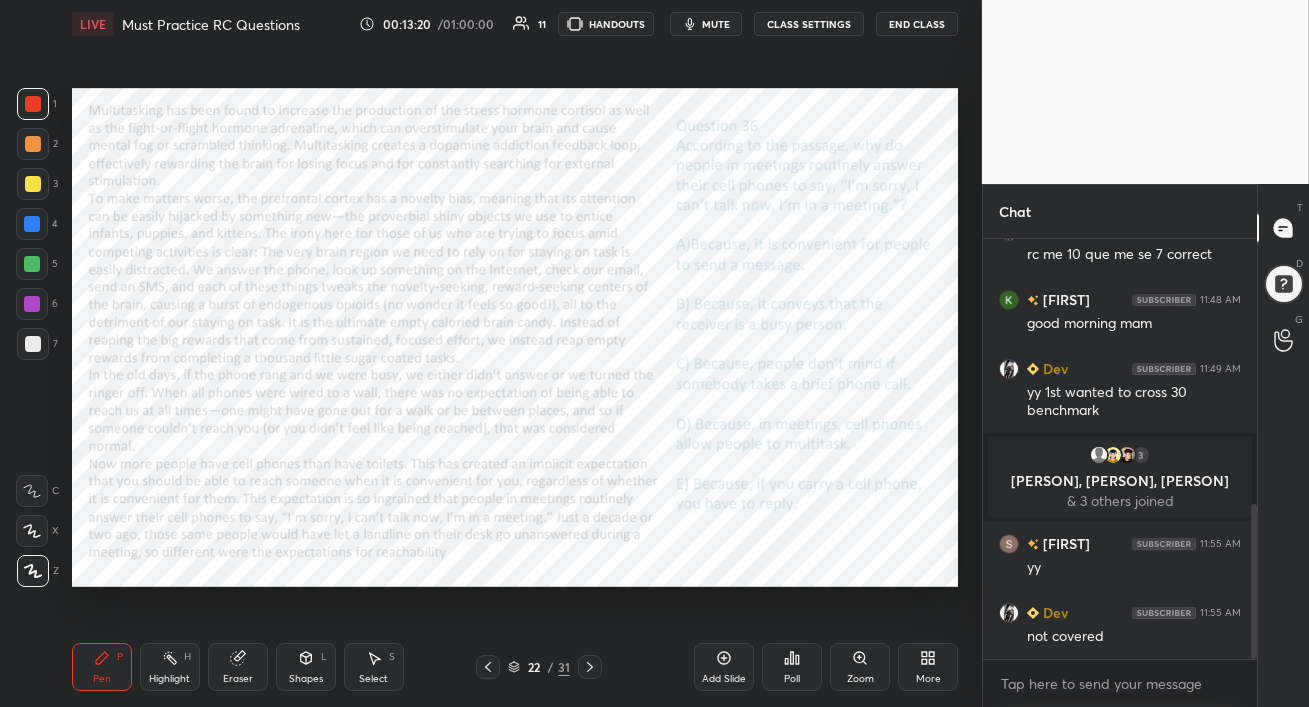 click on "mute" at bounding box center [716, 24] 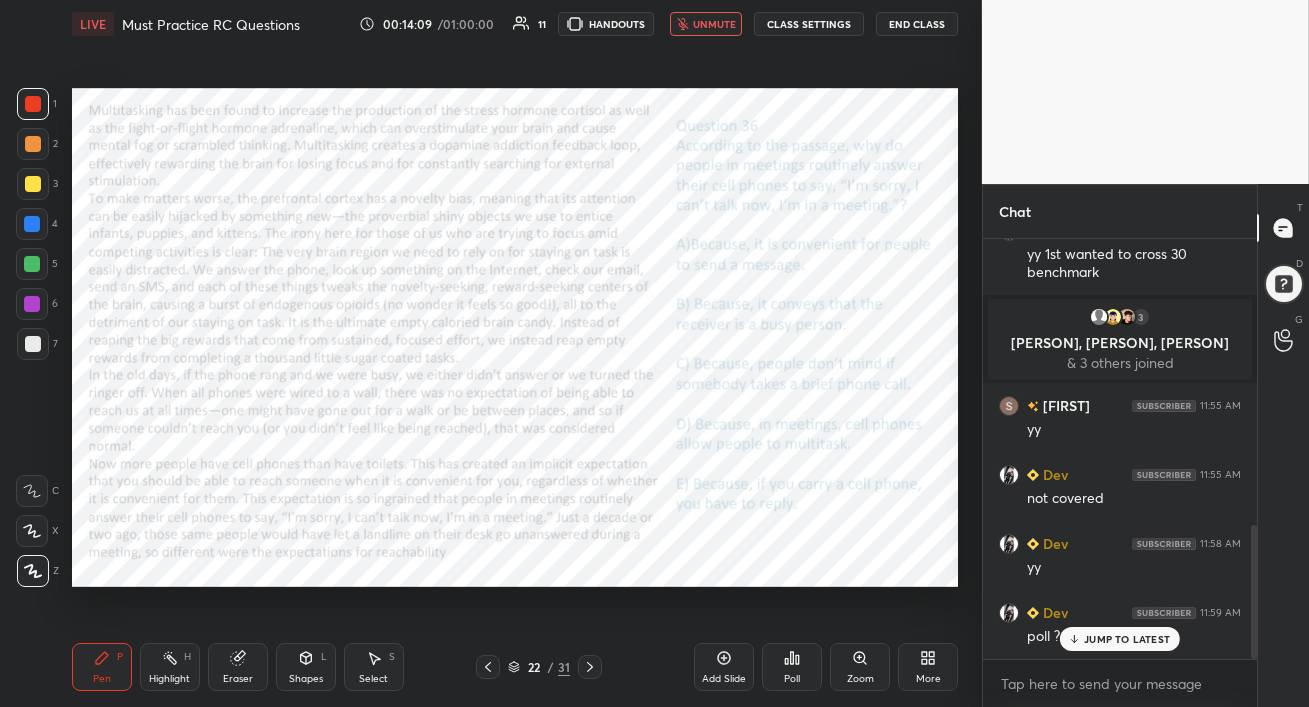 scroll, scrollTop: 900, scrollLeft: 0, axis: vertical 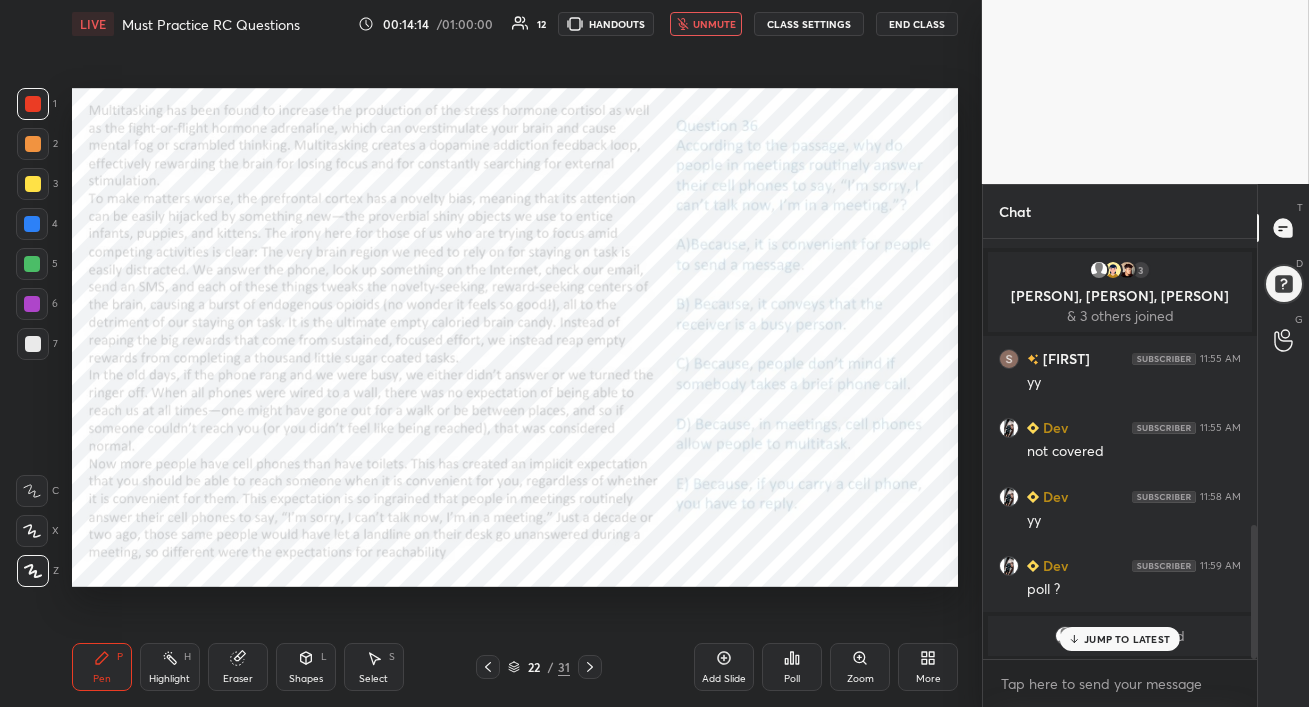 click on "unmute" at bounding box center [714, 24] 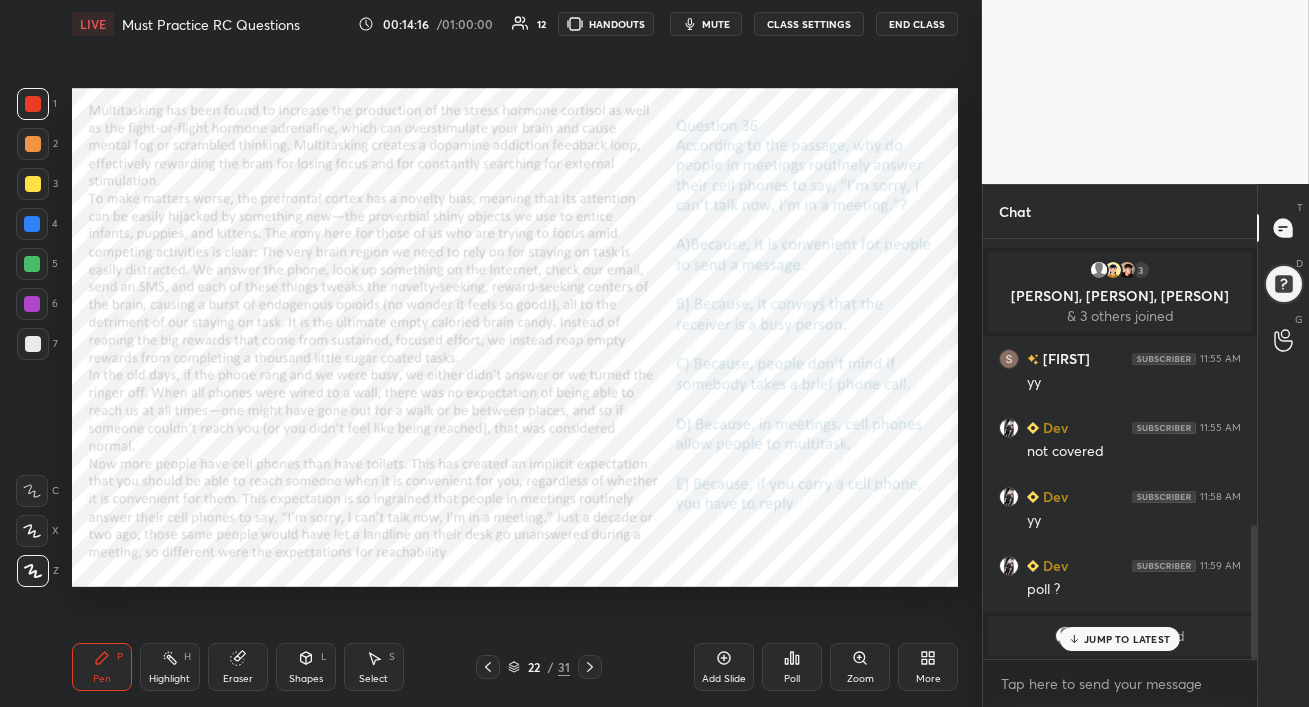 click on "mute" at bounding box center [716, 24] 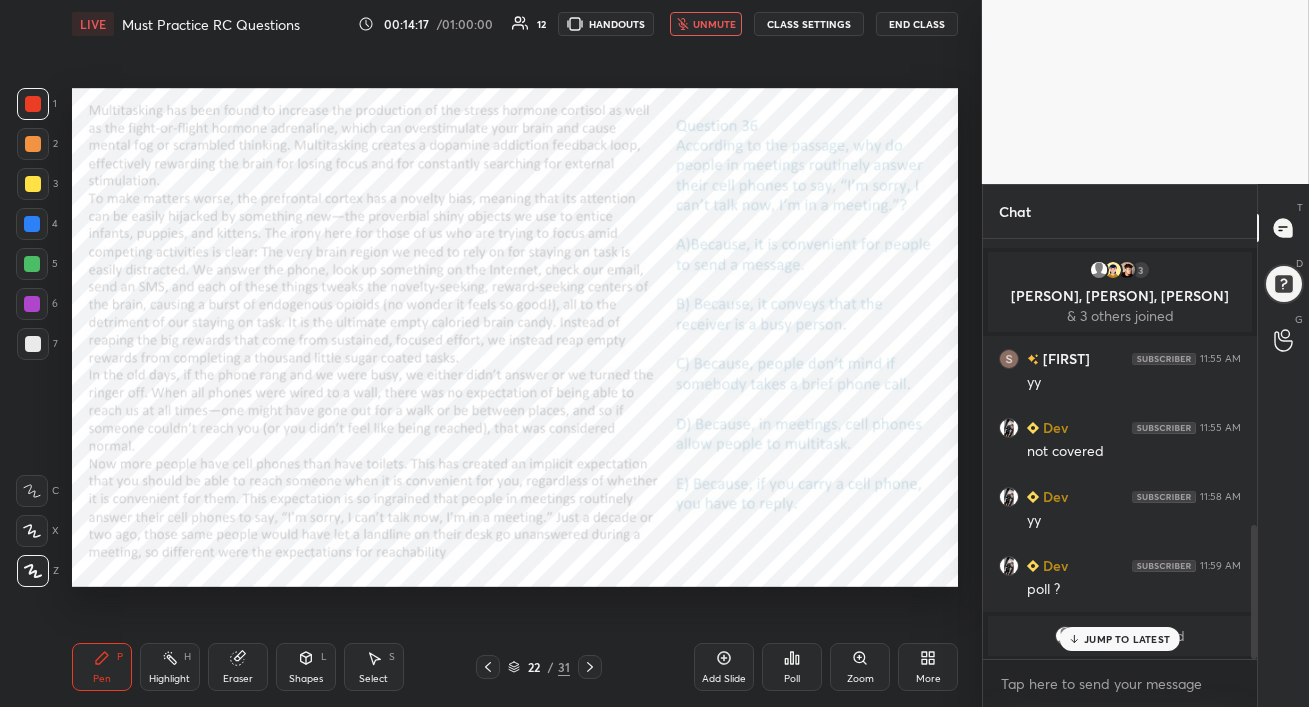 click on "JUMP TO LATEST" at bounding box center (1127, 639) 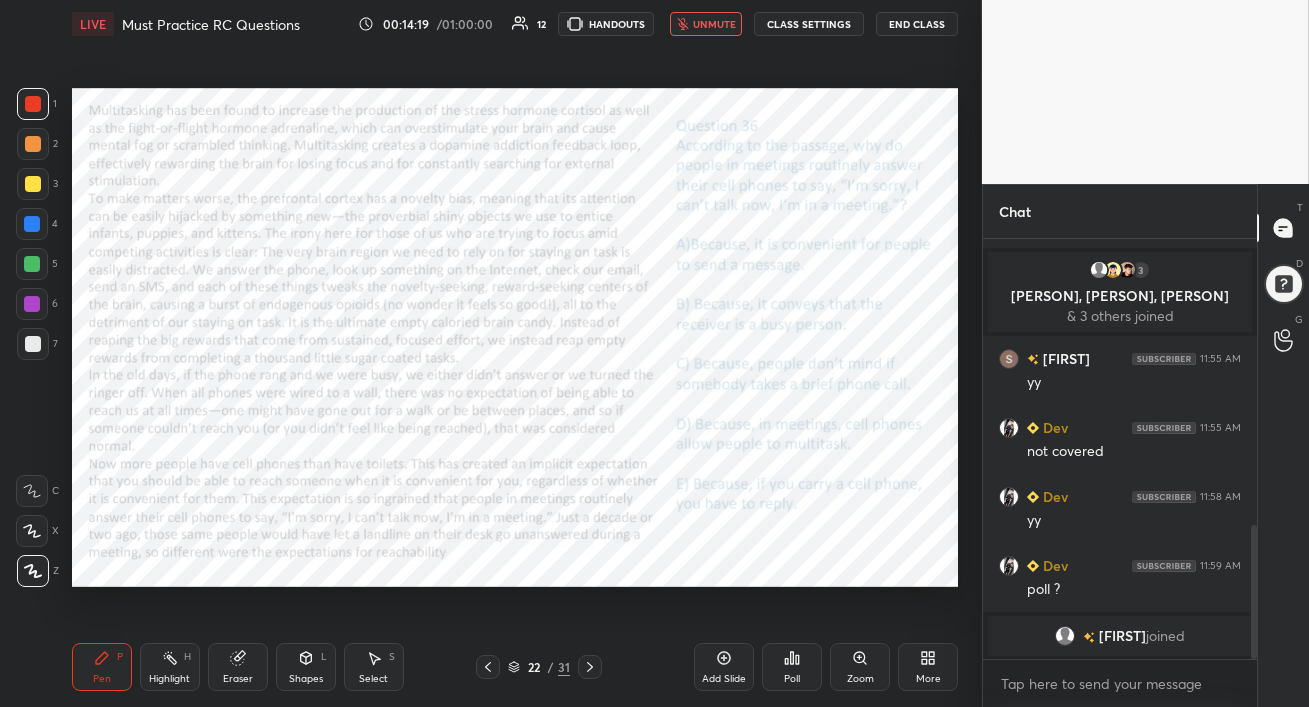 click on "unmute" at bounding box center [714, 24] 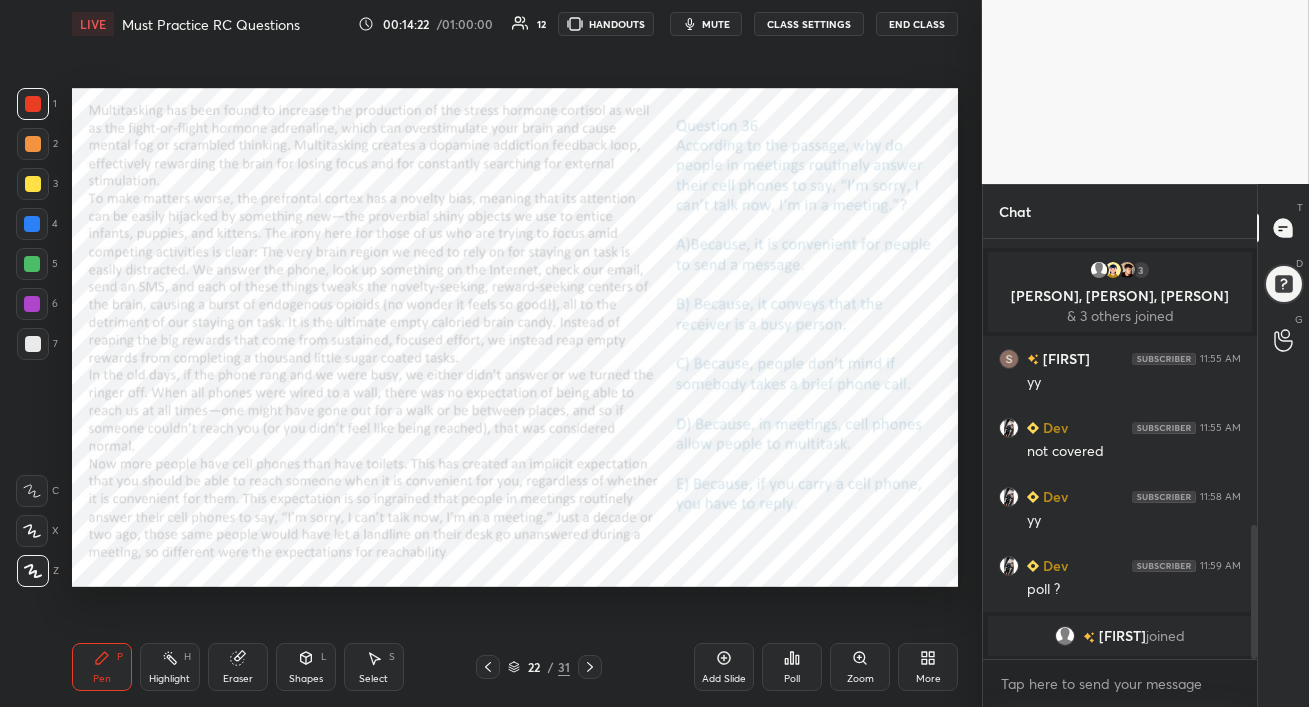 click at bounding box center (32, 304) 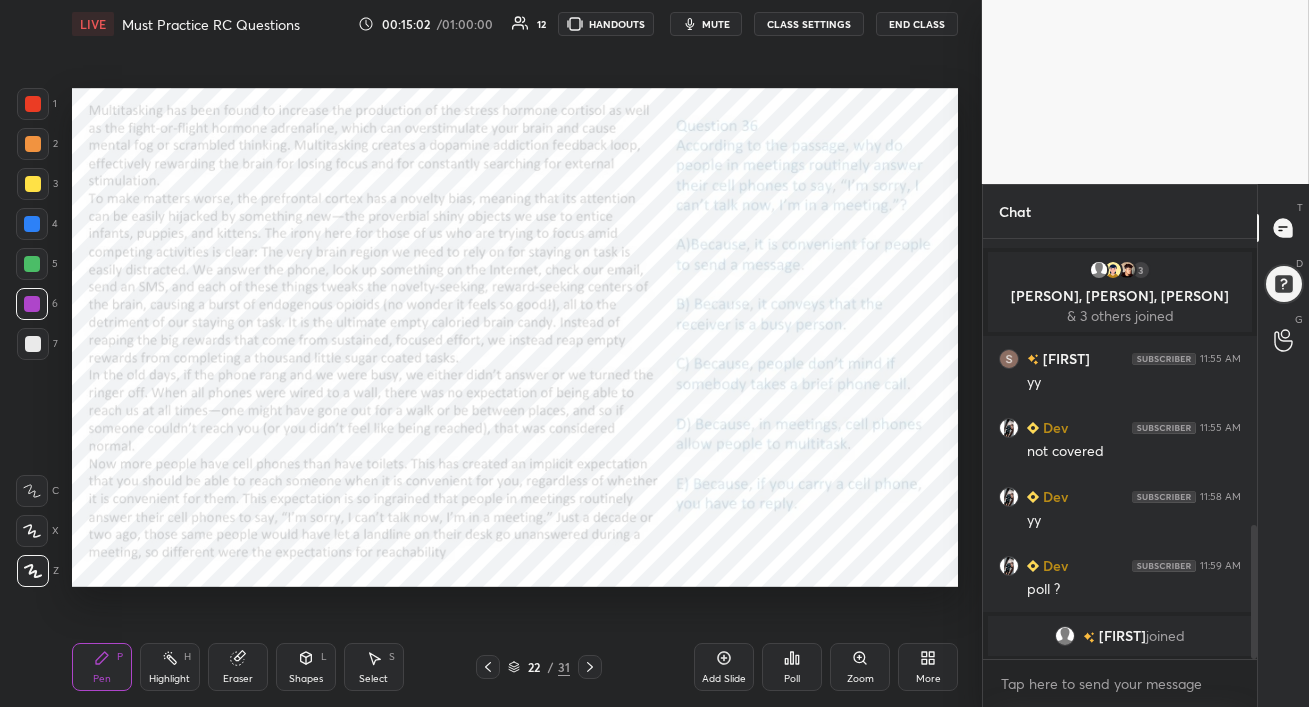 scroll, scrollTop: 925, scrollLeft: 0, axis: vertical 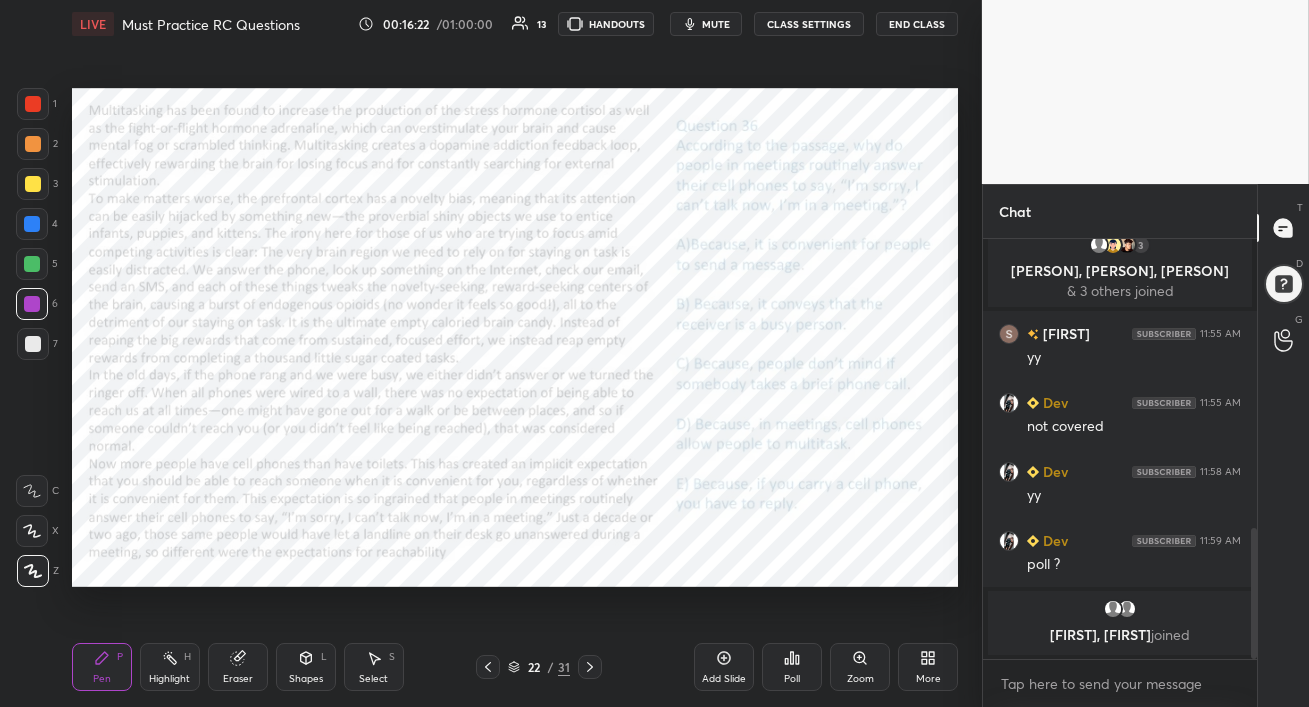 drag, startPoint x: 27, startPoint y: 108, endPoint x: 46, endPoint y: 125, distance: 25.495098 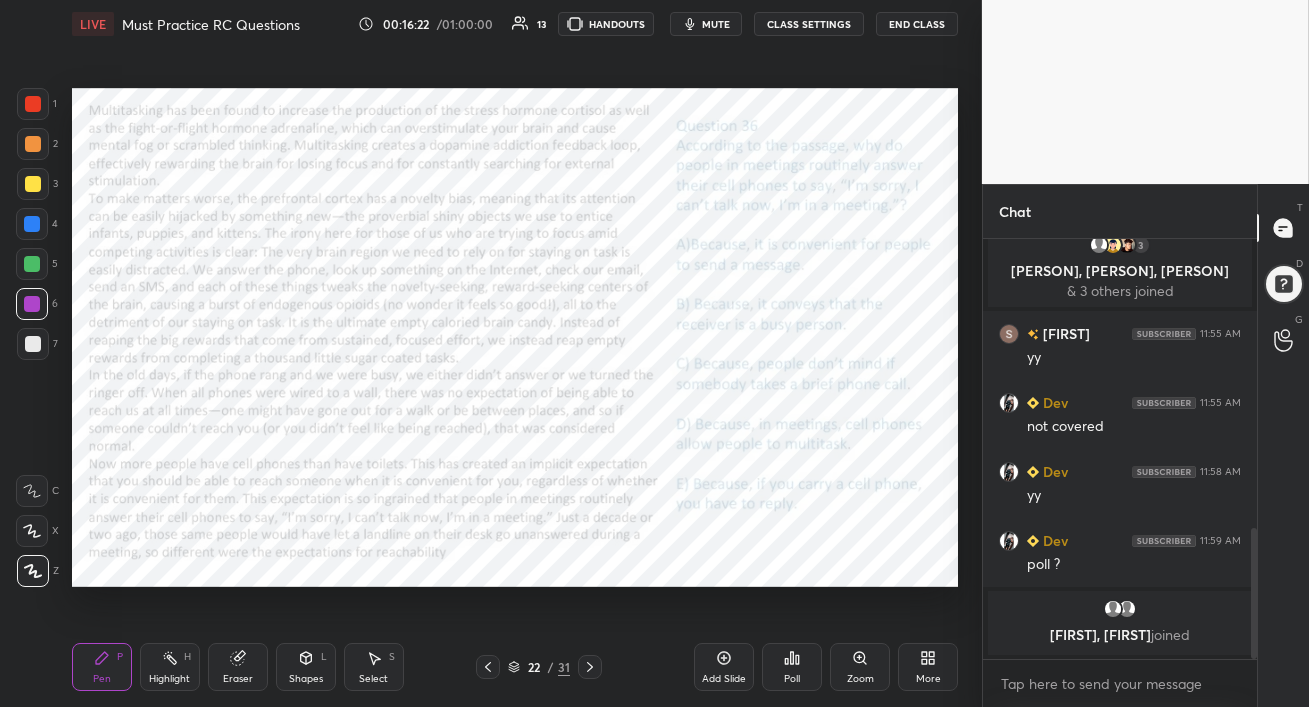 click at bounding box center (33, 104) 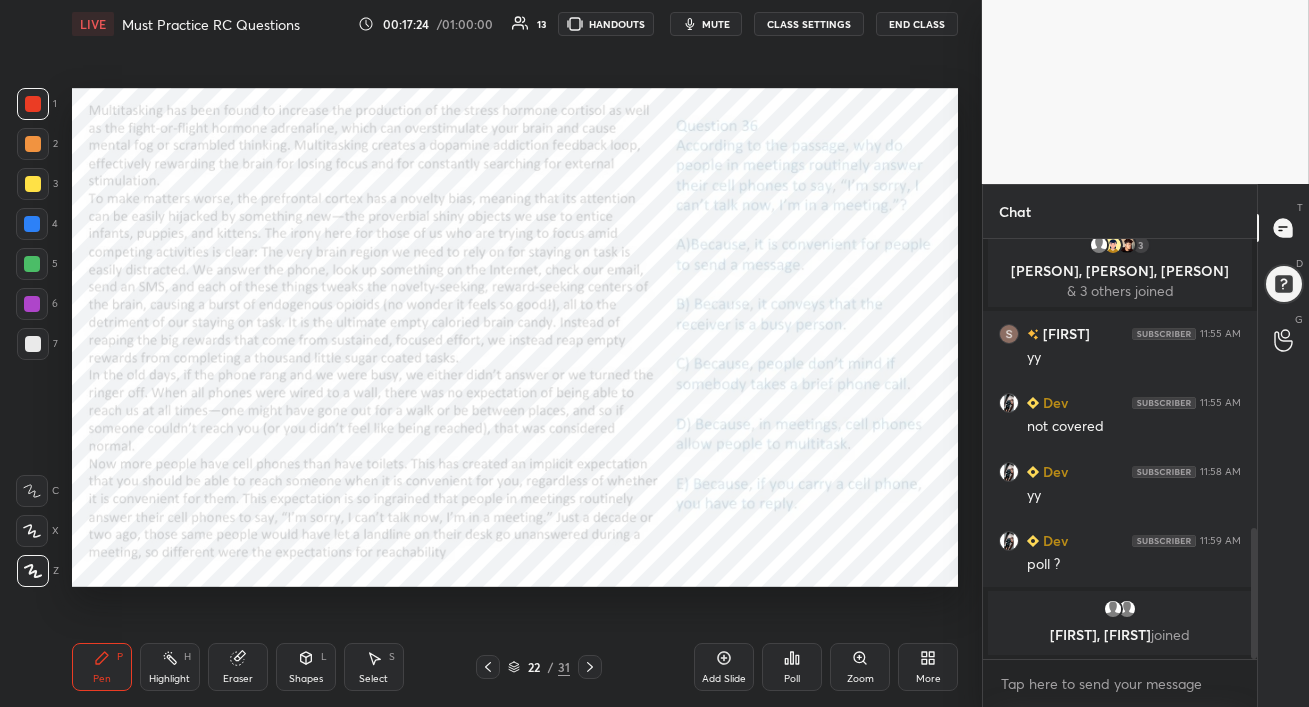 click on "Eraser" at bounding box center [238, 679] 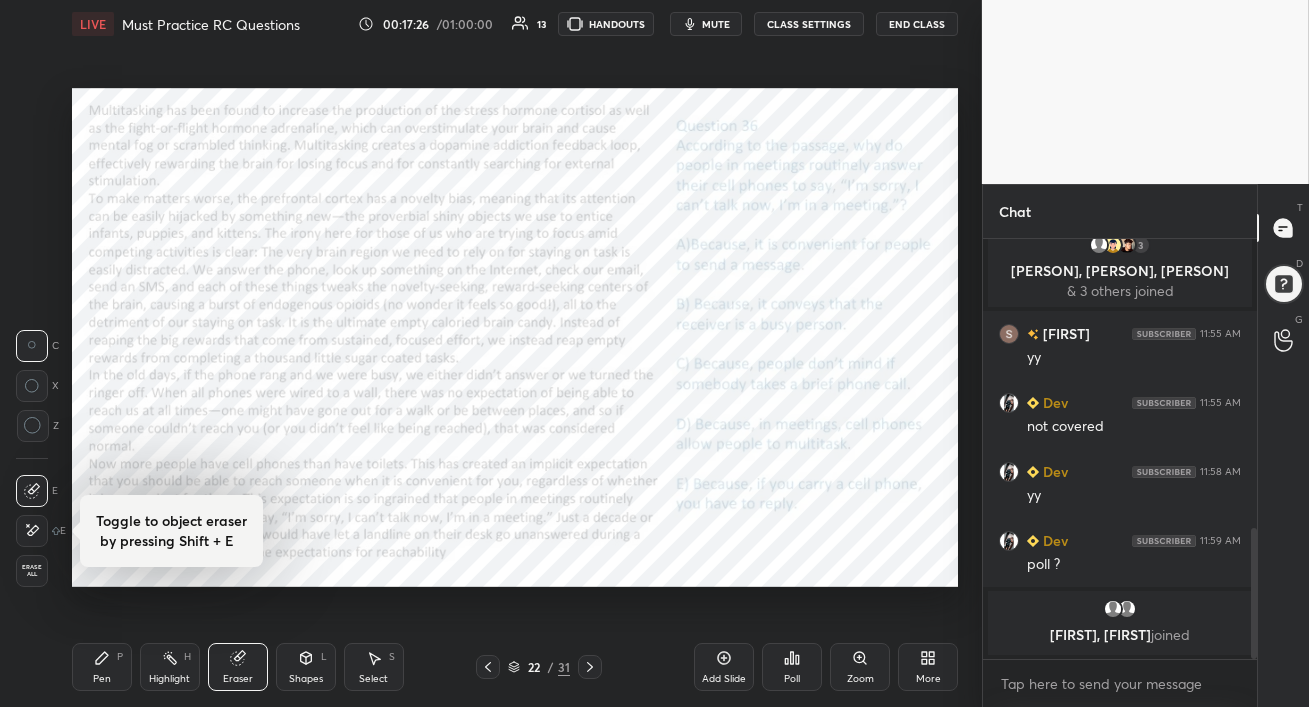 click 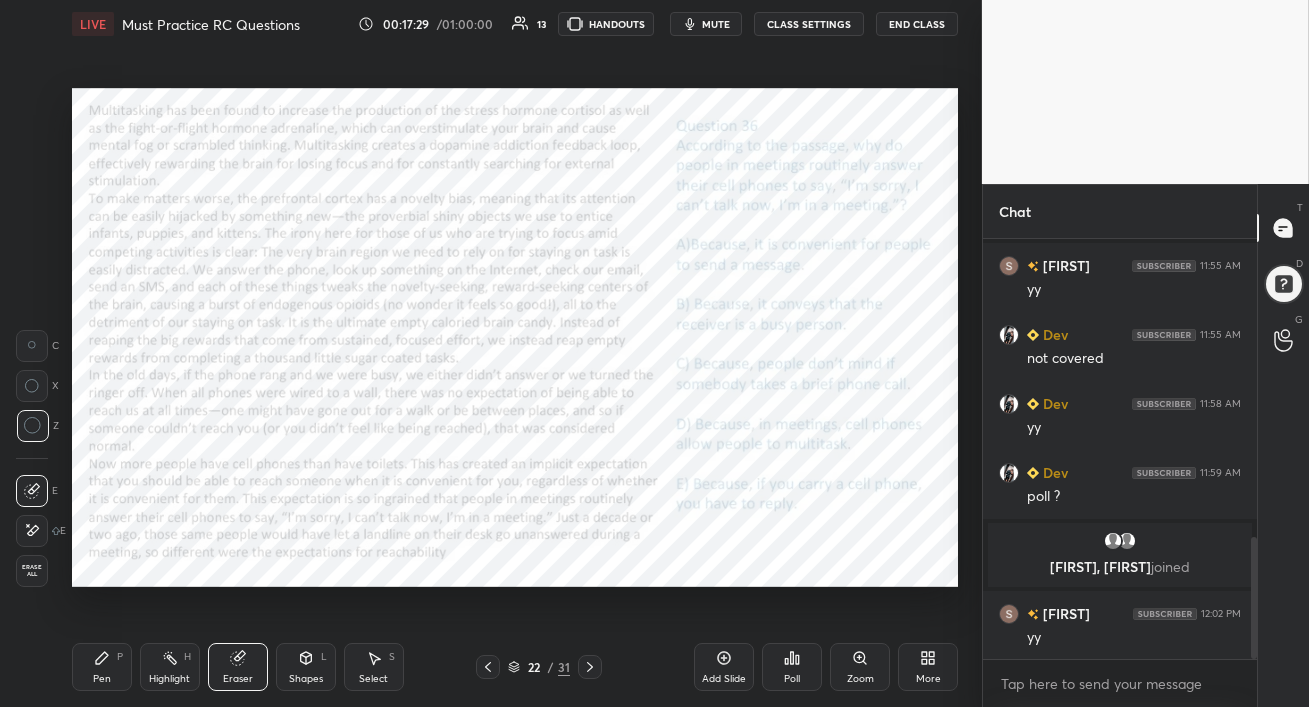 scroll, scrollTop: 1030, scrollLeft: 0, axis: vertical 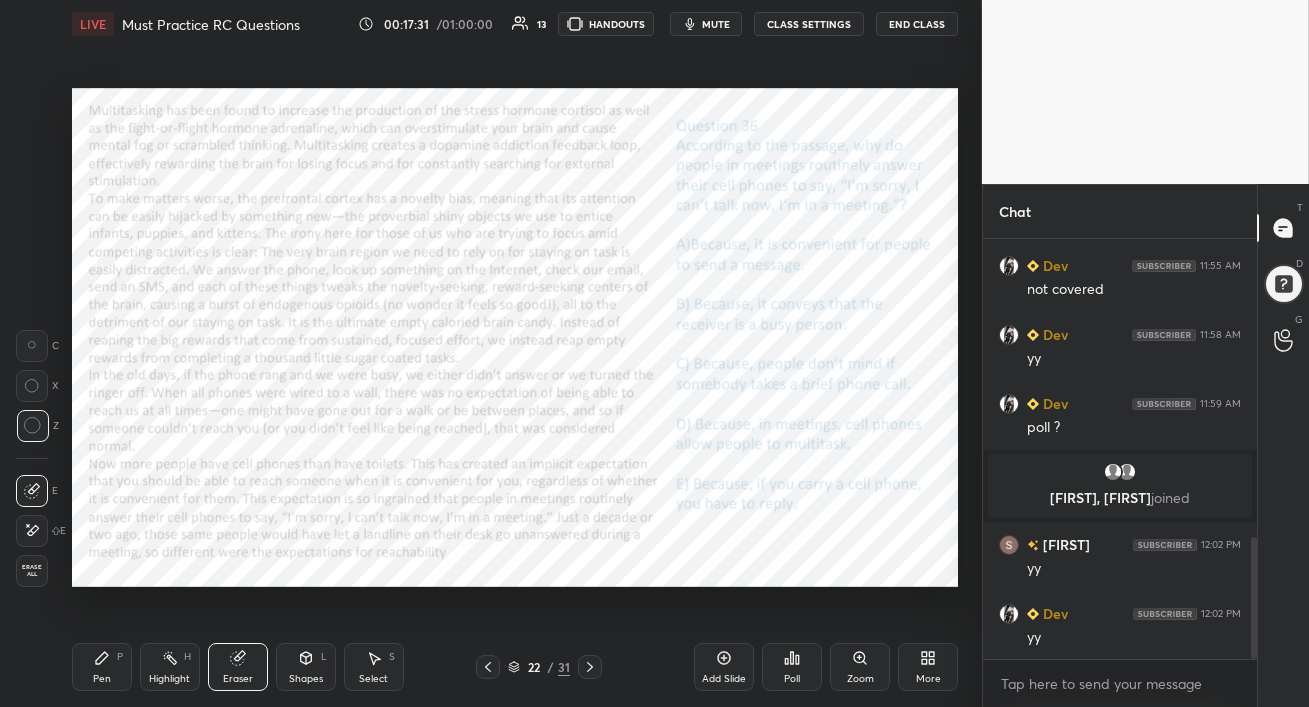drag, startPoint x: 122, startPoint y: 662, endPoint x: 110, endPoint y: 662, distance: 12 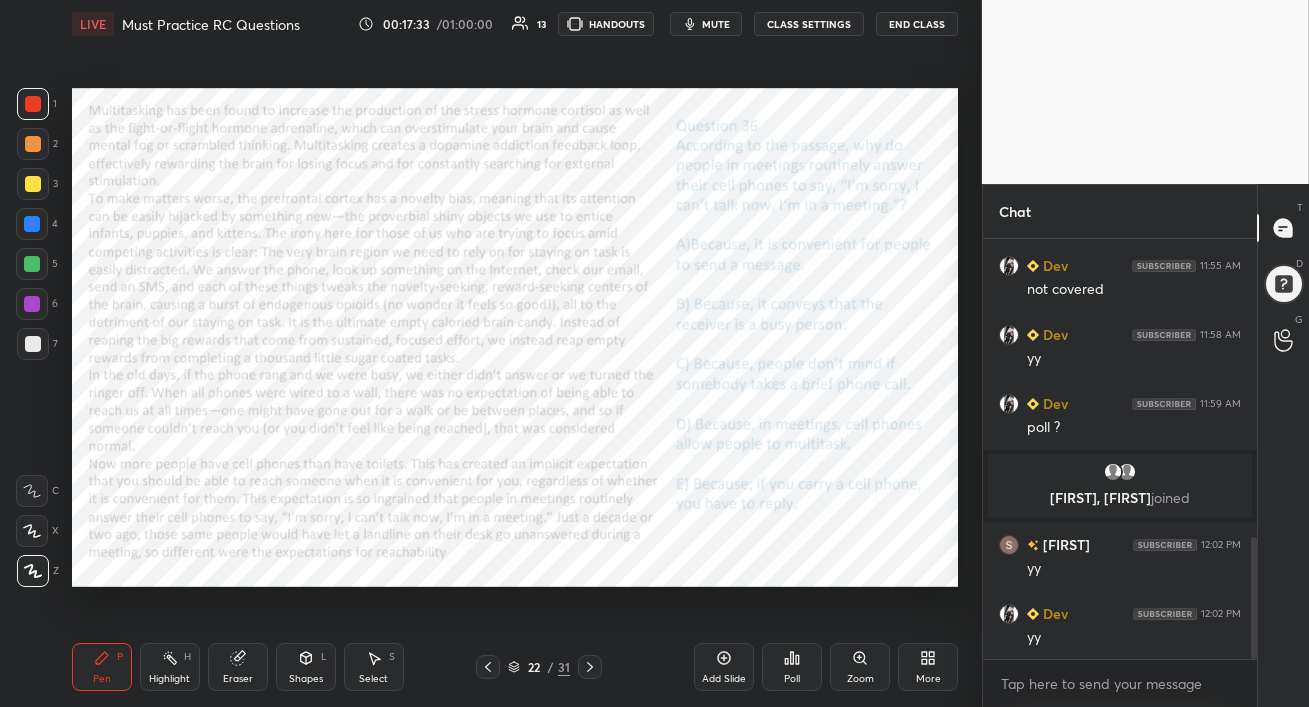 drag, startPoint x: 34, startPoint y: 300, endPoint x: 23, endPoint y: 305, distance: 12.083046 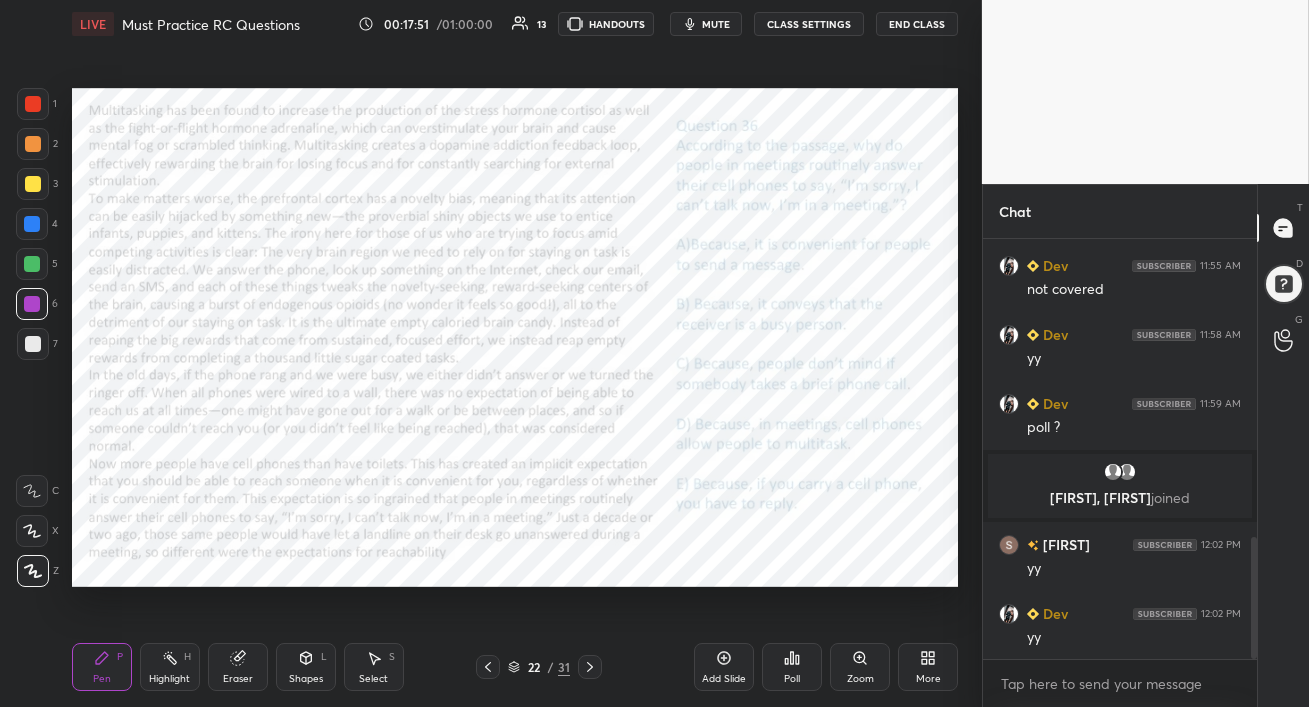 click on "Poll" at bounding box center [792, 667] 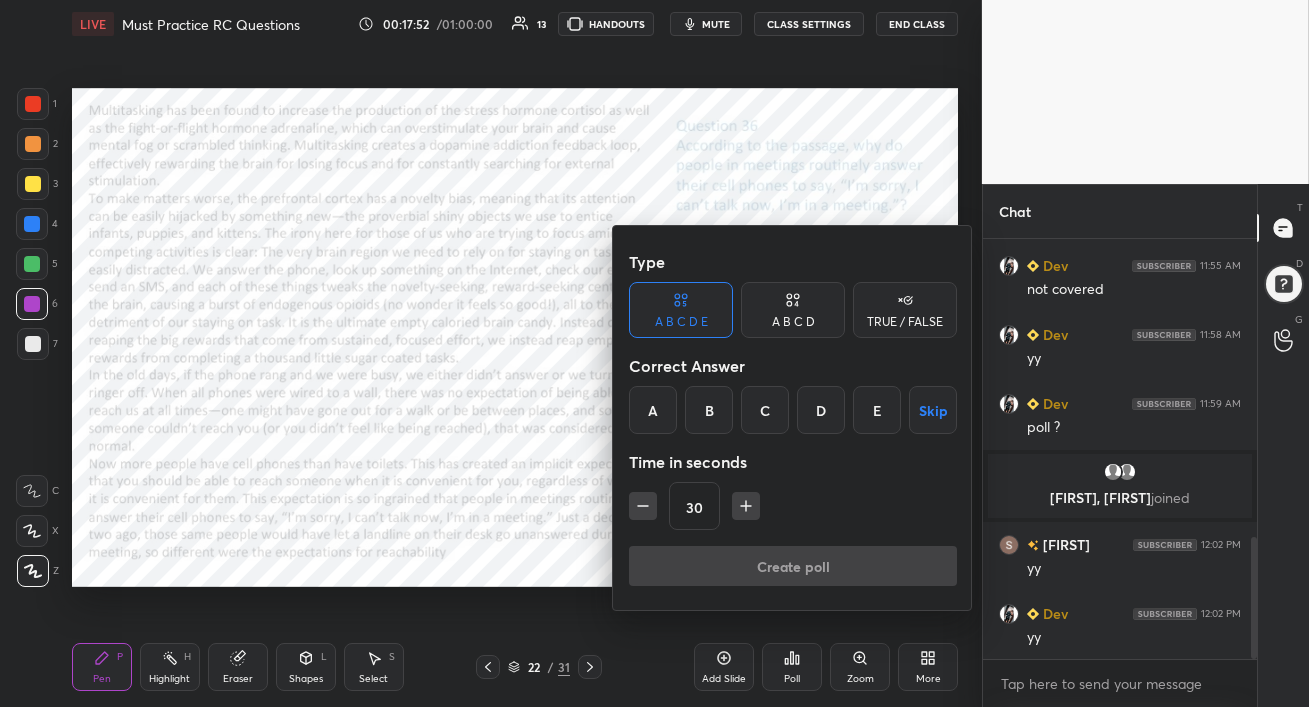 click on "E" at bounding box center [877, 410] 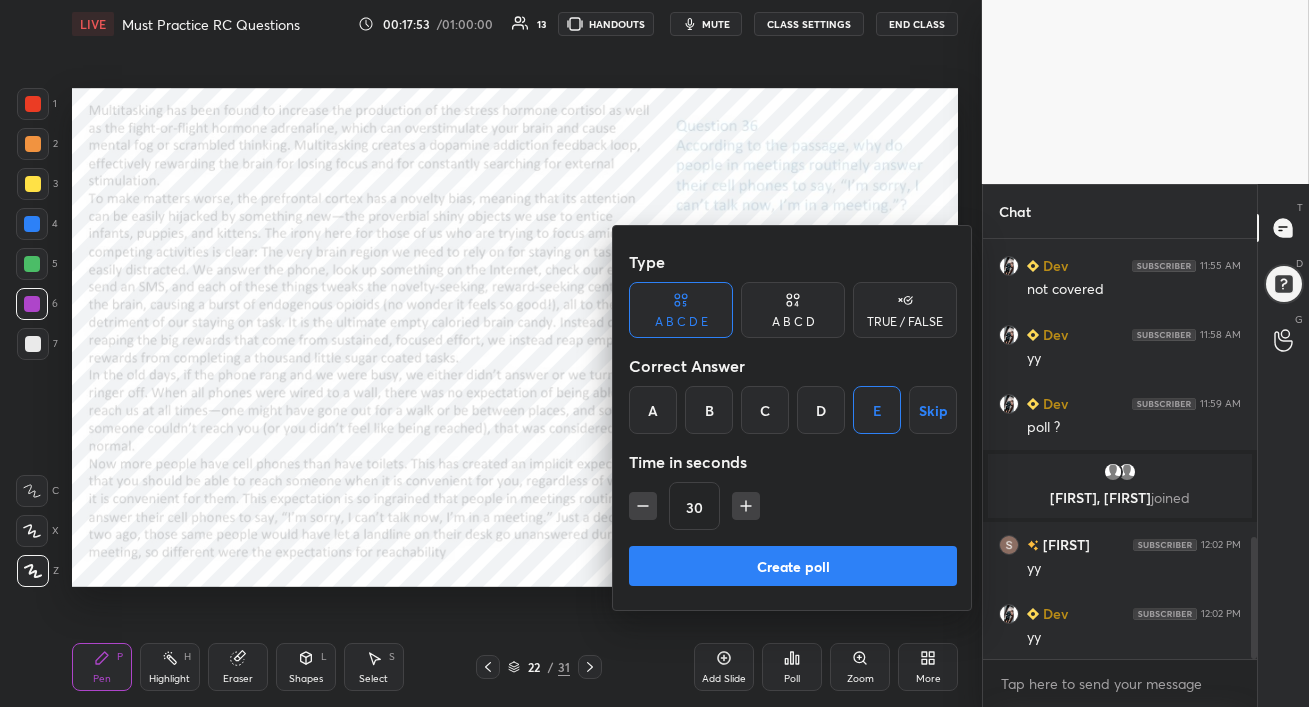 click on "Create poll" at bounding box center (793, 566) 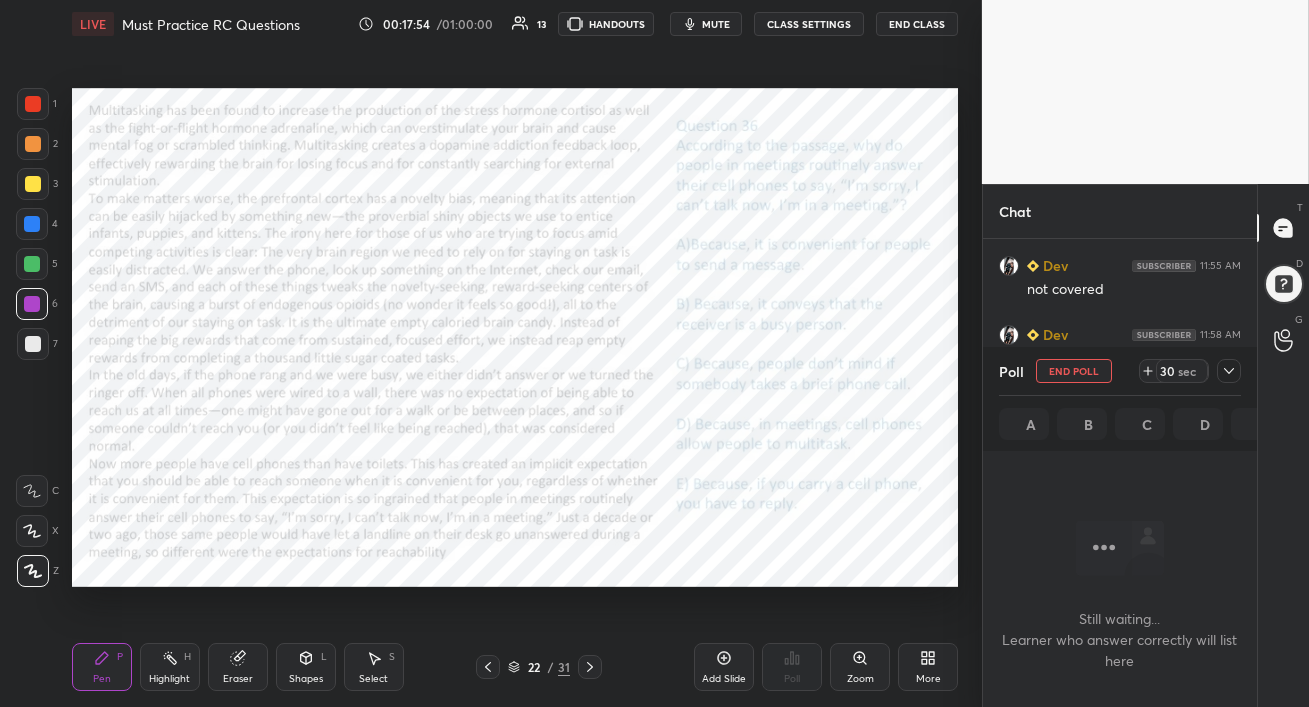 scroll, scrollTop: 144, scrollLeft: 268, axis: both 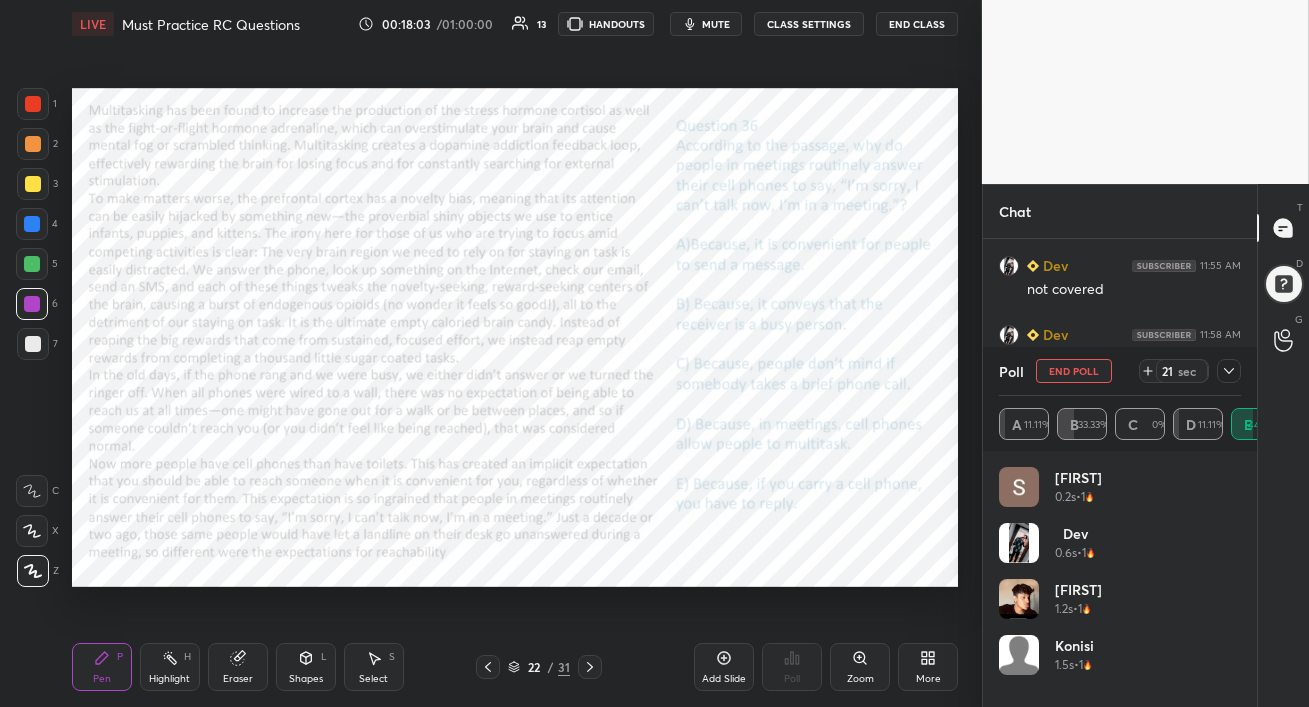 click at bounding box center (33, 104) 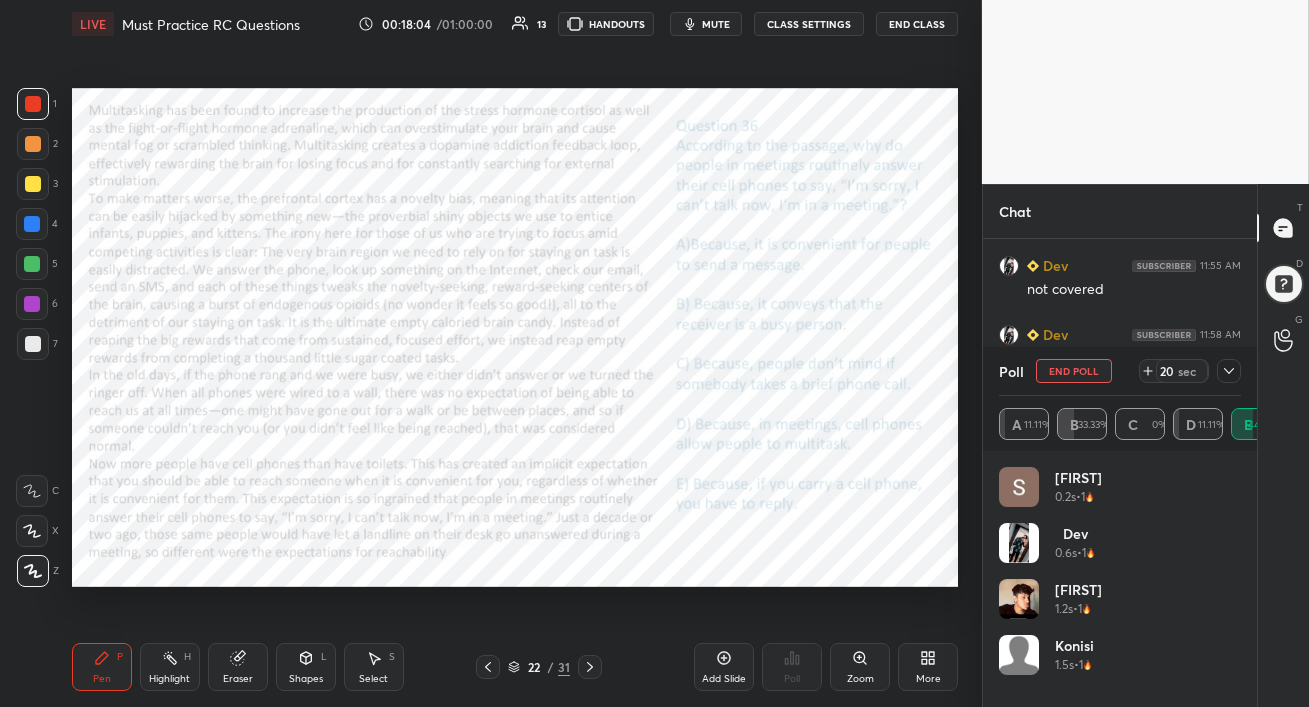 click on "Eraser" at bounding box center [238, 679] 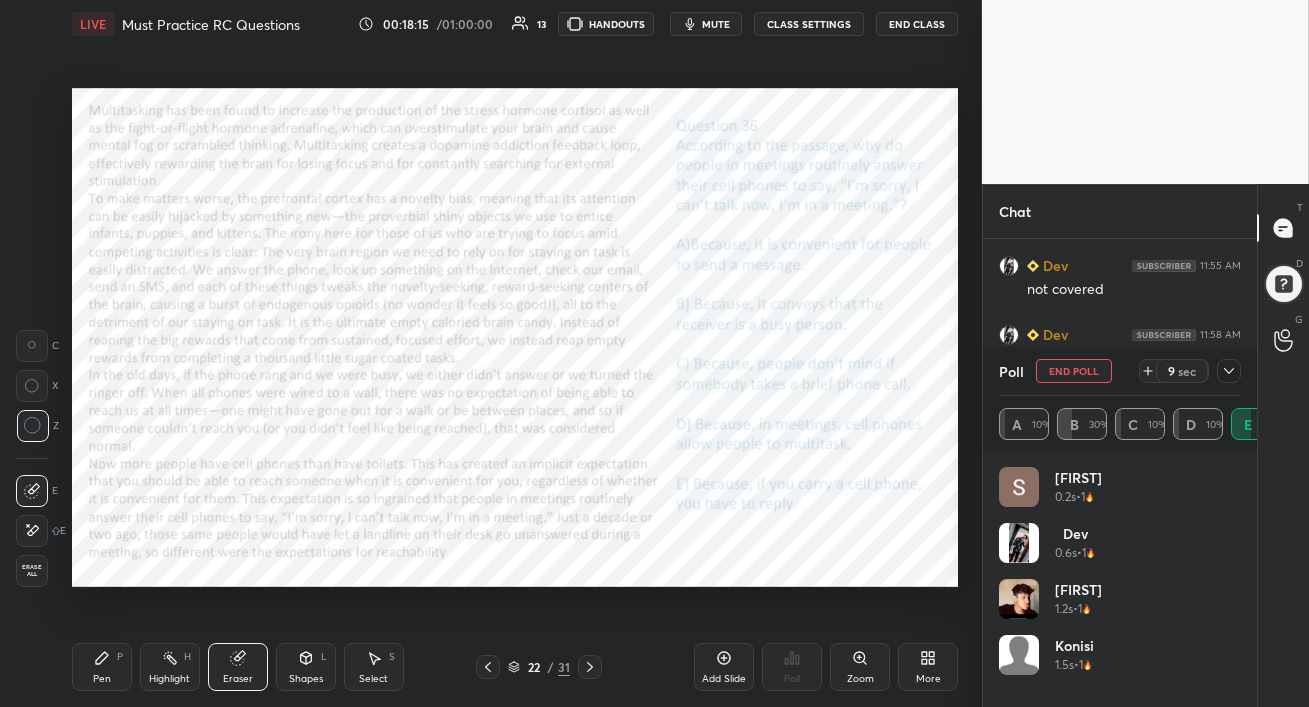click on "Setting up your live class Poll for   secs No correct answer Start poll" at bounding box center (515, 337) 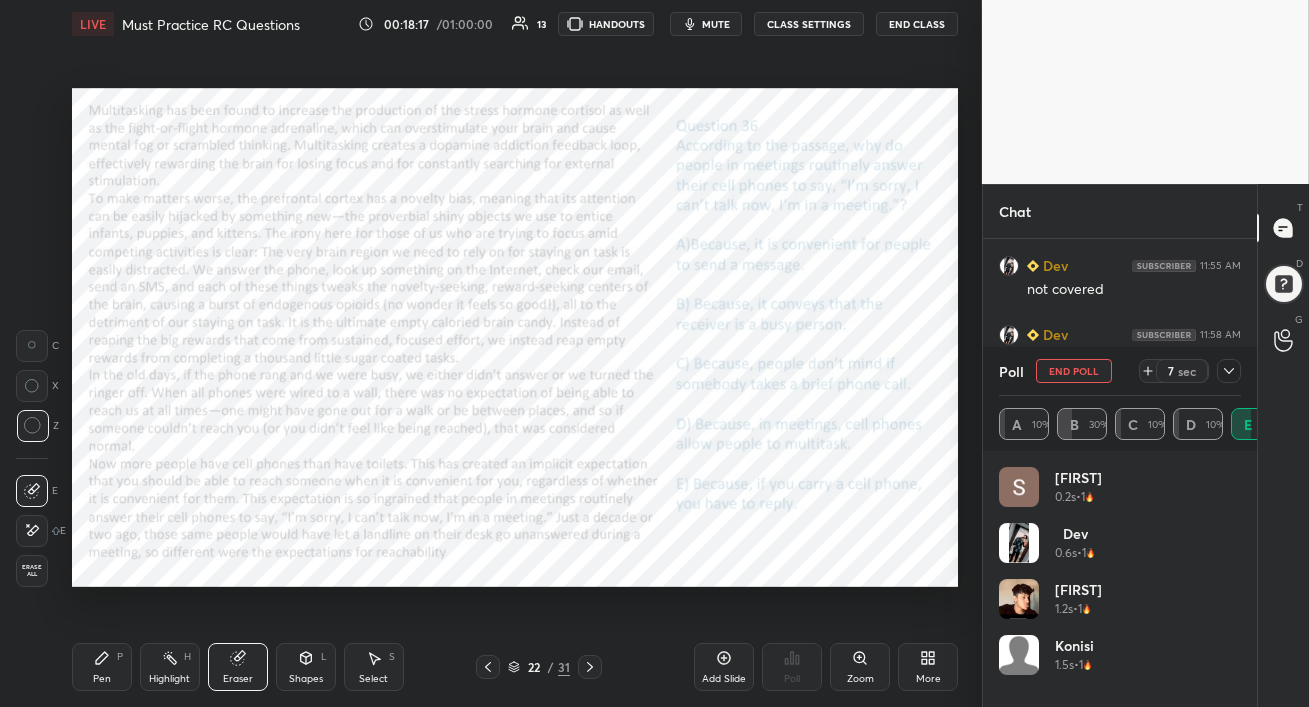 scroll, scrollTop: 1221, scrollLeft: 0, axis: vertical 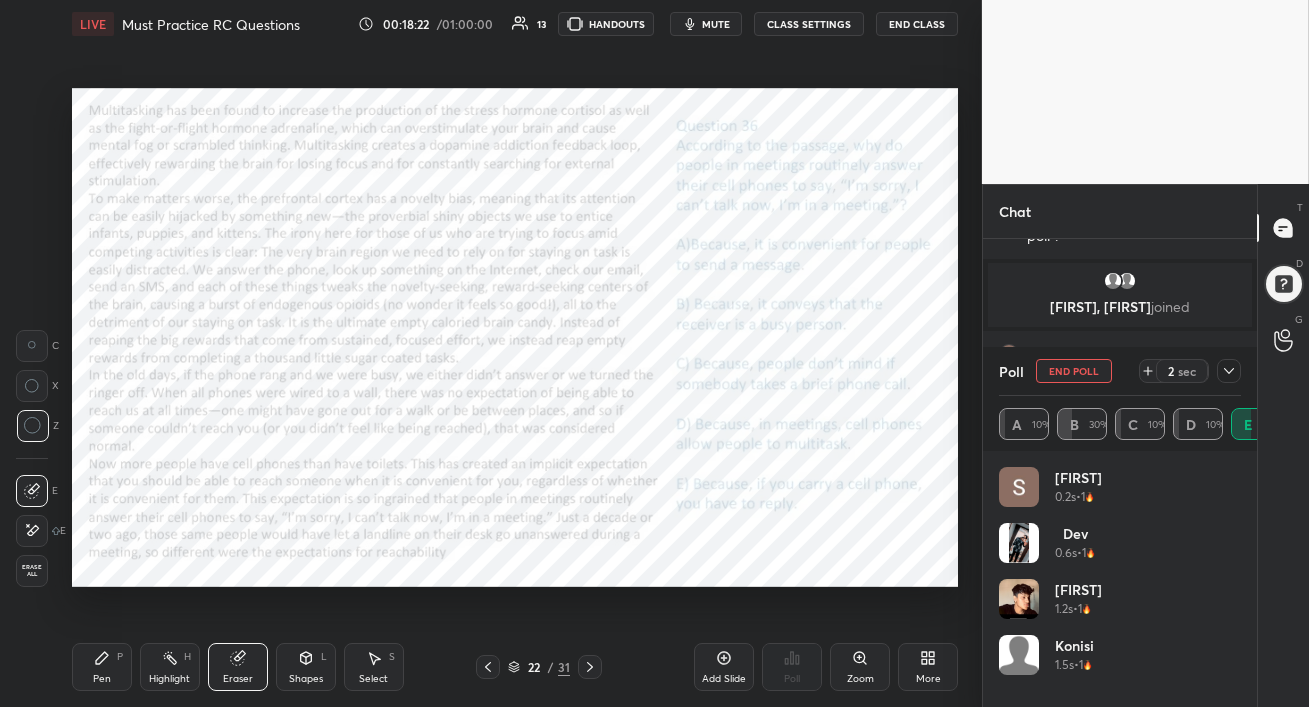 click on "Pen" at bounding box center (102, 679) 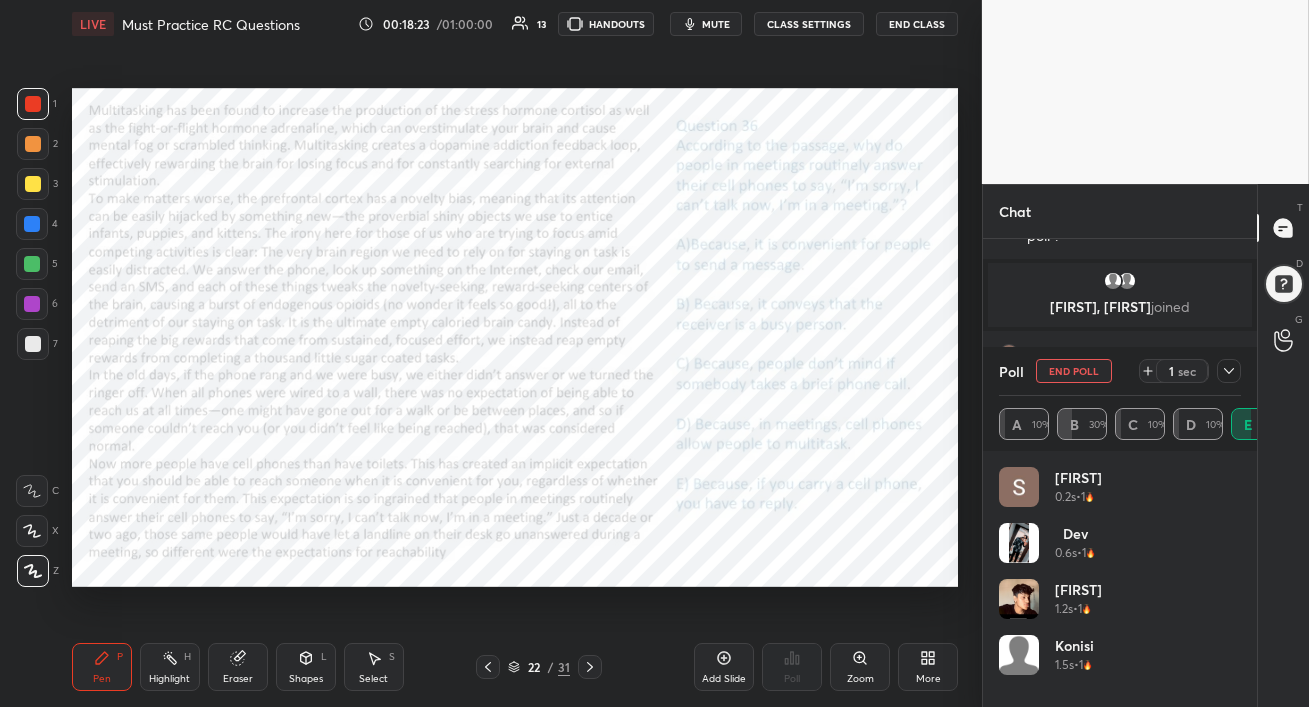 click at bounding box center [32, 304] 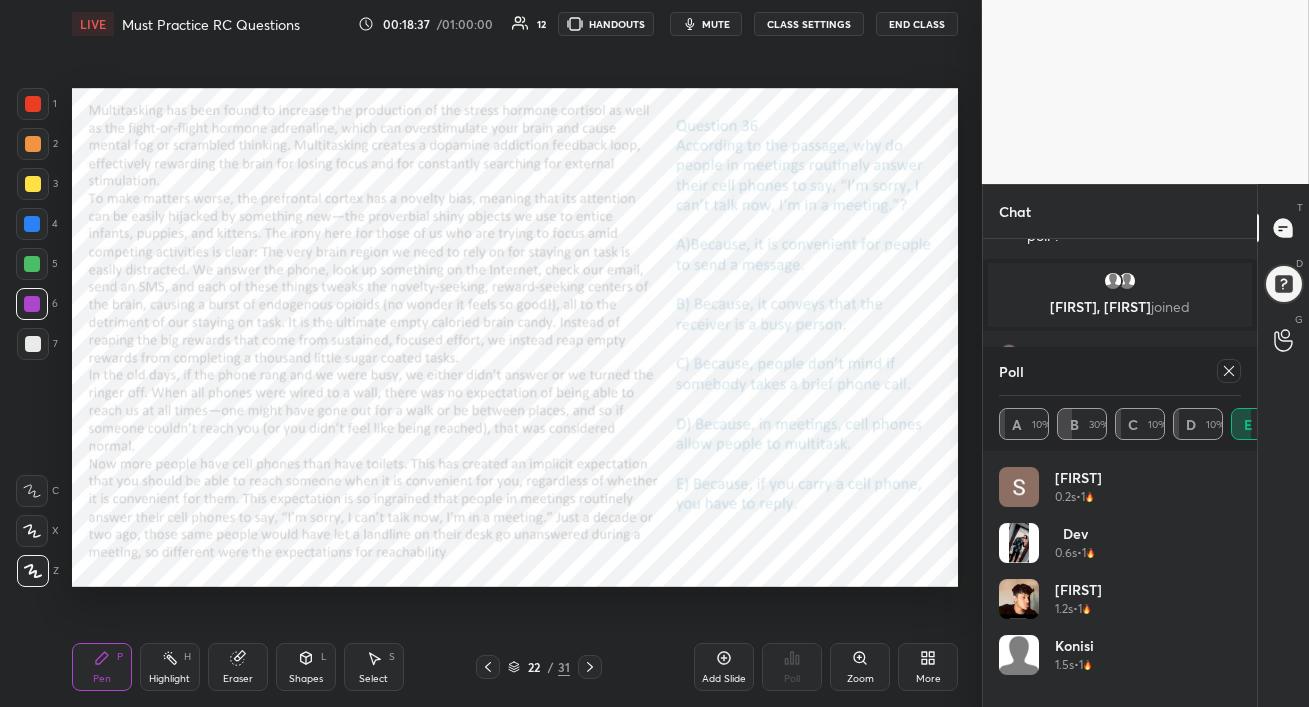 click 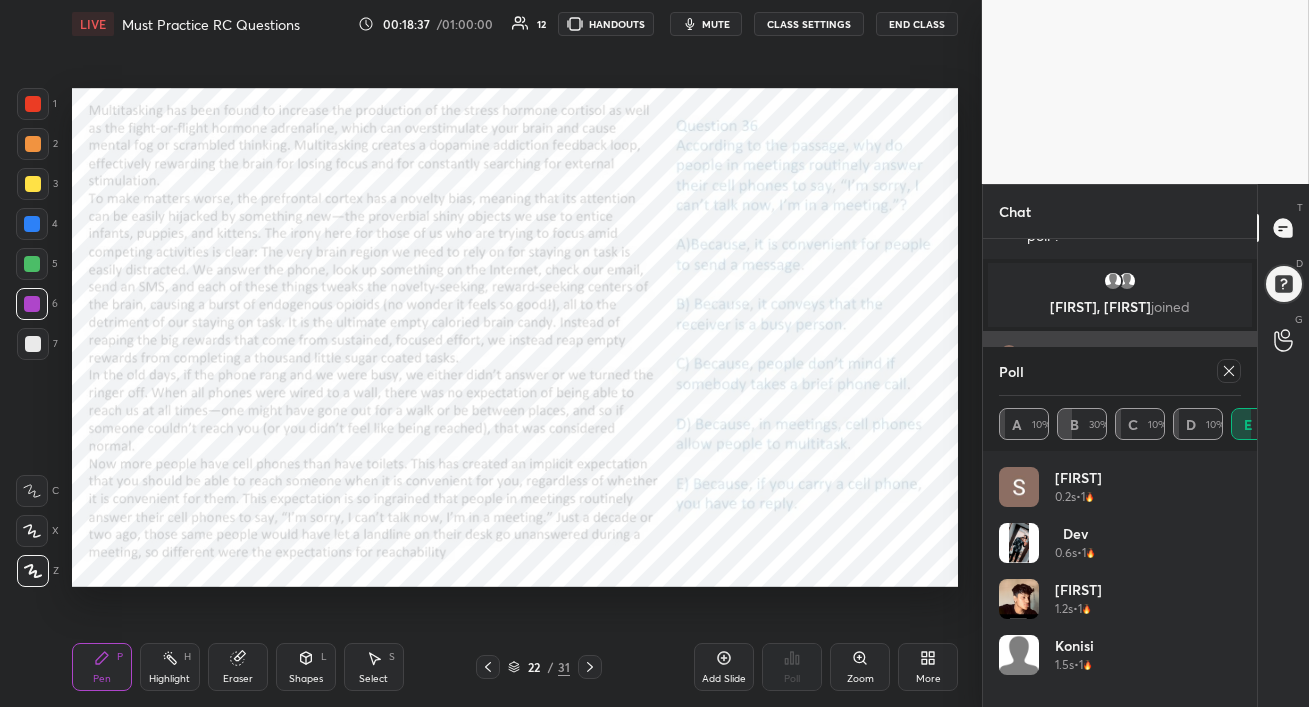 scroll, scrollTop: 0, scrollLeft: 0, axis: both 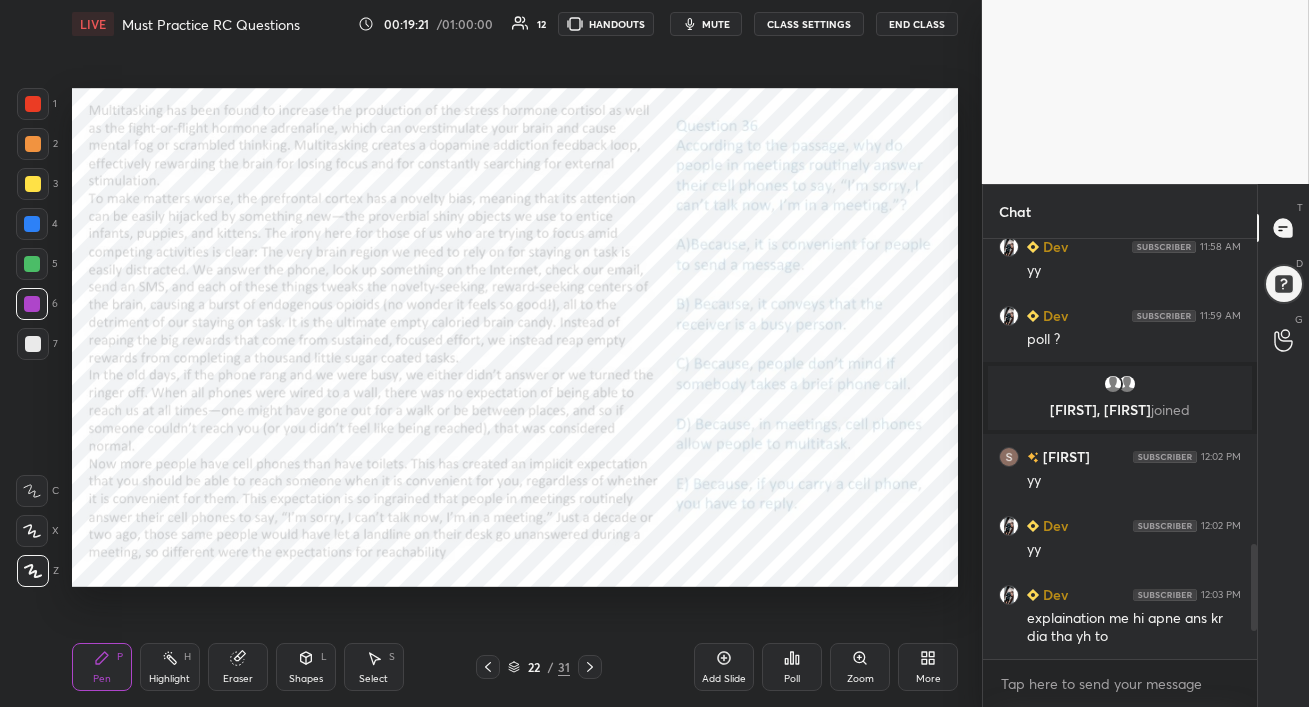 click on "Eraser" at bounding box center [238, 679] 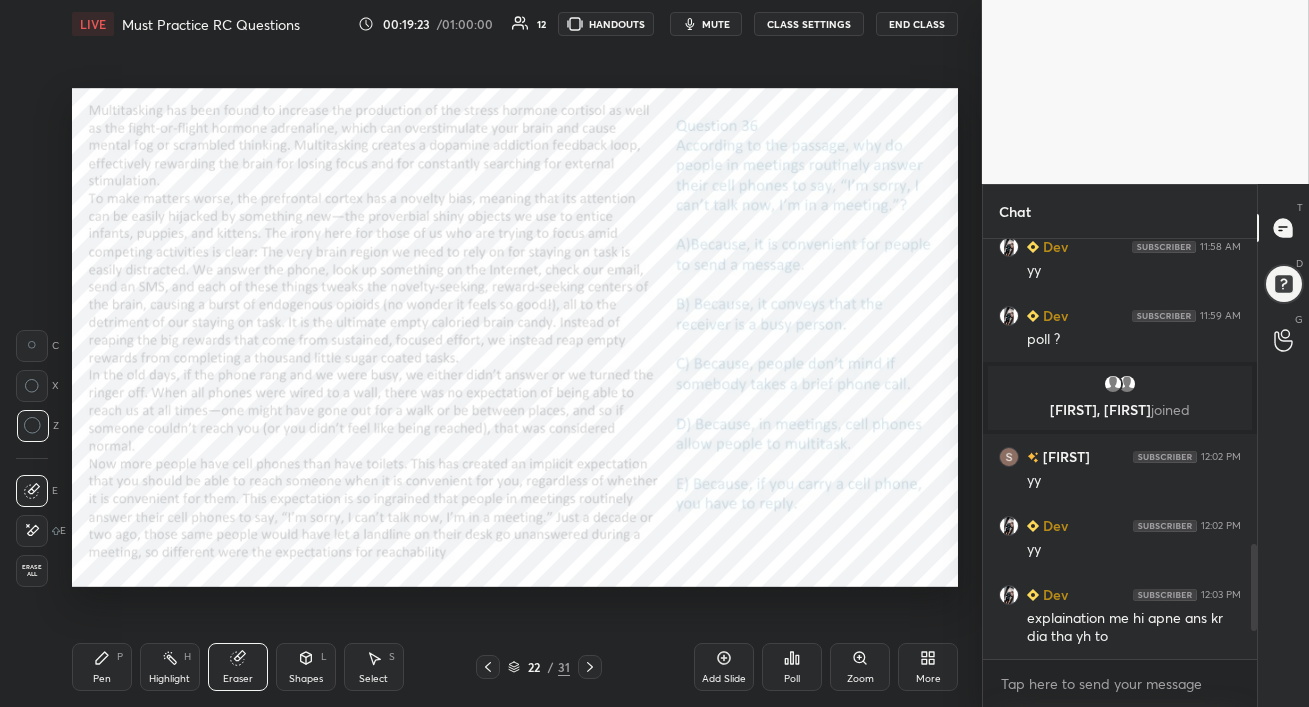 click 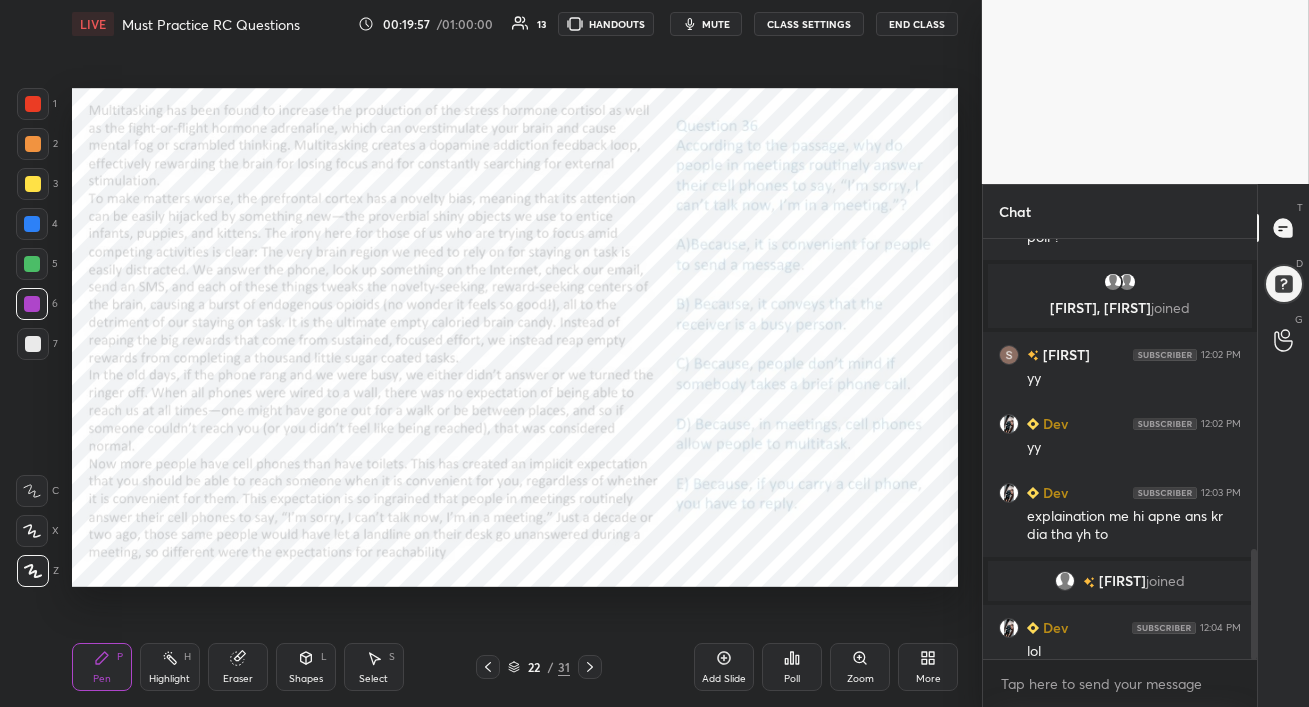 scroll, scrollTop: 1180, scrollLeft: 0, axis: vertical 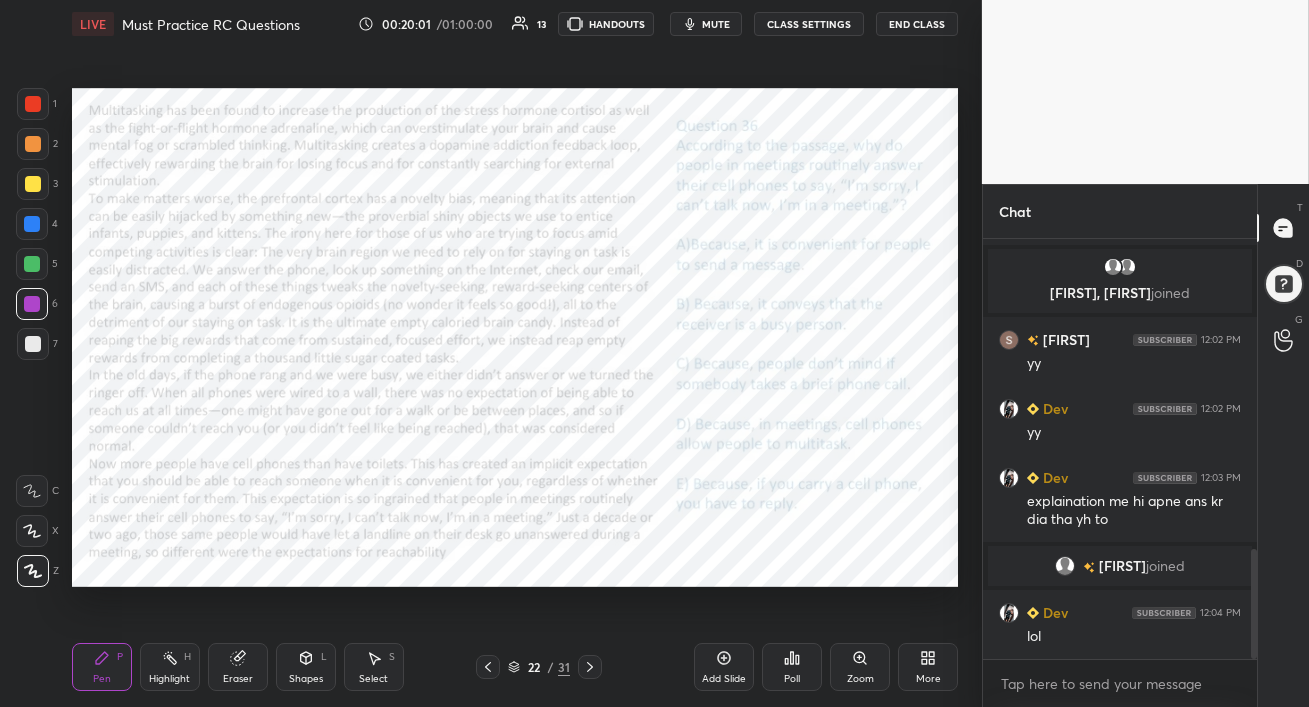 click 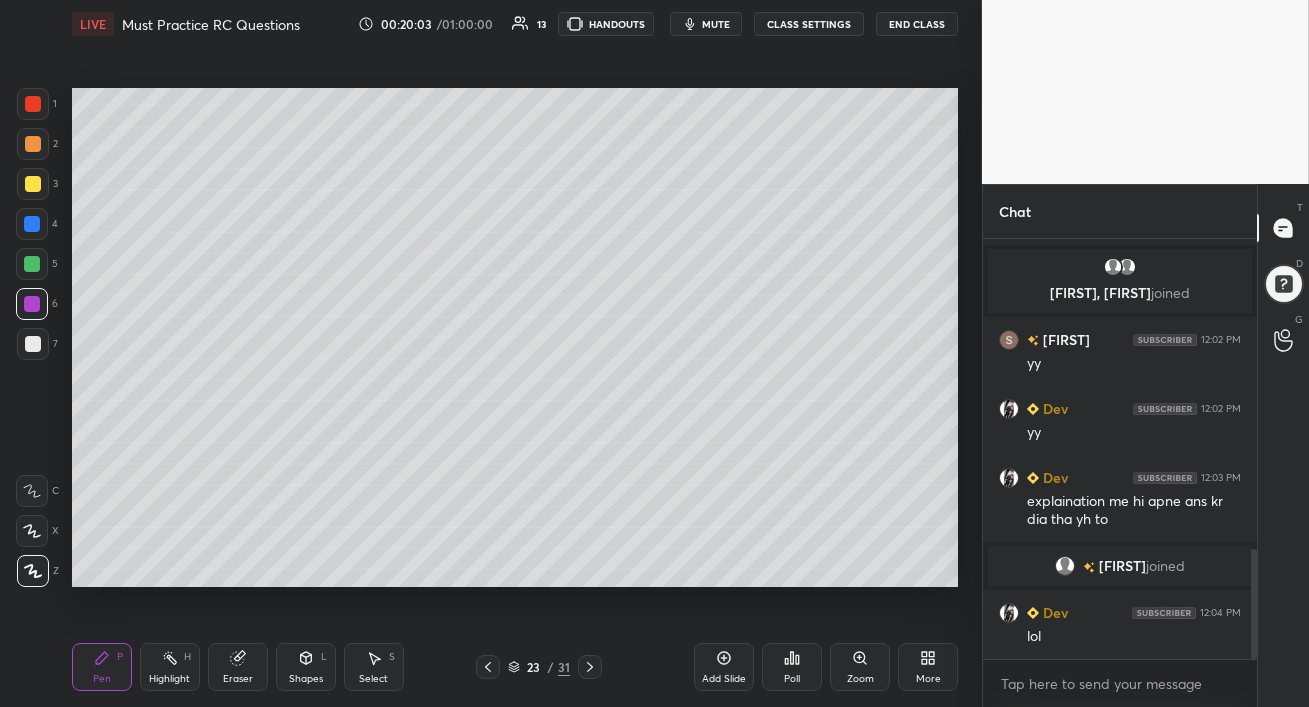 click 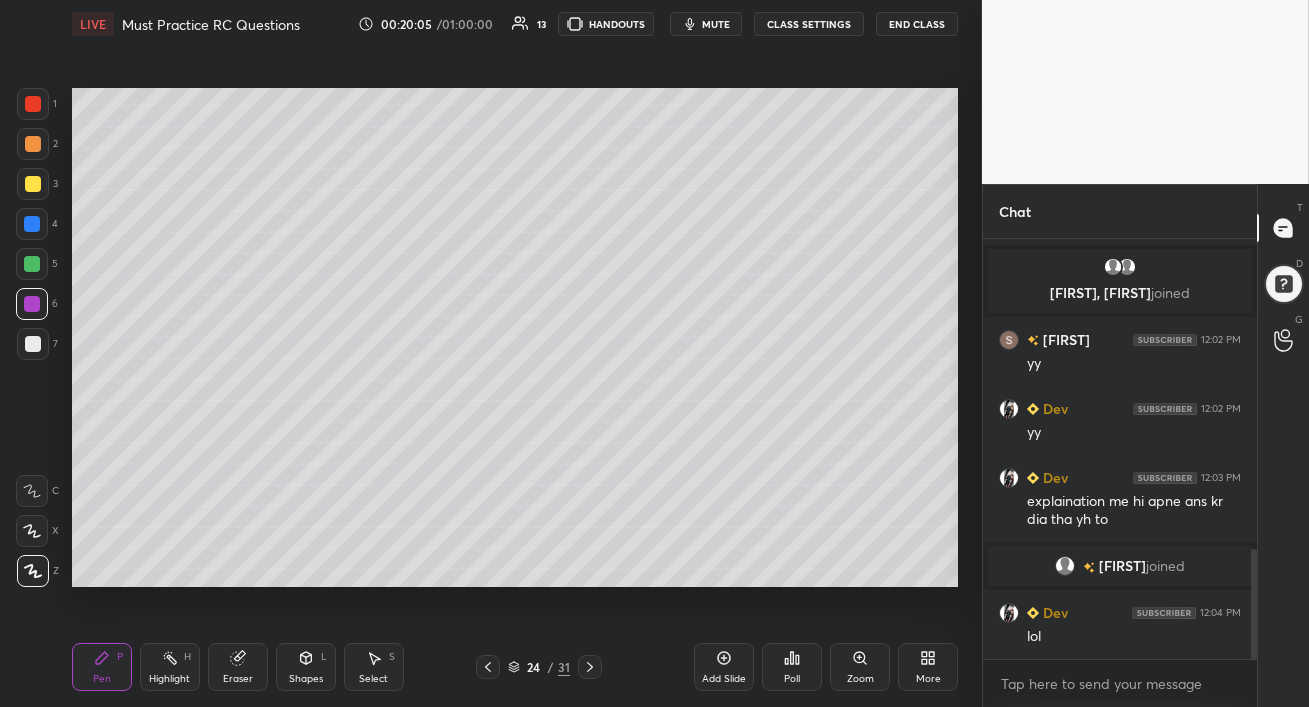 click 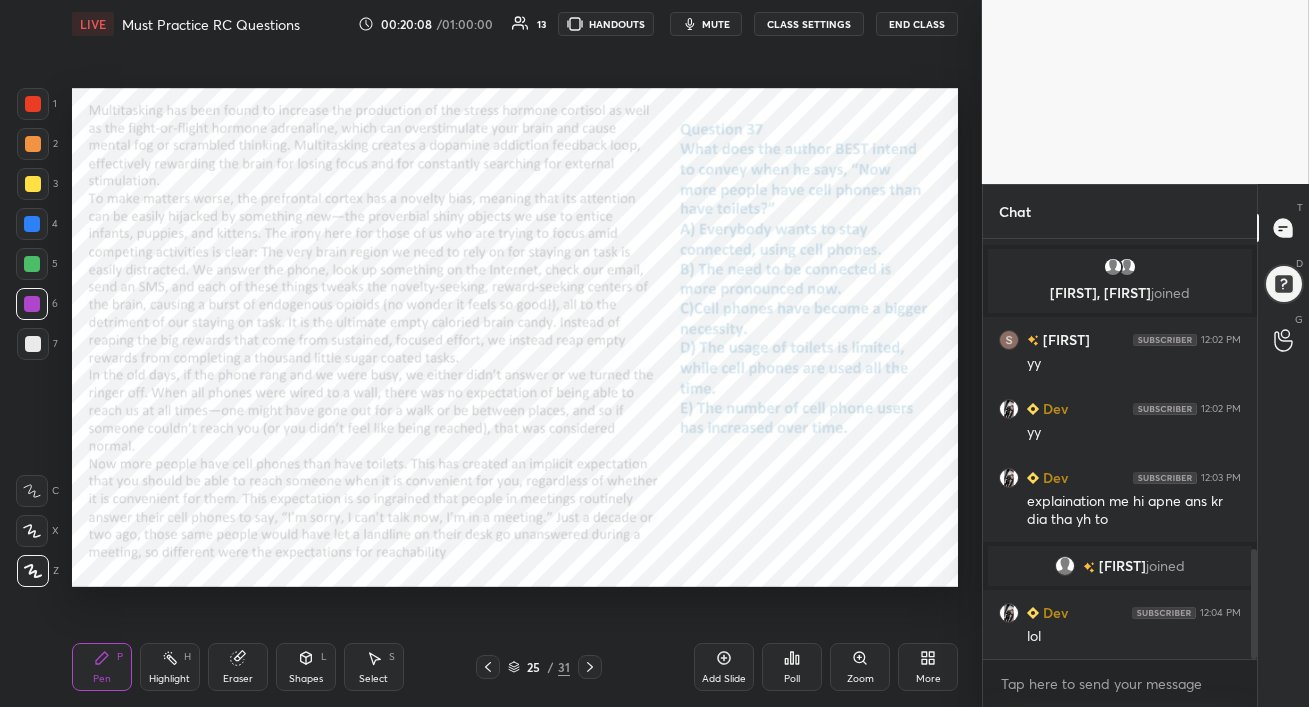 click at bounding box center [32, 224] 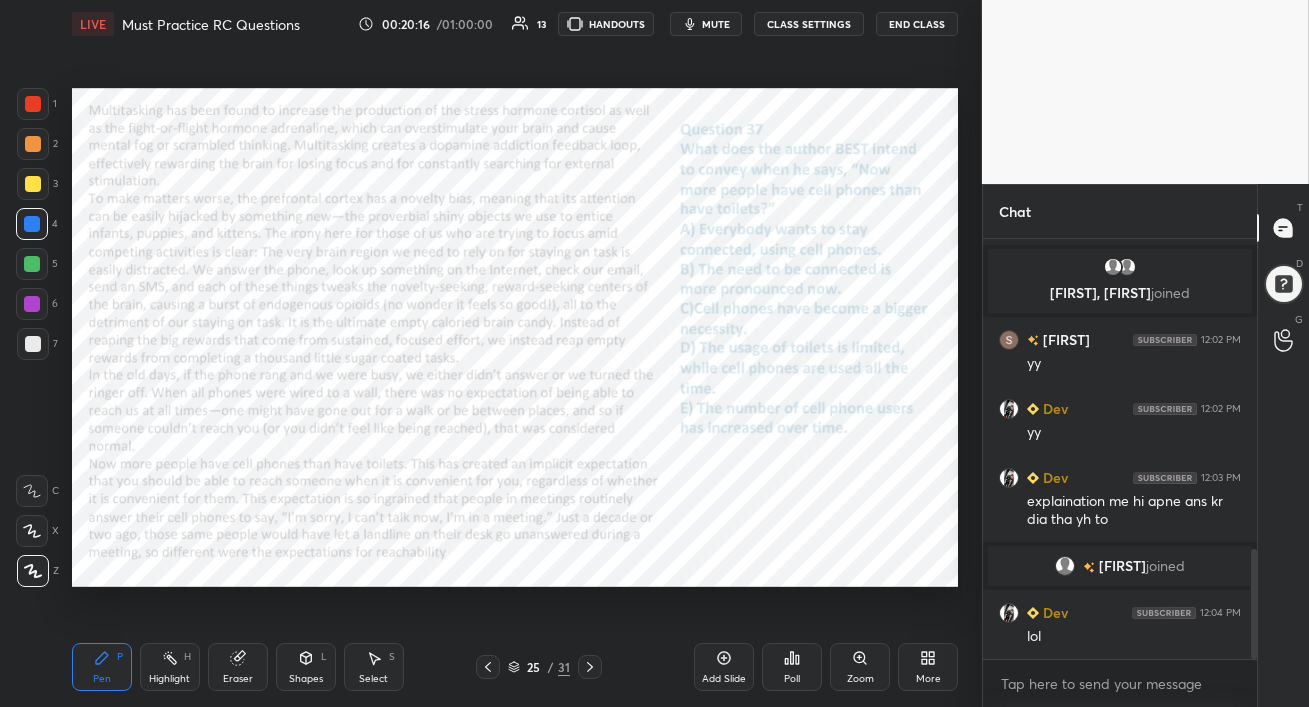 click at bounding box center [32, 304] 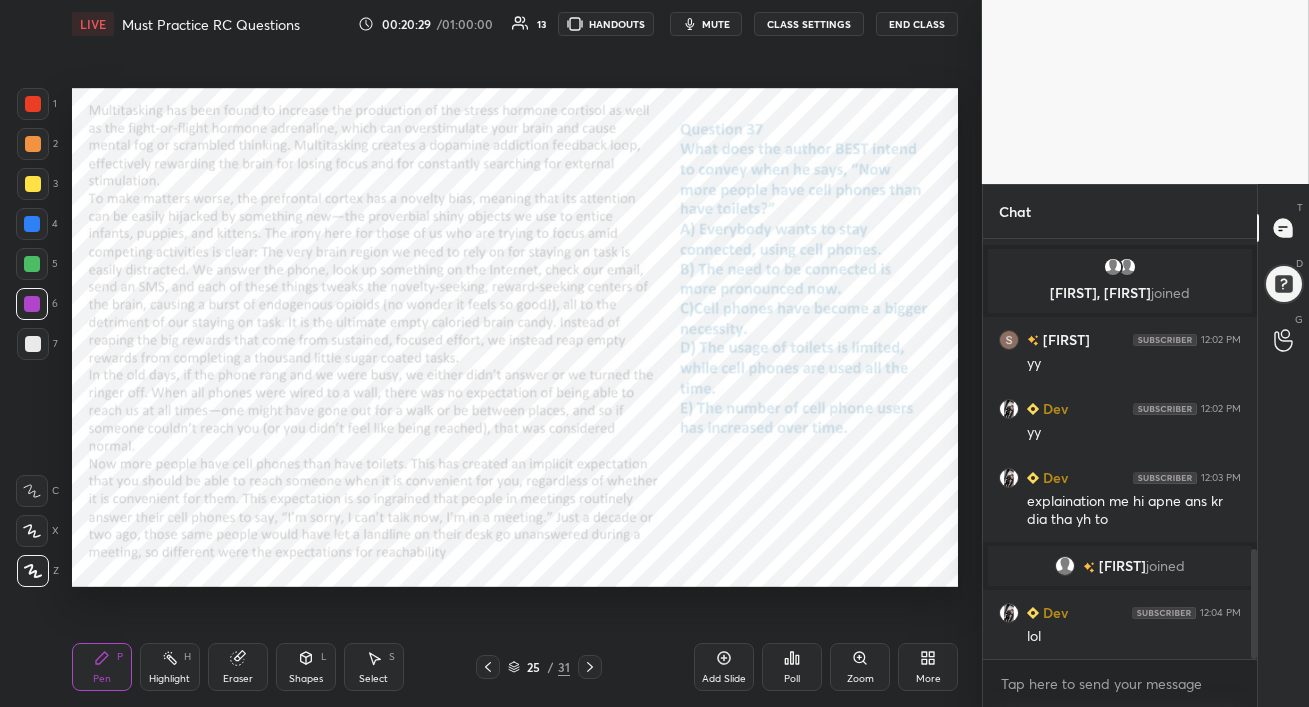 click on "mute" at bounding box center (716, 24) 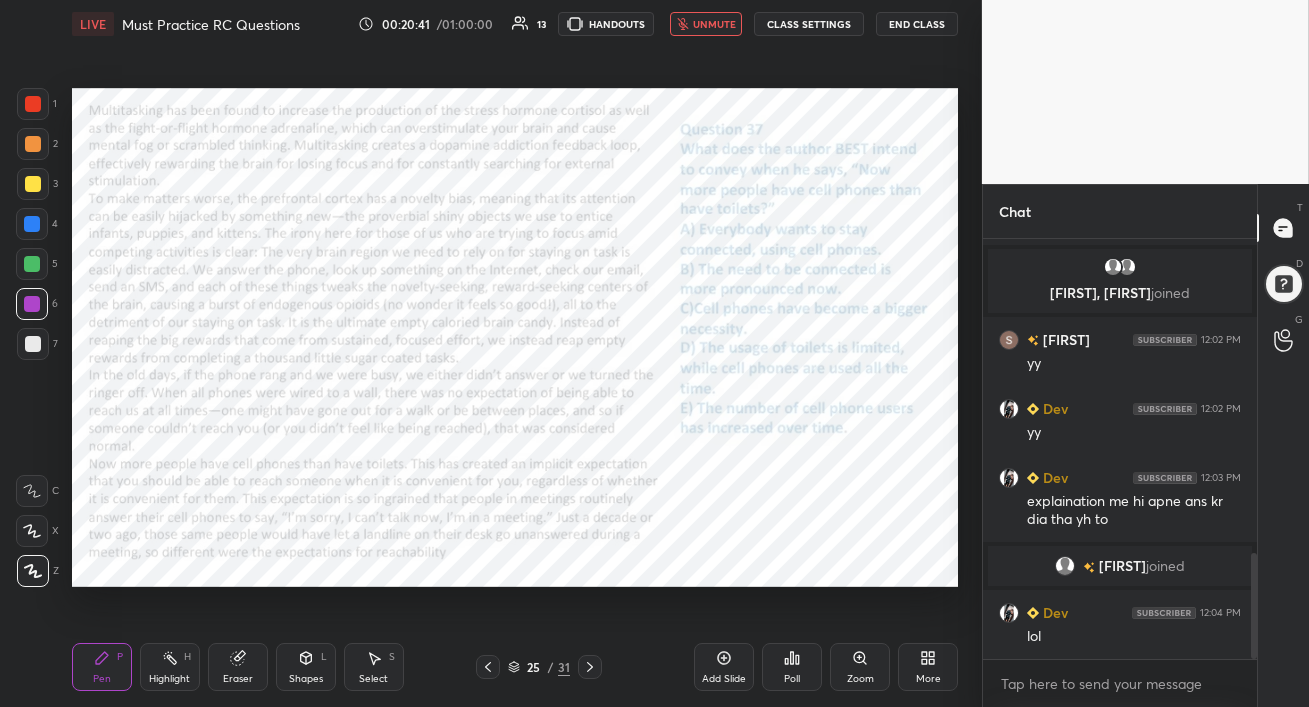scroll, scrollTop: 1249, scrollLeft: 0, axis: vertical 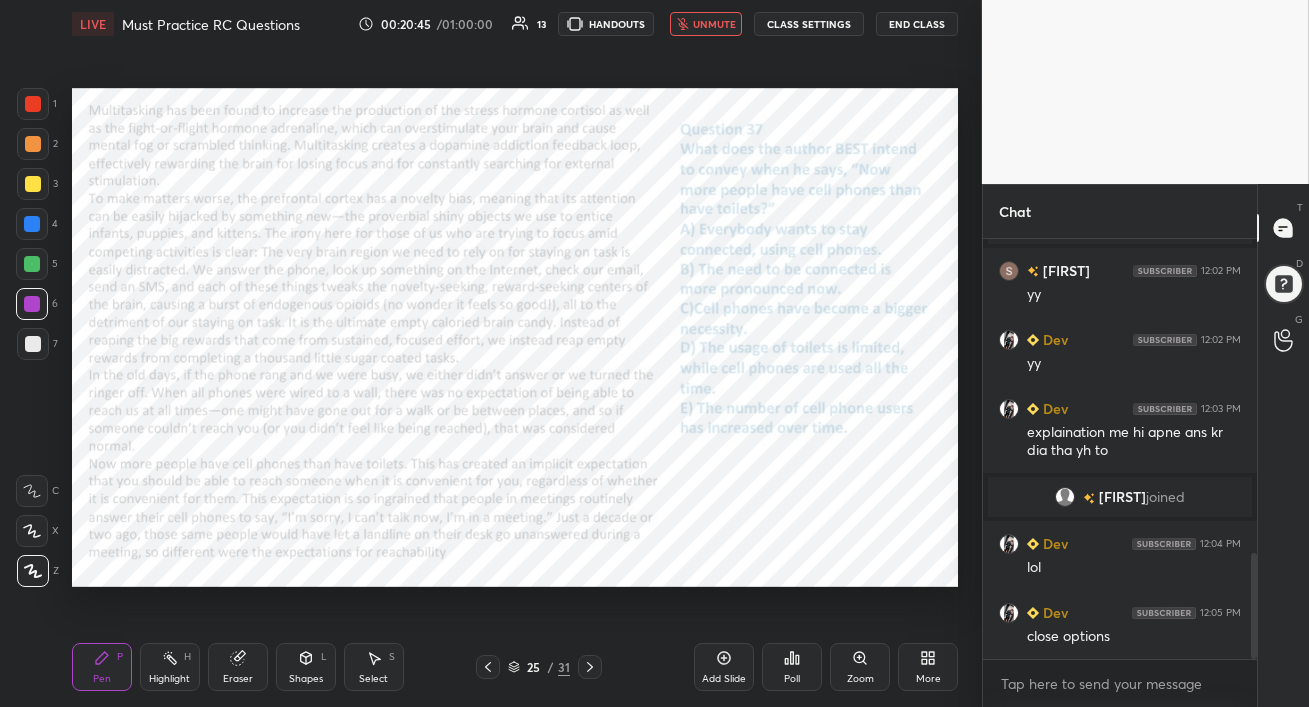 click on "unmute" at bounding box center [714, 24] 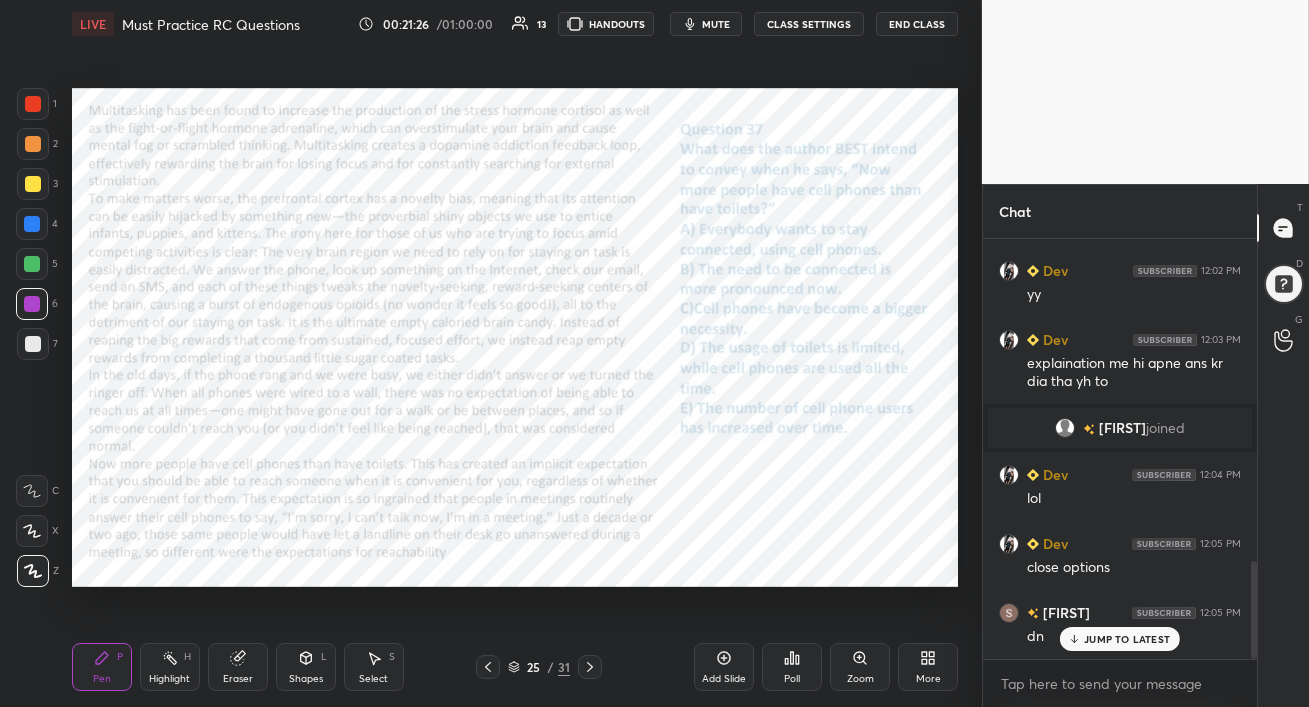 scroll, scrollTop: 1386, scrollLeft: 0, axis: vertical 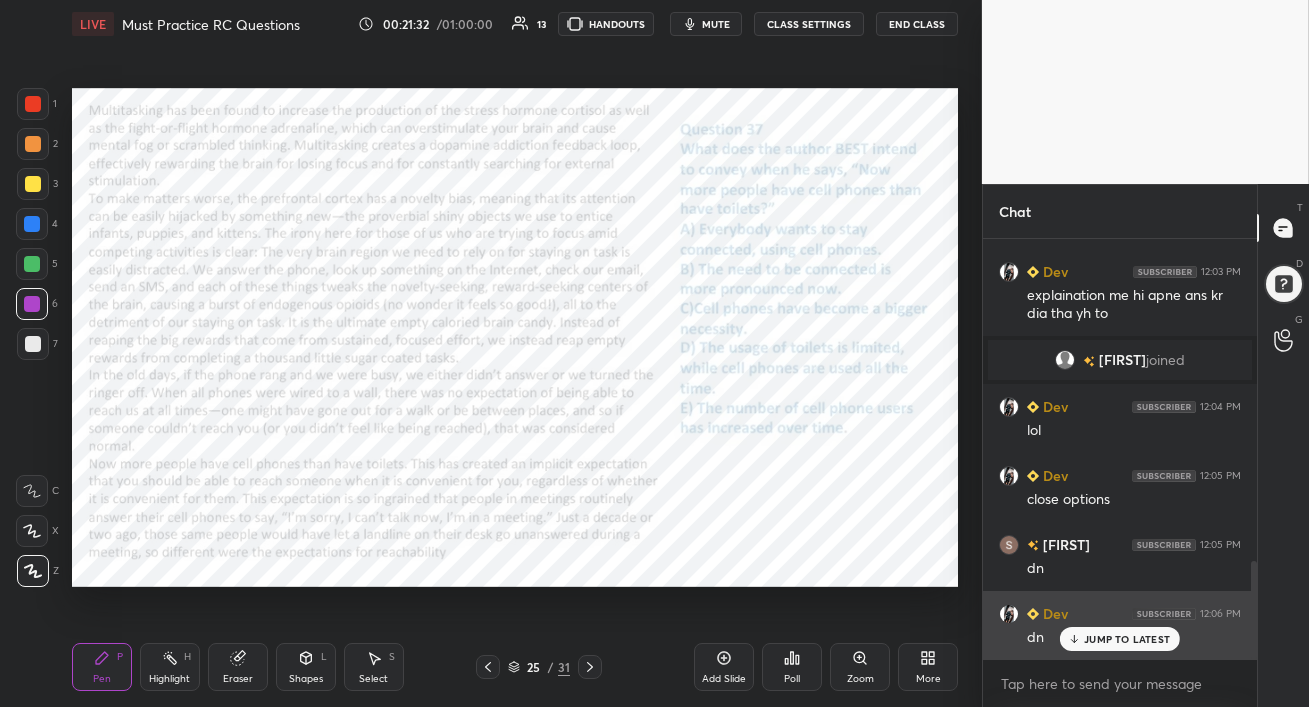 click on "JUMP TO LATEST" at bounding box center [1127, 639] 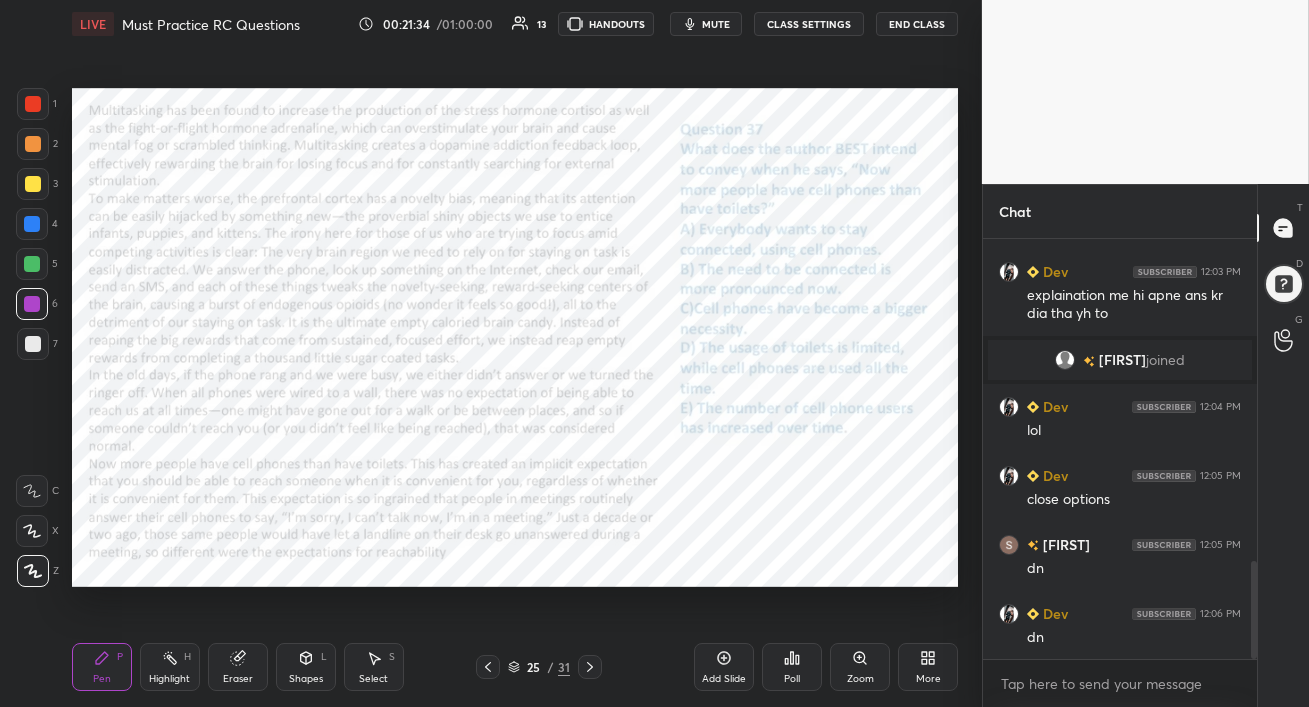 click on "Poll" at bounding box center (792, 679) 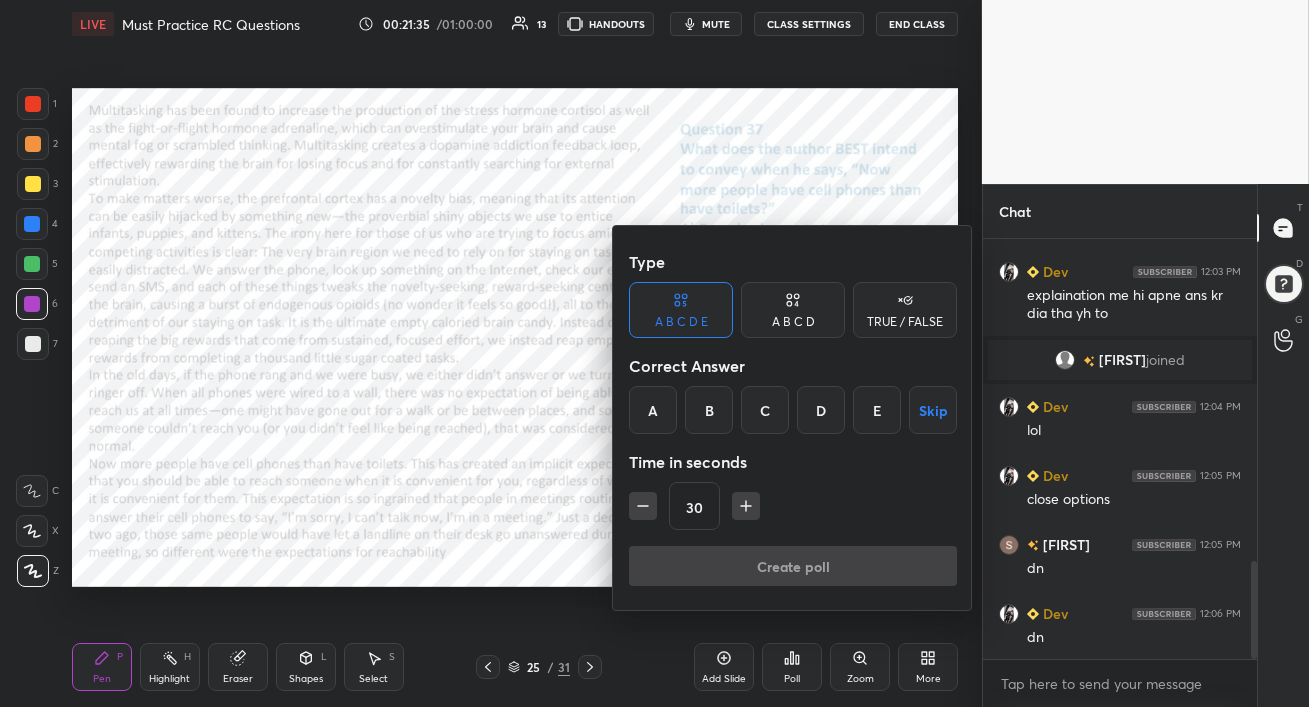 click on "B" at bounding box center [709, 410] 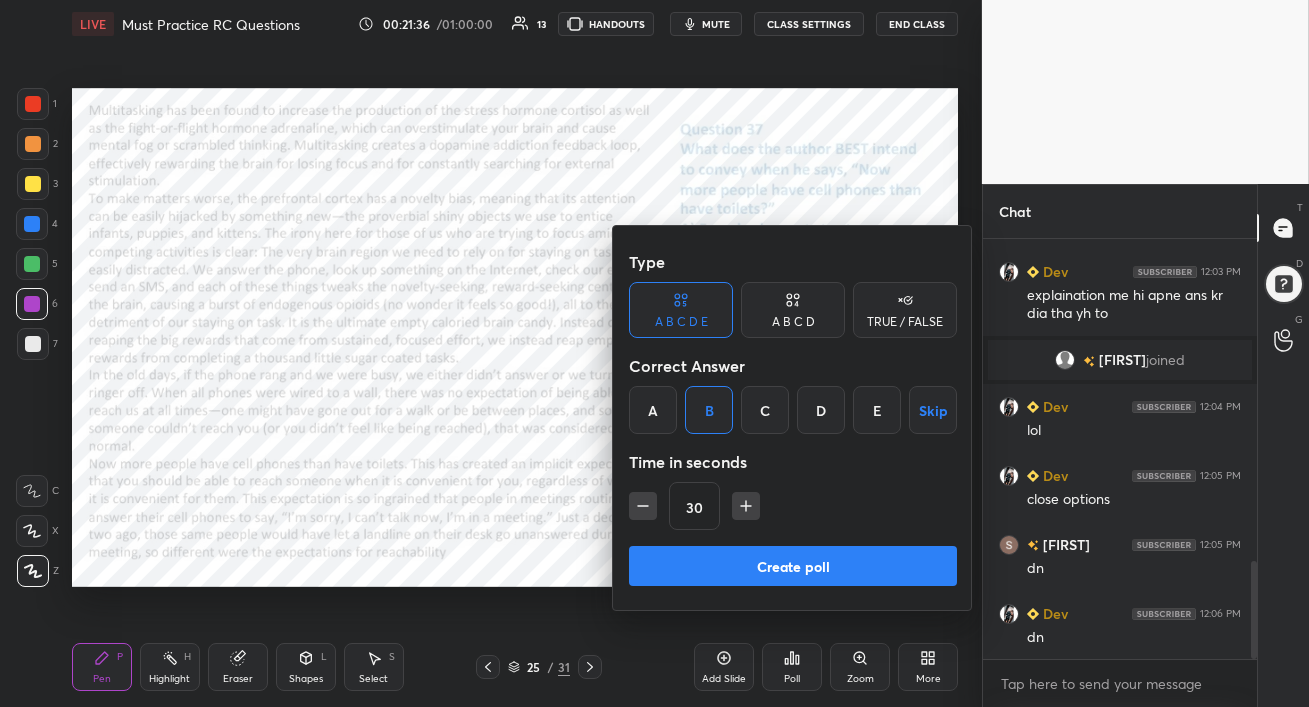 click on "Create poll" at bounding box center [793, 566] 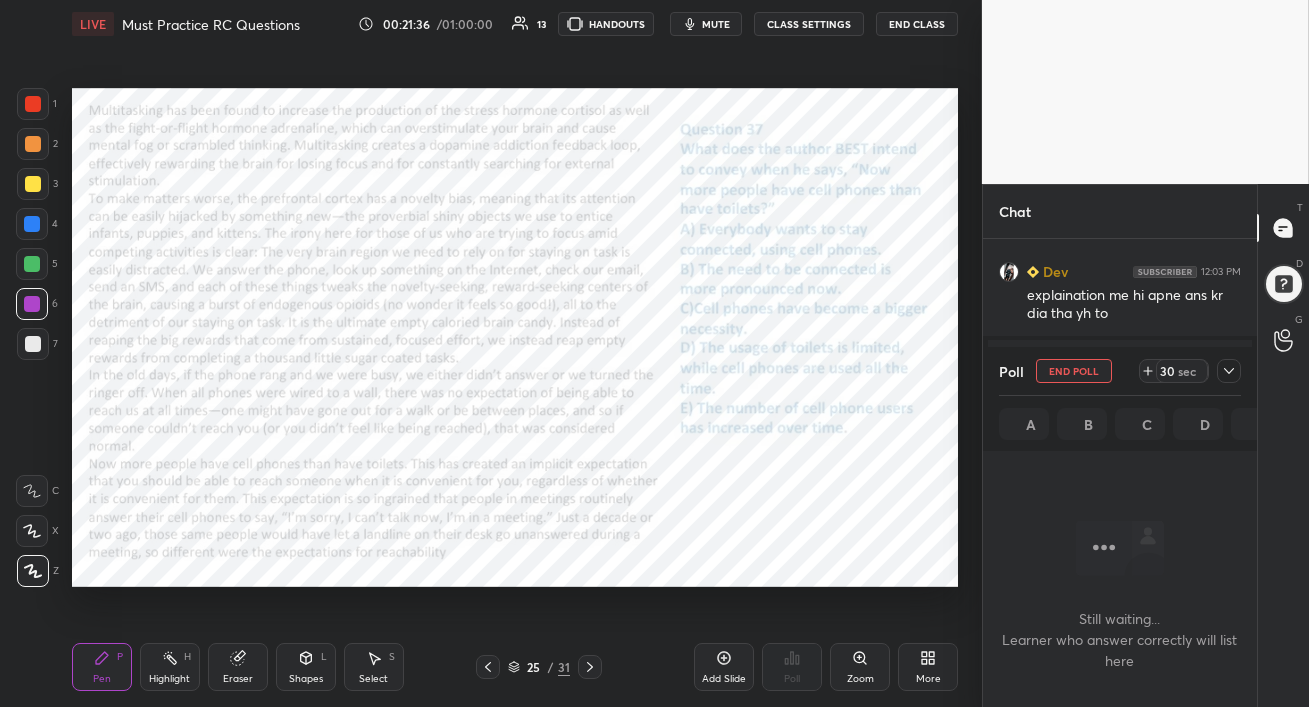 scroll, scrollTop: 316, scrollLeft: 268, axis: both 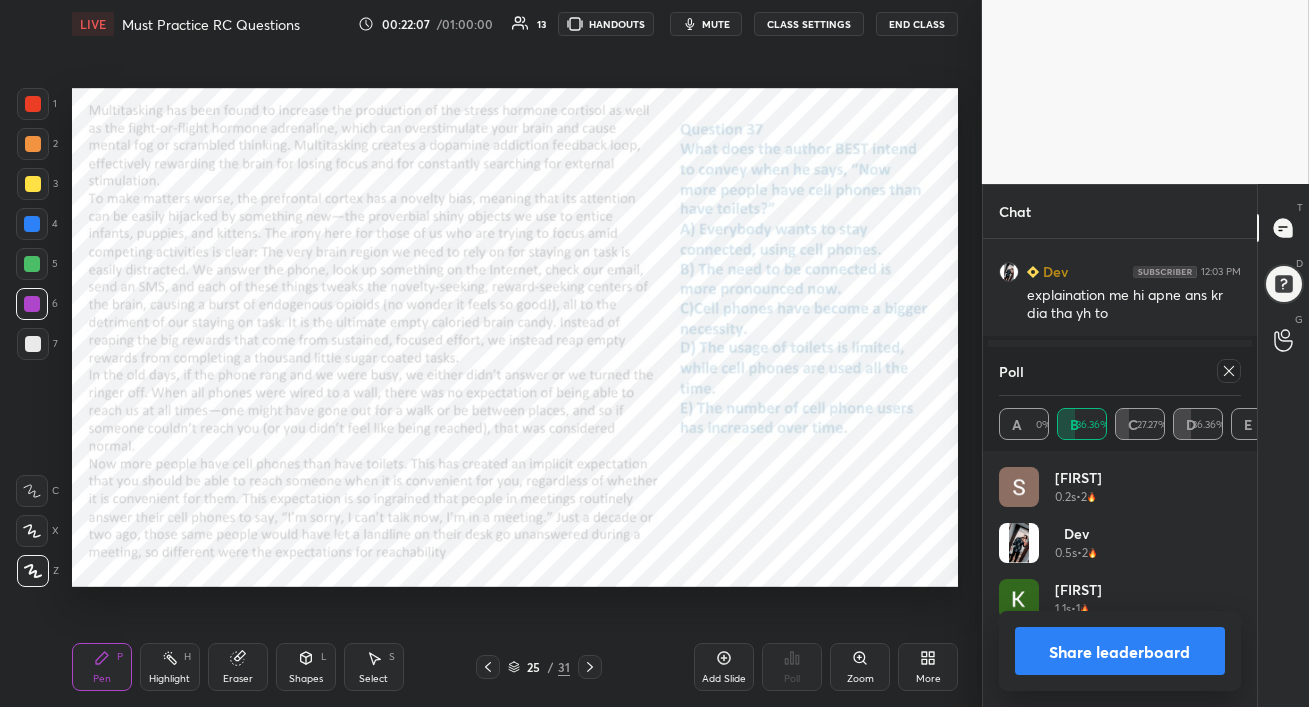 click 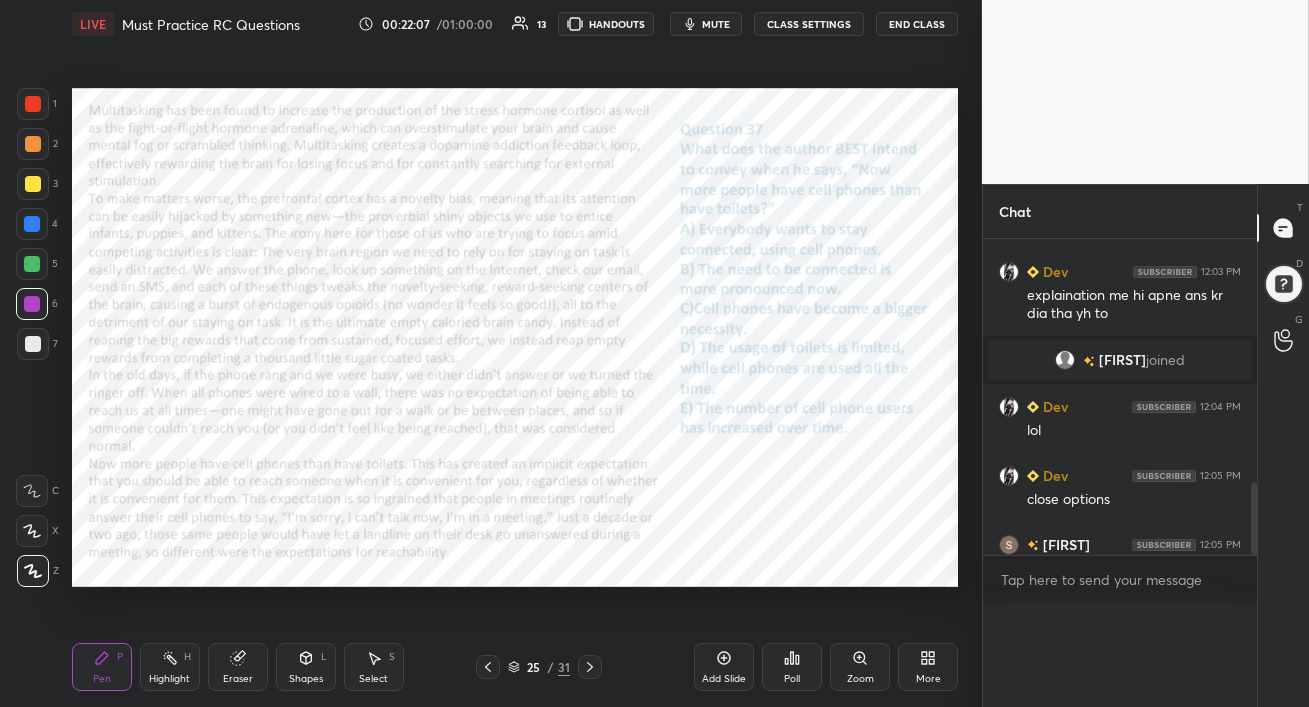 scroll, scrollTop: 151, scrollLeft: 236, axis: both 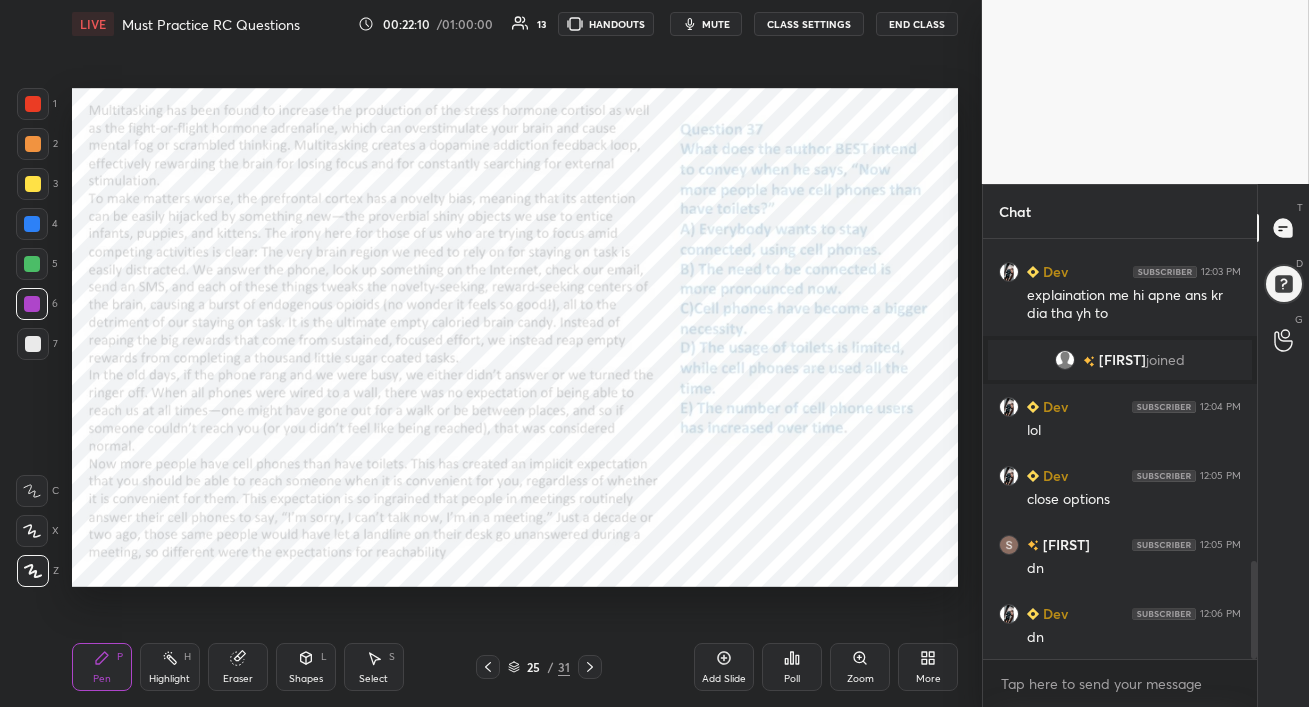 drag, startPoint x: 25, startPoint y: 149, endPoint x: 24, endPoint y: 131, distance: 18.027756 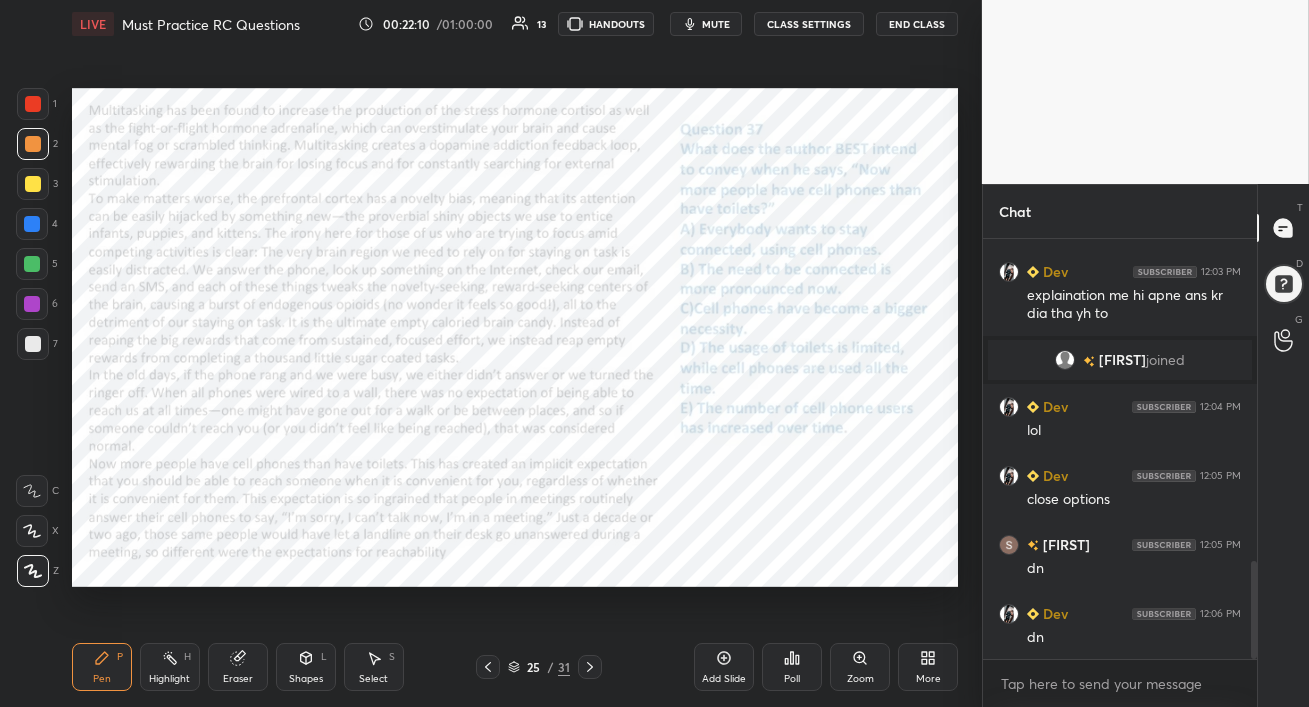 click at bounding box center (33, 104) 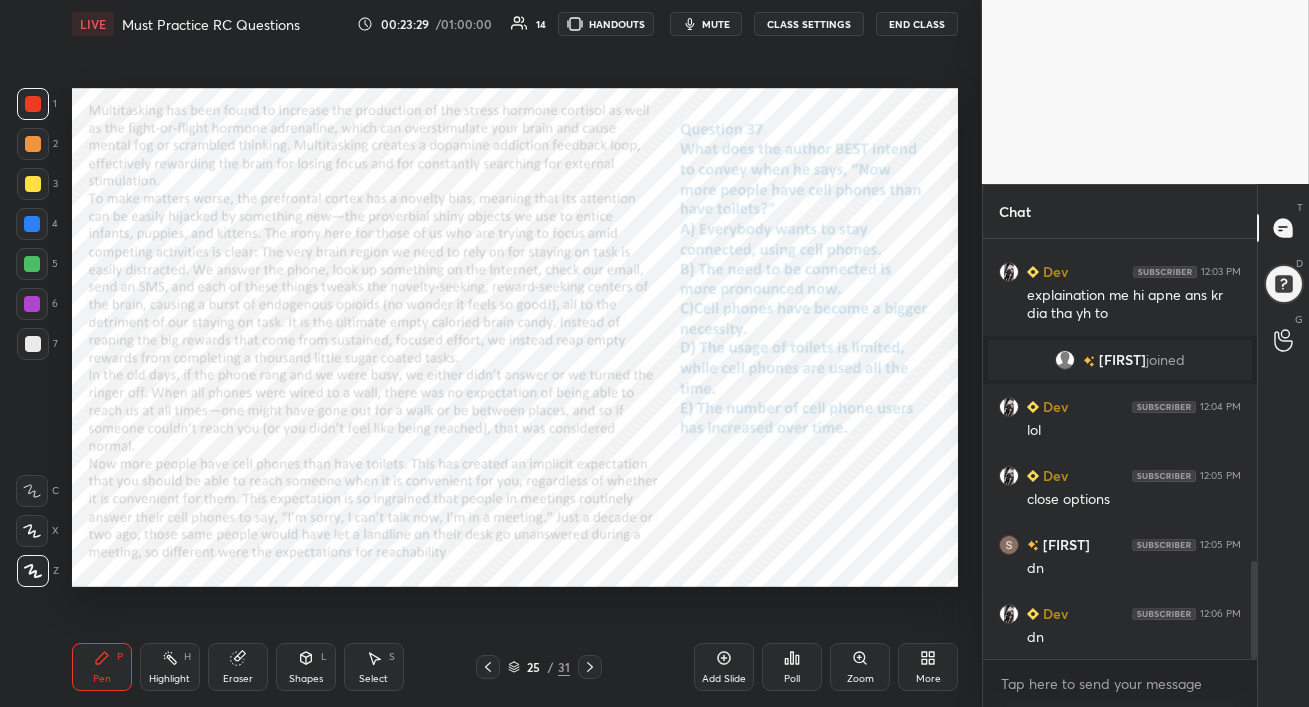 click at bounding box center [32, 304] 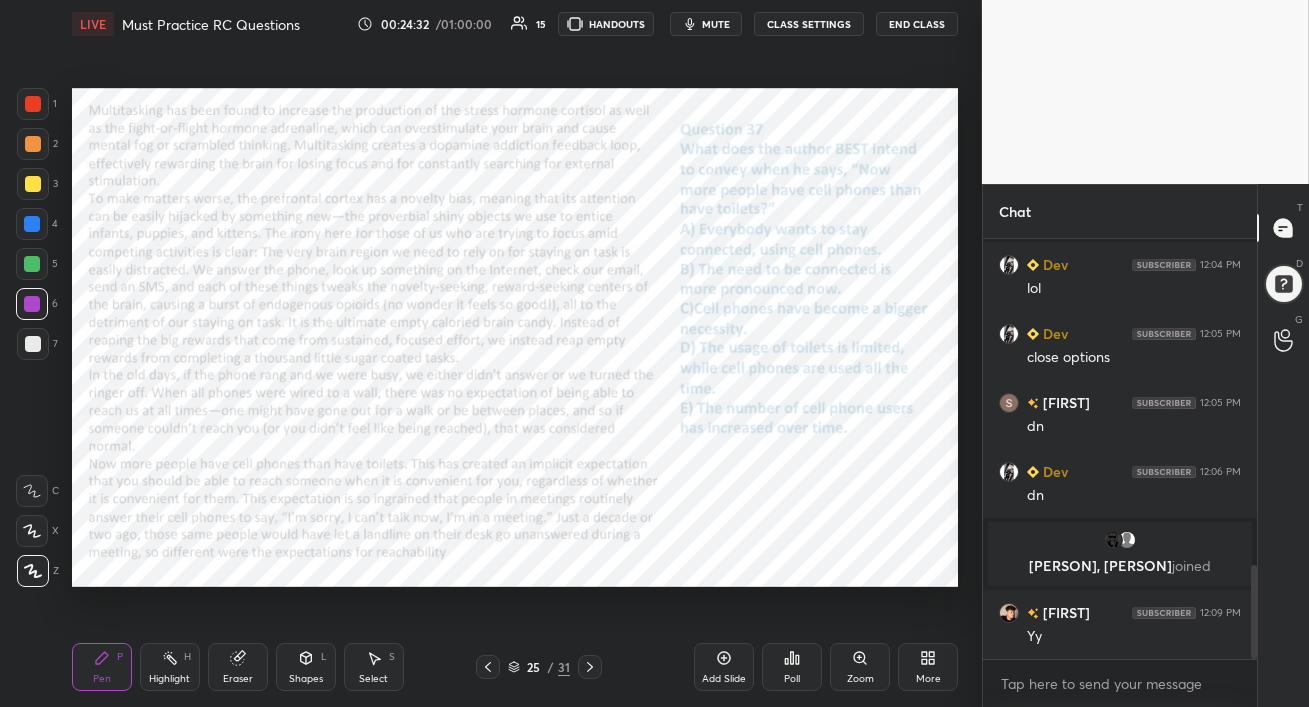 scroll, scrollTop: 1450, scrollLeft: 0, axis: vertical 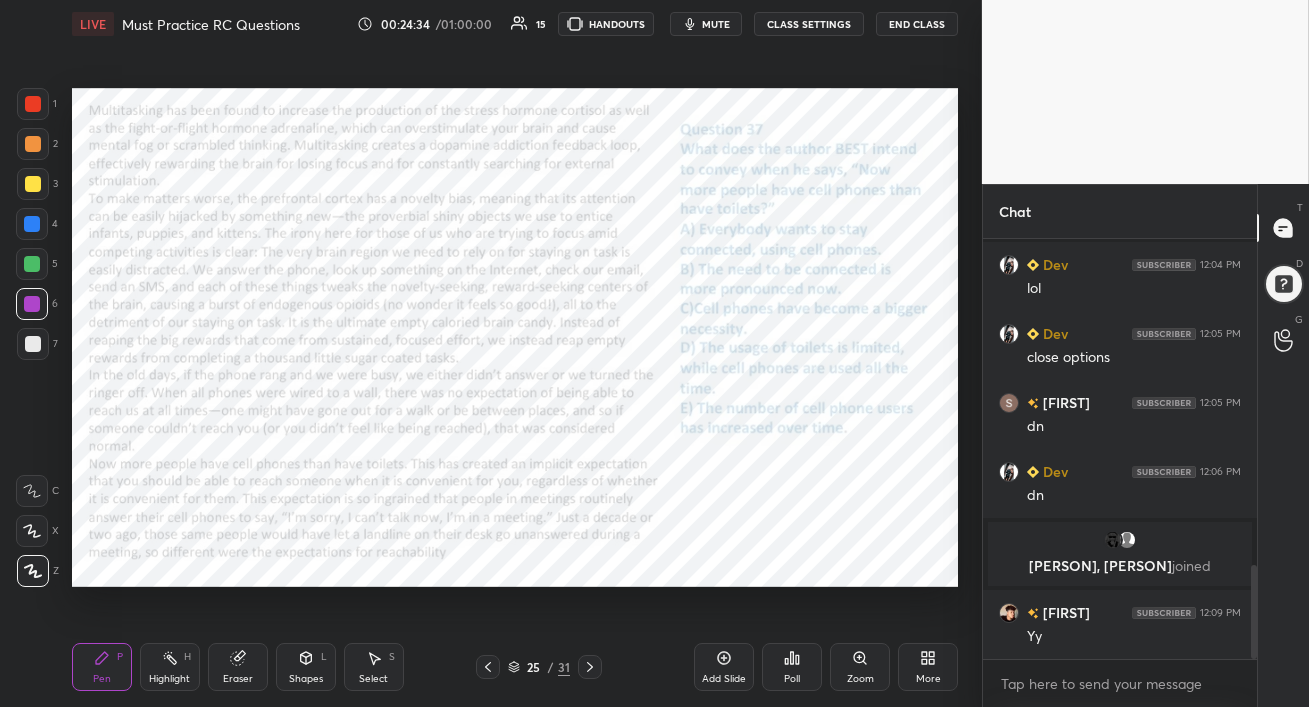click 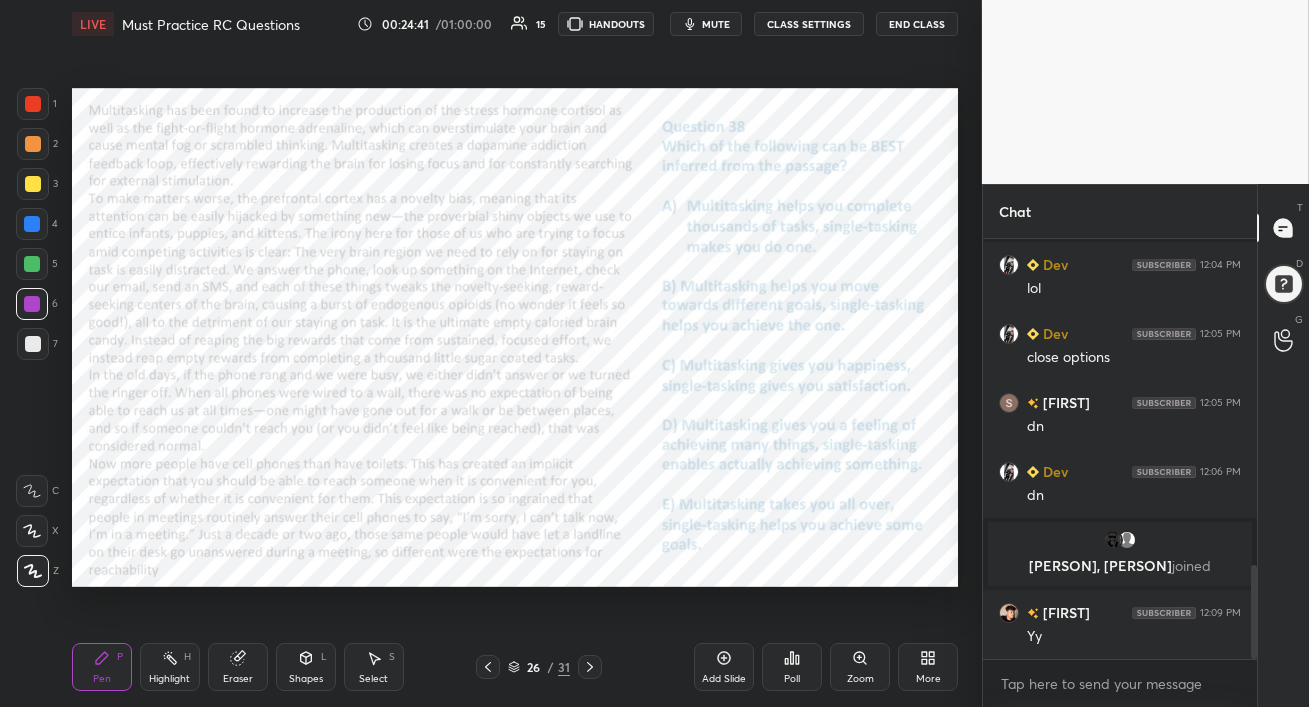click on "mute" at bounding box center [716, 24] 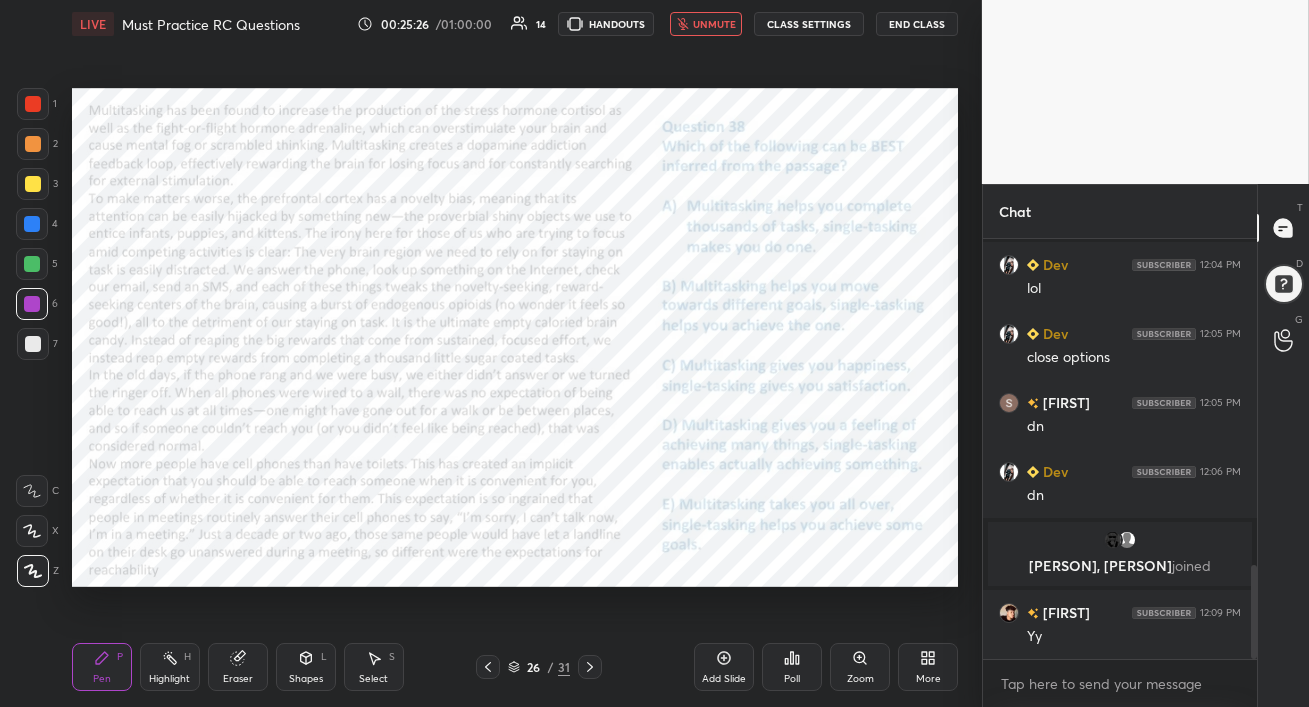 click on "unmute" at bounding box center [714, 24] 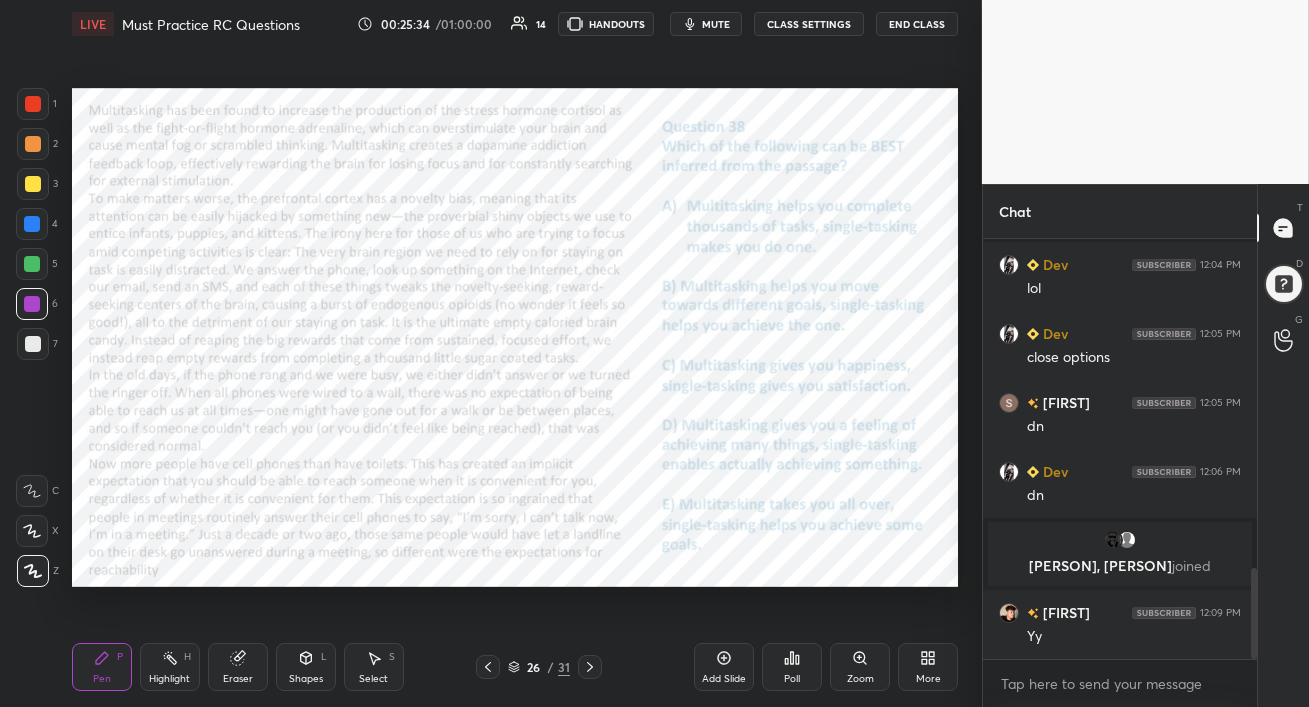 scroll, scrollTop: 1519, scrollLeft: 0, axis: vertical 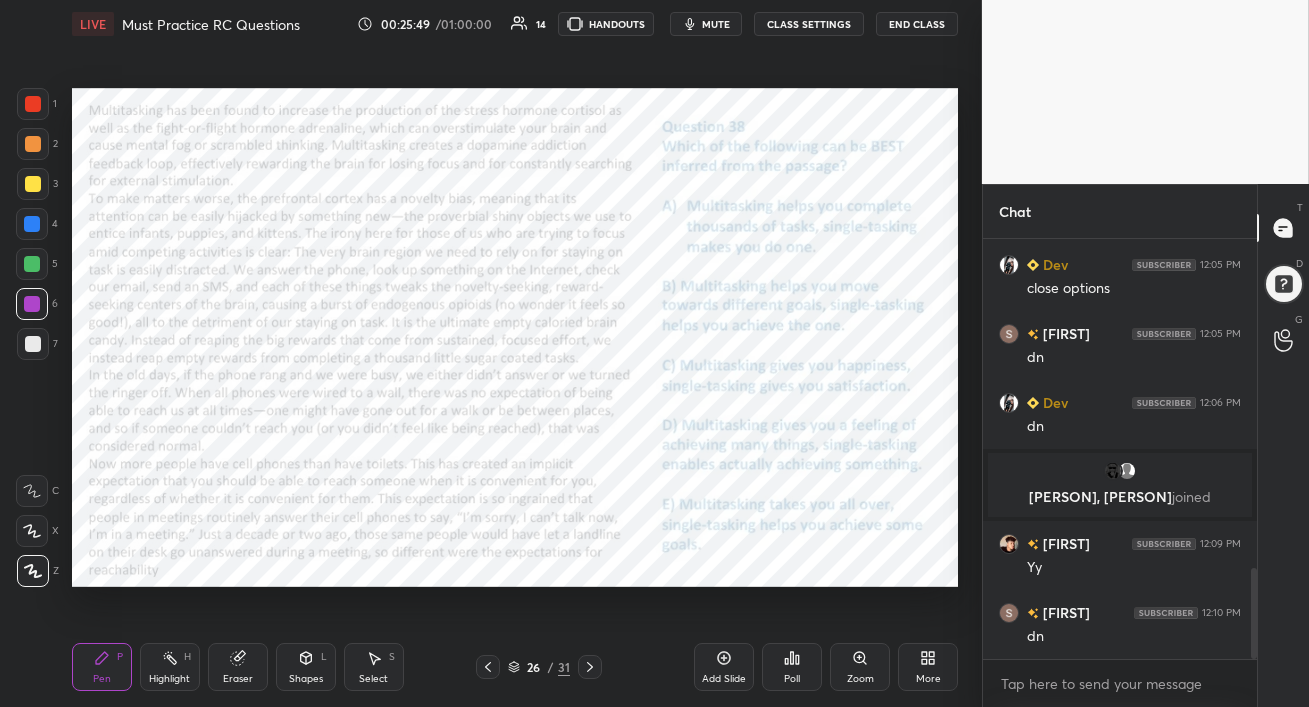 click on "Poll" at bounding box center [792, 679] 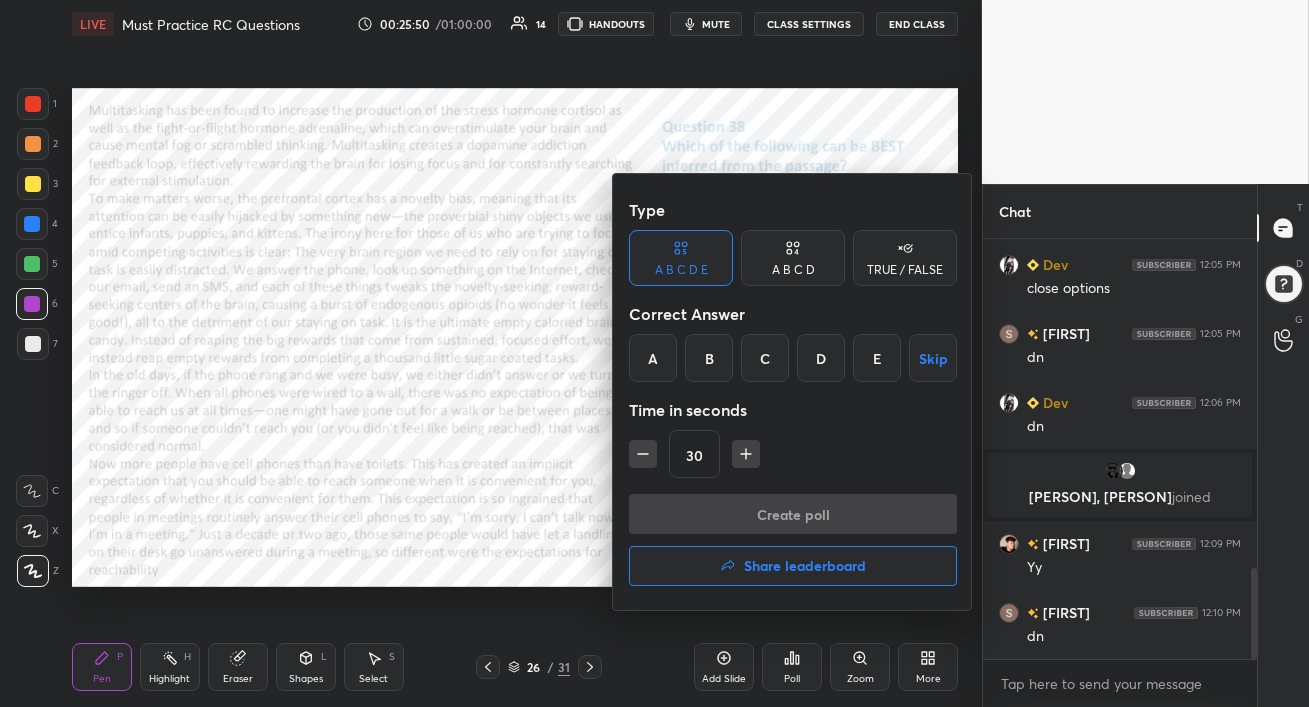 click on "D" at bounding box center [821, 358] 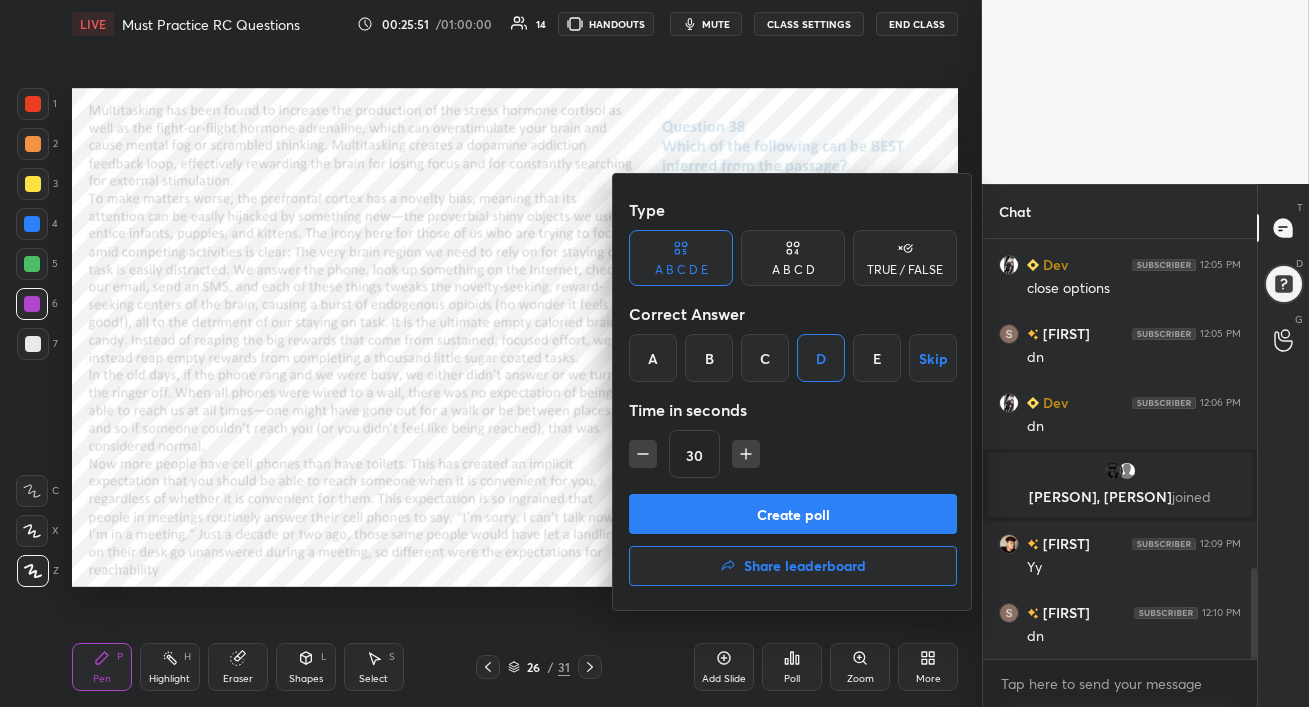 click on "Create poll" at bounding box center [793, 514] 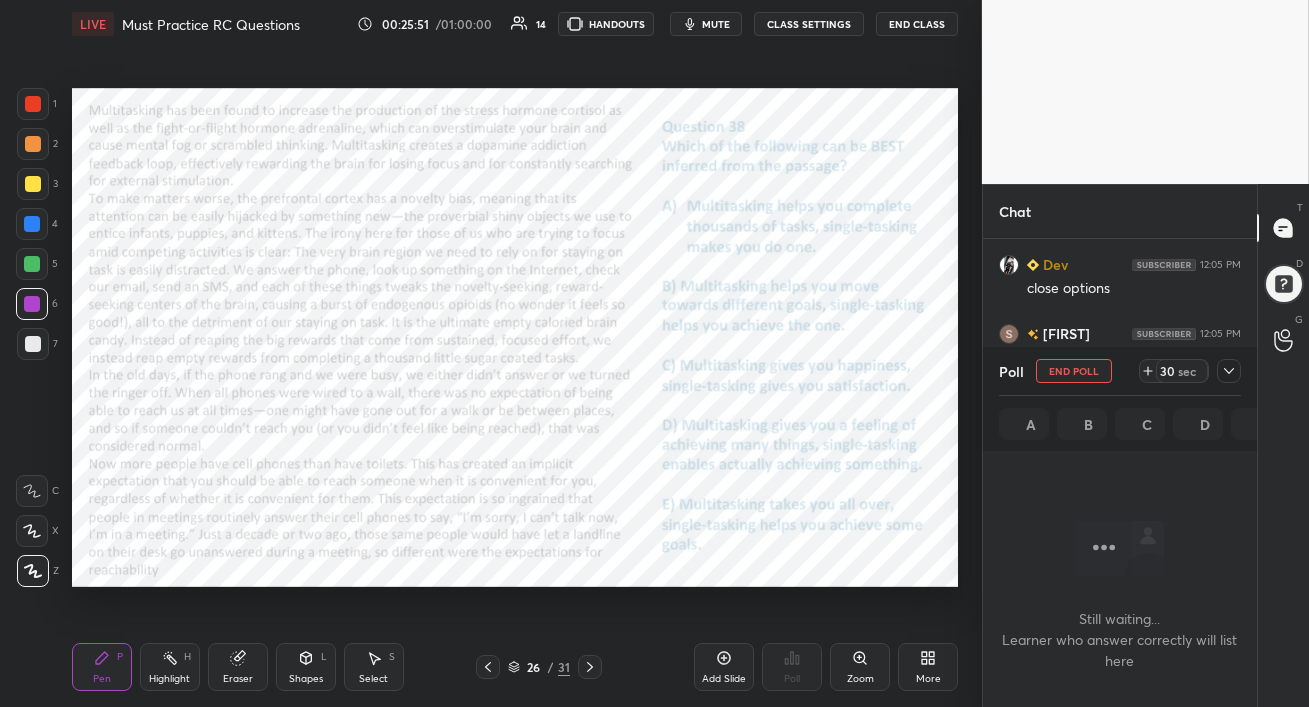 scroll, scrollTop: 361, scrollLeft: 268, axis: both 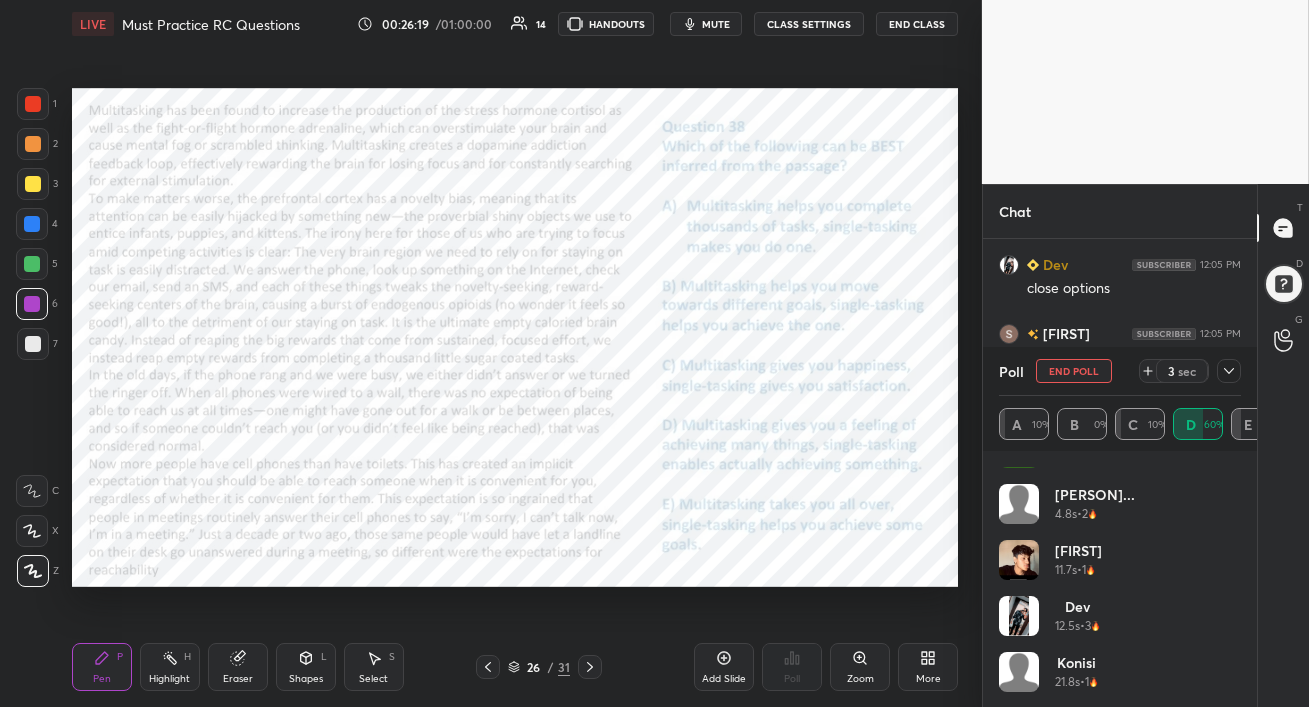 click 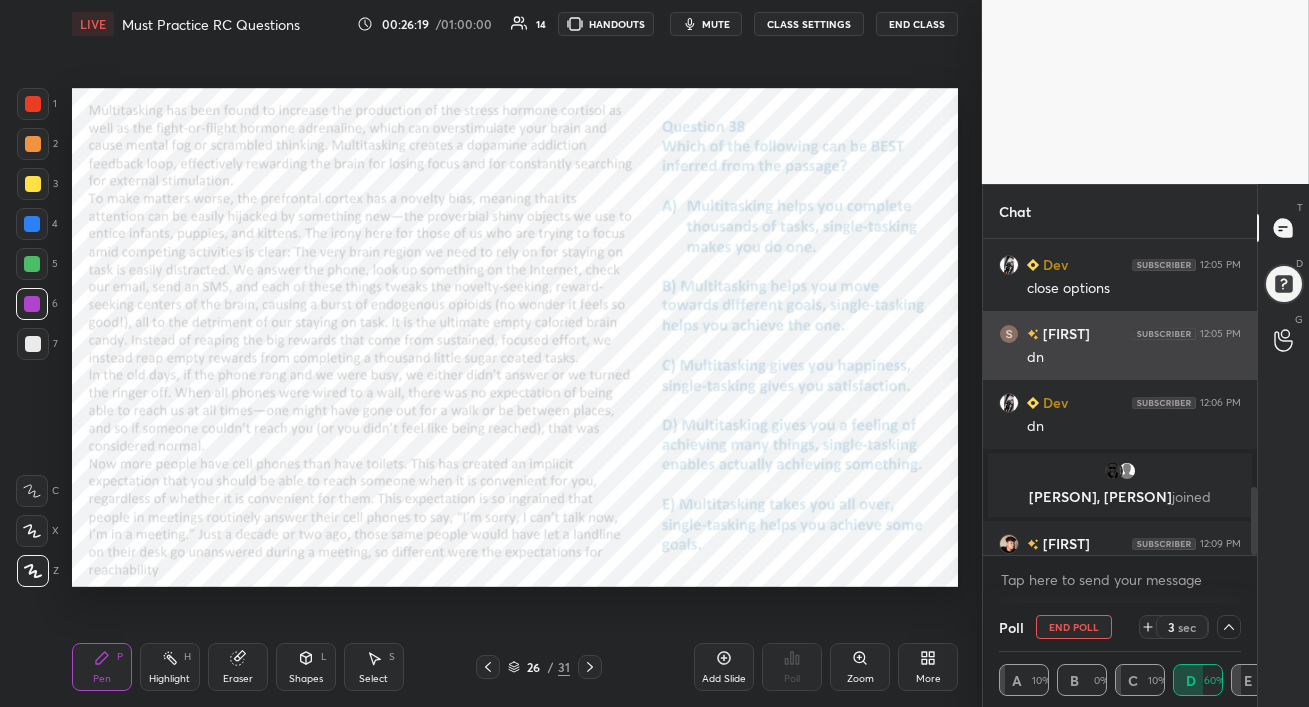 scroll, scrollTop: 130, scrollLeft: 236, axis: both 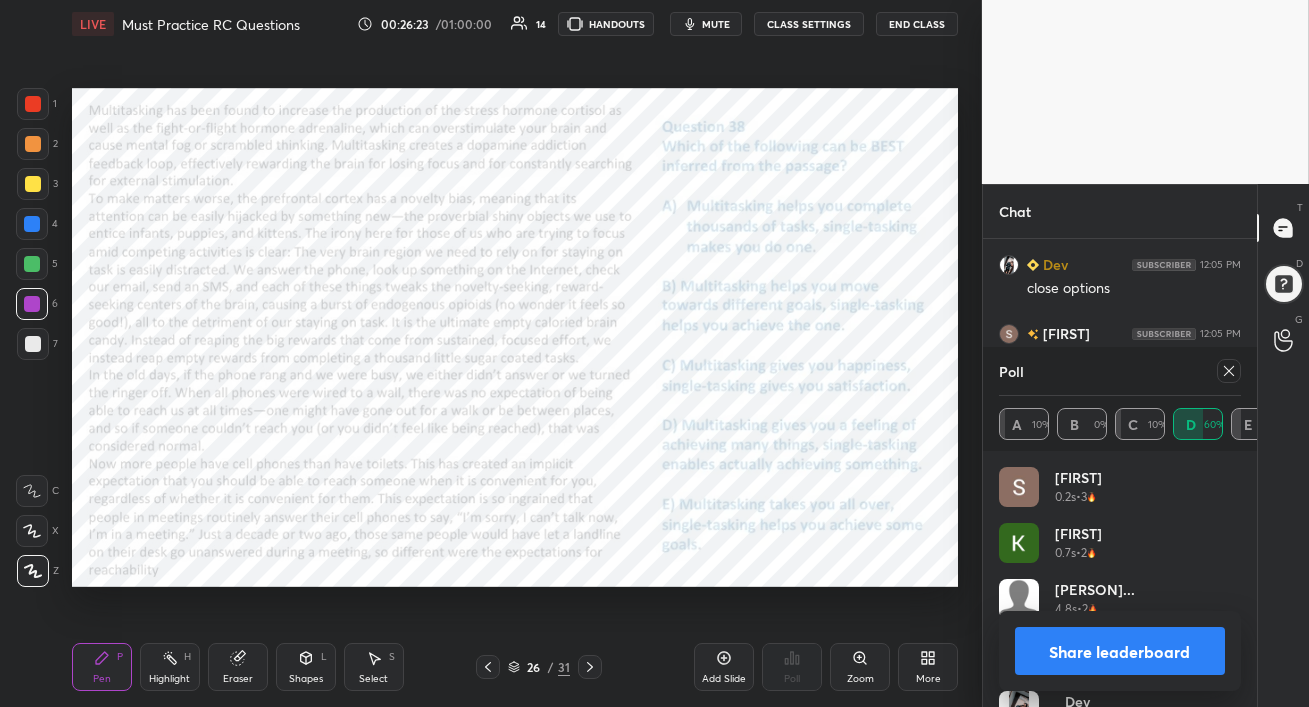 click 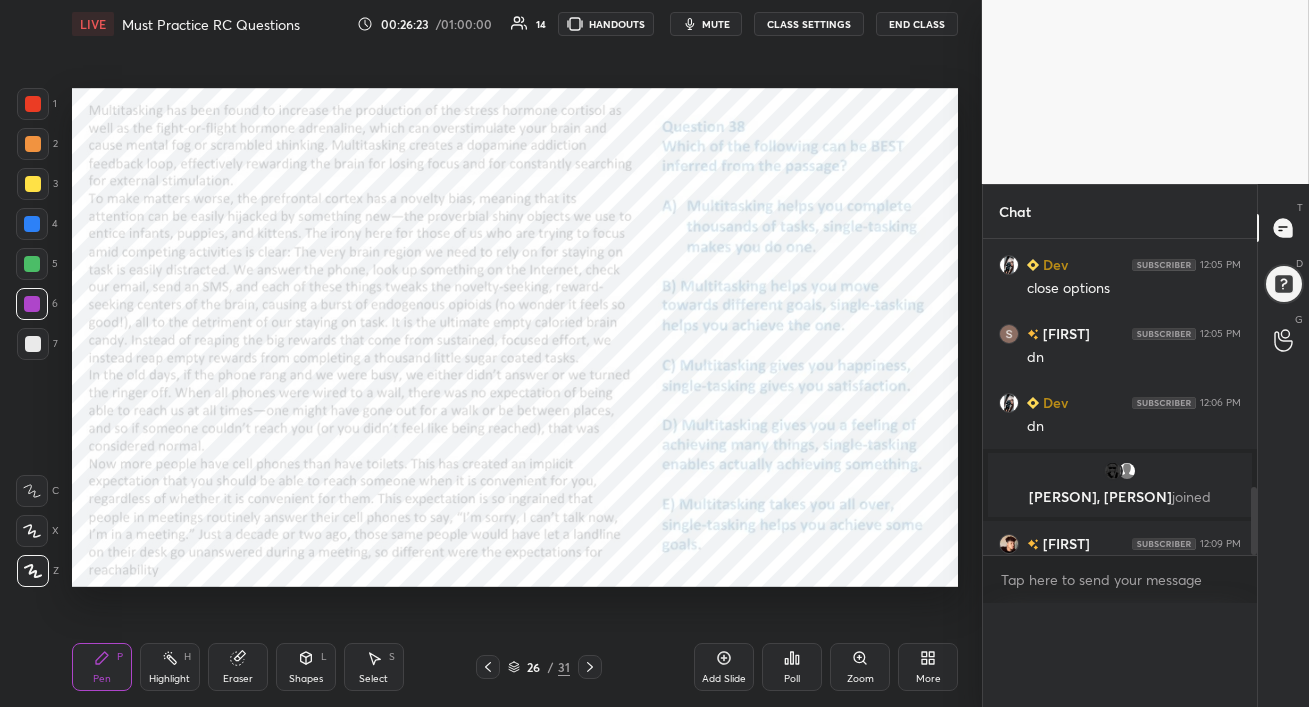 scroll, scrollTop: 0, scrollLeft: 0, axis: both 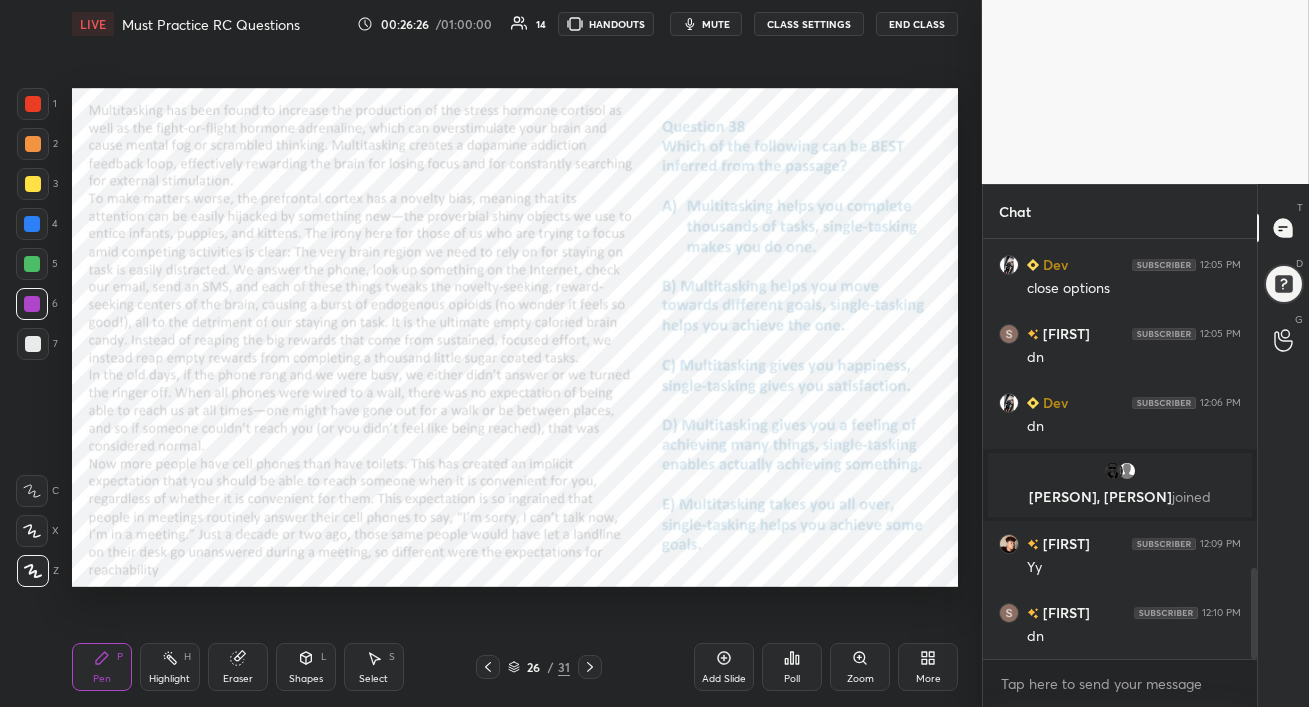 click at bounding box center [33, 104] 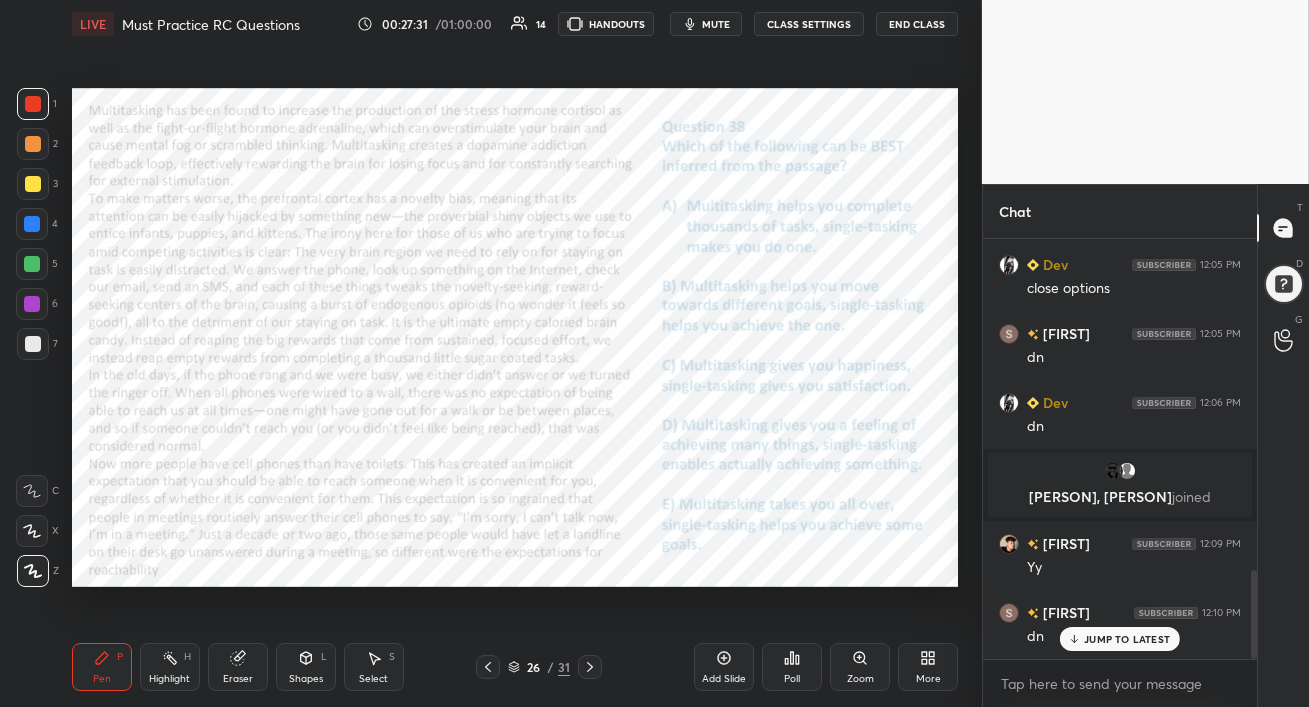 scroll, scrollTop: 1566, scrollLeft: 0, axis: vertical 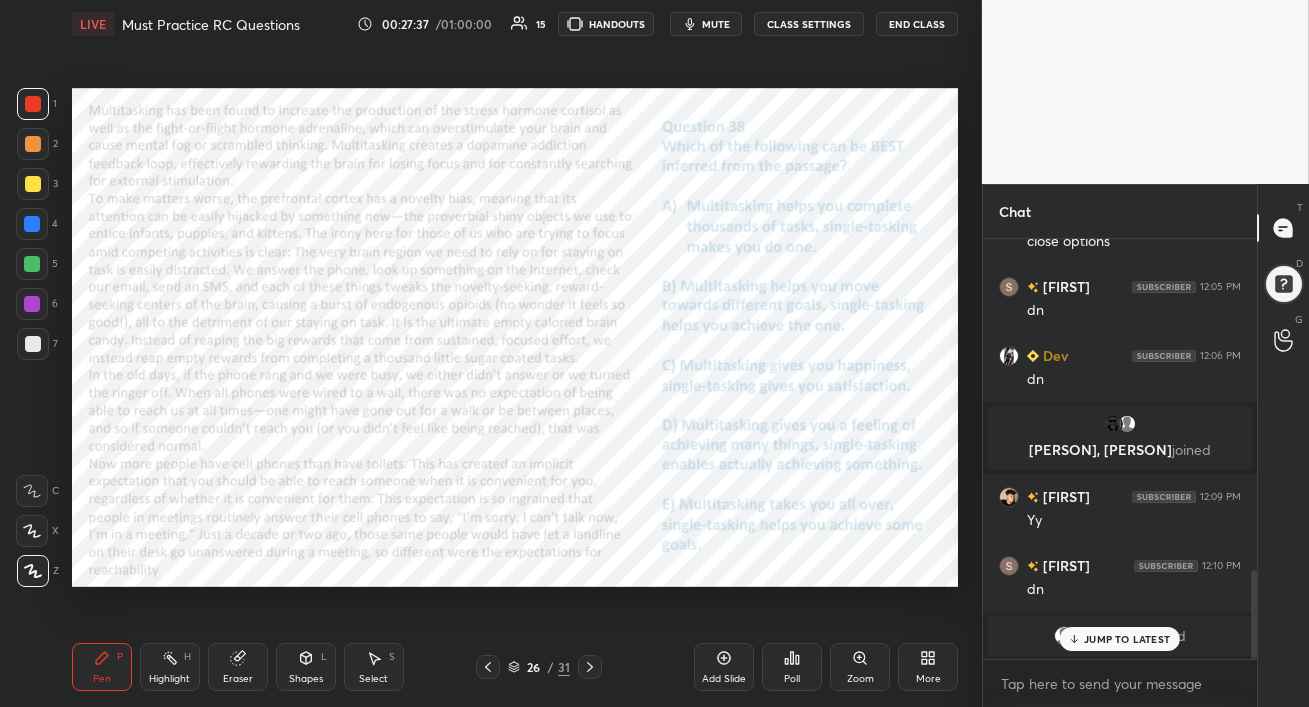 click on "JUMP TO LATEST" at bounding box center [1127, 639] 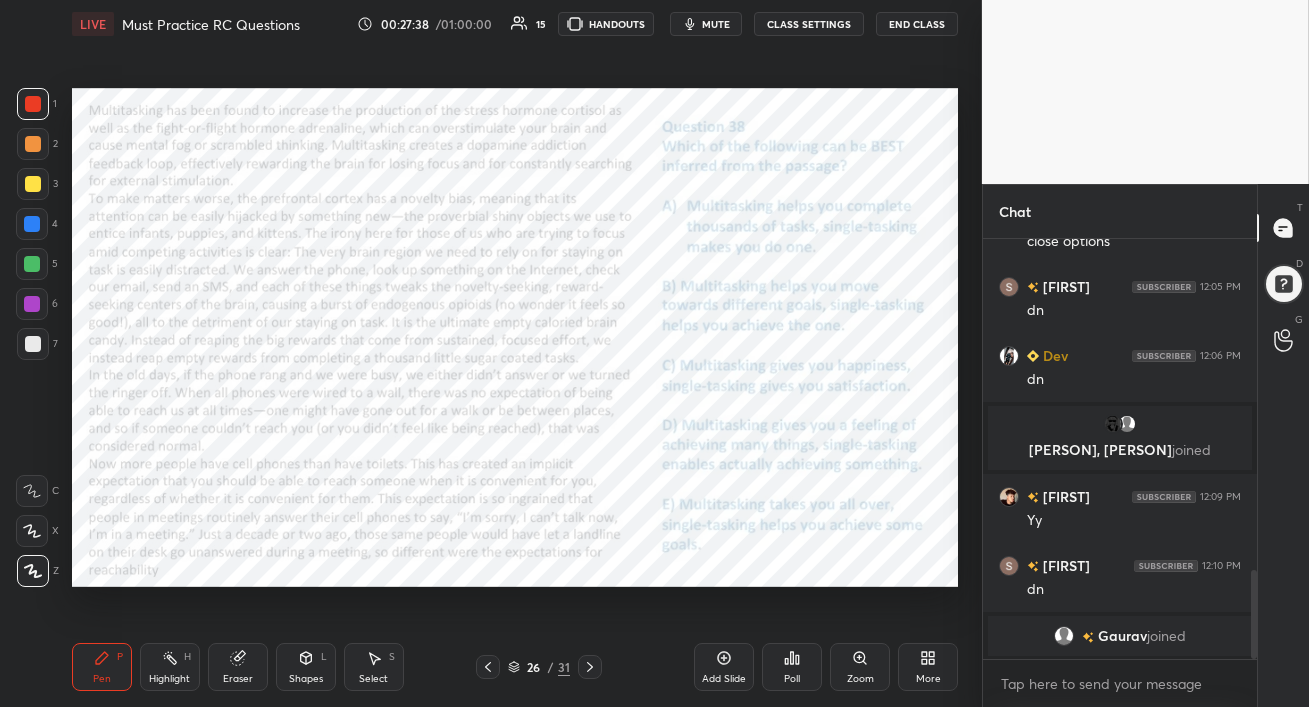 scroll, scrollTop: 1590, scrollLeft: 0, axis: vertical 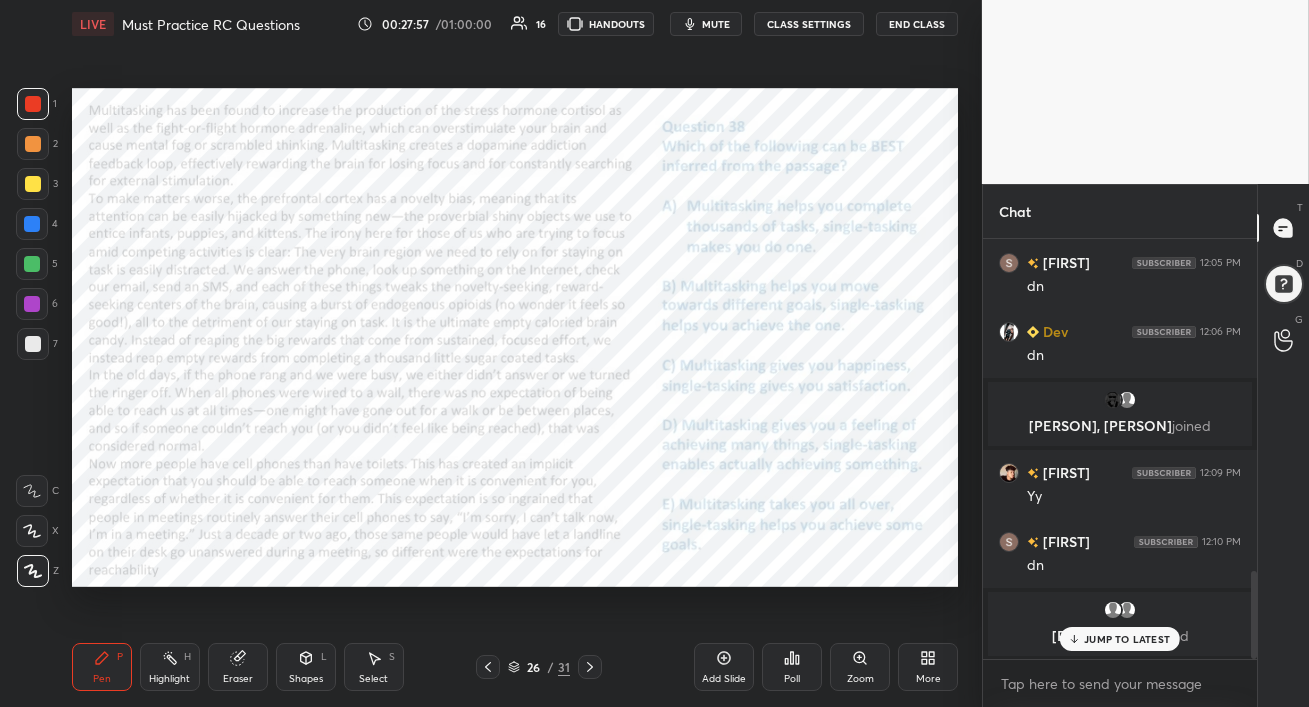click on "JUMP TO LATEST" at bounding box center (1127, 639) 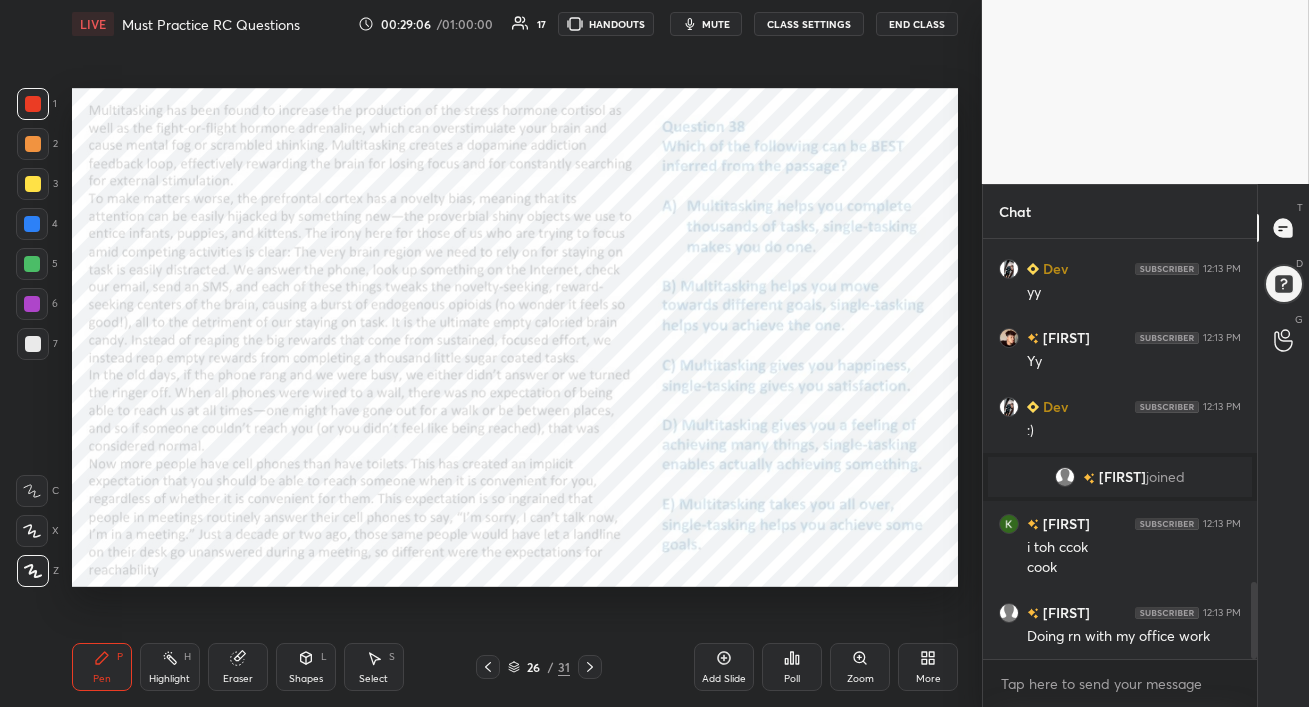 scroll, scrollTop: 1953, scrollLeft: 0, axis: vertical 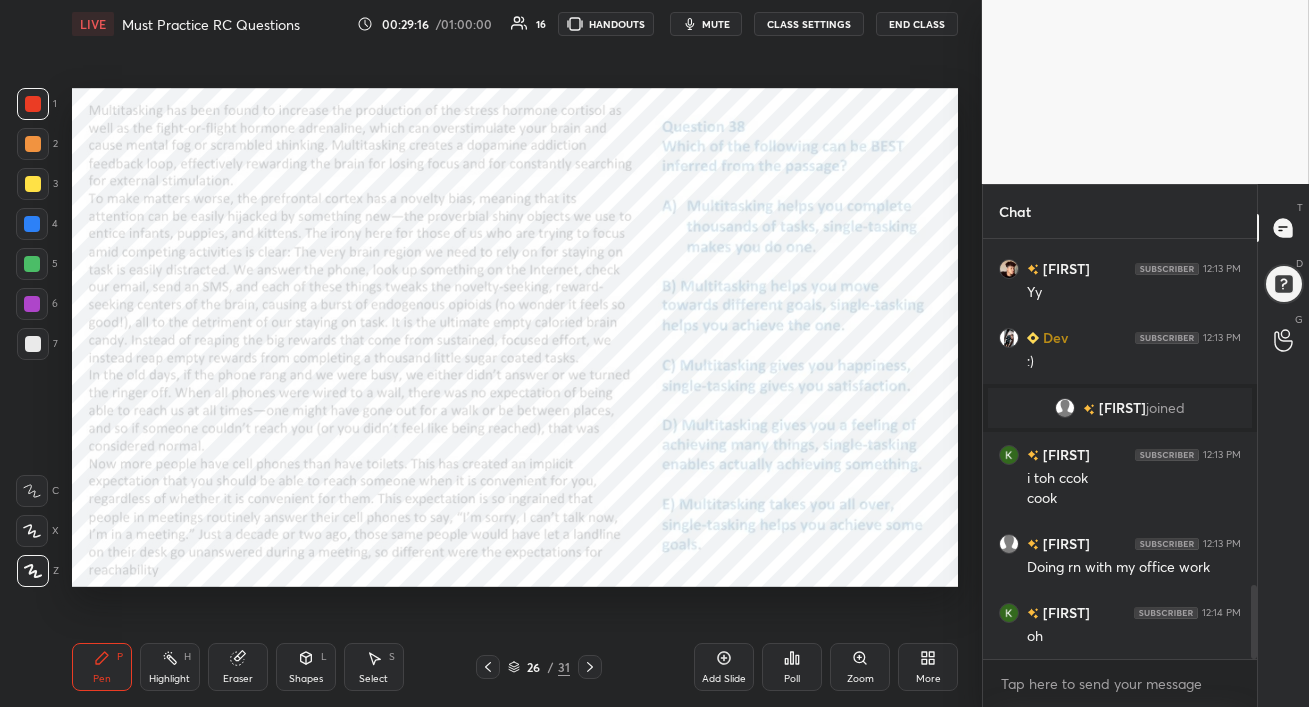 click 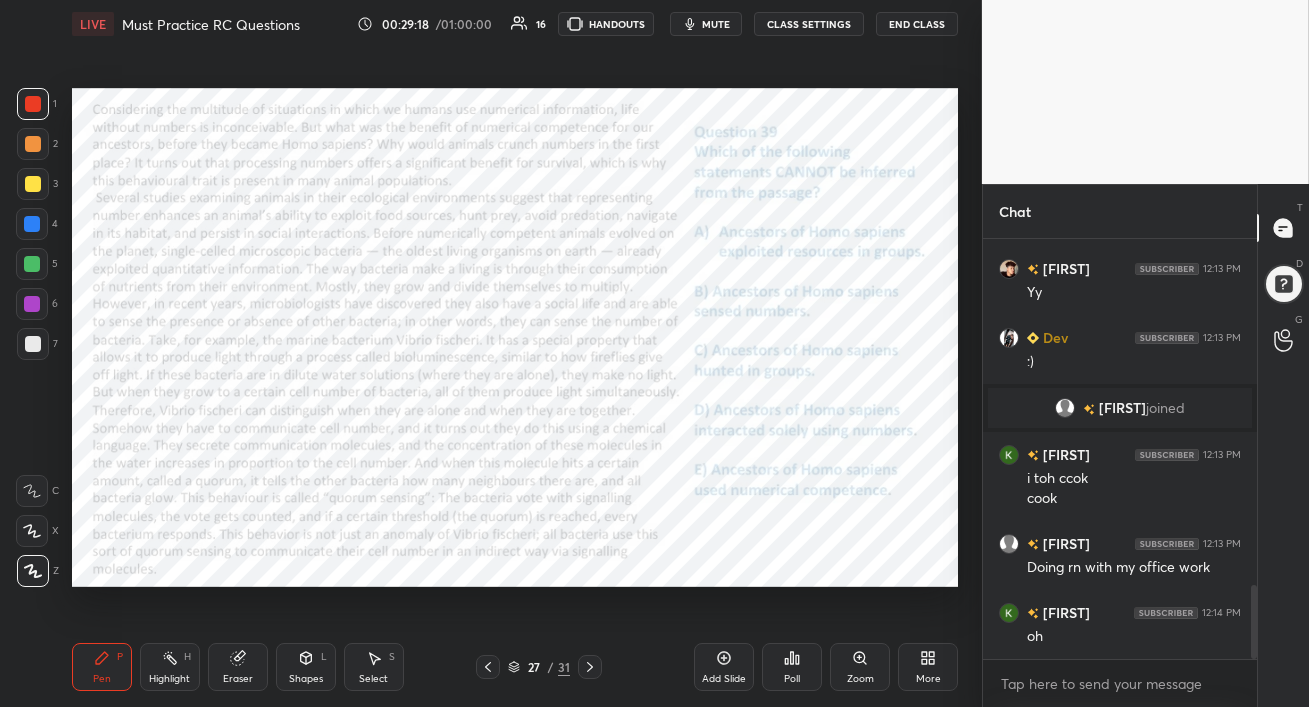 click at bounding box center [32, 304] 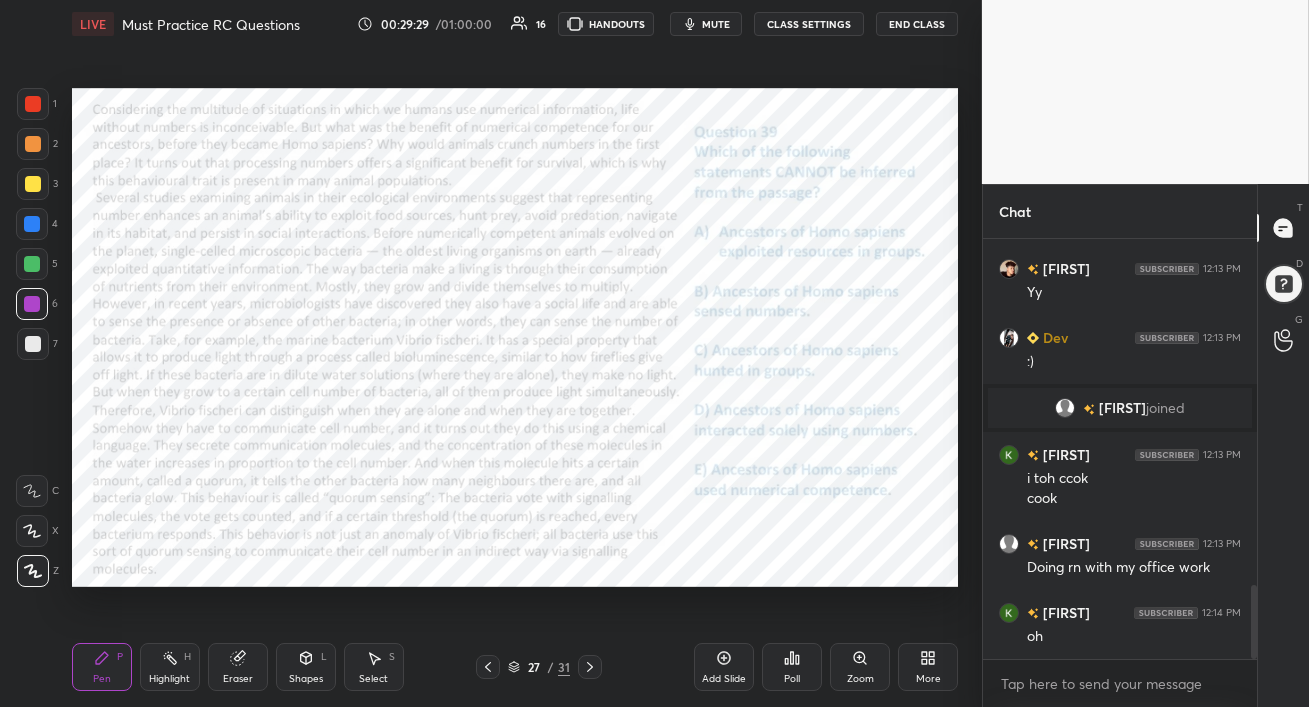 click 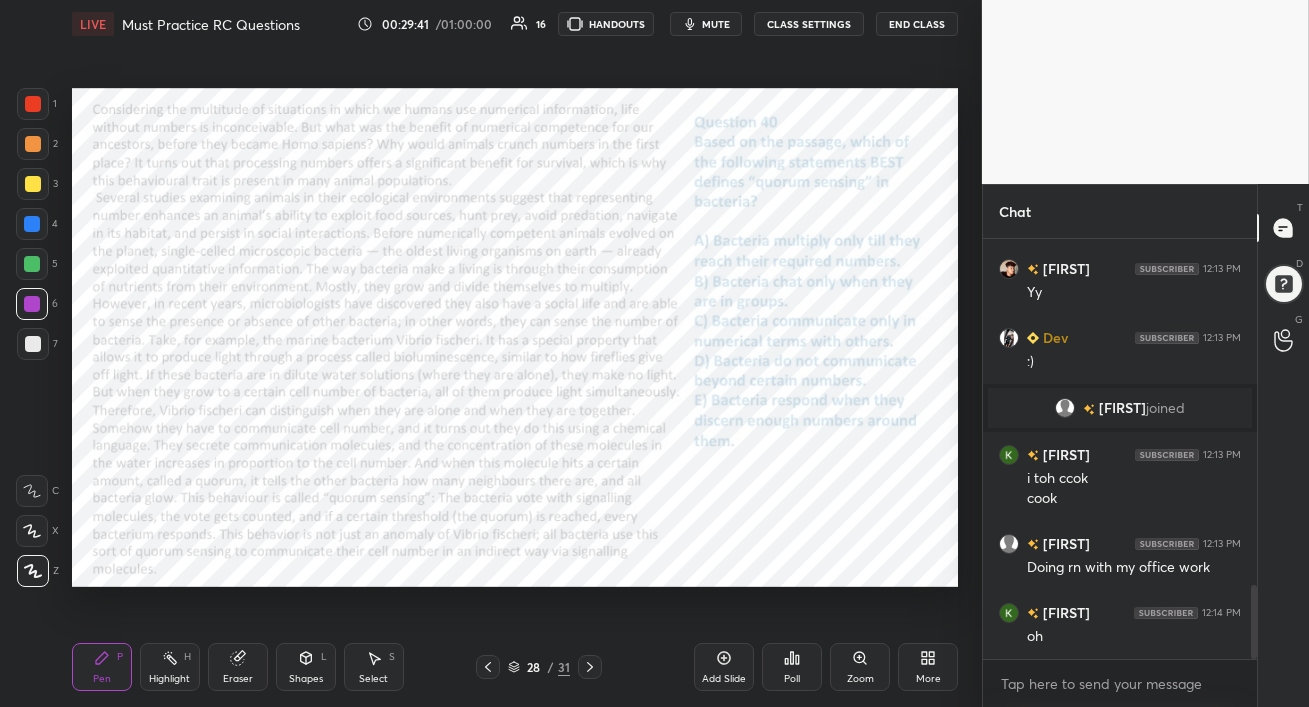 click on "mute" at bounding box center (716, 24) 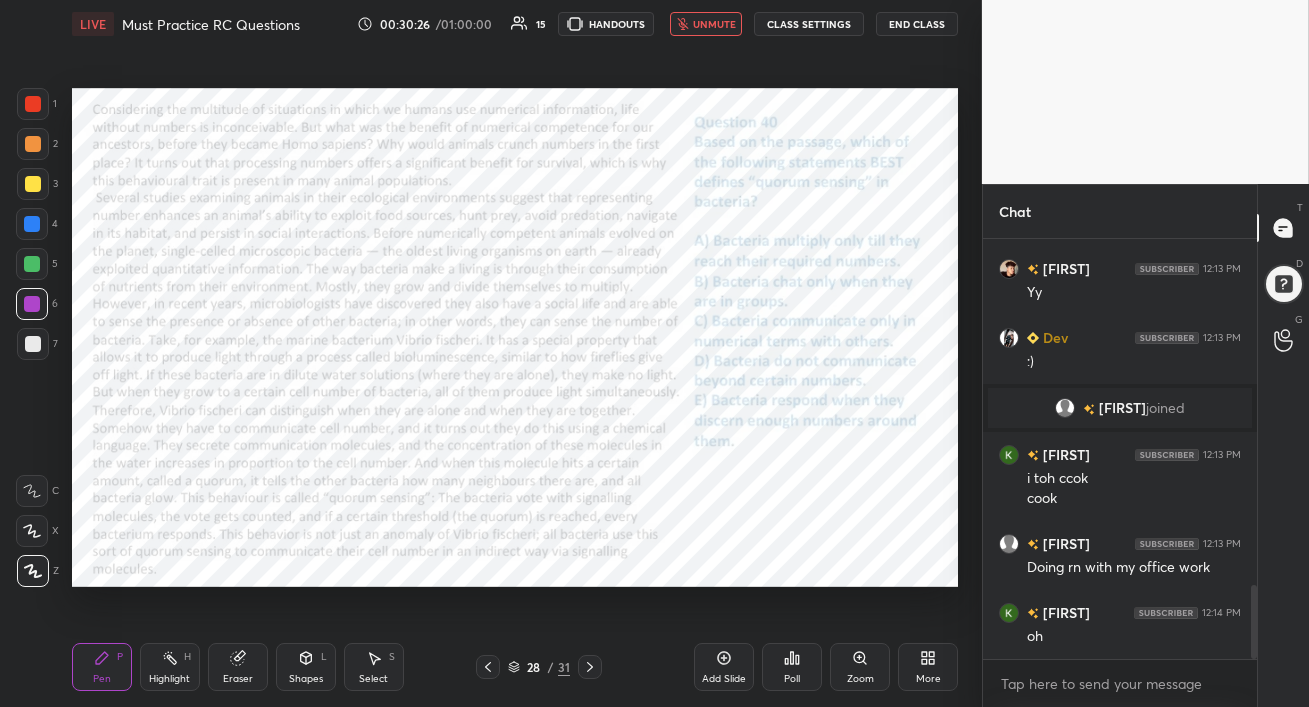 scroll, scrollTop: 2000, scrollLeft: 0, axis: vertical 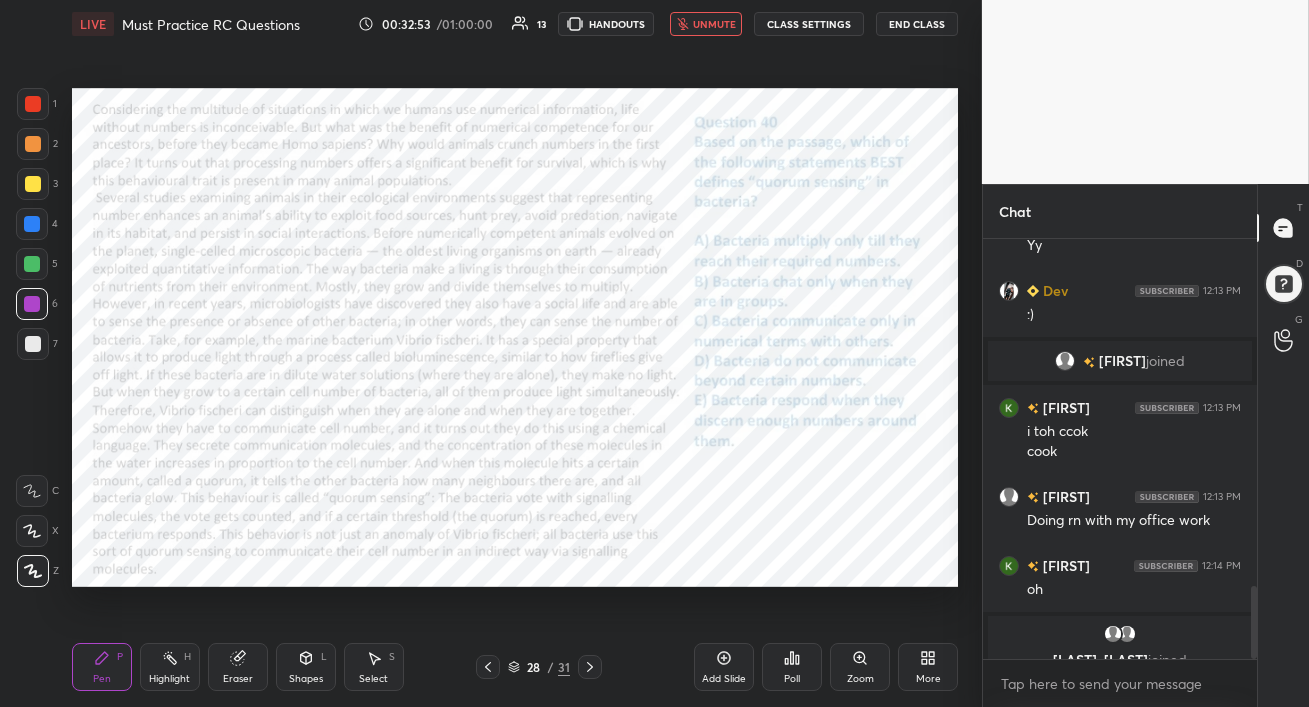 click on "unmute" at bounding box center (714, 24) 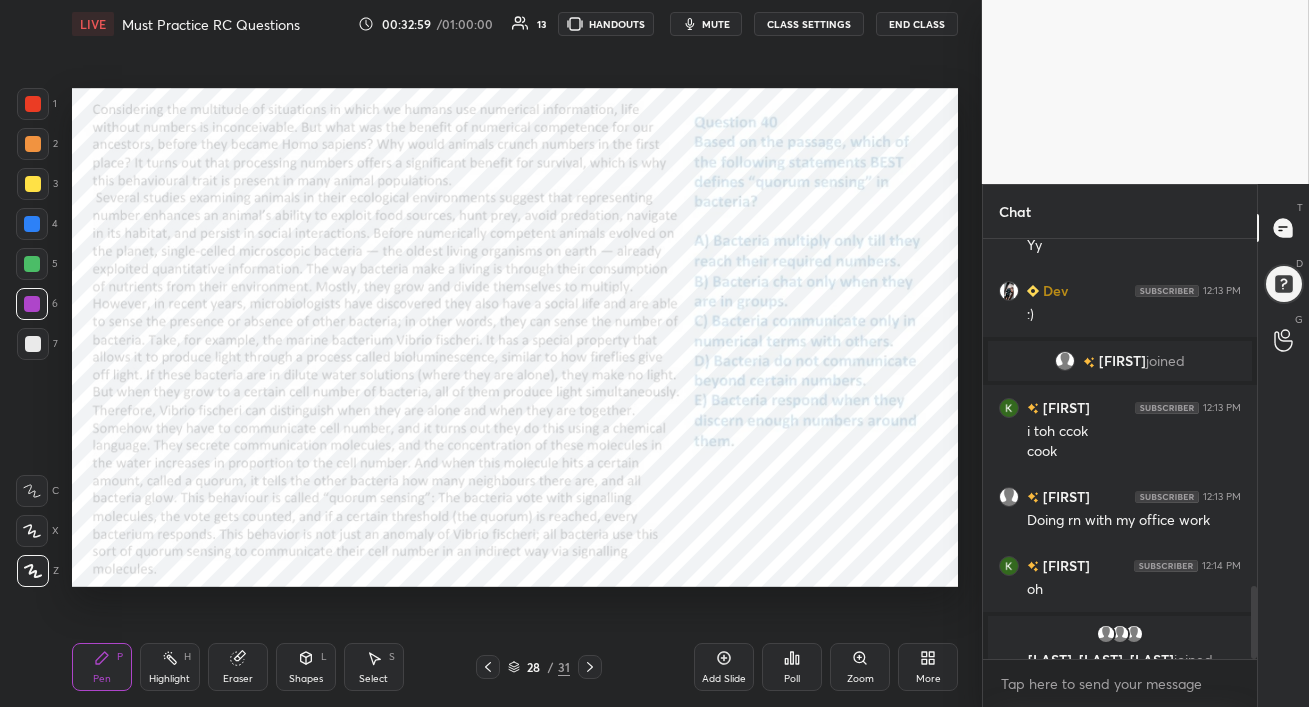 click on "mute" at bounding box center [716, 24] 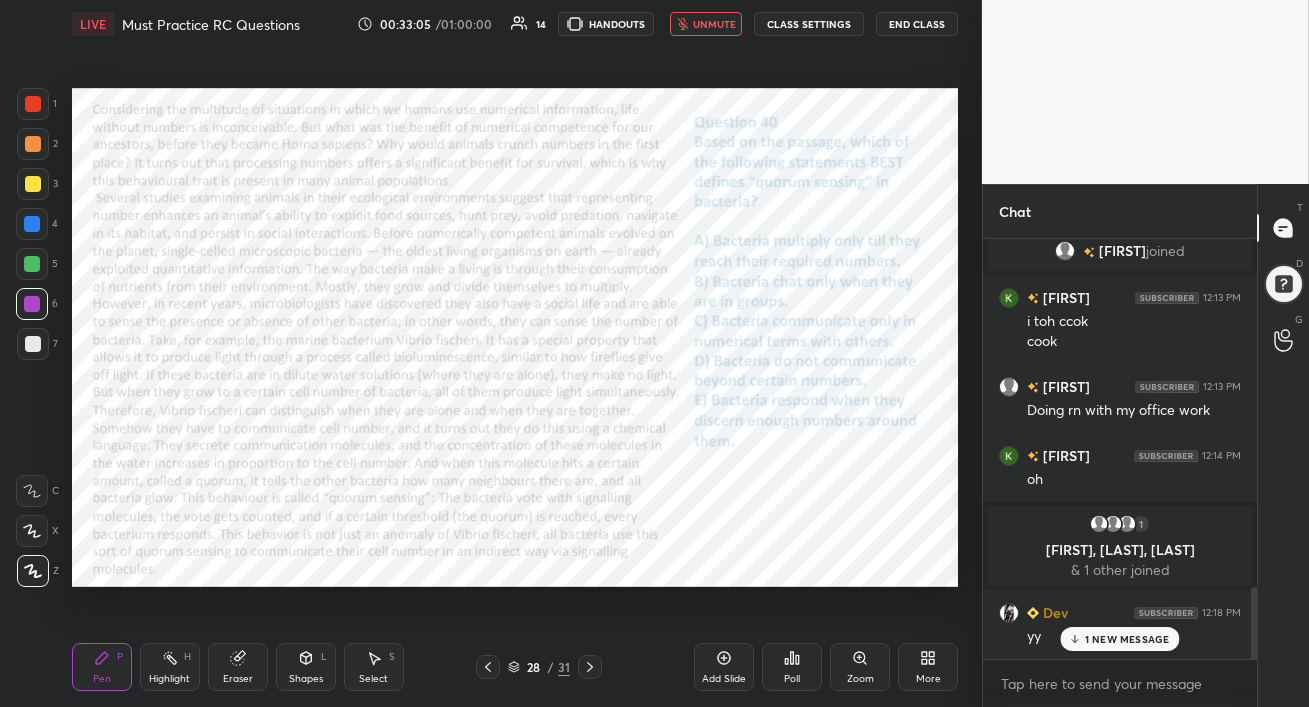 scroll, scrollTop: 1976, scrollLeft: 0, axis: vertical 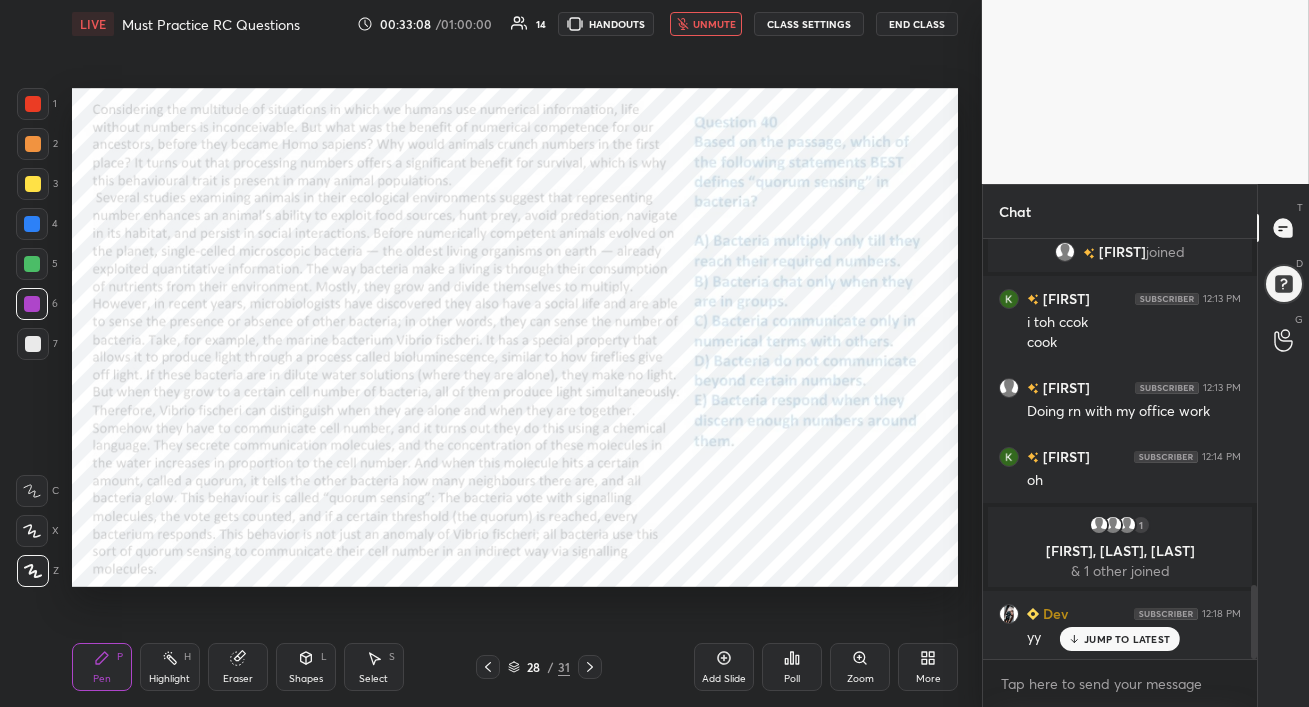 click on "unmute" at bounding box center (714, 24) 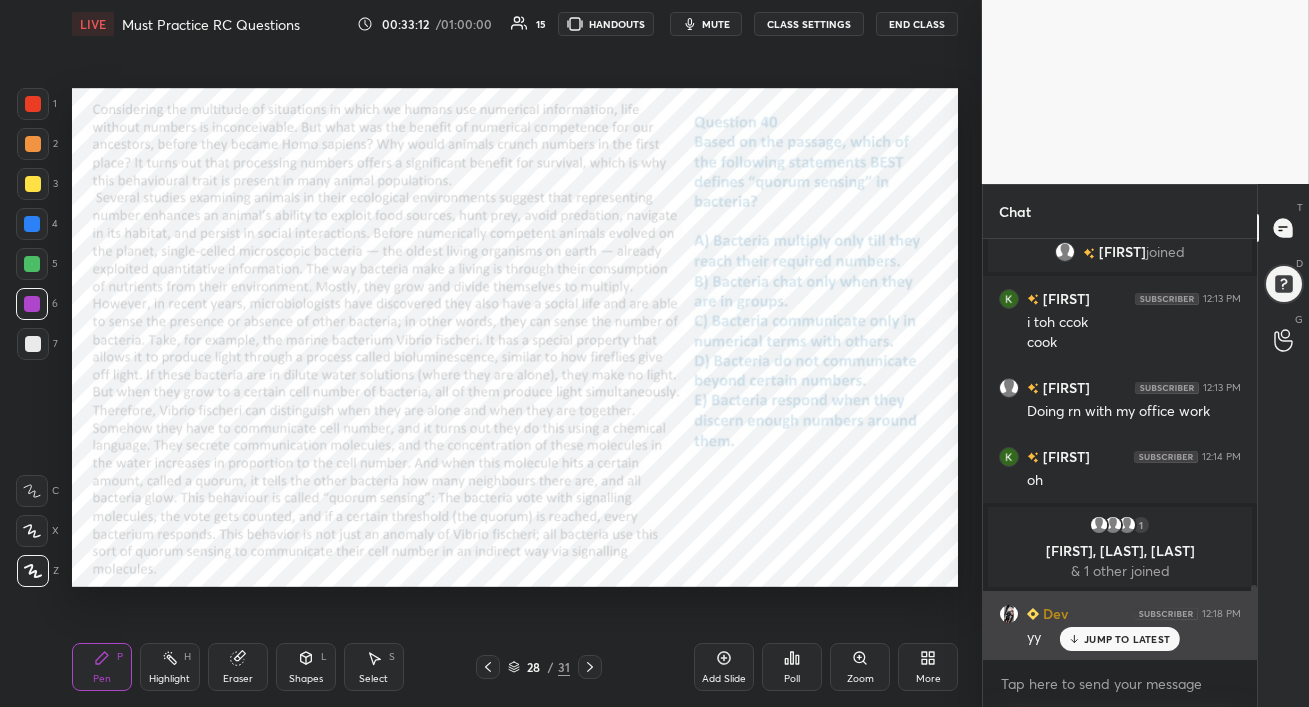 click 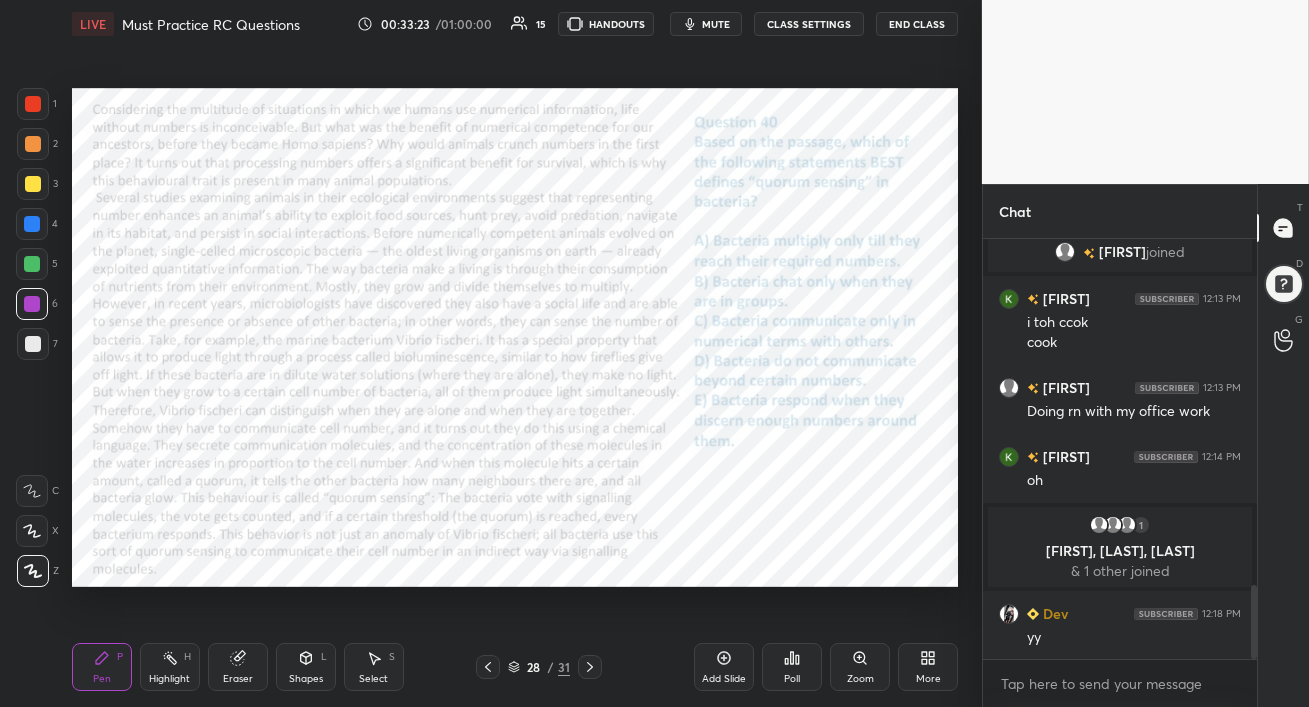 click on "mute" at bounding box center (716, 24) 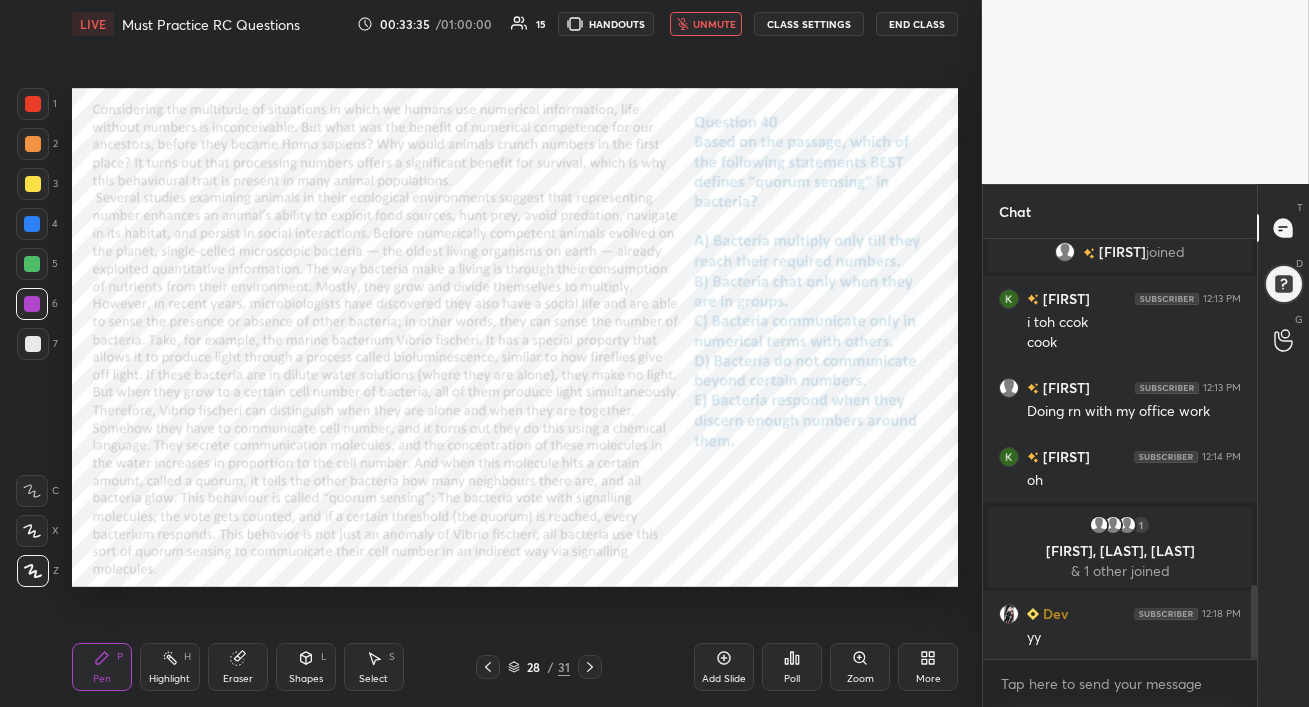 scroll, scrollTop: 1996, scrollLeft: 0, axis: vertical 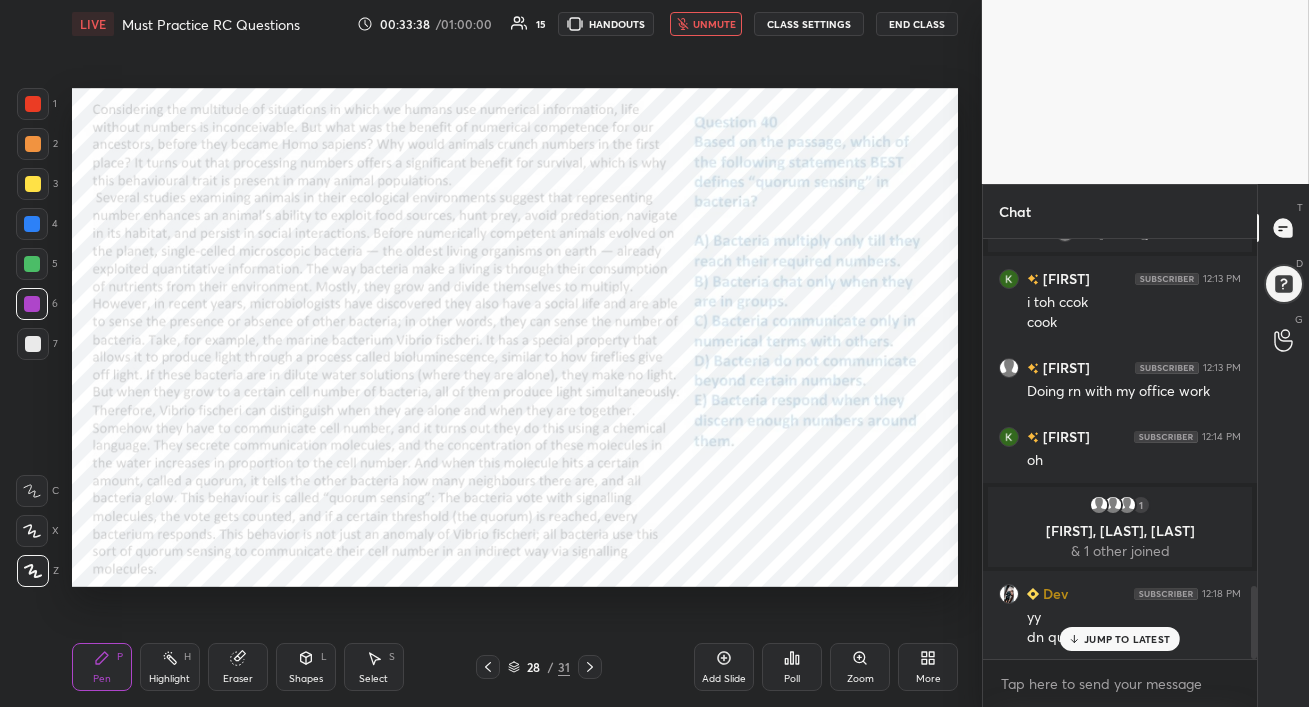 click on "JUMP TO LATEST" at bounding box center (1127, 639) 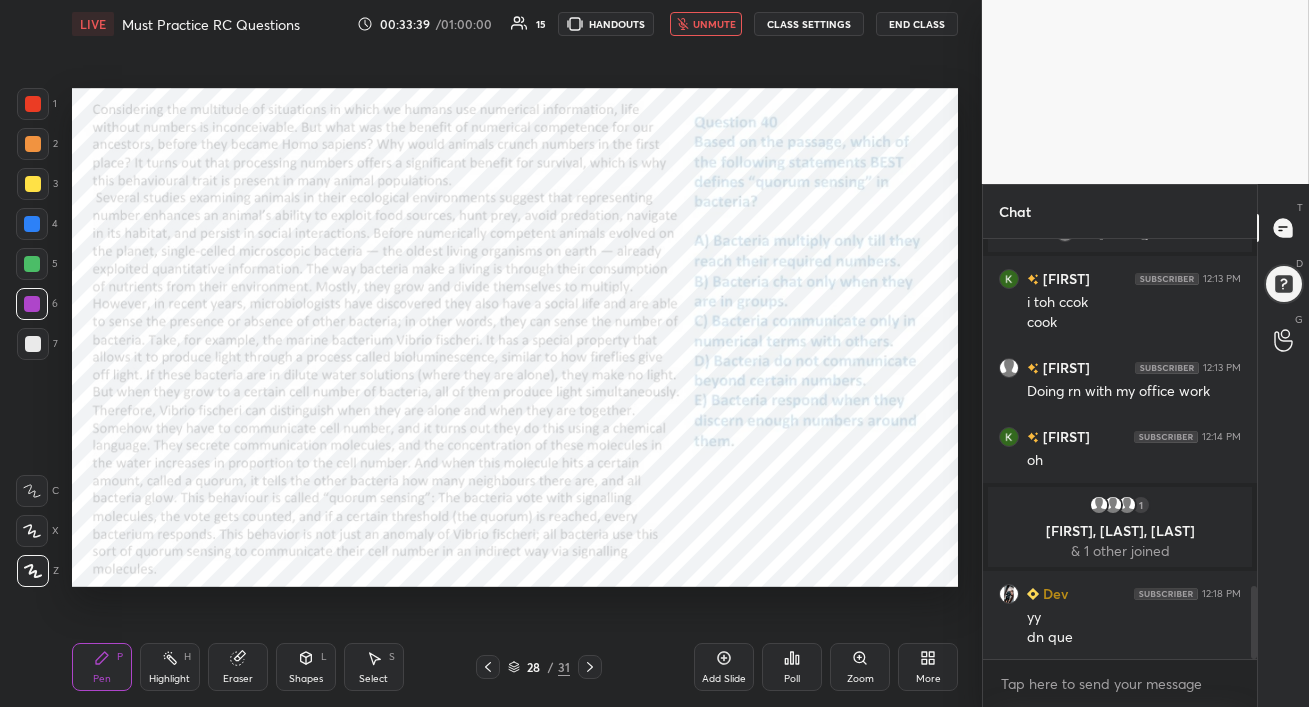 click on "unmute" at bounding box center (714, 24) 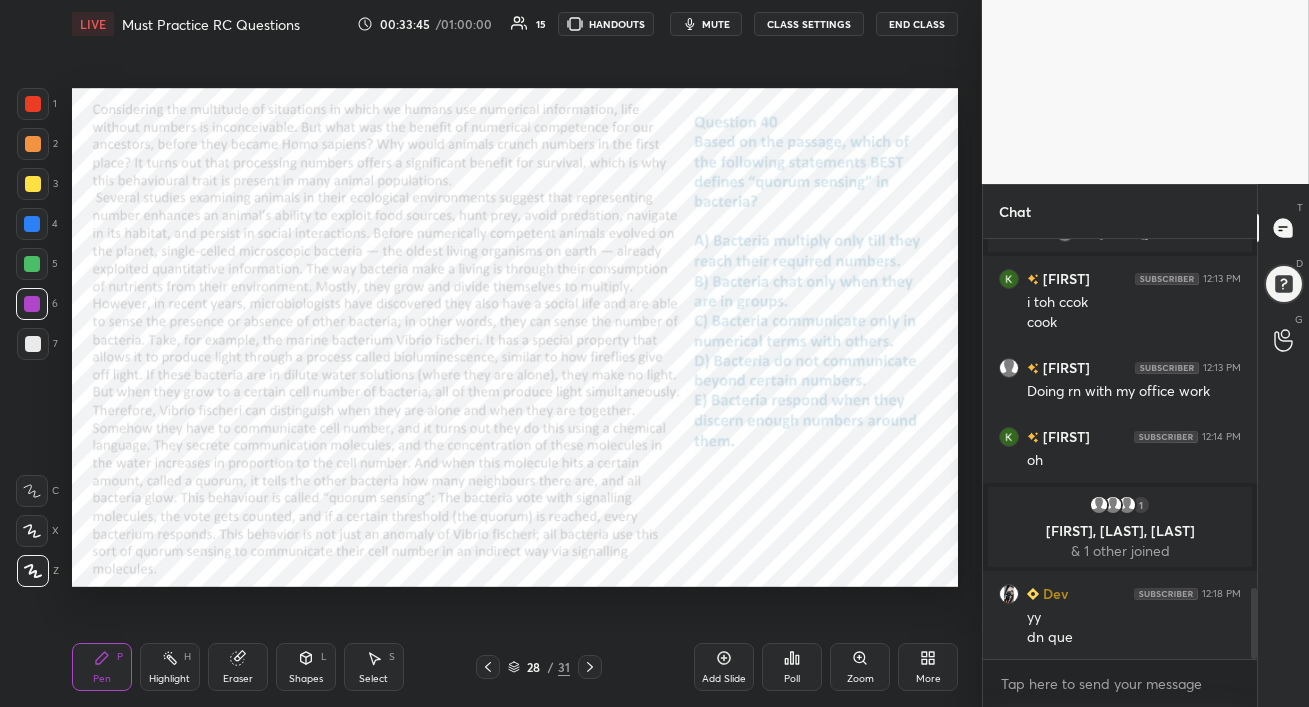 scroll, scrollTop: 2065, scrollLeft: 0, axis: vertical 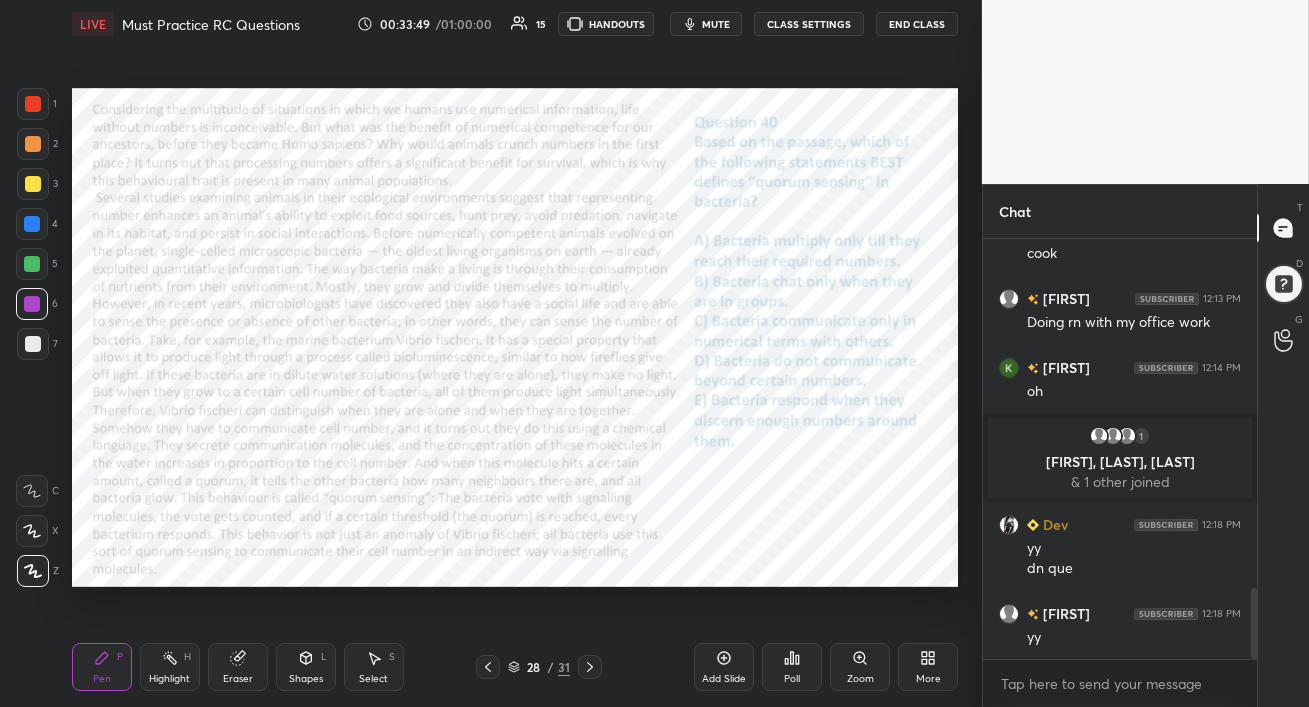 click on "Poll" at bounding box center [792, 667] 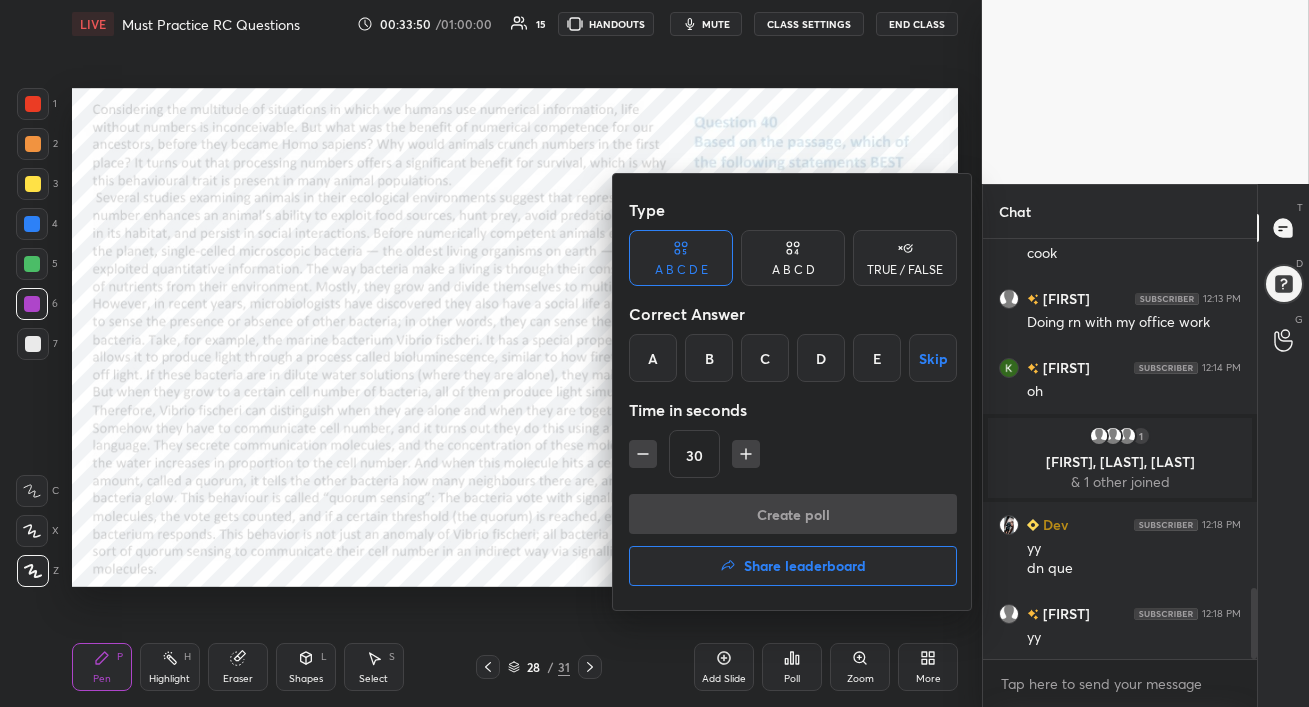 click on "E" at bounding box center (877, 358) 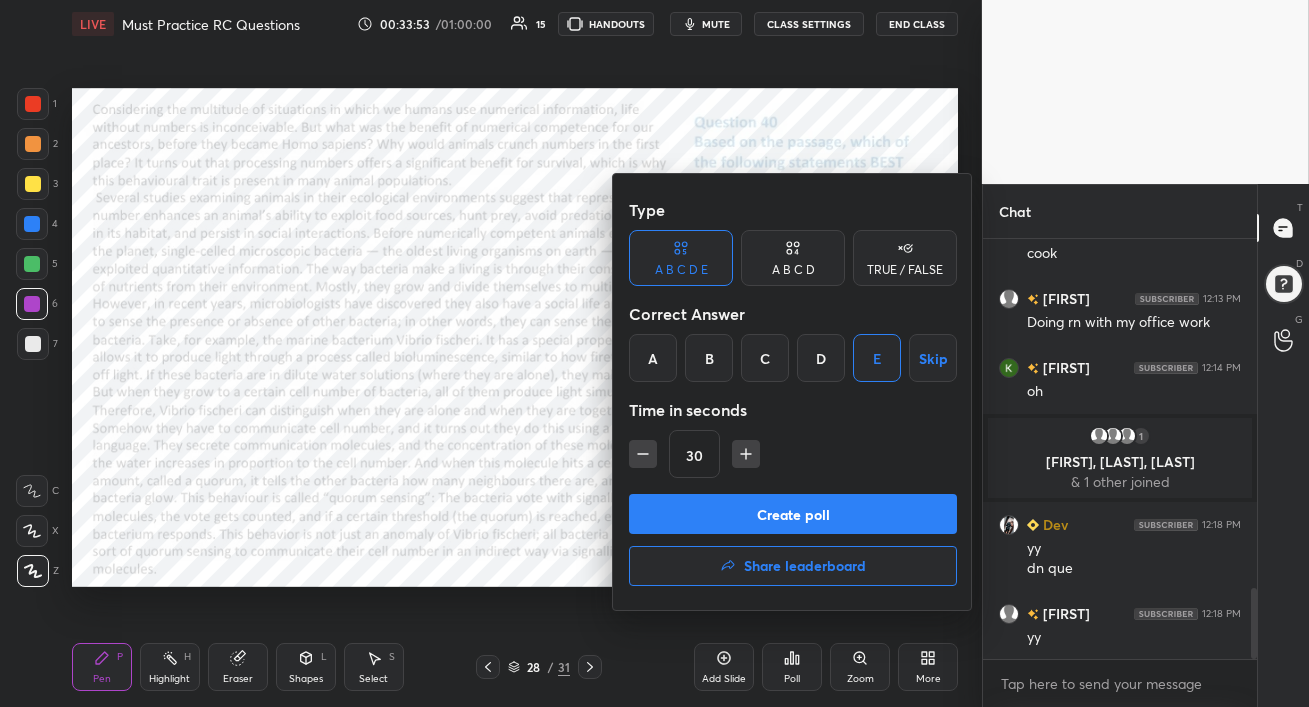 click on "Create poll" at bounding box center (793, 514) 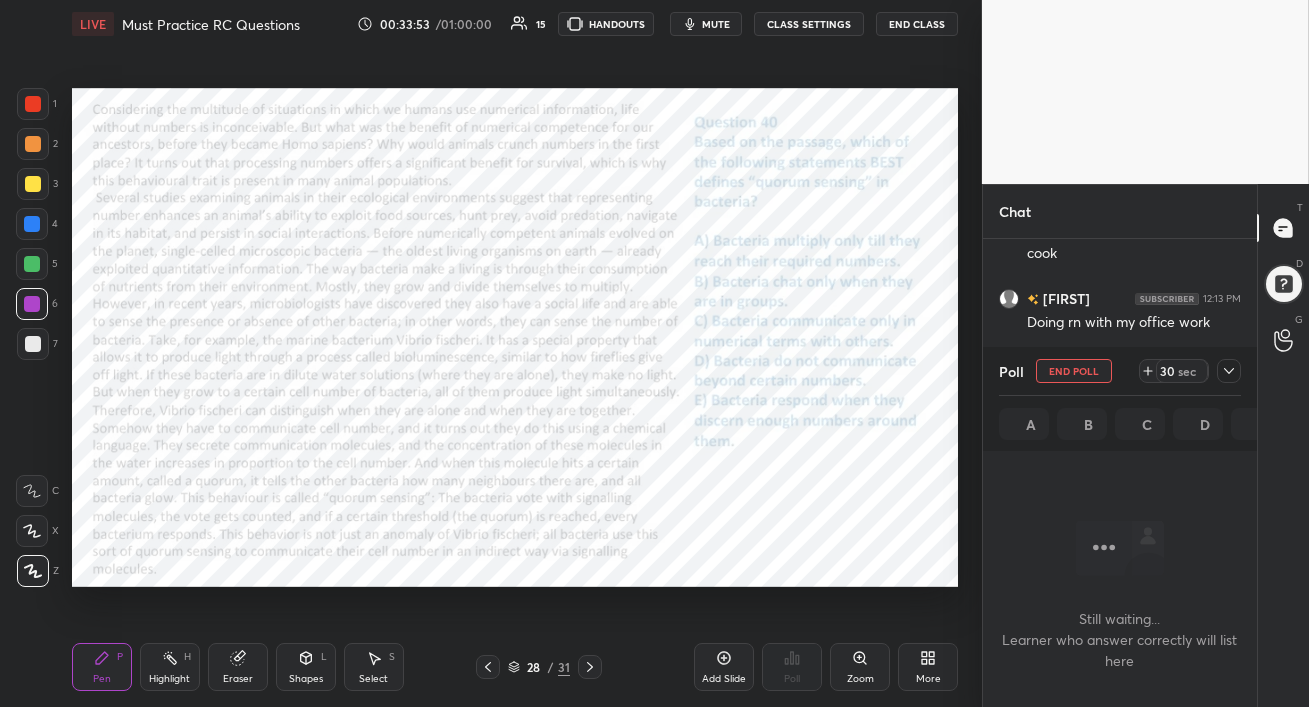 scroll, scrollTop: 334, scrollLeft: 268, axis: both 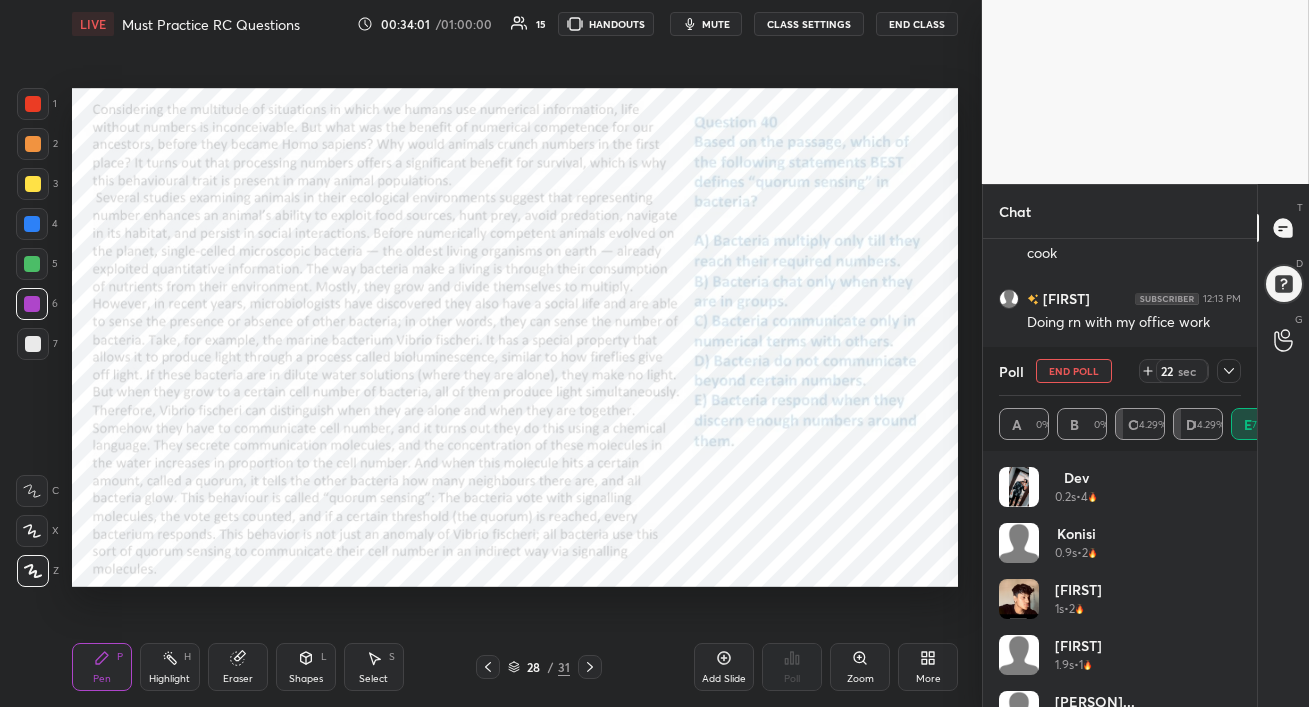 click at bounding box center [32, 224] 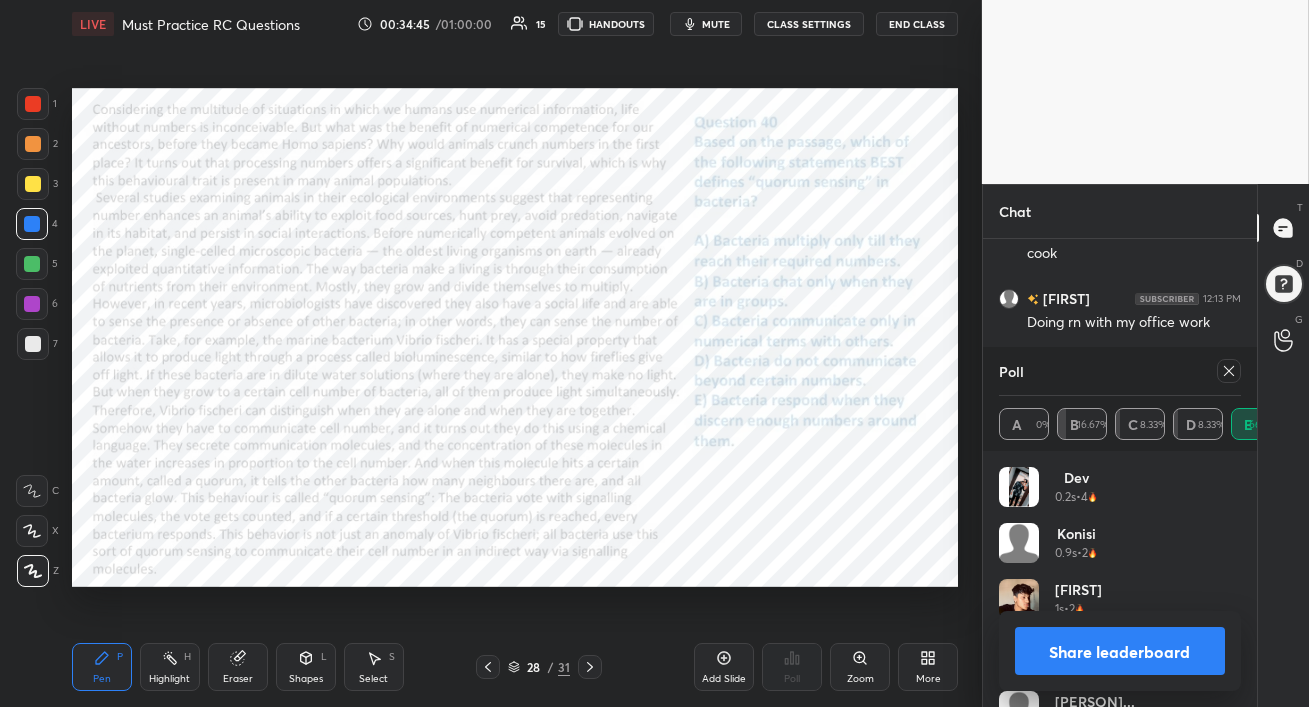 click 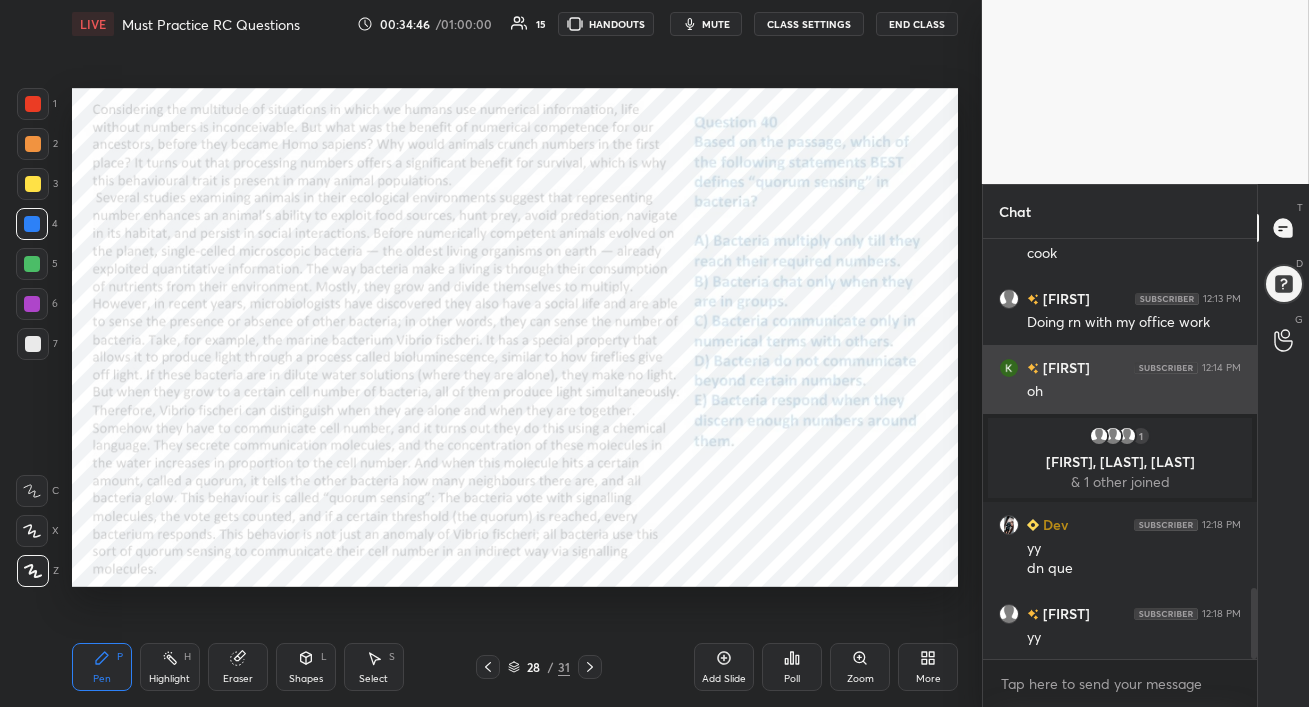 scroll, scrollTop: 6, scrollLeft: 6, axis: both 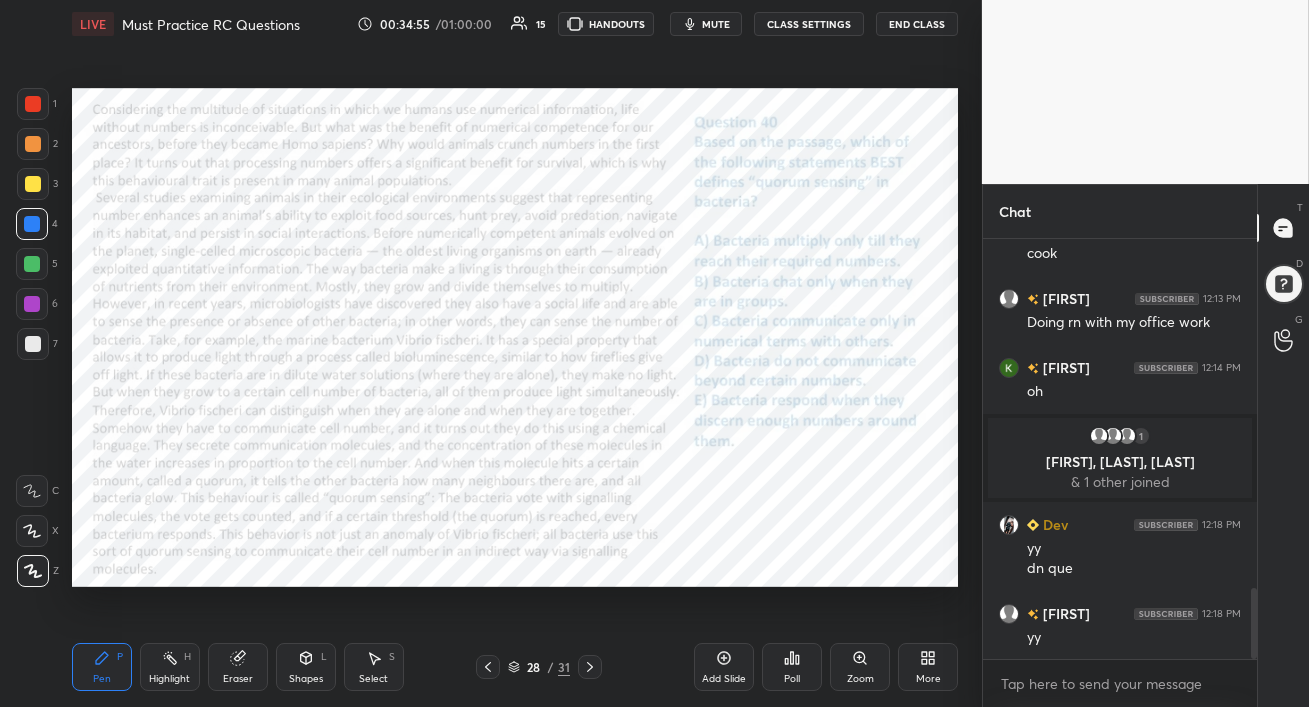 click at bounding box center (32, 304) 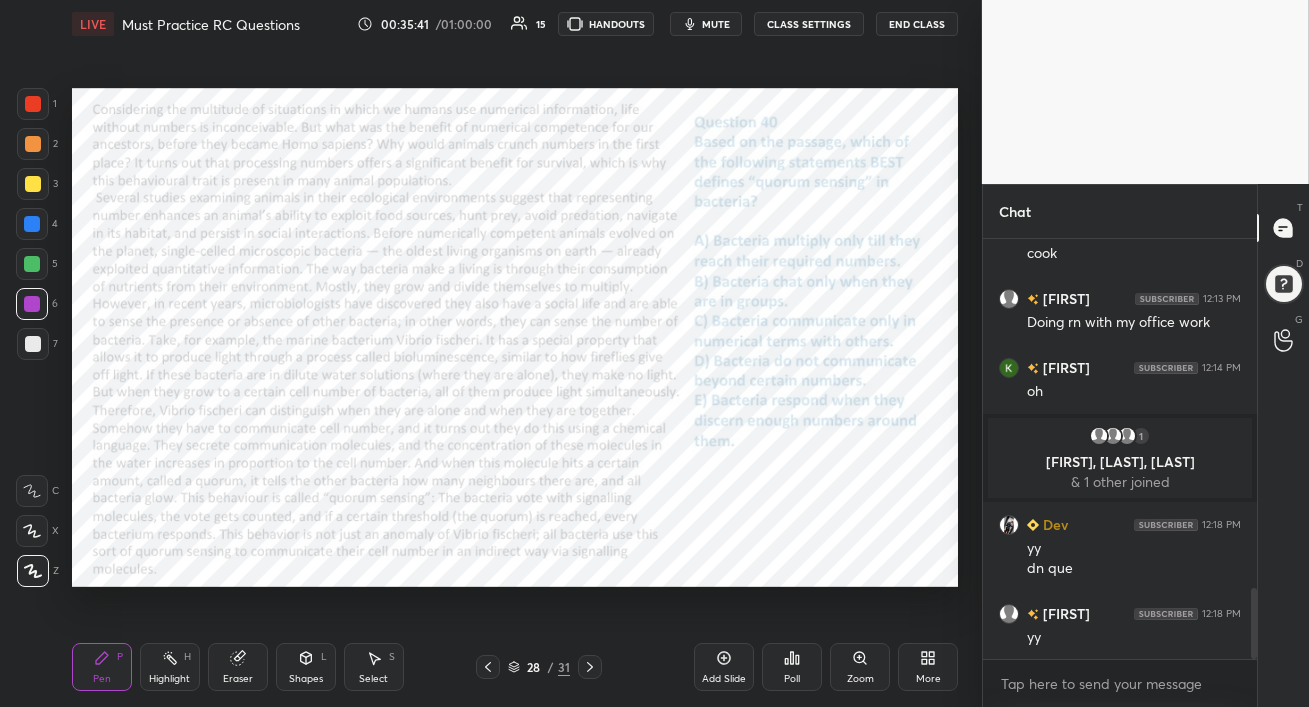 click 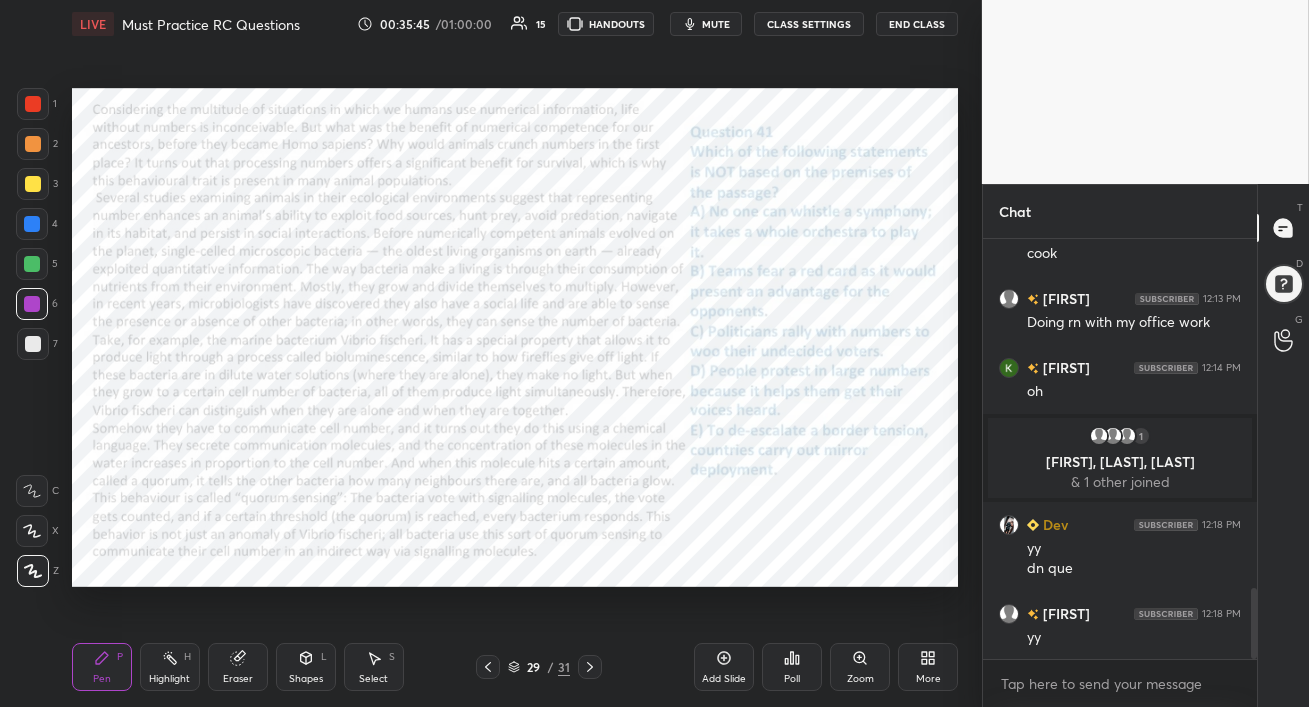 click at bounding box center (32, 224) 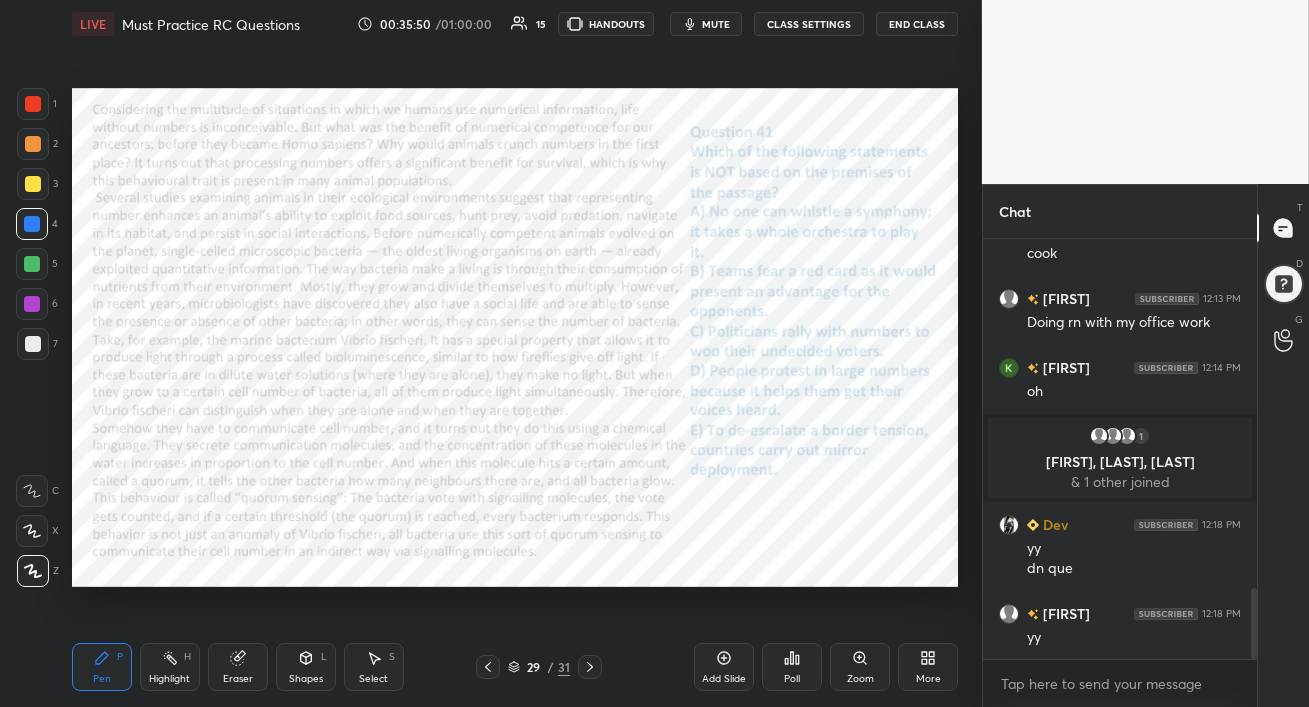 click at bounding box center (32, 304) 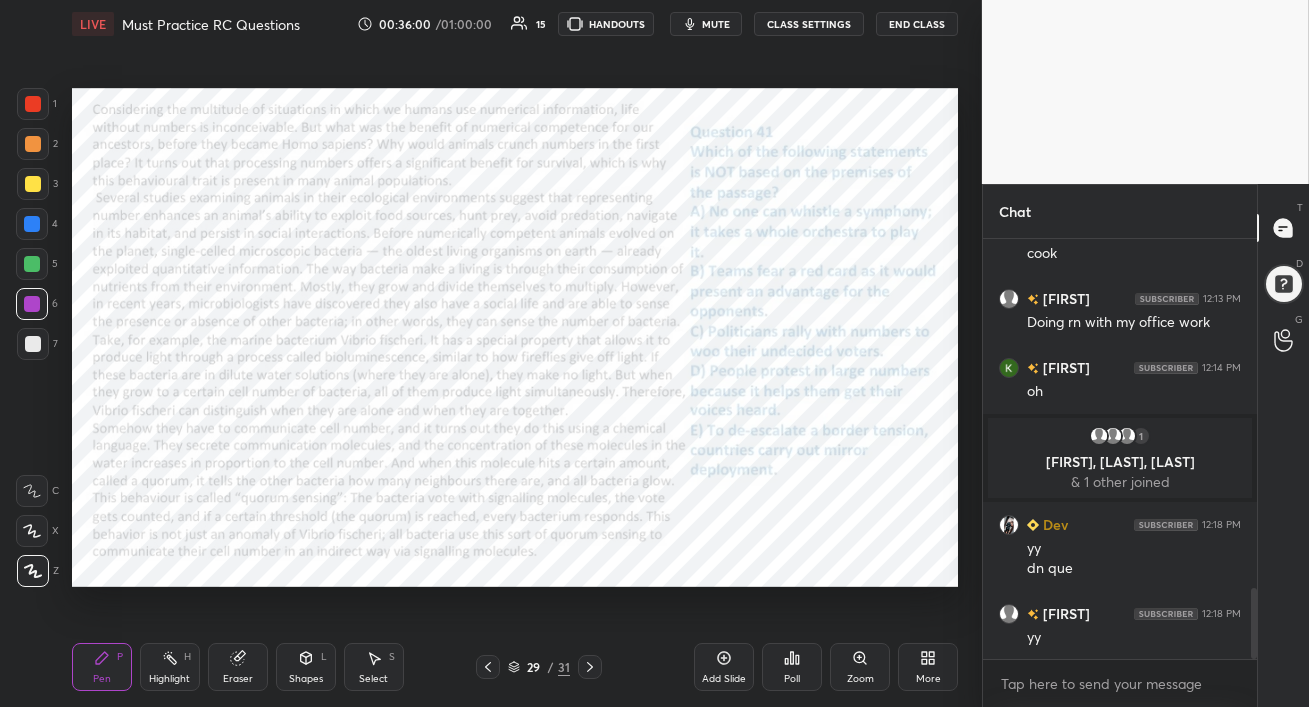click on "Setting up your live class Poll for   secs No correct answer Start poll" at bounding box center (515, 337) 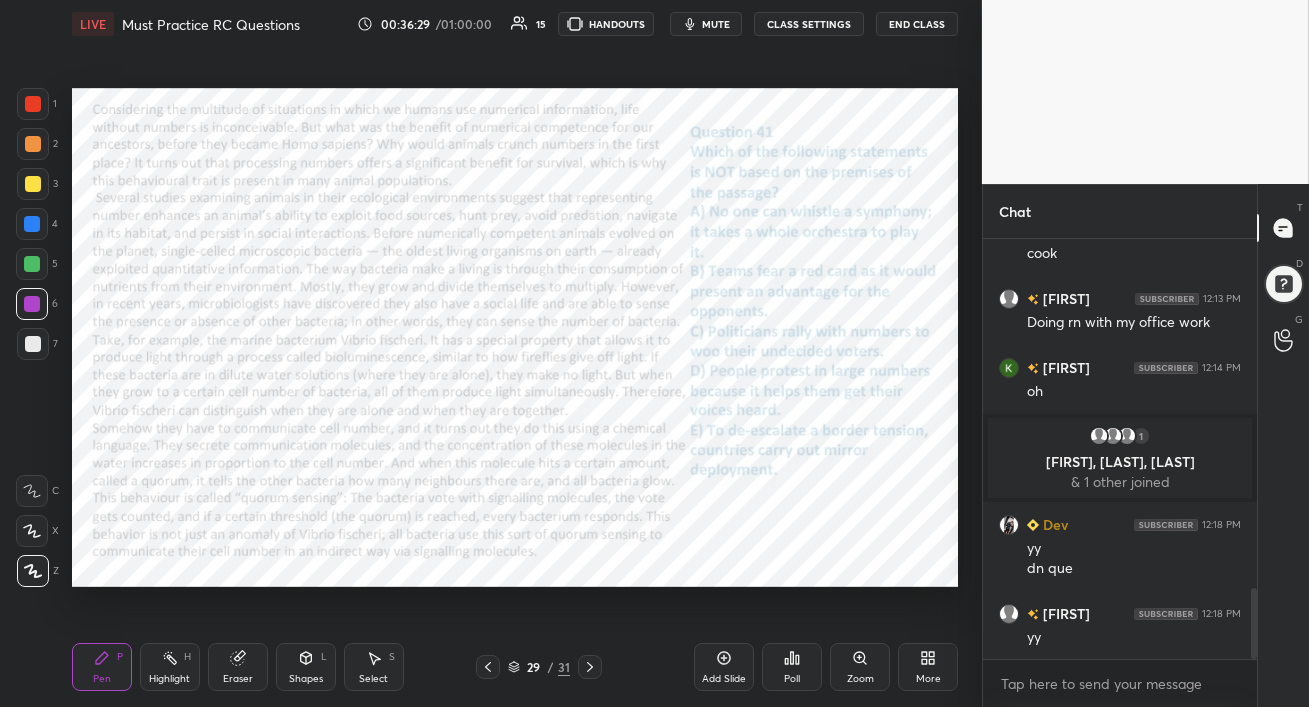 click on "mute" at bounding box center (716, 24) 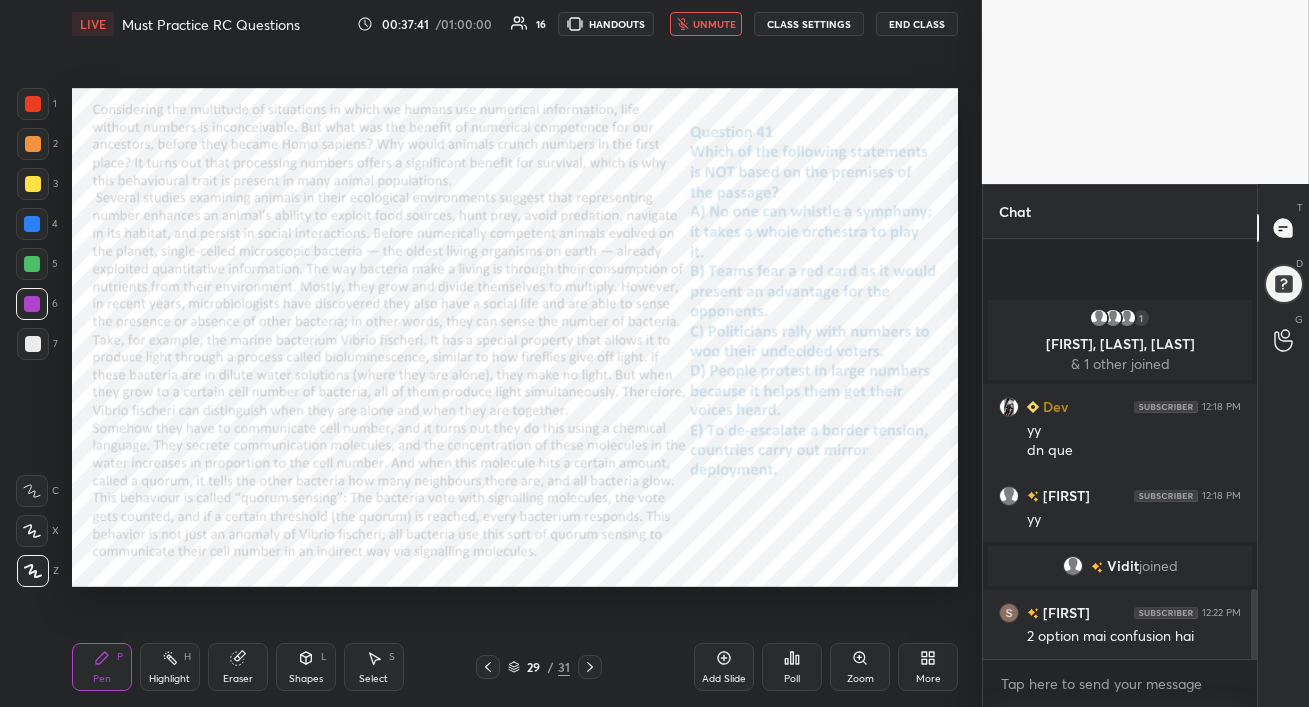 scroll, scrollTop: 2164, scrollLeft: 0, axis: vertical 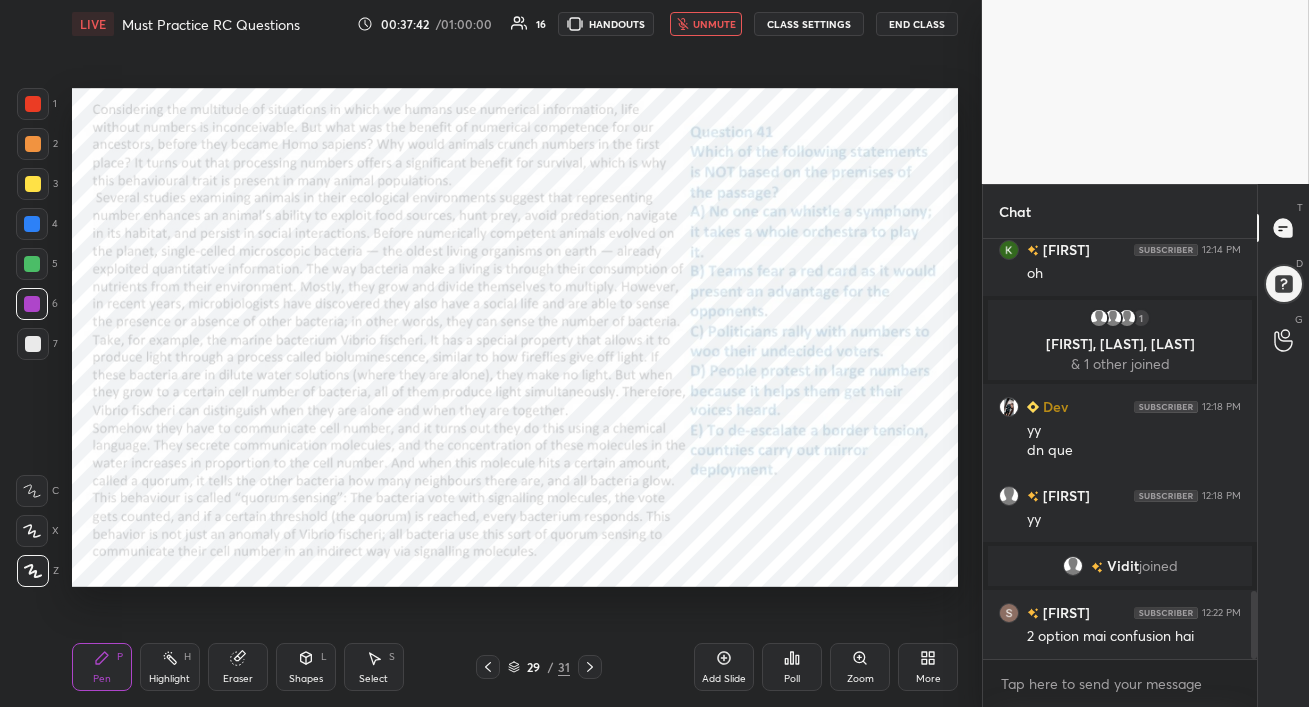 click on "unmute" at bounding box center [714, 24] 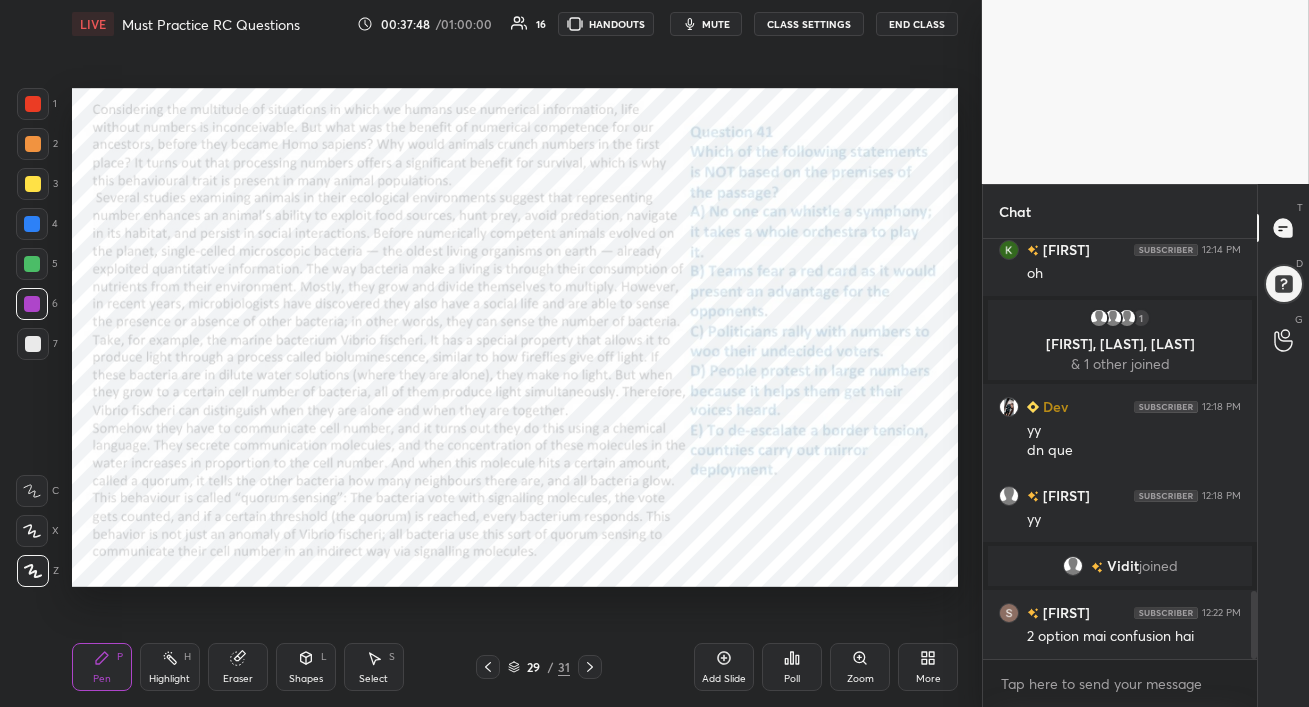 click on "Eraser" at bounding box center [238, 679] 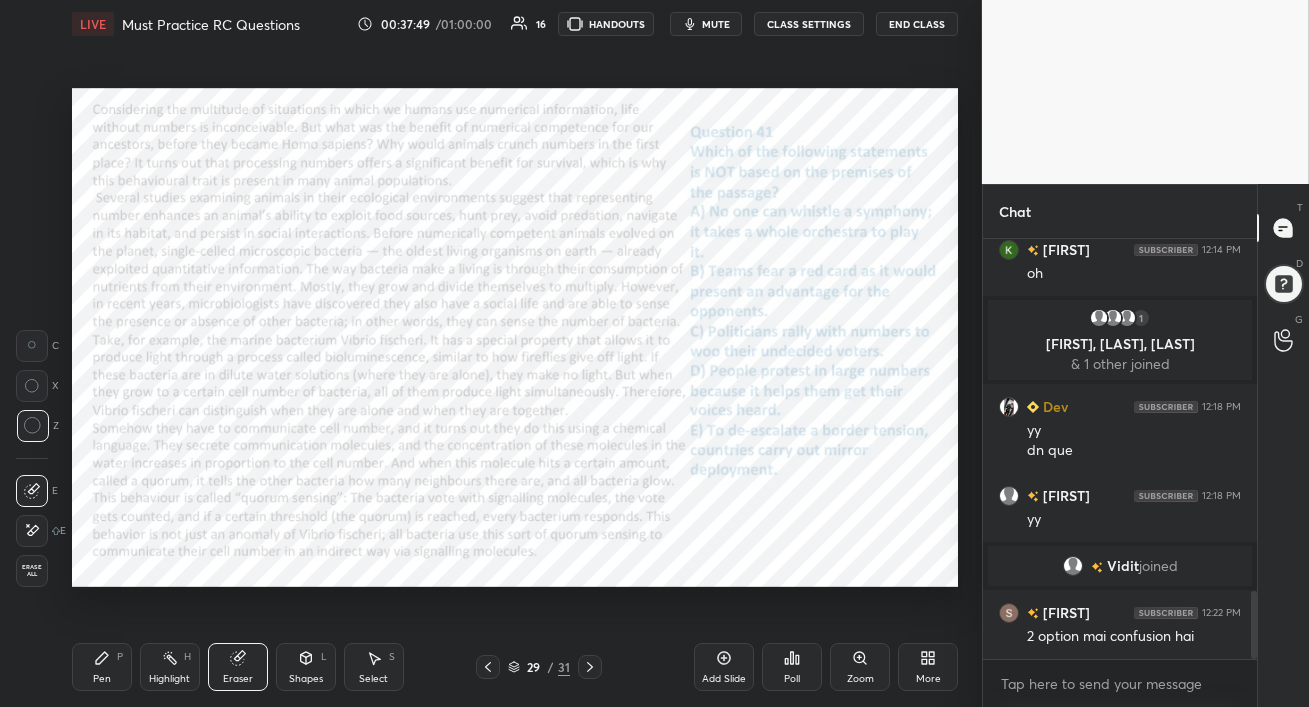 scroll, scrollTop: 2233, scrollLeft: 0, axis: vertical 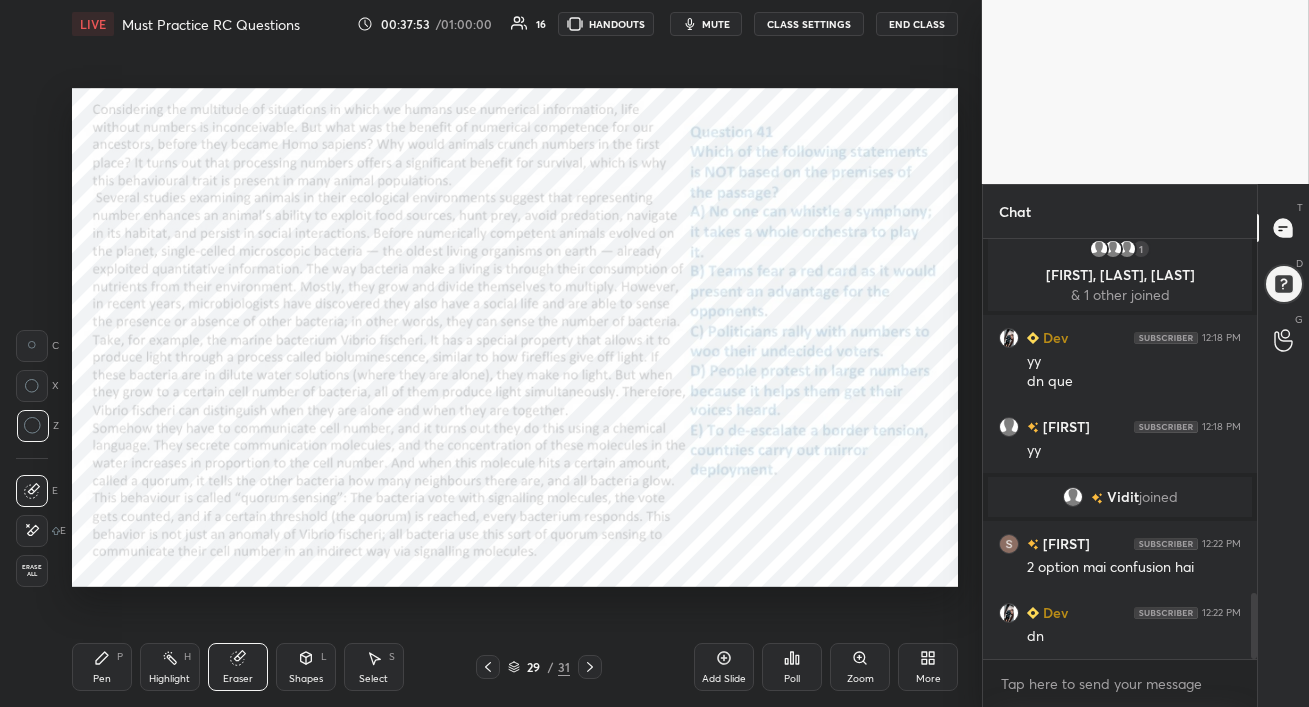 click on "Pen P" at bounding box center (102, 667) 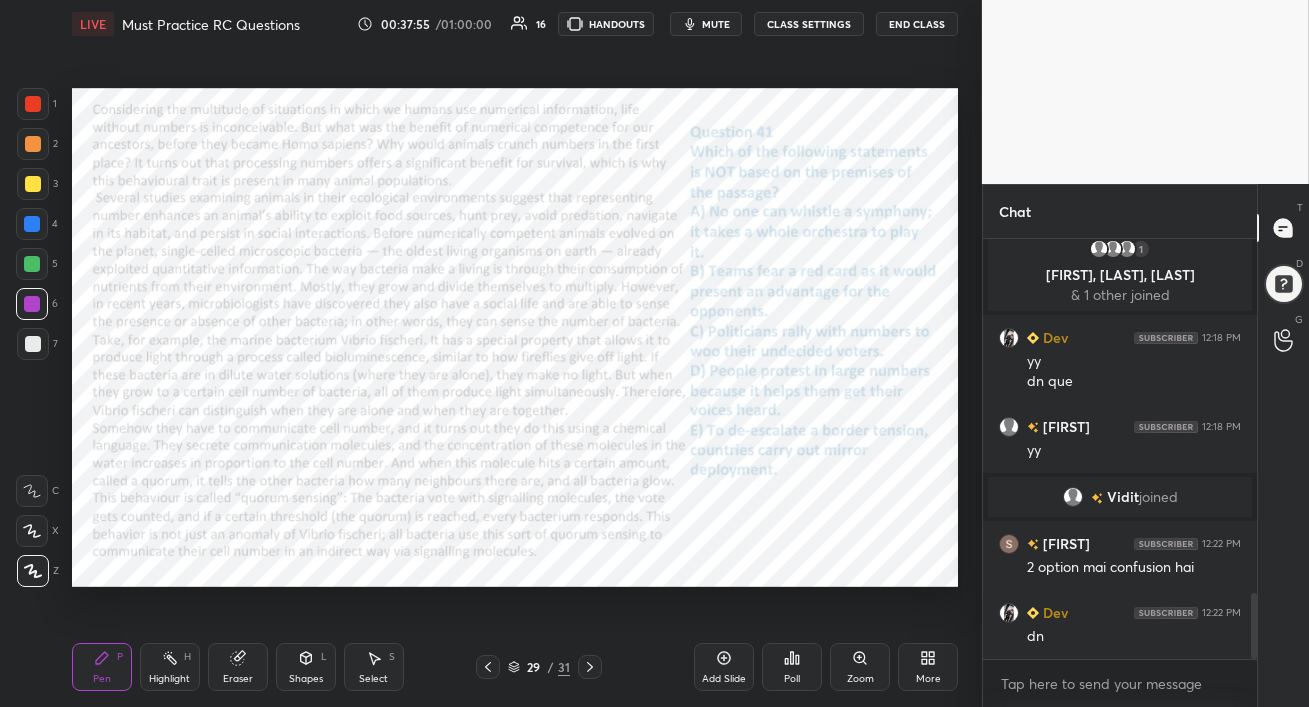 click on "Poll" at bounding box center [792, 667] 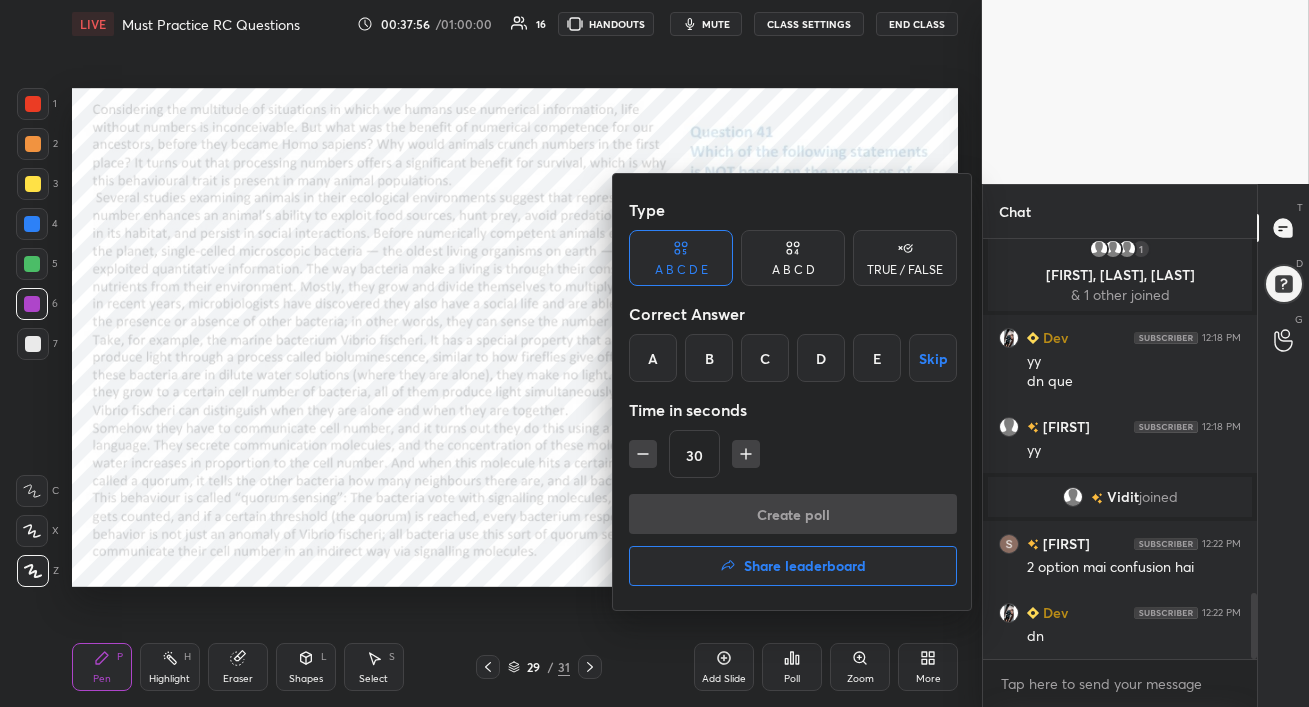 drag, startPoint x: 712, startPoint y: 363, endPoint x: 711, endPoint y: 391, distance: 28.01785 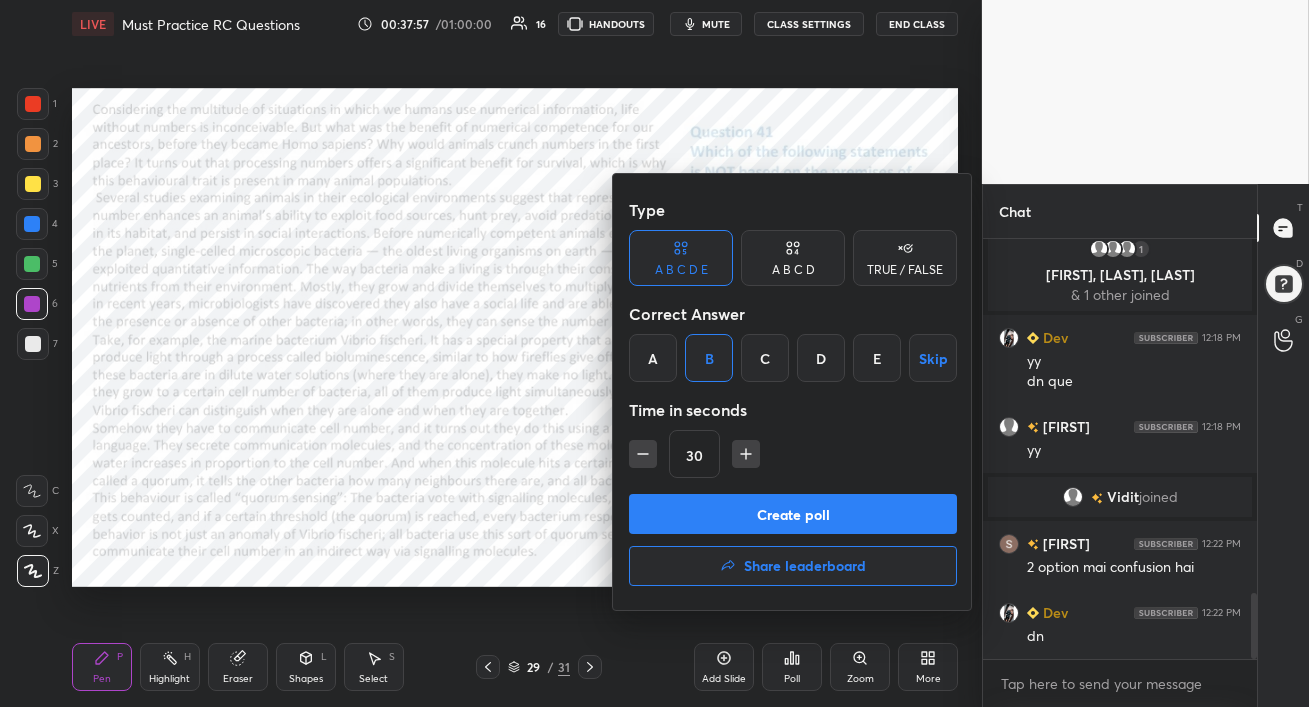 click on "Create poll" at bounding box center (793, 514) 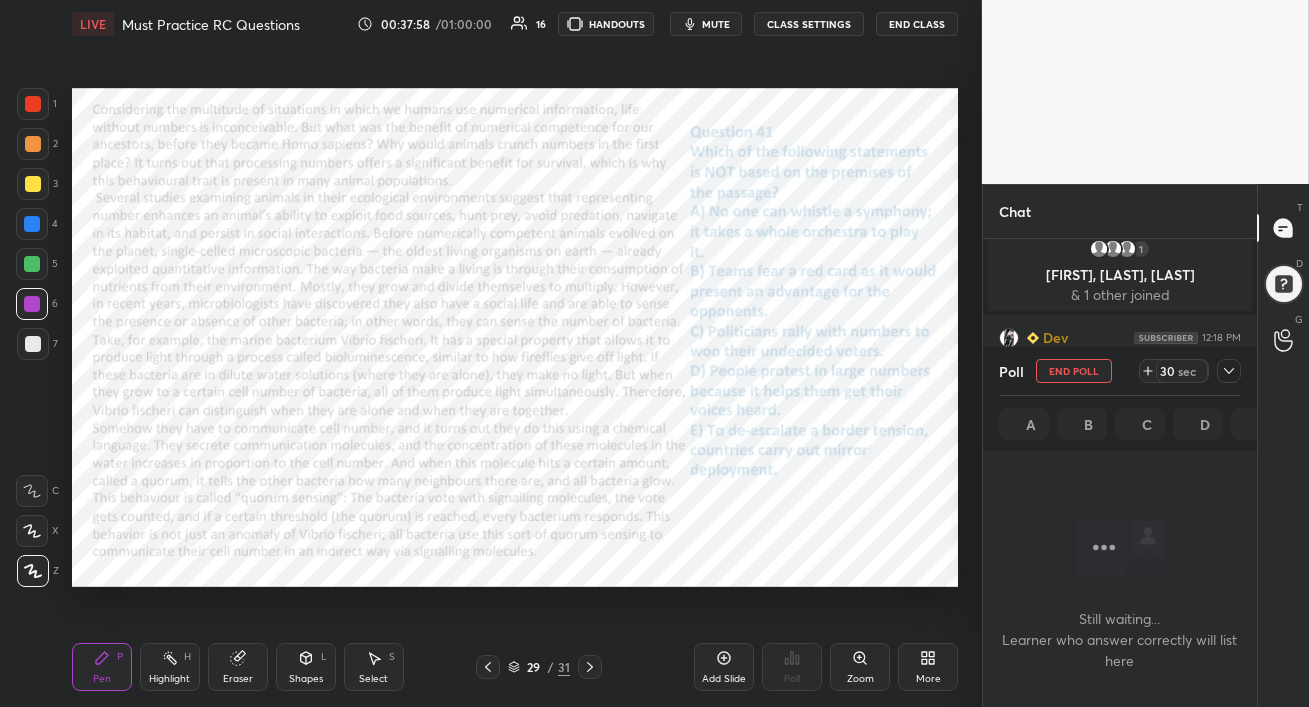 scroll, scrollTop: 176, scrollLeft: 268, axis: both 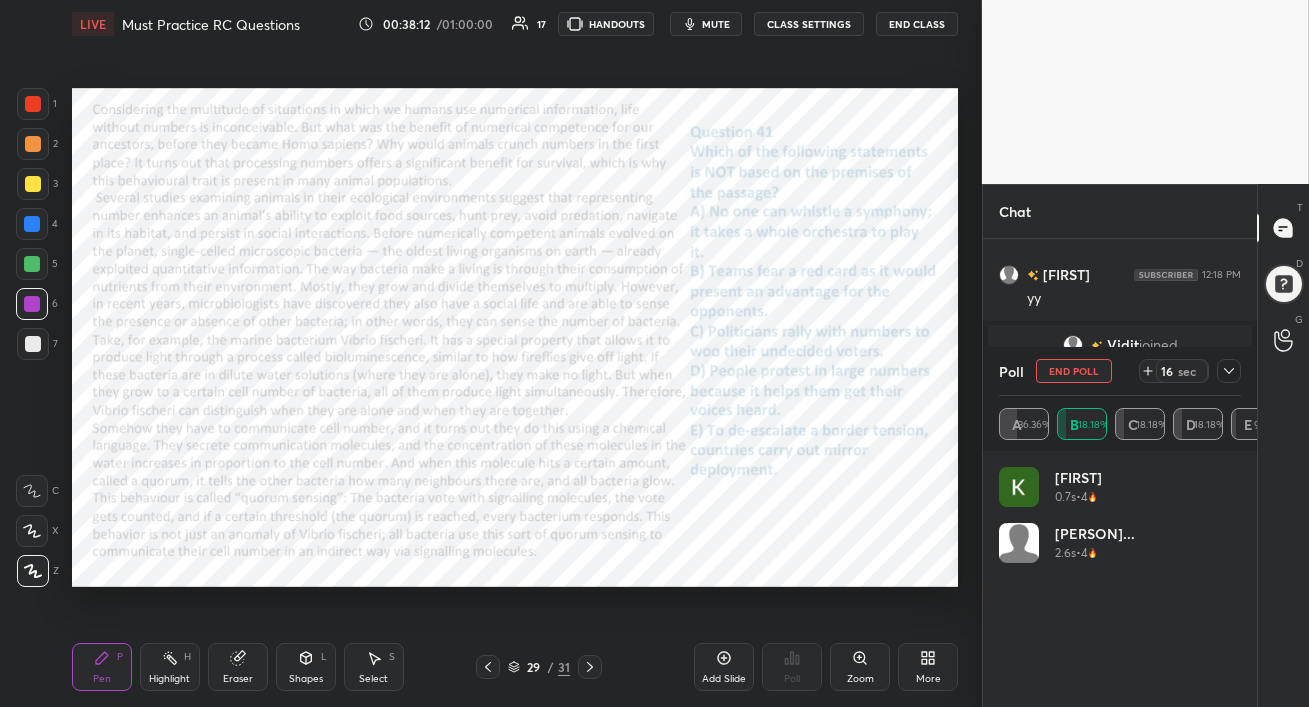 click 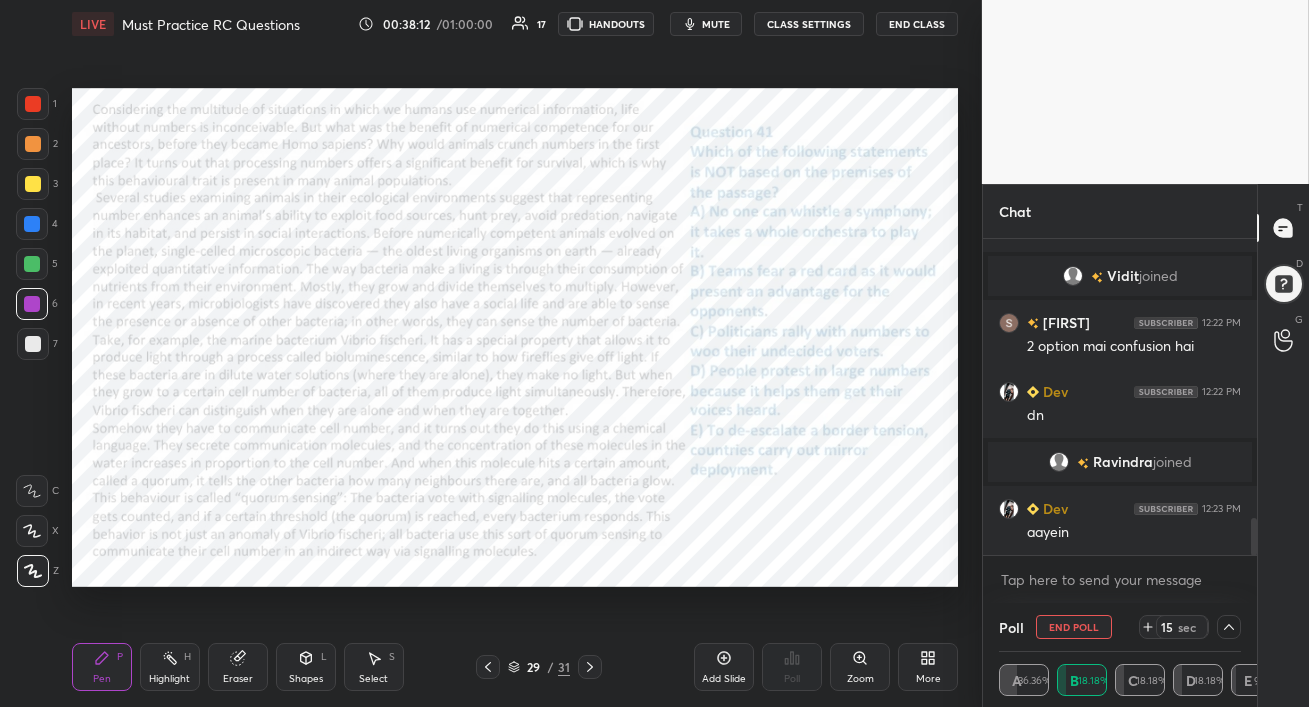 scroll, scrollTop: 2375, scrollLeft: 0, axis: vertical 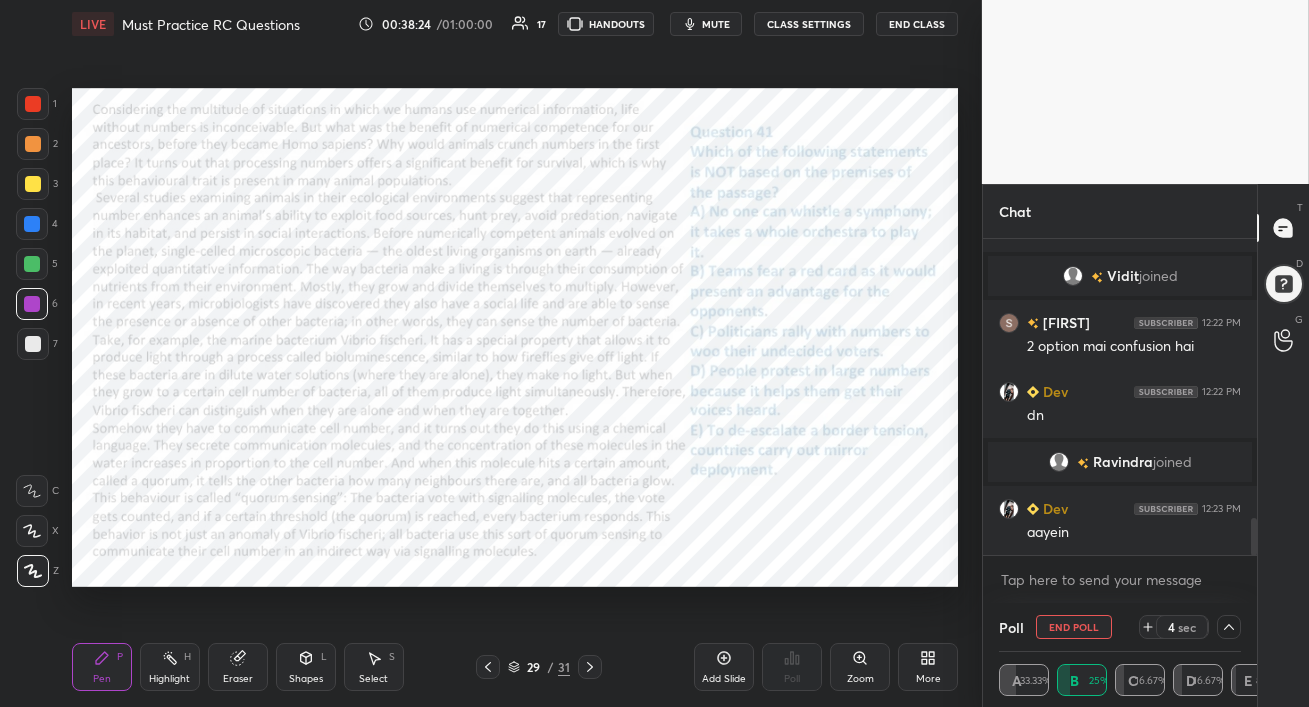 click 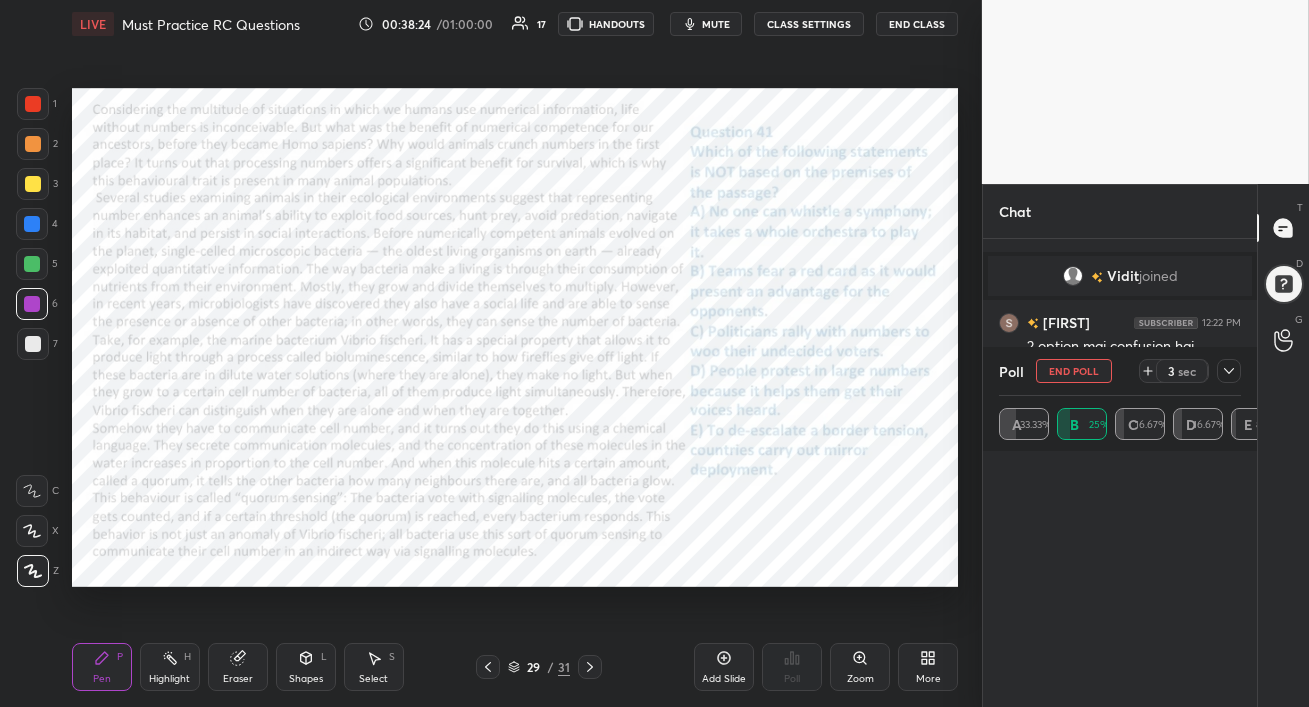 scroll, scrollTop: 7, scrollLeft: 6, axis: both 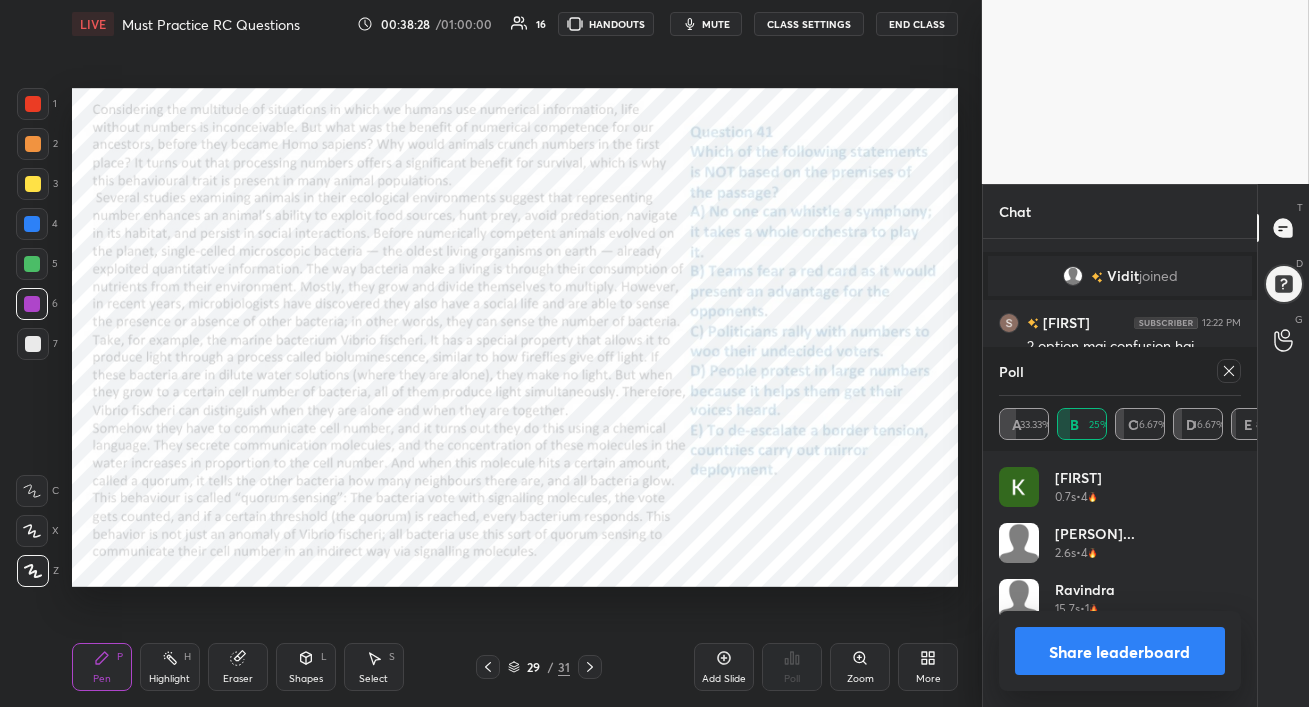 click 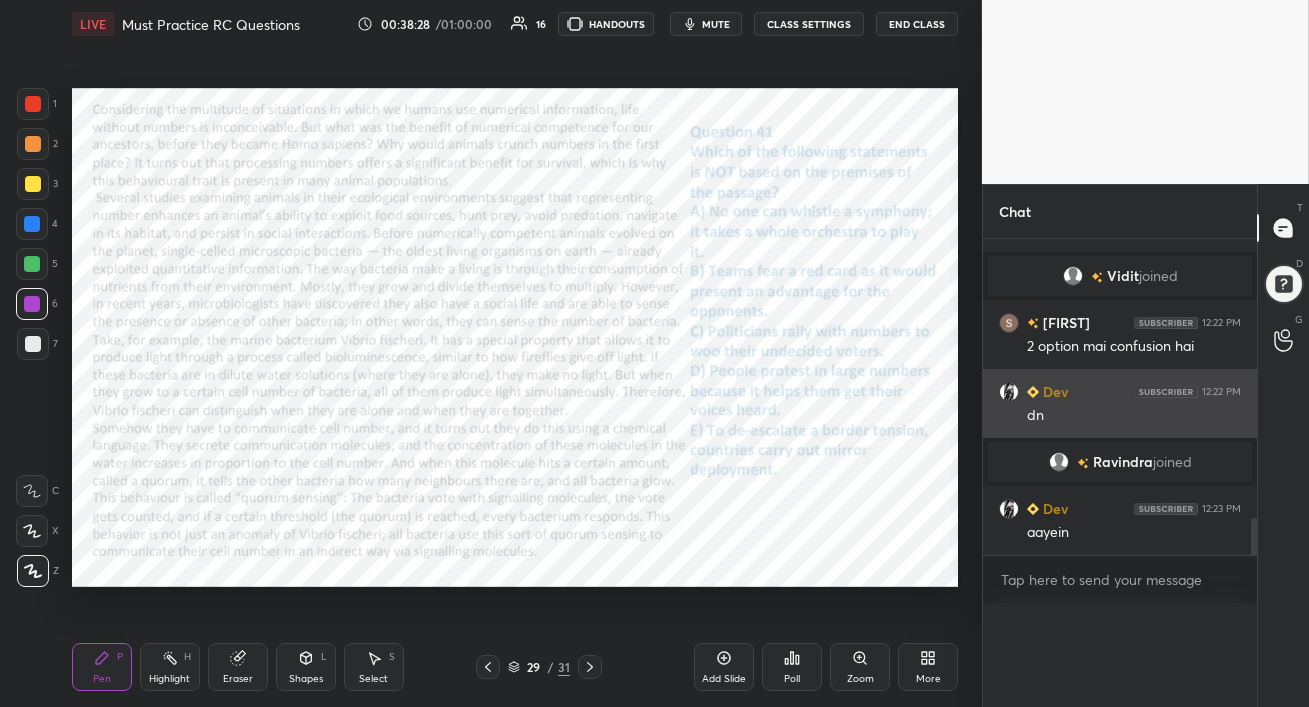 scroll, scrollTop: 150, scrollLeft: 236, axis: both 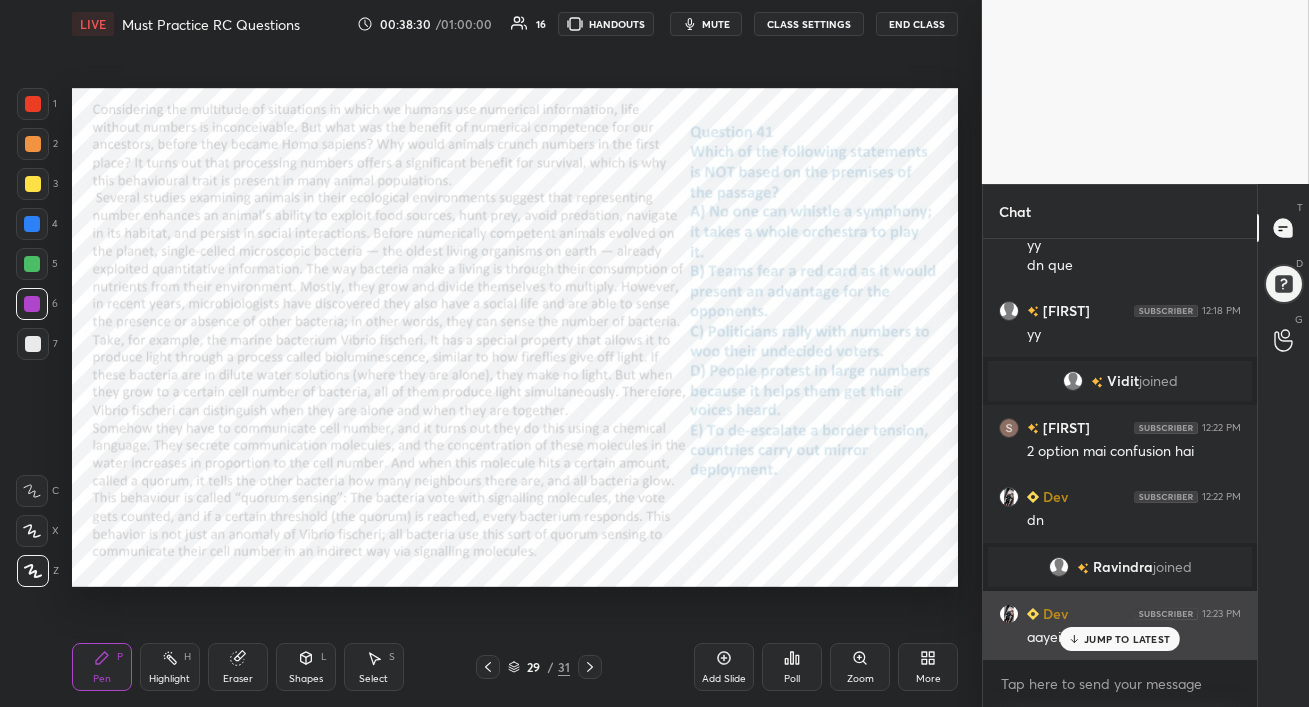 click on "JUMP TO LATEST" at bounding box center (1127, 639) 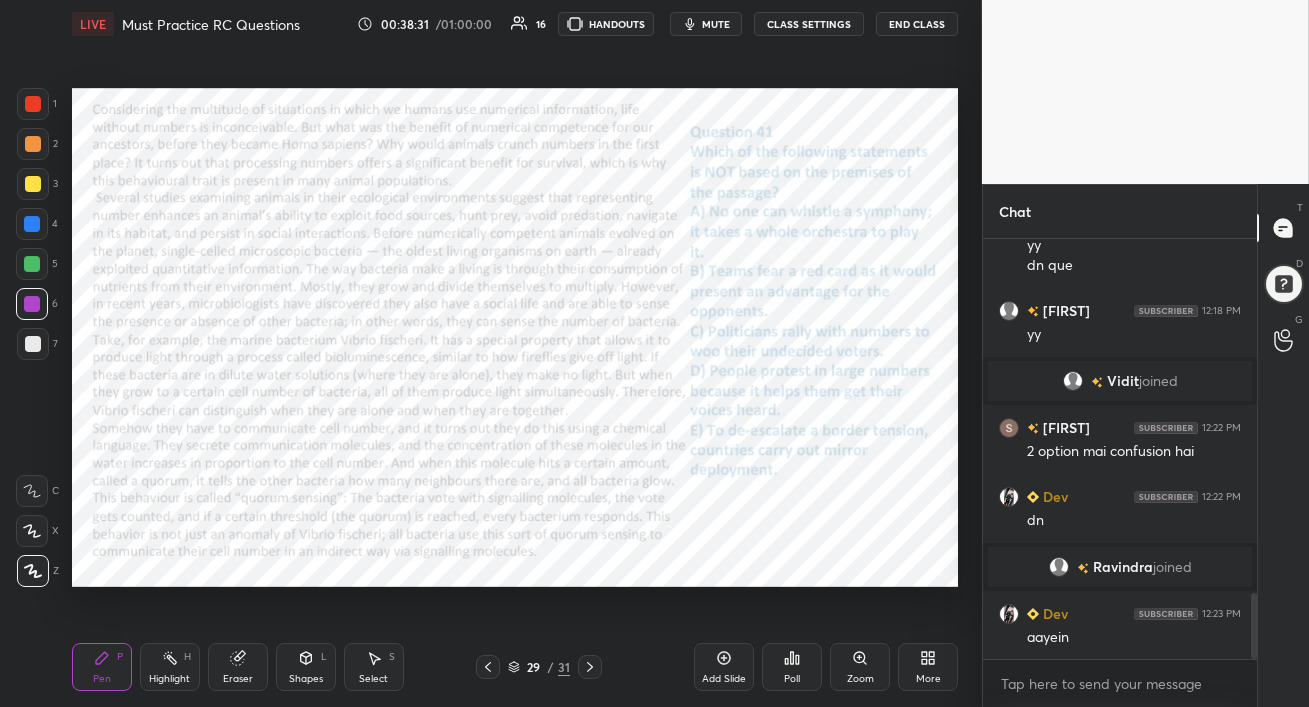 drag, startPoint x: 38, startPoint y: 261, endPoint x: 46, endPoint y: 270, distance: 12.0415945 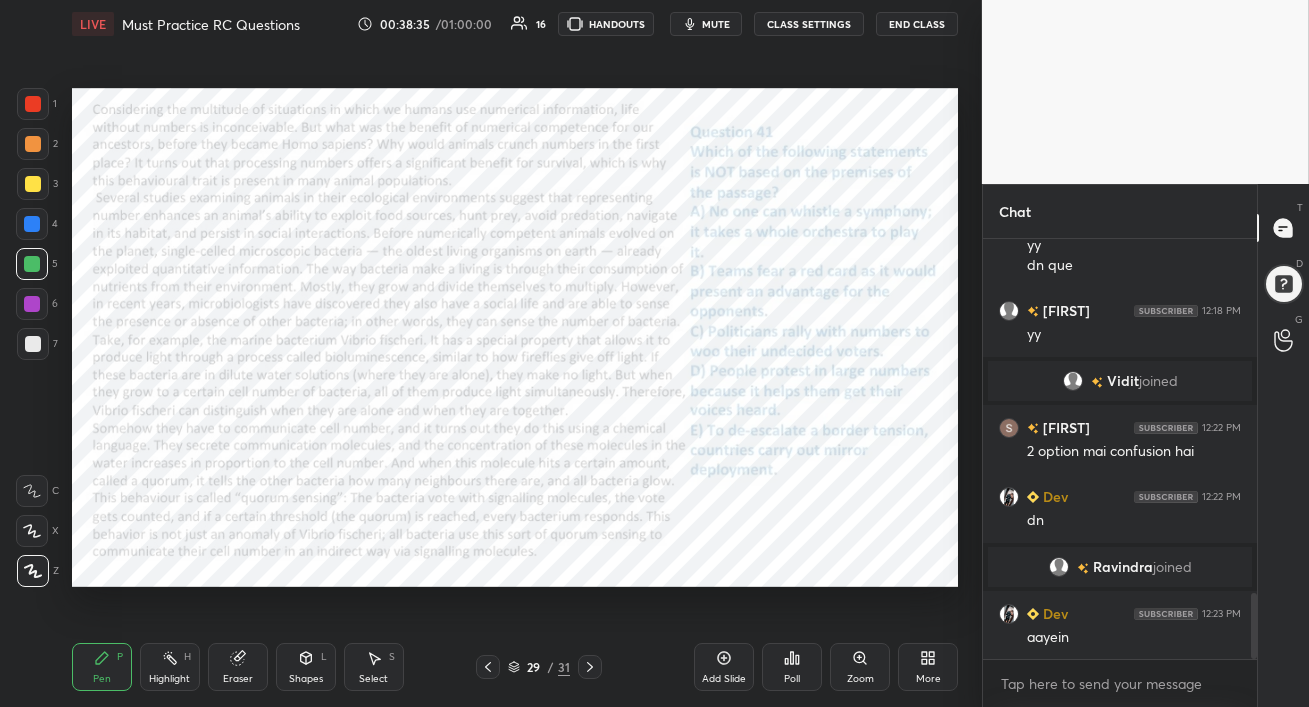 click at bounding box center [32, 304] 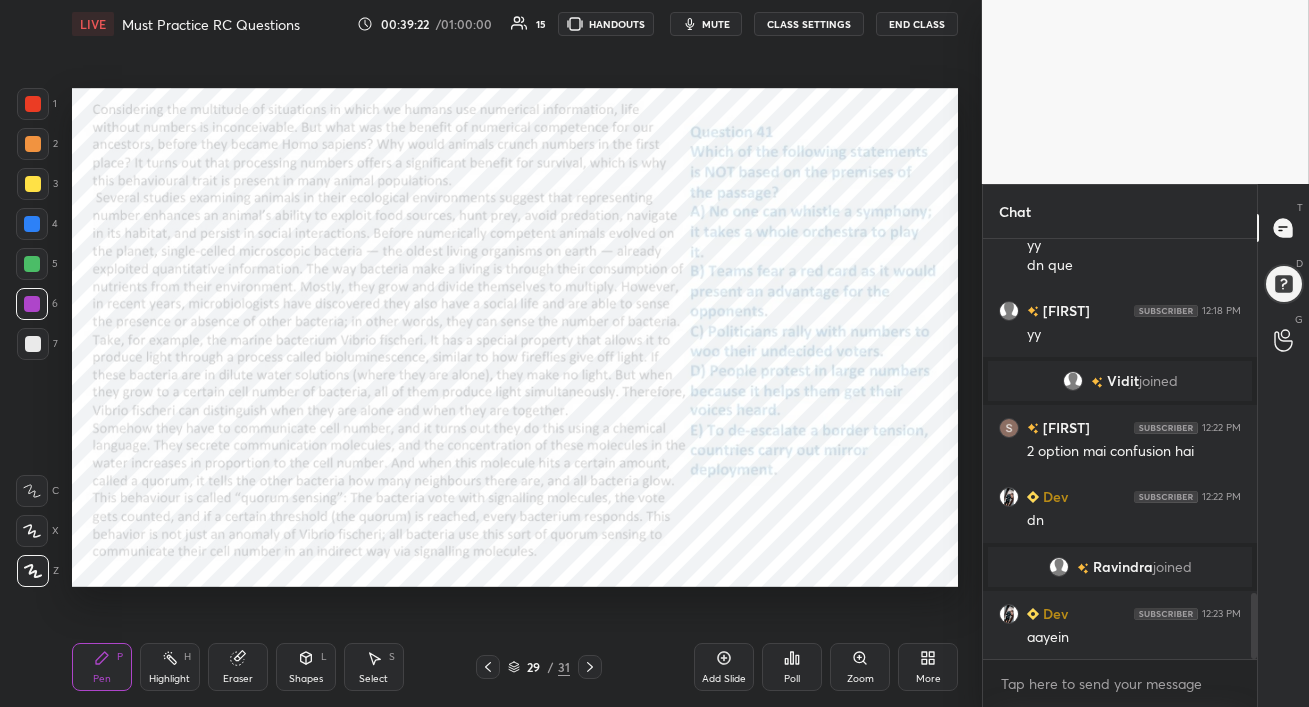click at bounding box center [33, 104] 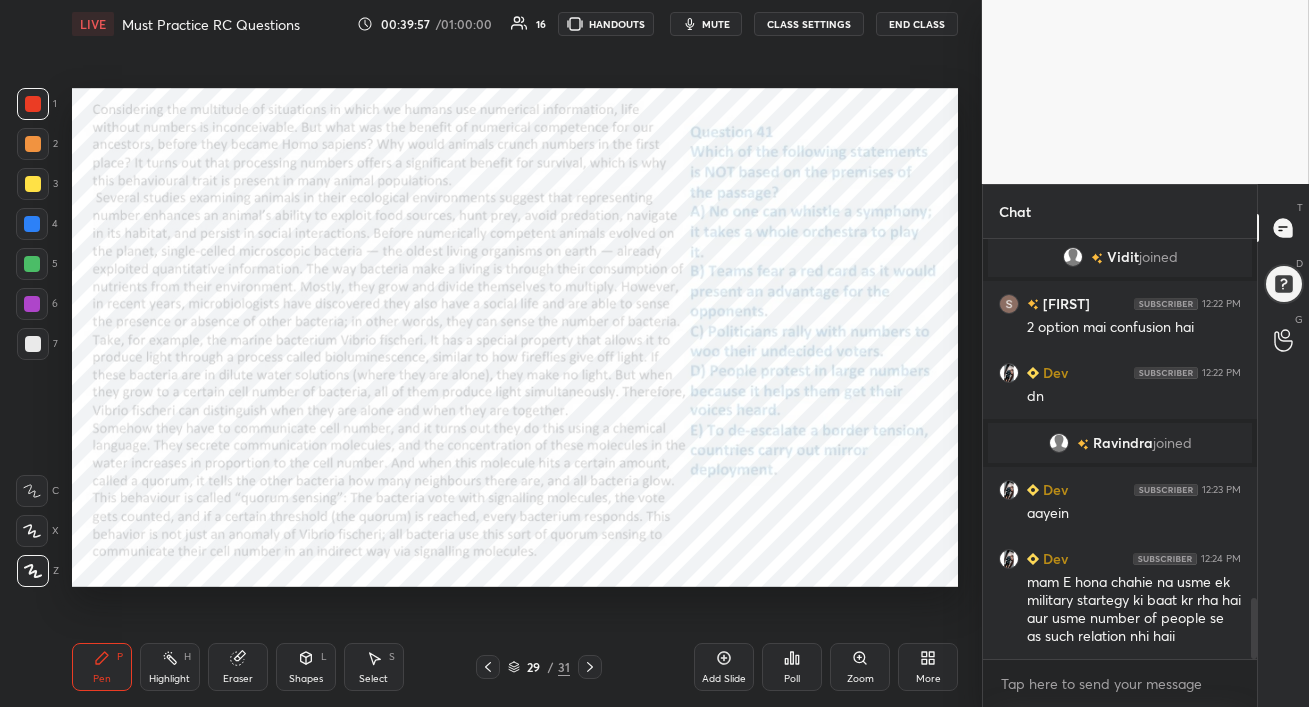 scroll, scrollTop: 2463, scrollLeft: 0, axis: vertical 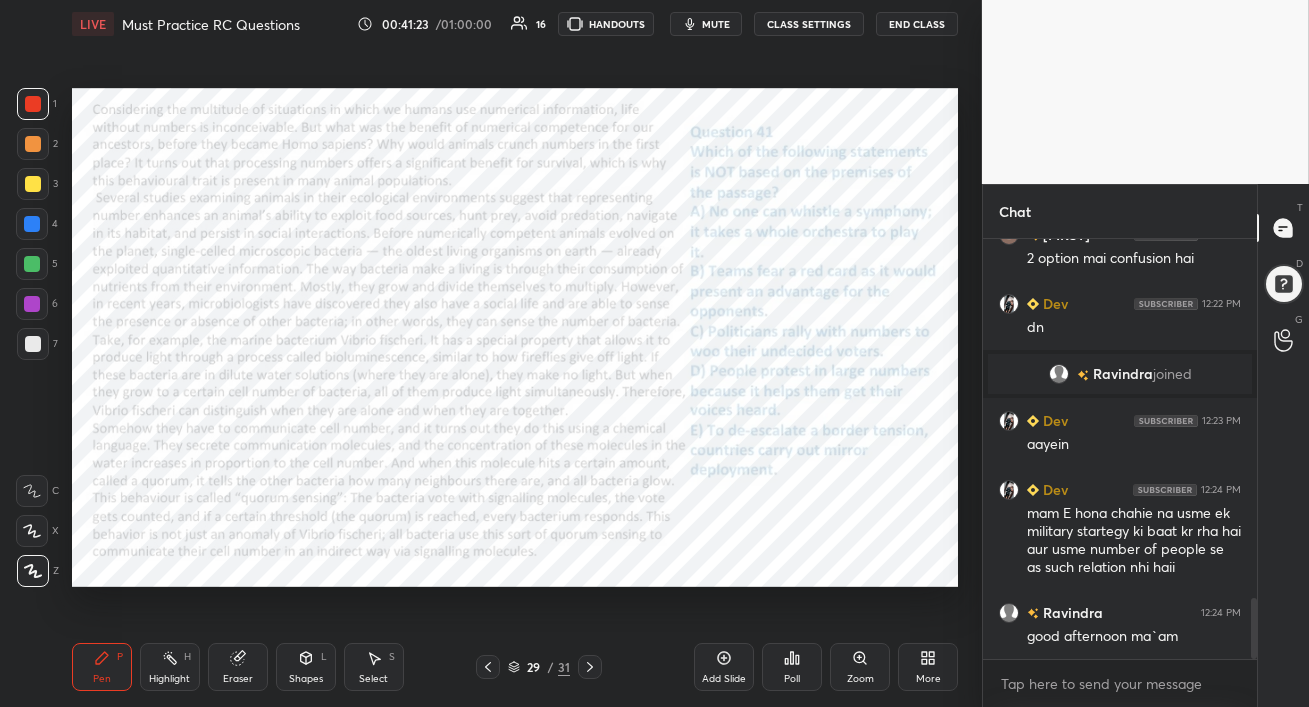 click at bounding box center (32, 304) 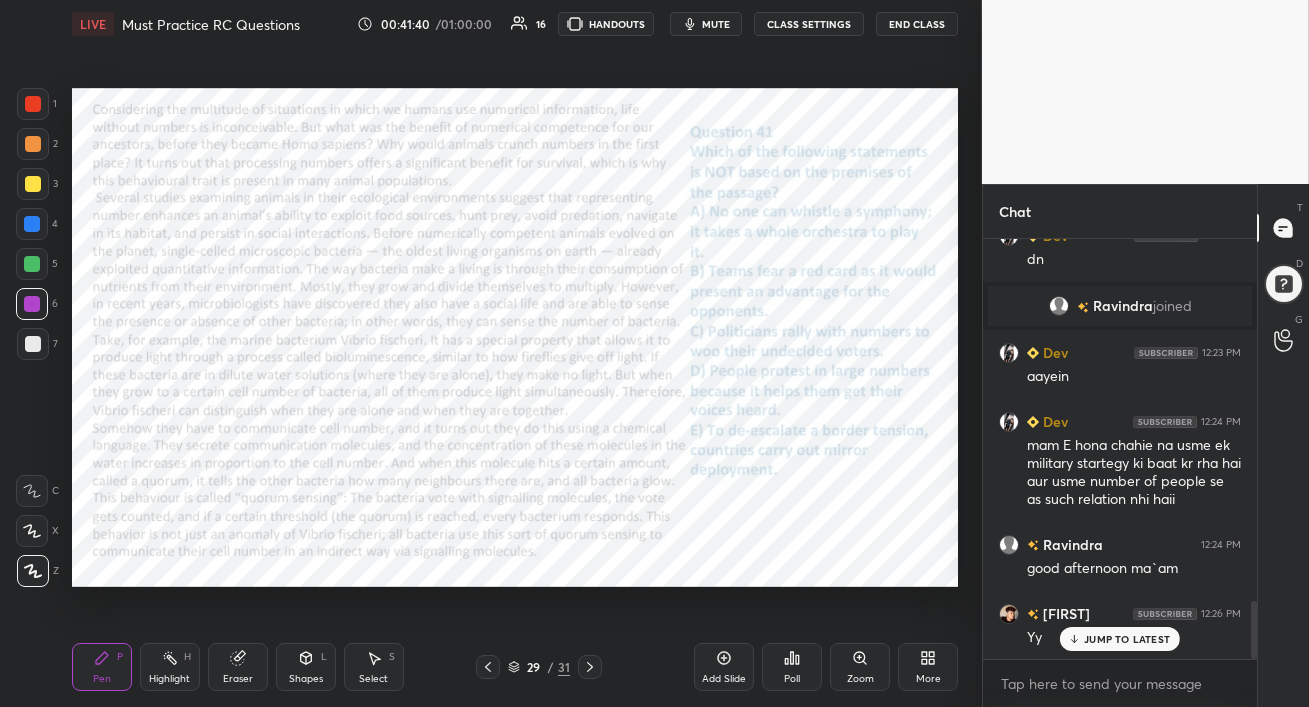 scroll, scrollTop: 2600, scrollLeft: 0, axis: vertical 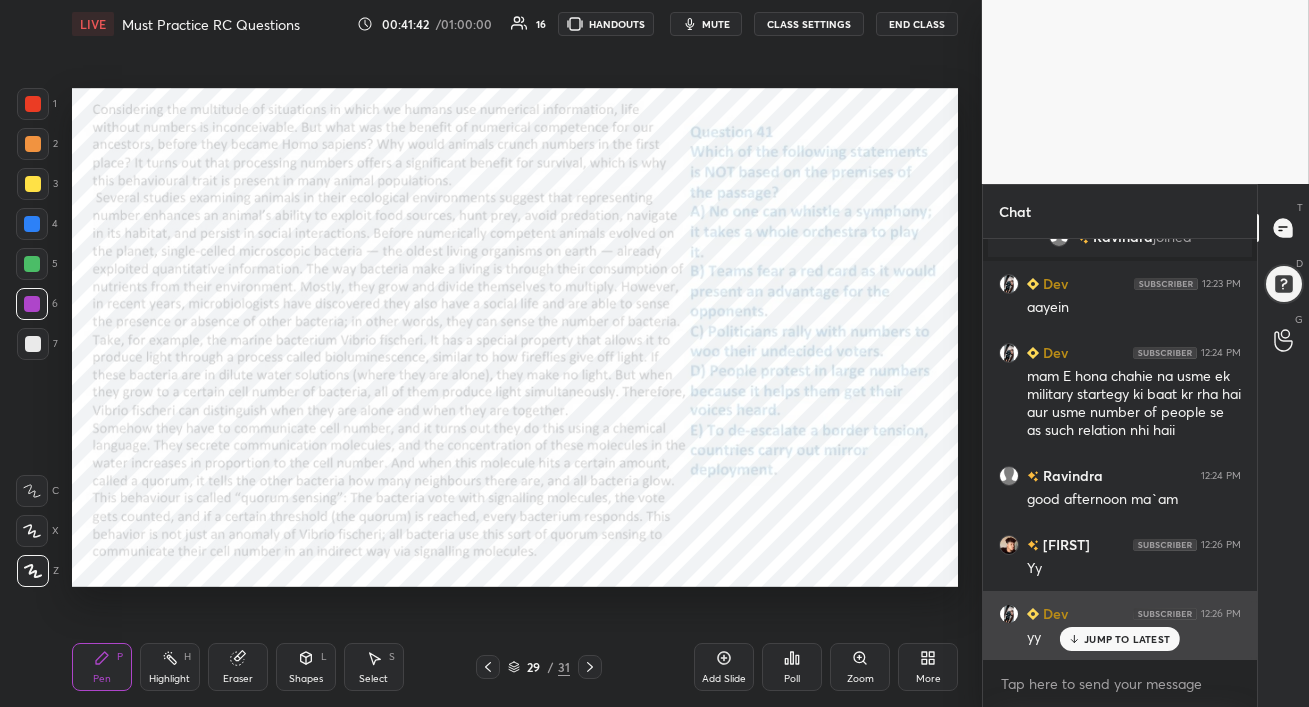 click 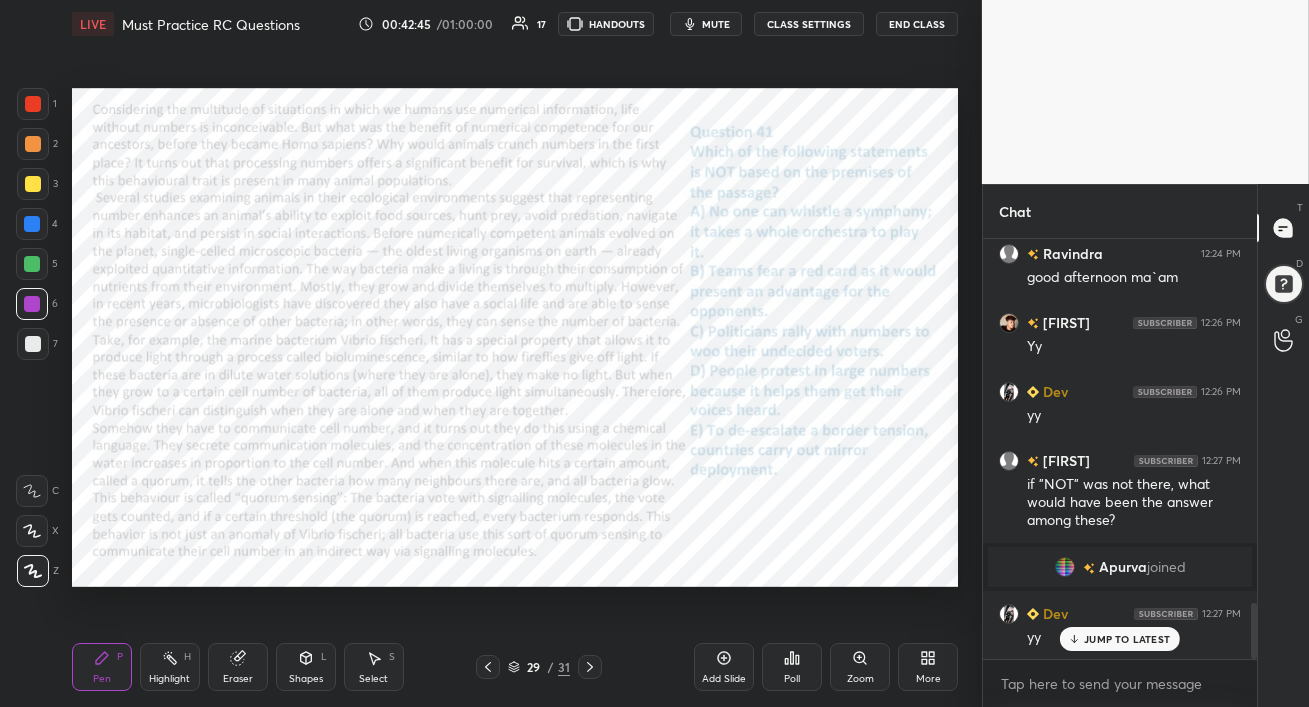 scroll, scrollTop: 2775, scrollLeft: 0, axis: vertical 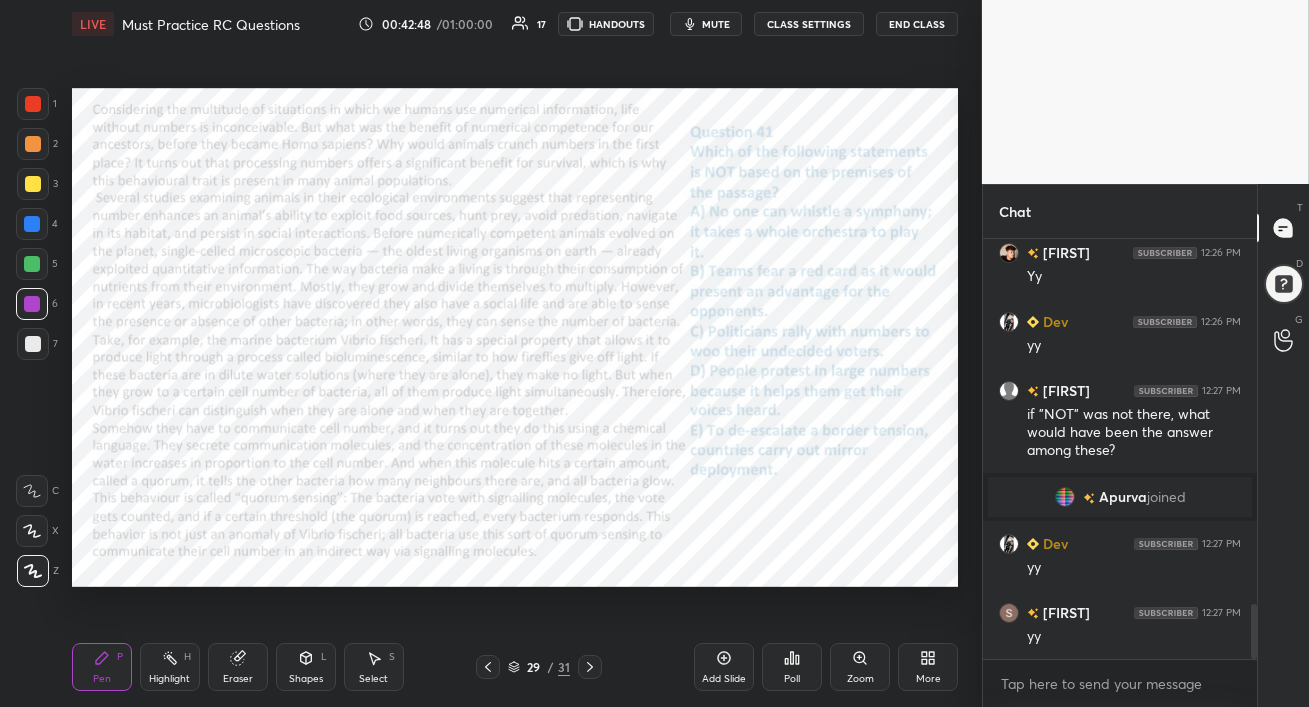 click 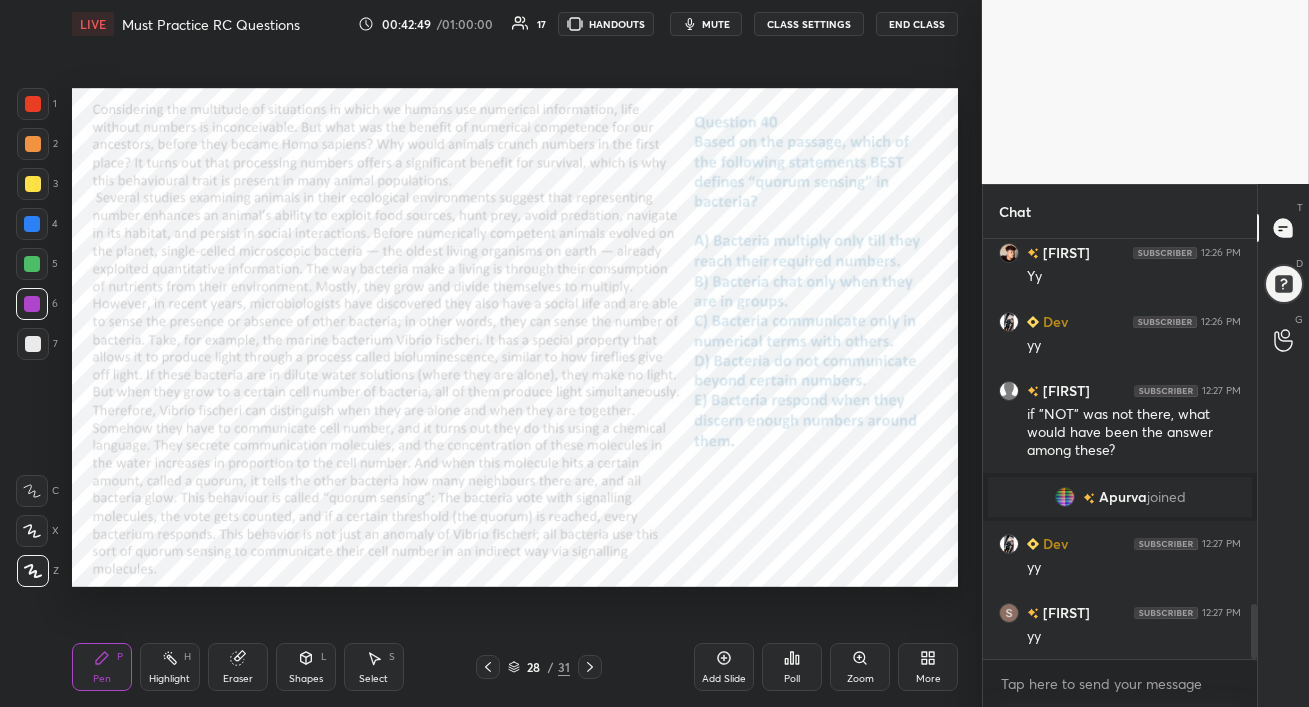 click 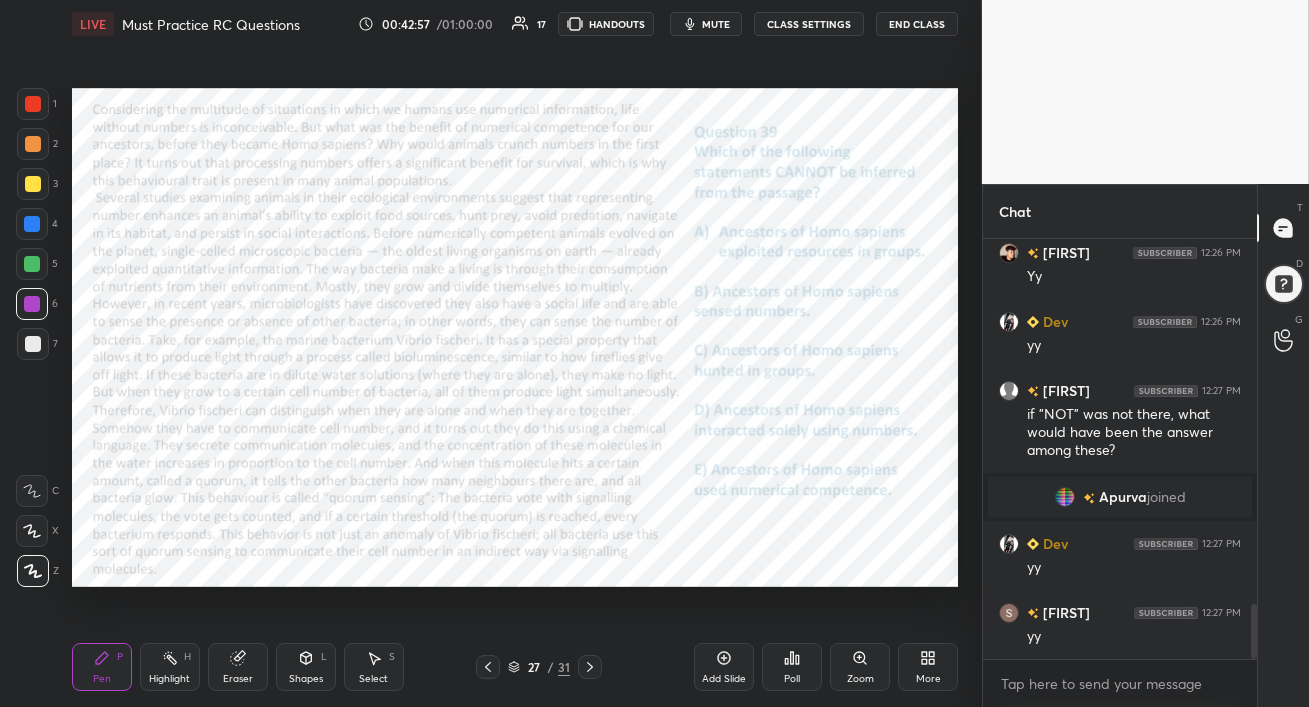 click on "mute" at bounding box center (716, 24) 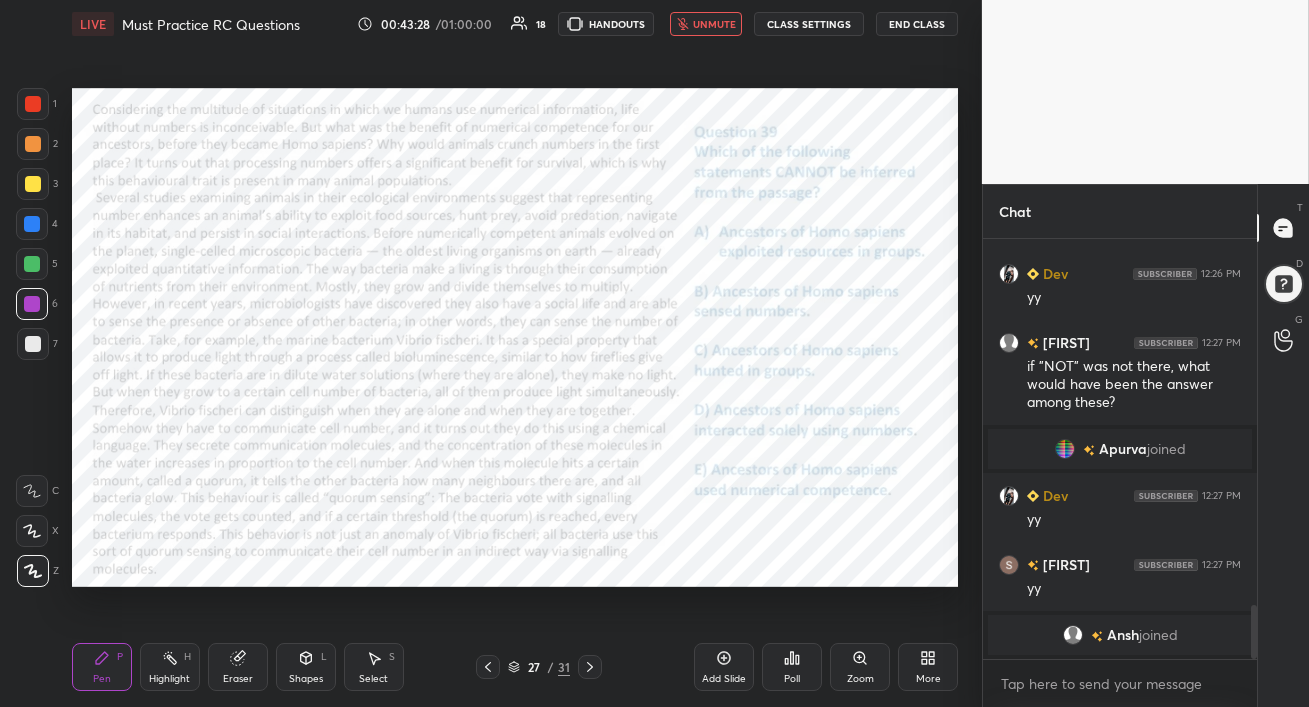 scroll, scrollTop: 2855, scrollLeft: 0, axis: vertical 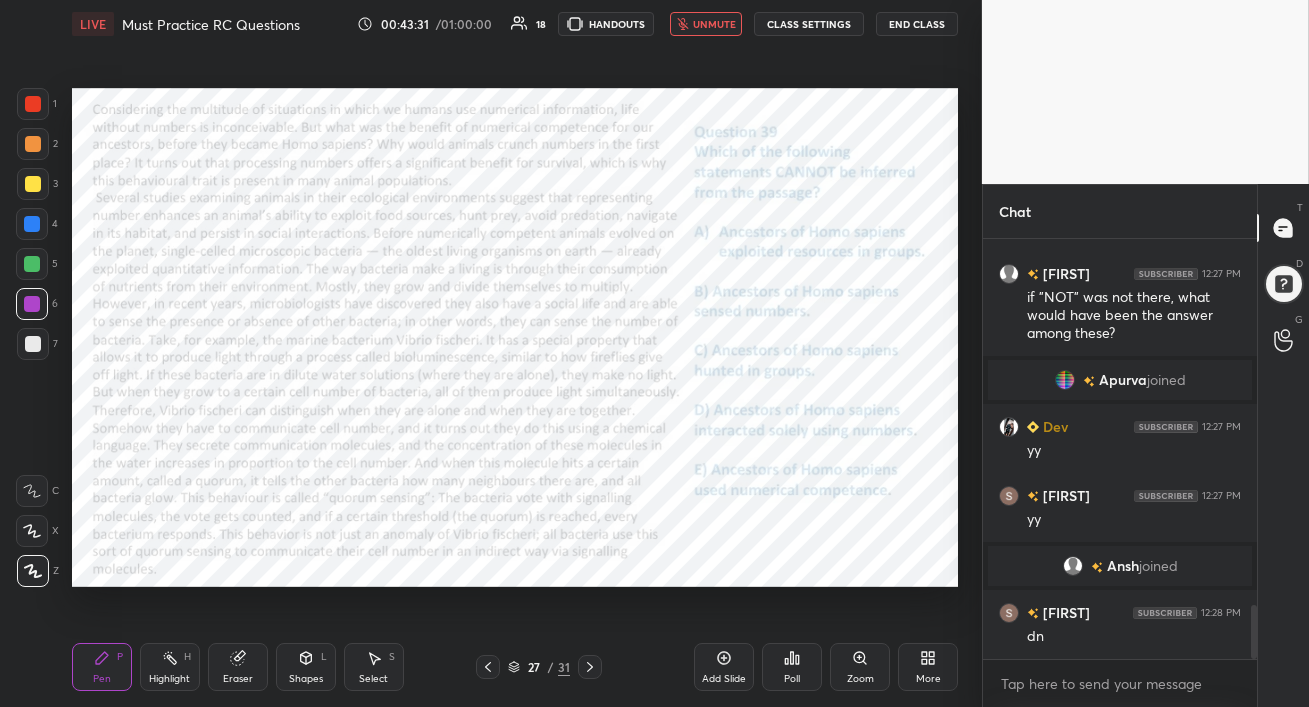 click on "unmute" at bounding box center [714, 24] 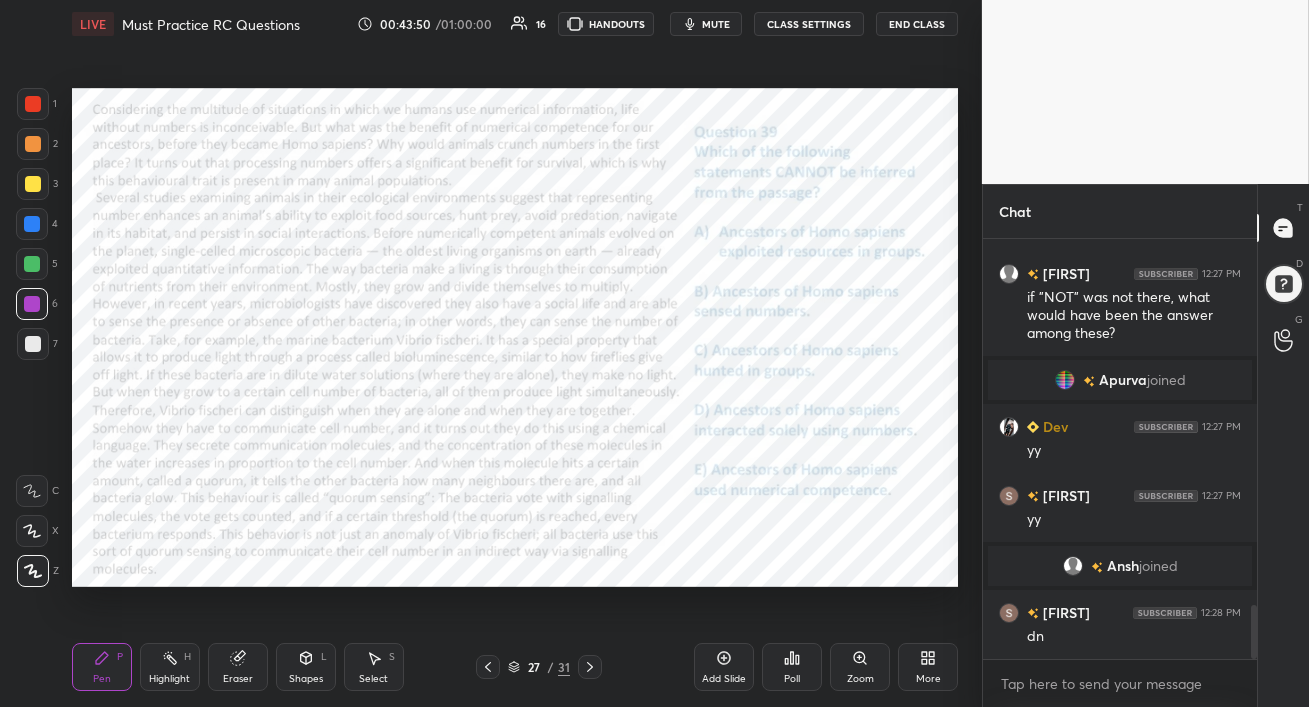 click 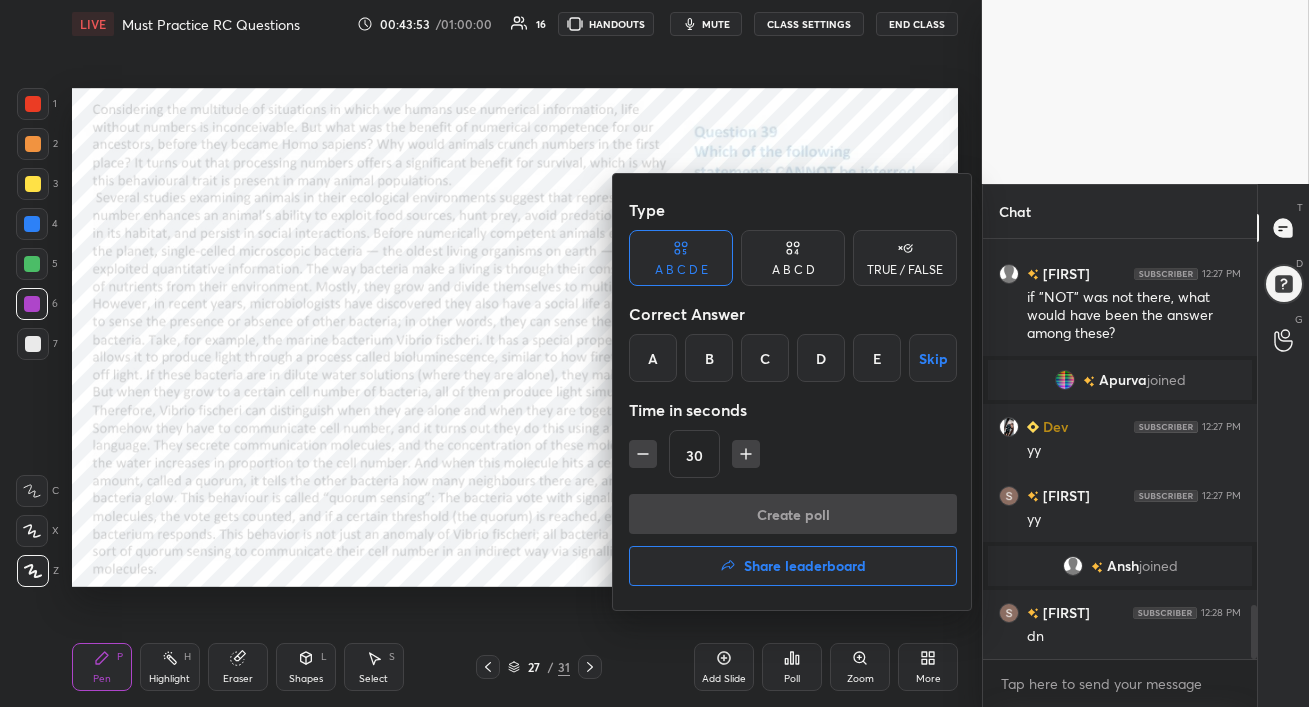 click on "D" at bounding box center (821, 358) 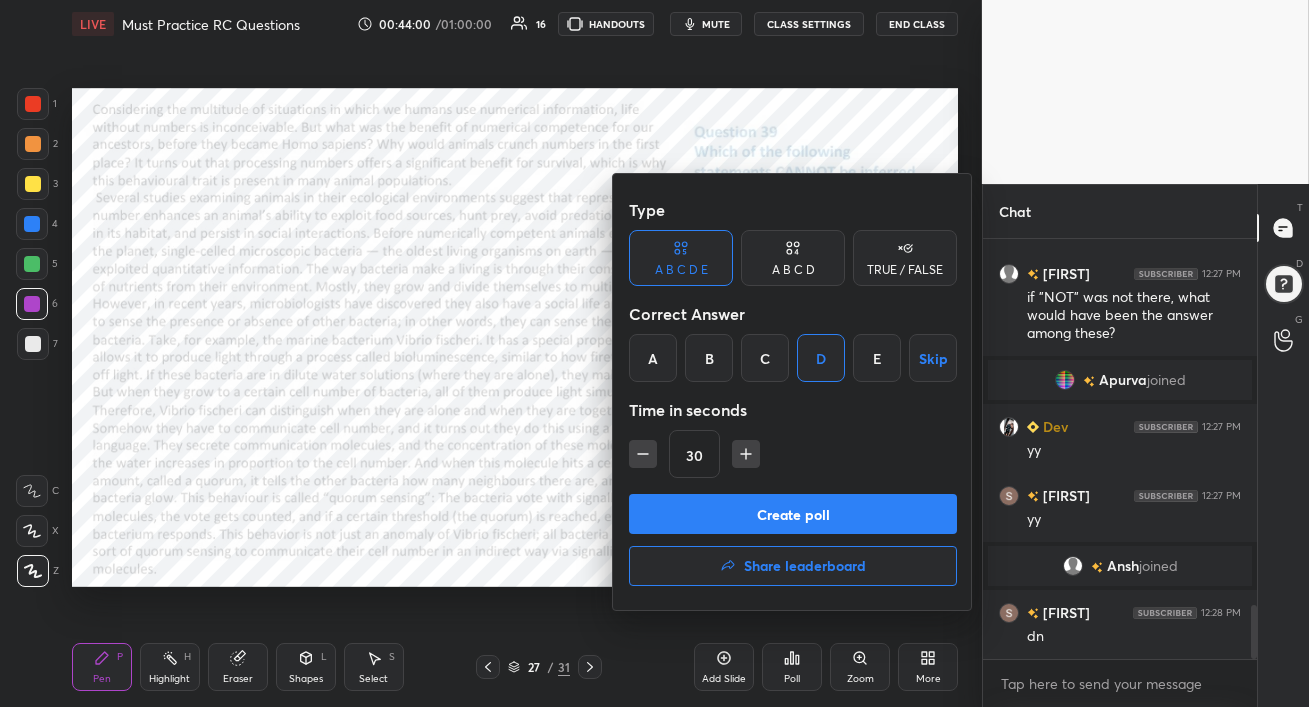 click on "Create poll" at bounding box center [793, 514] 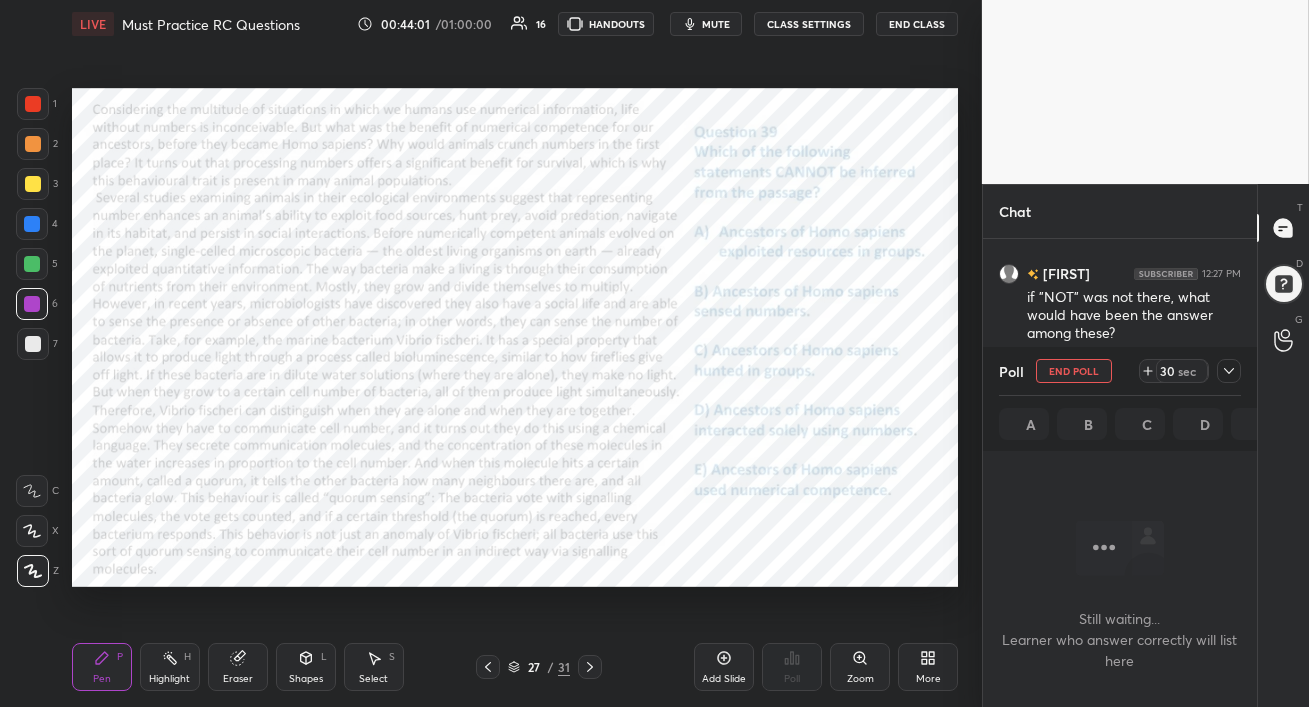 scroll, scrollTop: 310, scrollLeft: 268, axis: both 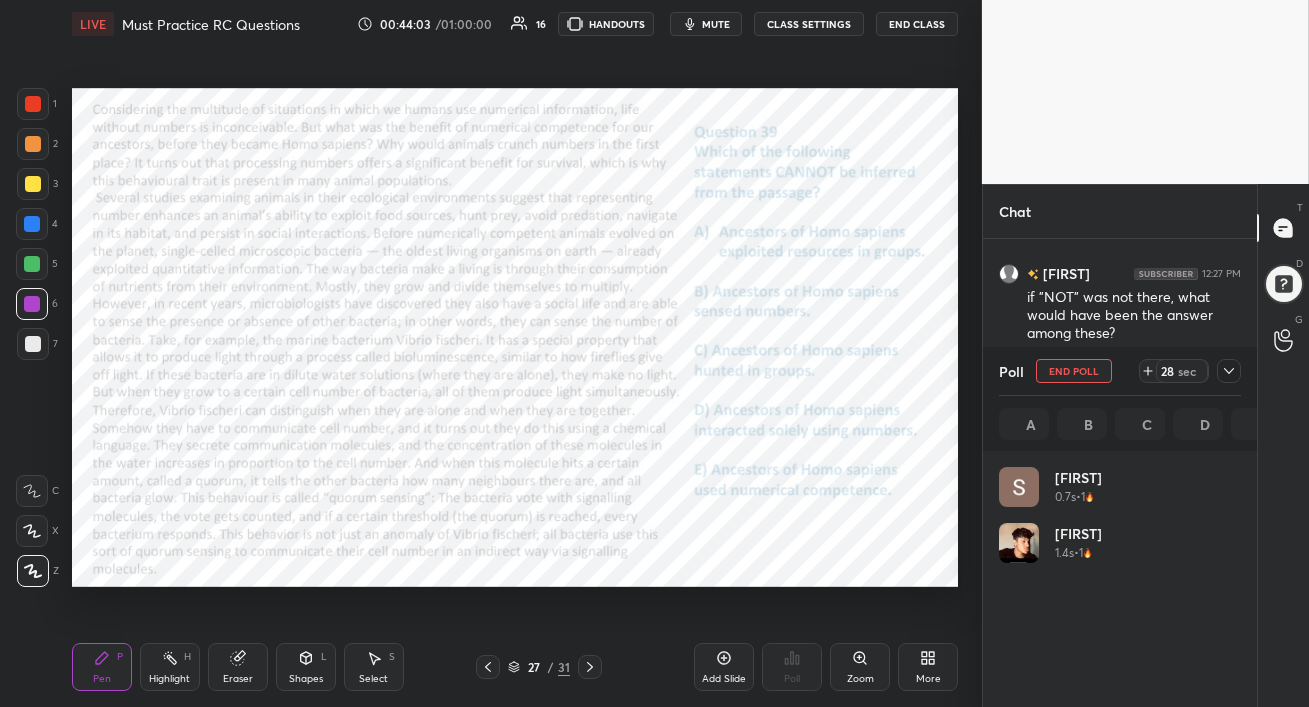 click on "mute" at bounding box center [716, 24] 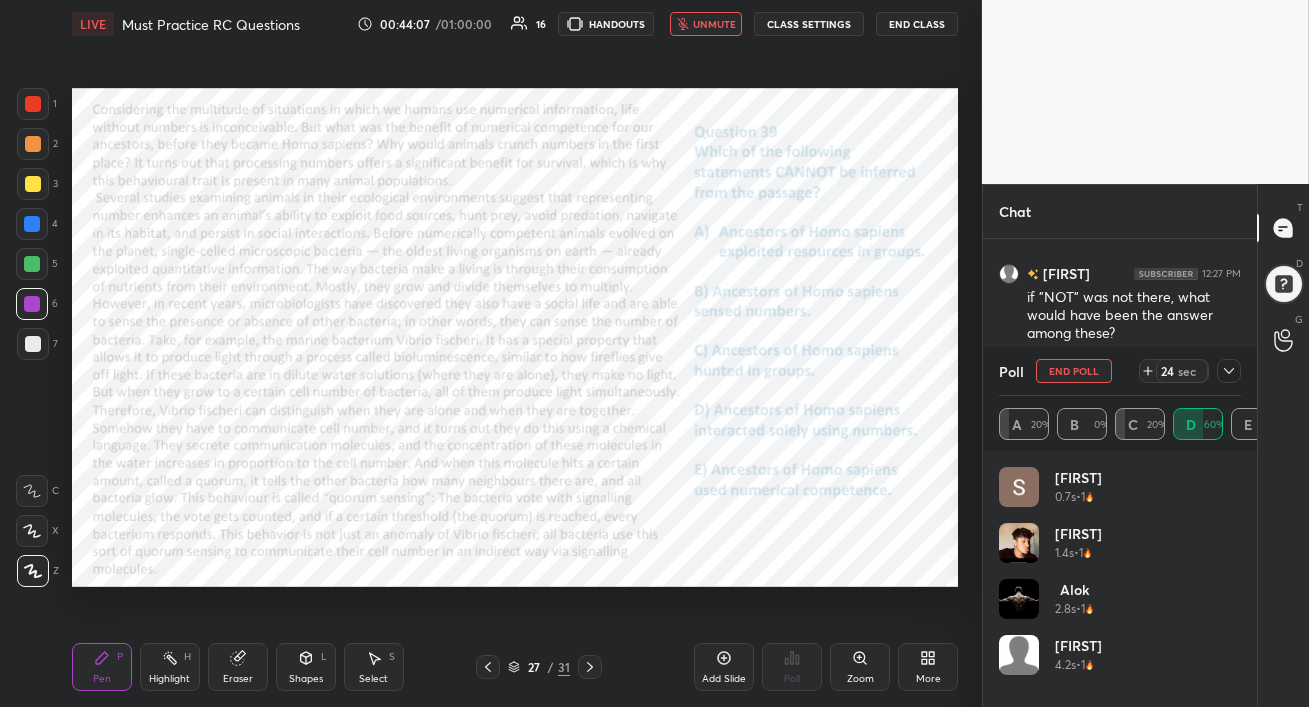 click on "unmute" at bounding box center [714, 24] 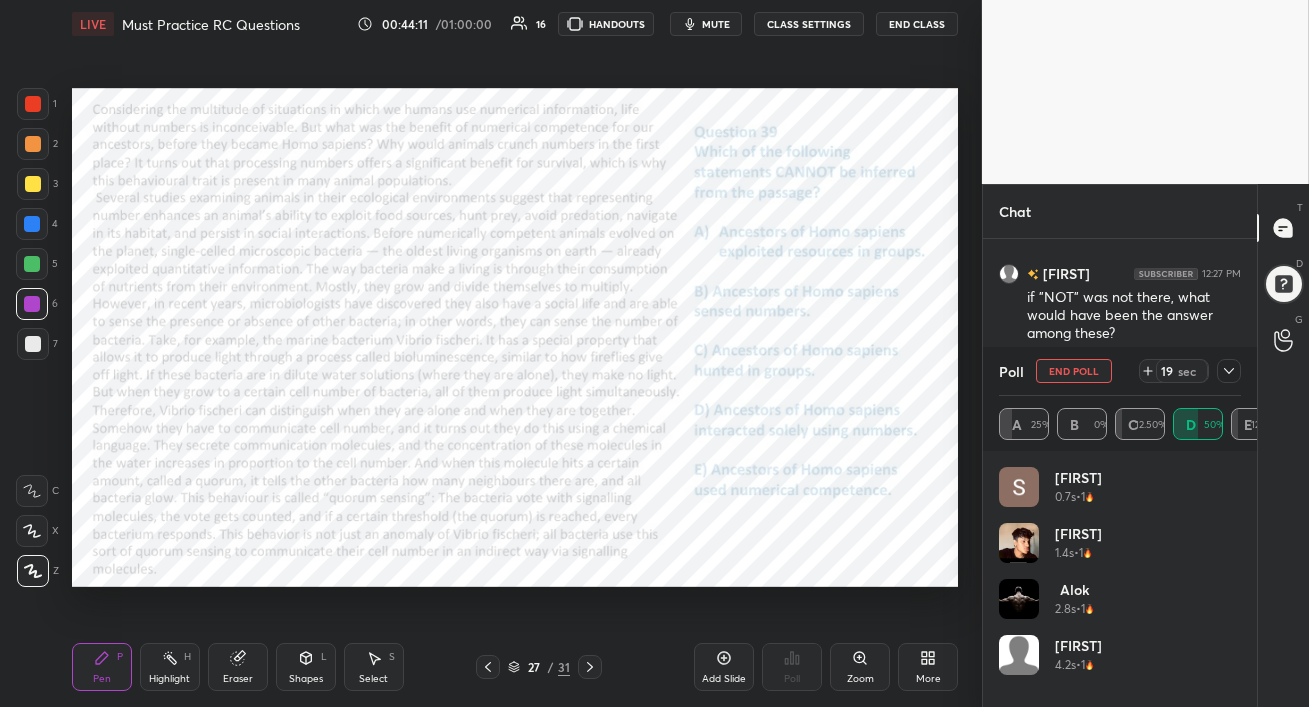 click at bounding box center (33, 104) 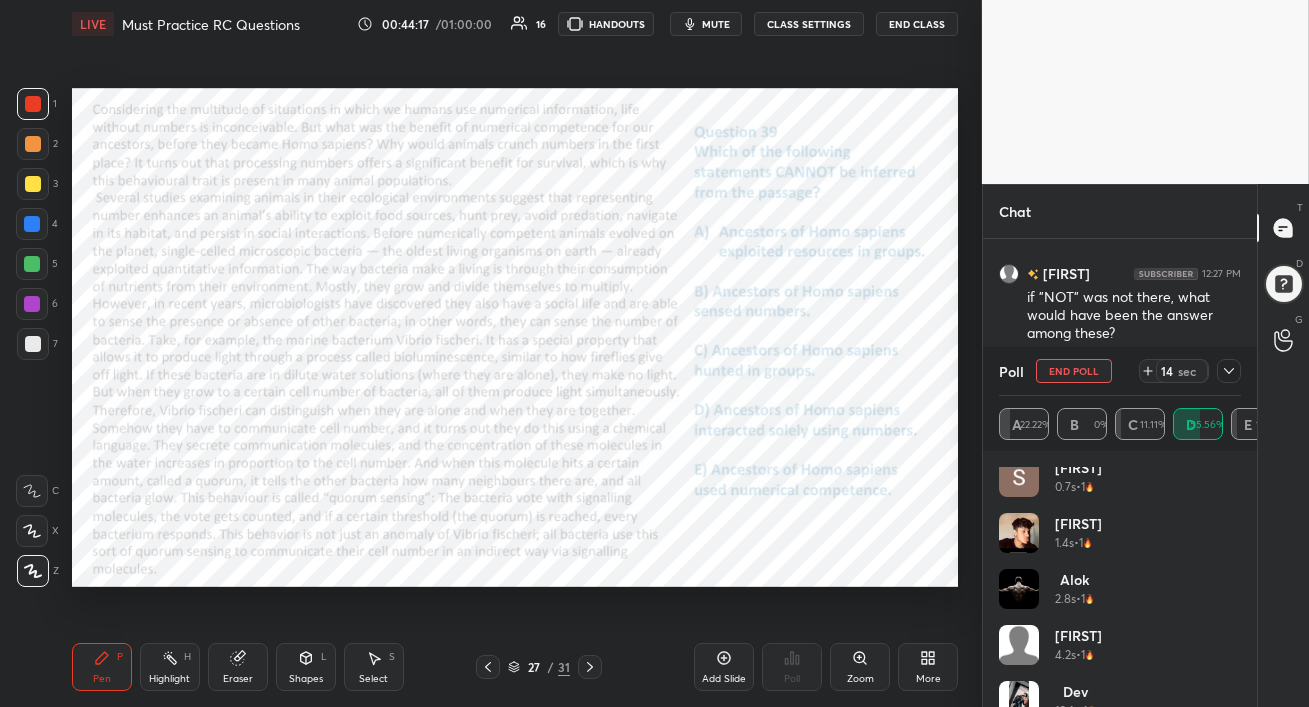 scroll, scrollTop: 40, scrollLeft: 0, axis: vertical 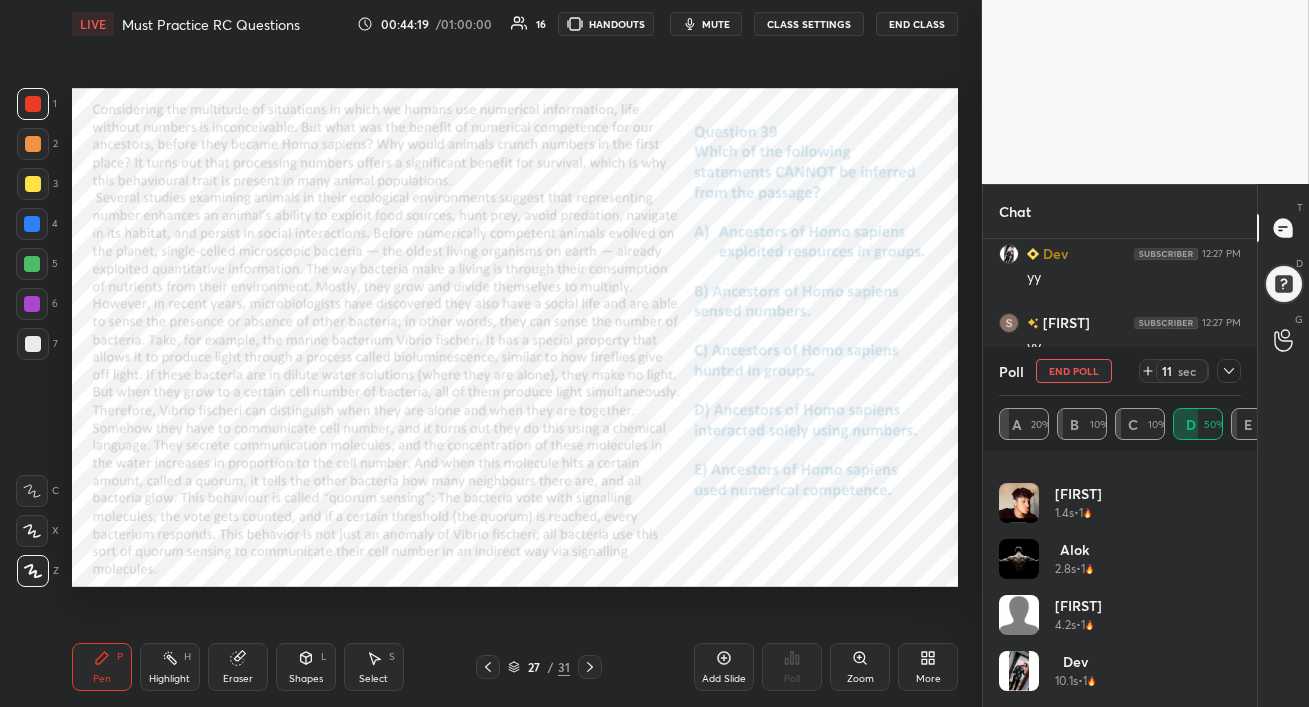 click 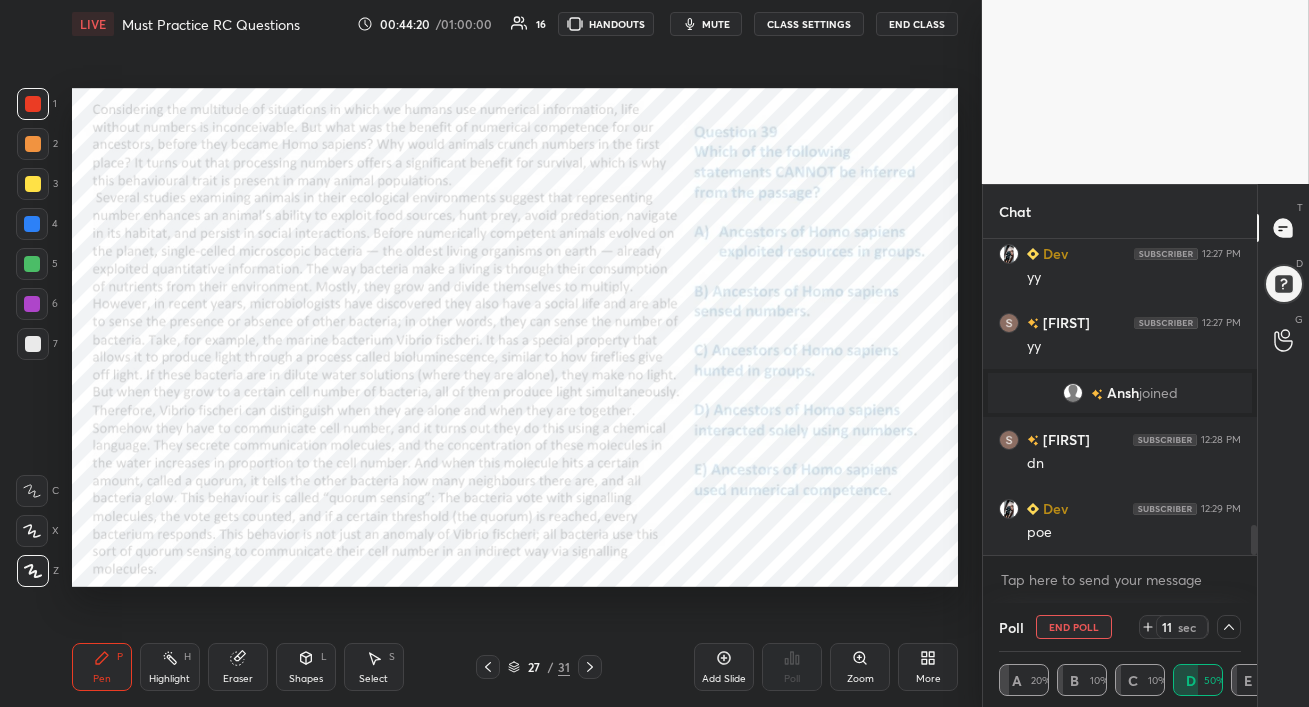 scroll, scrollTop: 131, scrollLeft: 236, axis: both 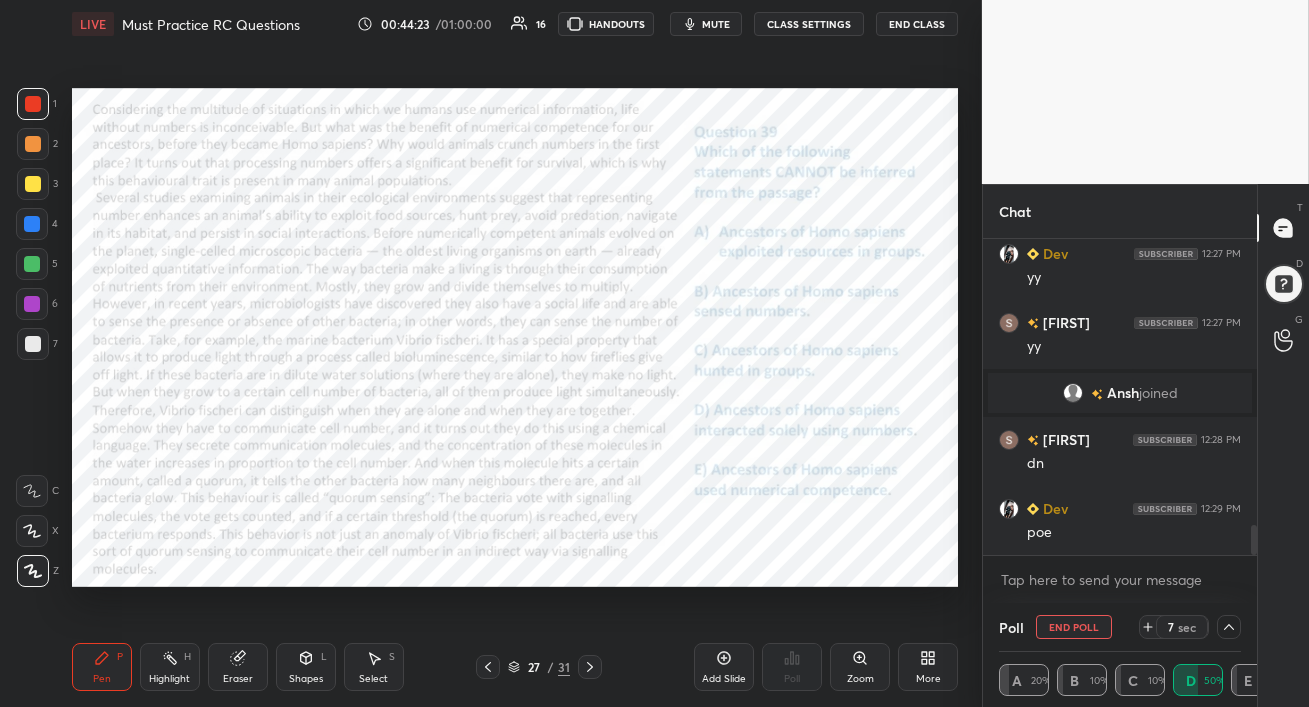 click at bounding box center [32, 304] 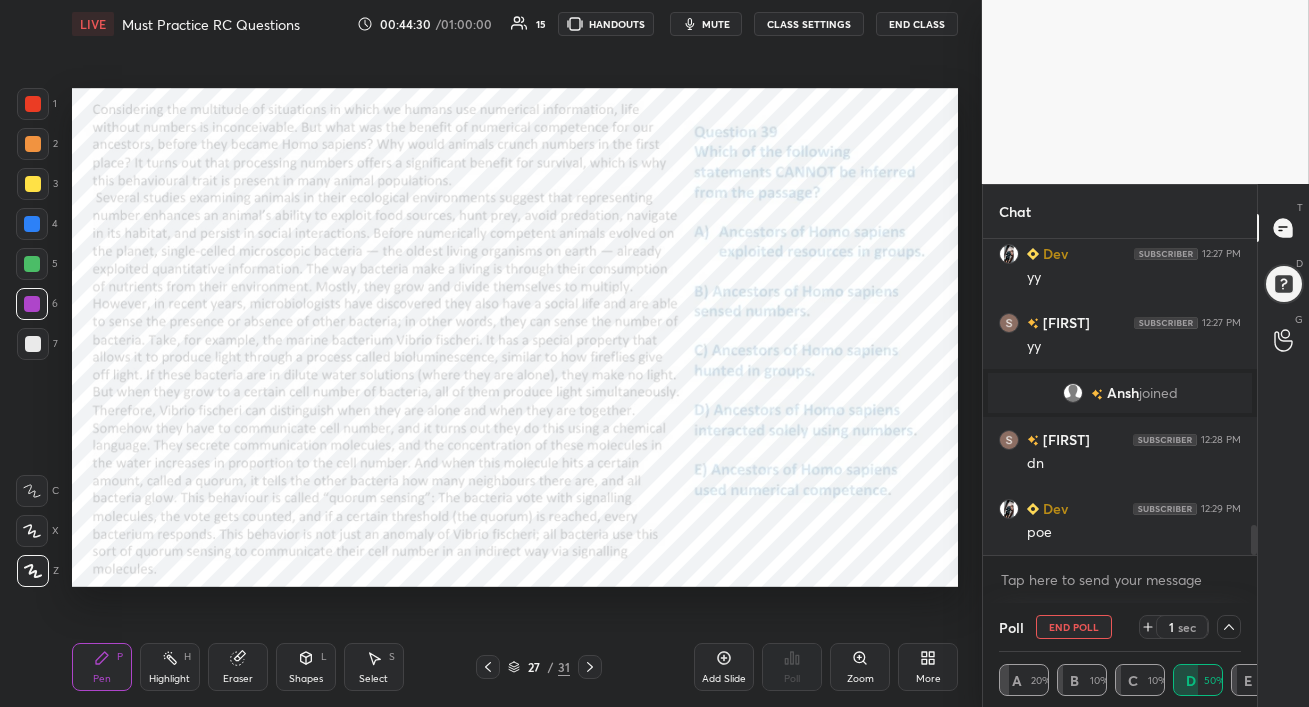 click on "End Poll" at bounding box center [1074, 627] 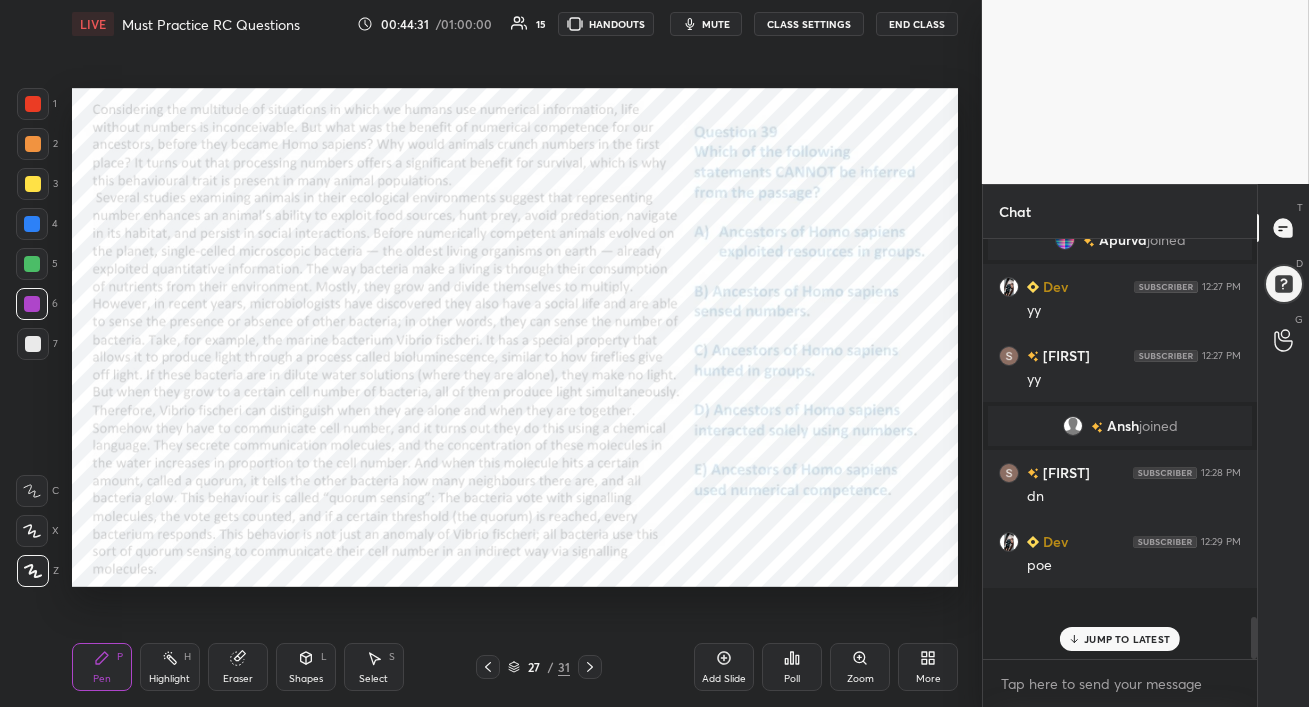 scroll, scrollTop: 6, scrollLeft: 6, axis: both 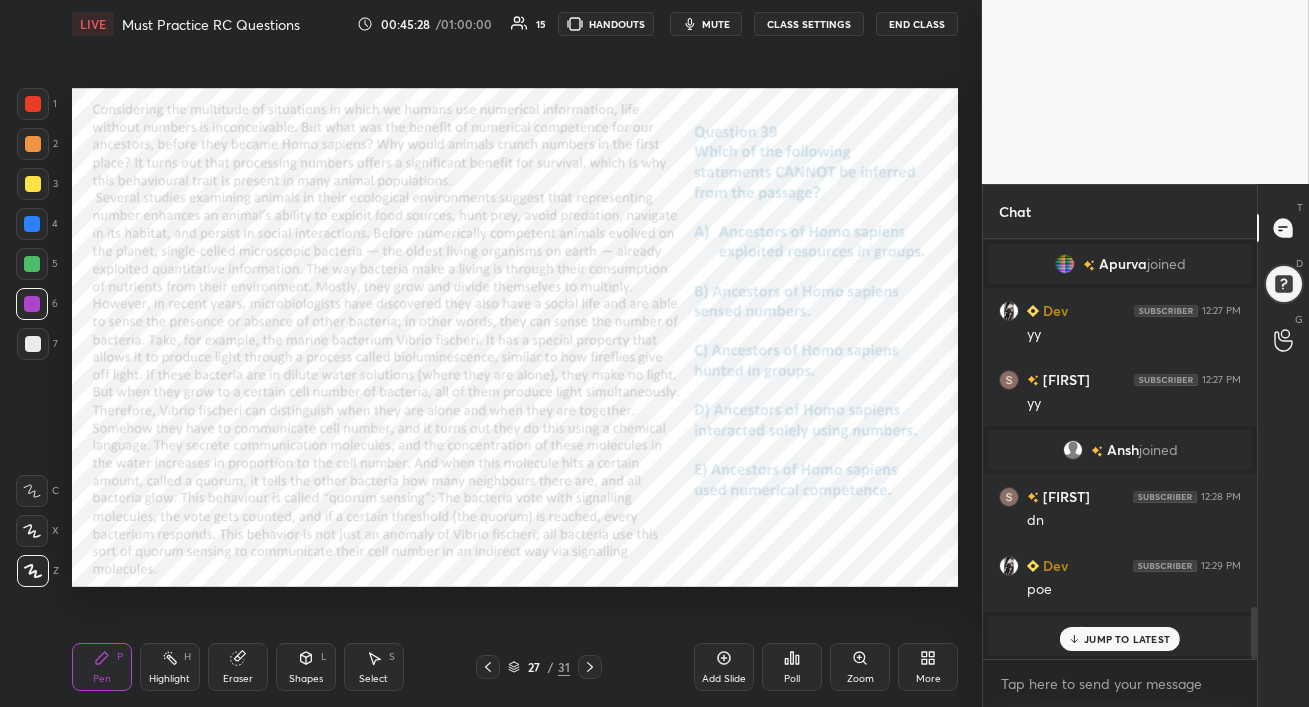 click at bounding box center (32, 224) 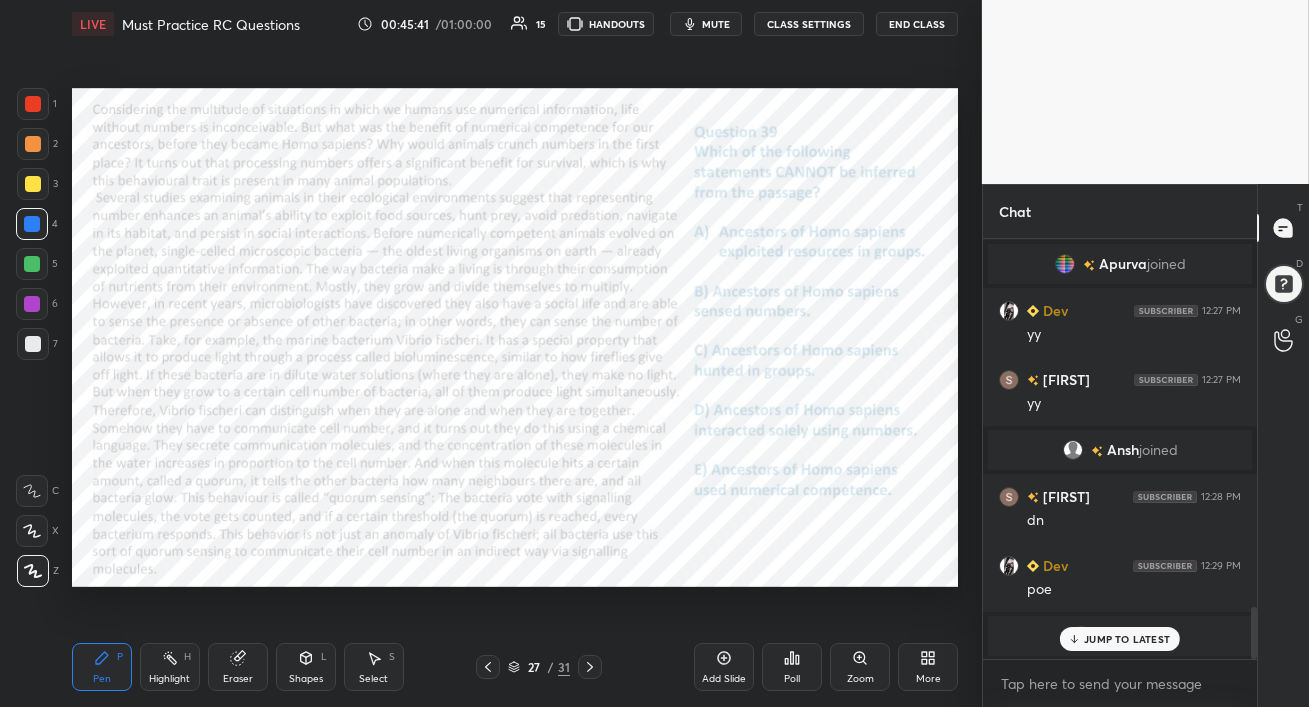 click on "JUMP TO LATEST" at bounding box center (1120, 639) 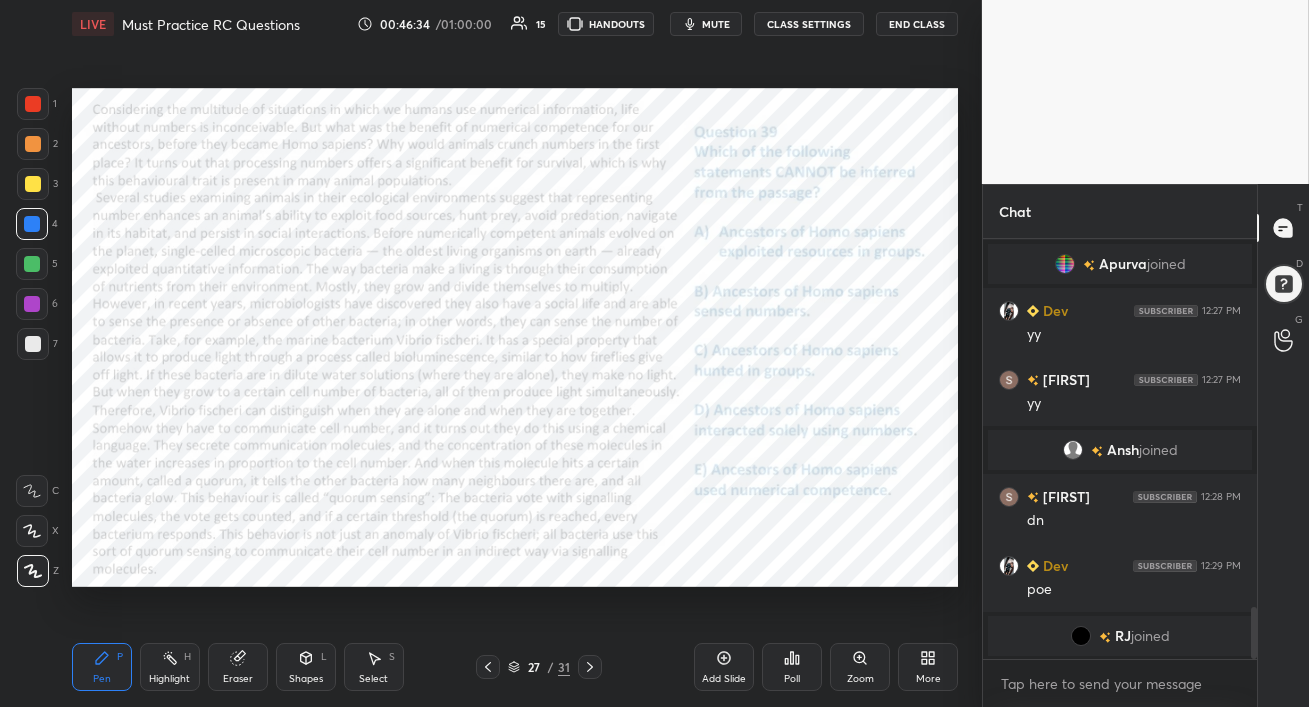 click 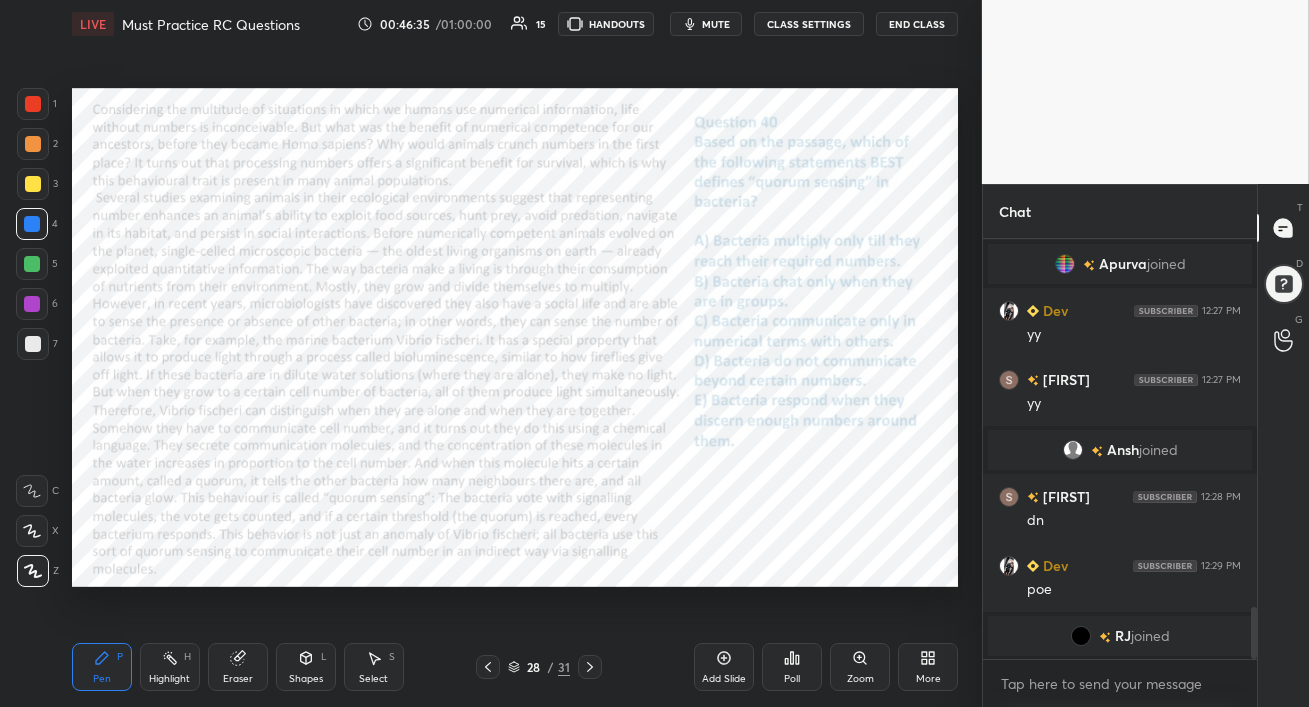 click 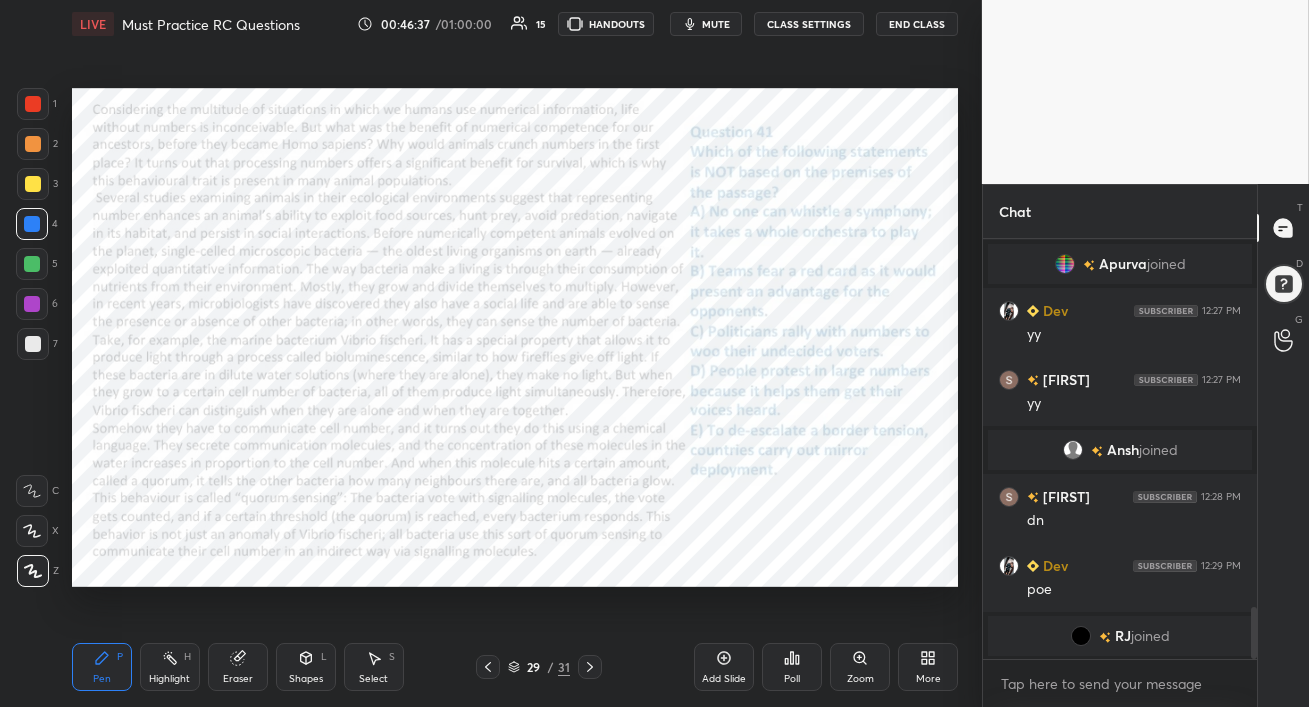 click 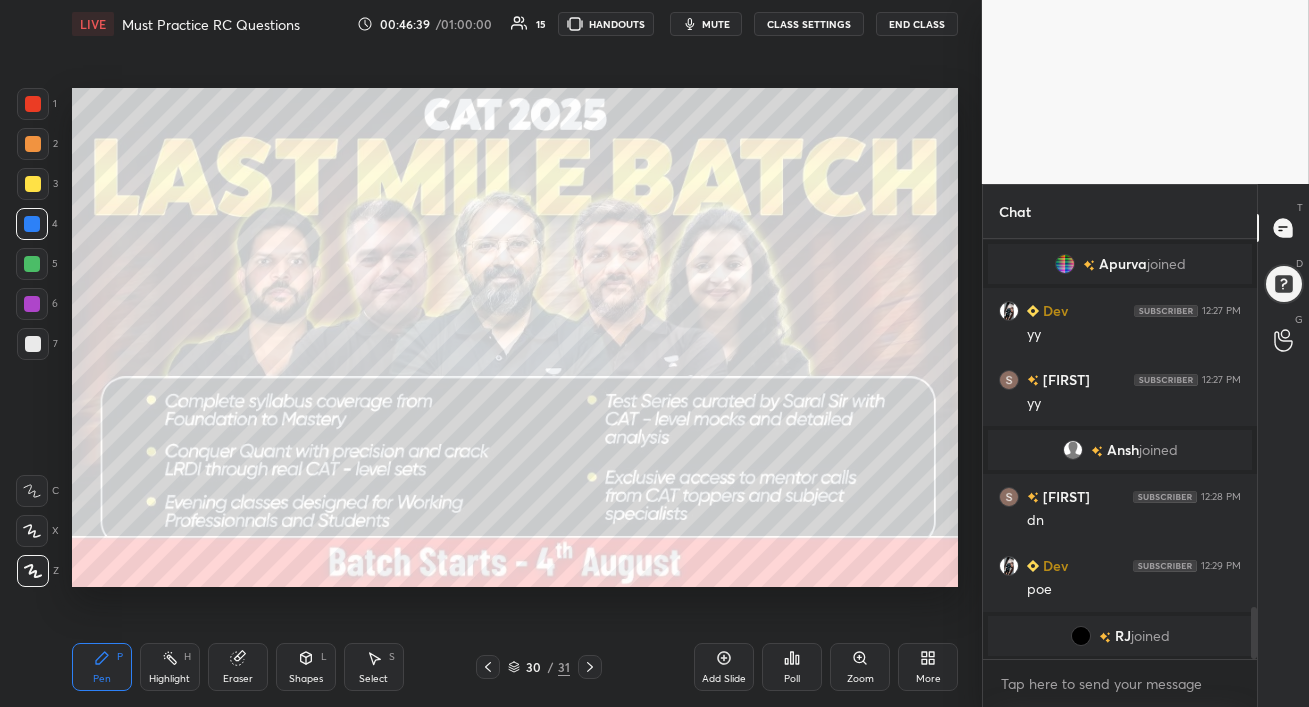 click on "5" at bounding box center [37, 264] 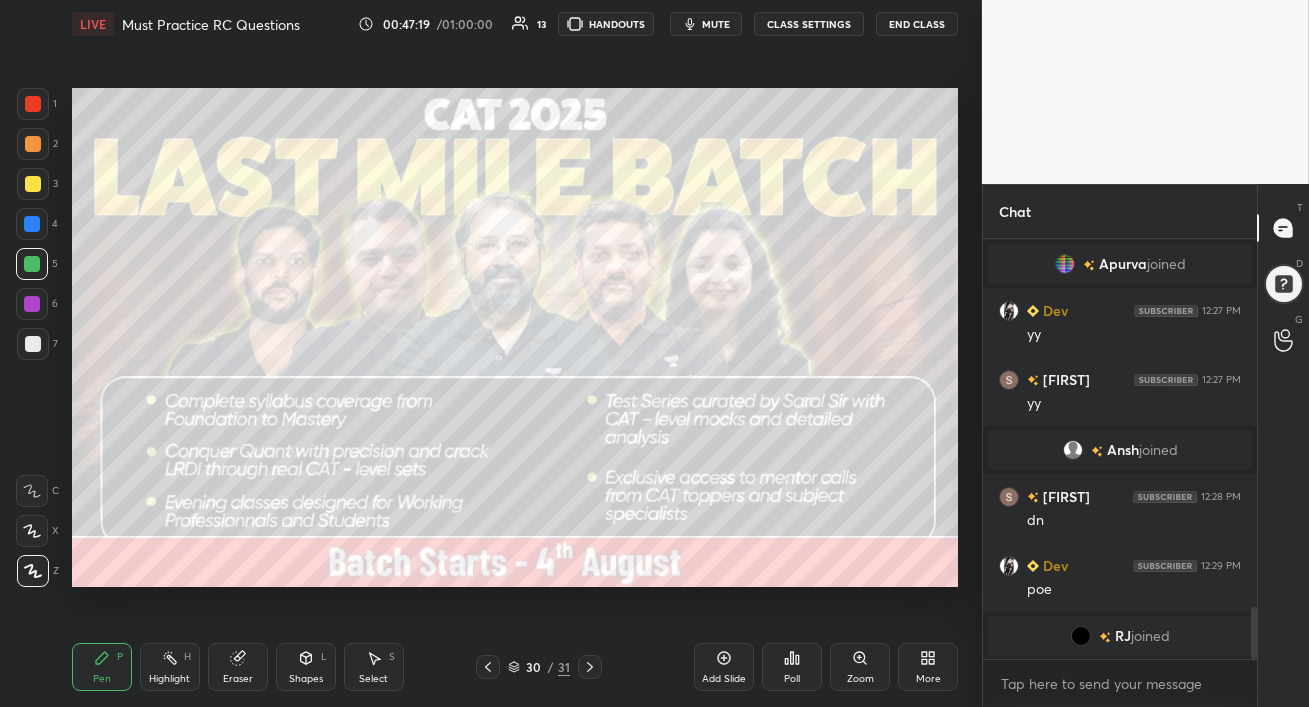 click on "Setting up your live class Poll for   secs No correct answer Start poll" at bounding box center (515, 337) 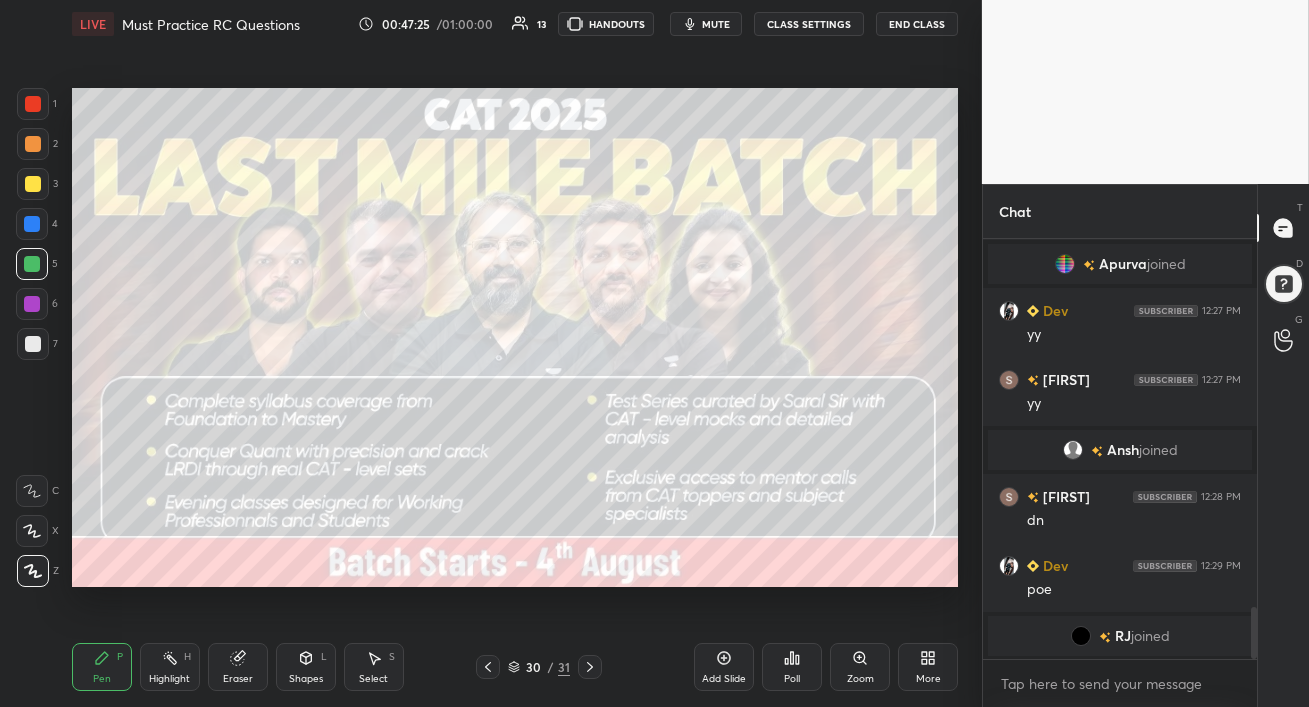 click at bounding box center [32, 304] 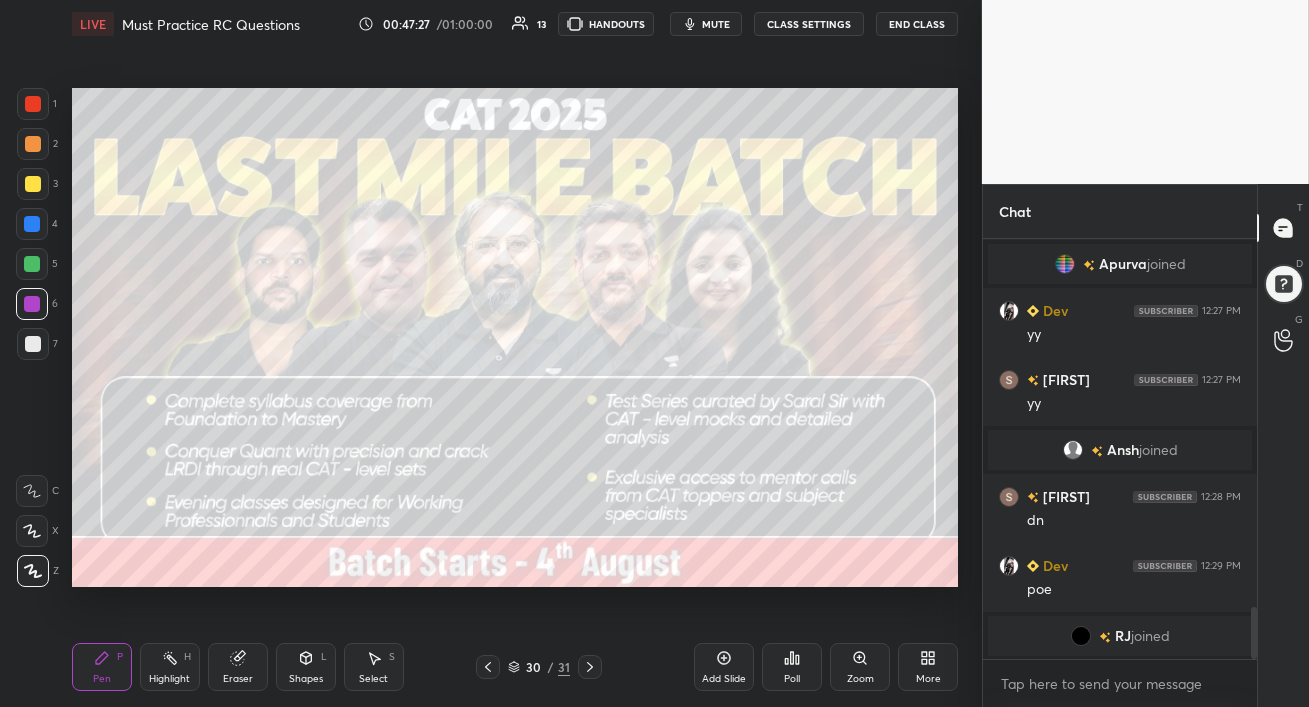 click 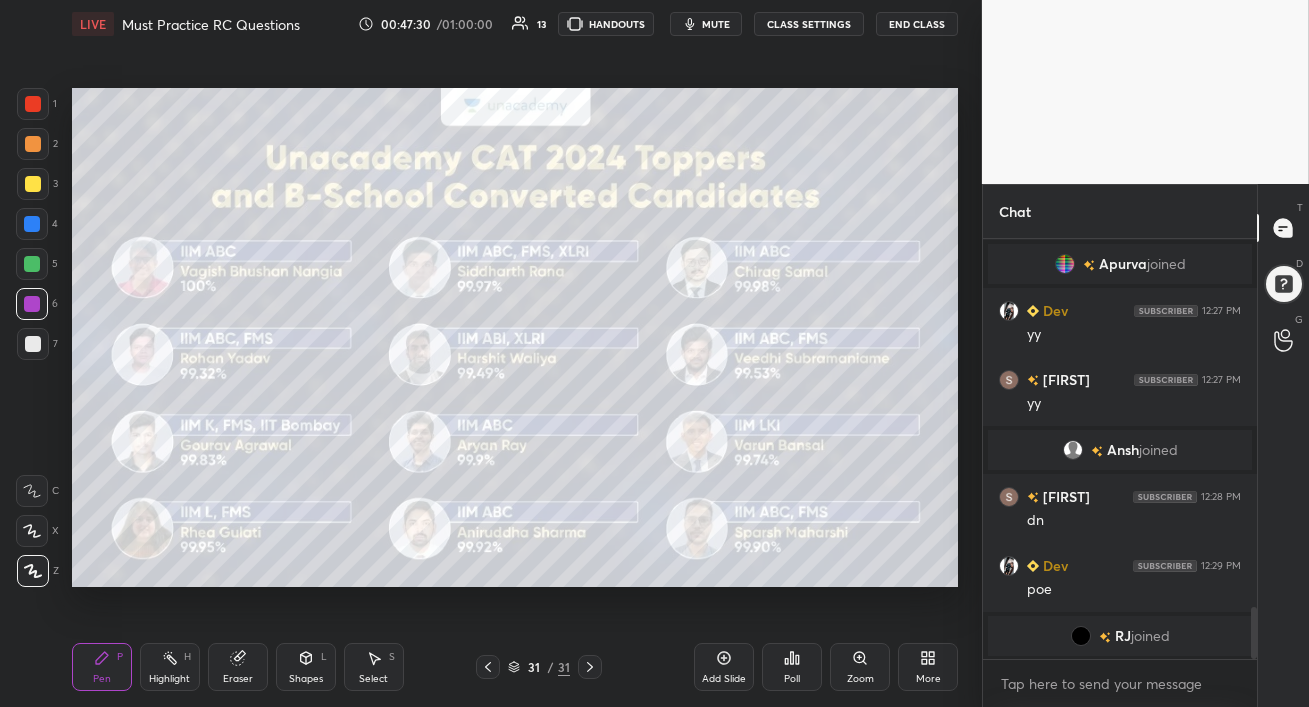click at bounding box center [32, 224] 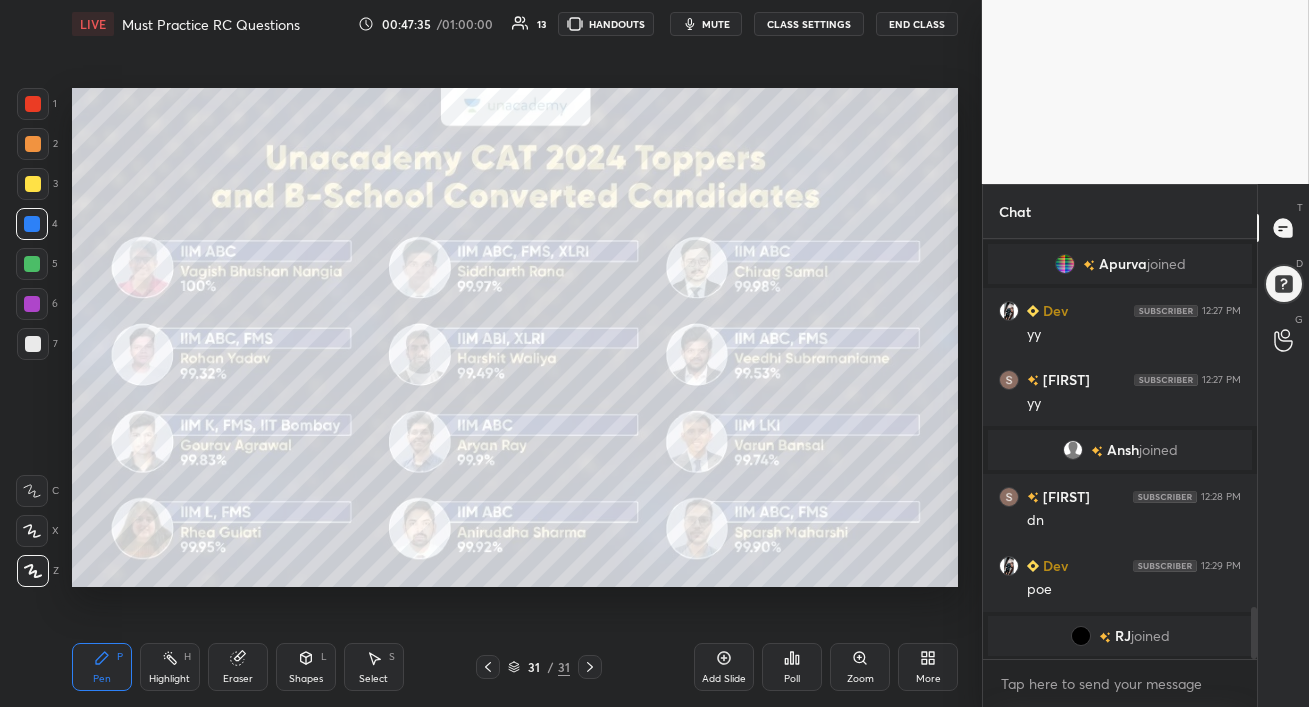 click at bounding box center [33, 184] 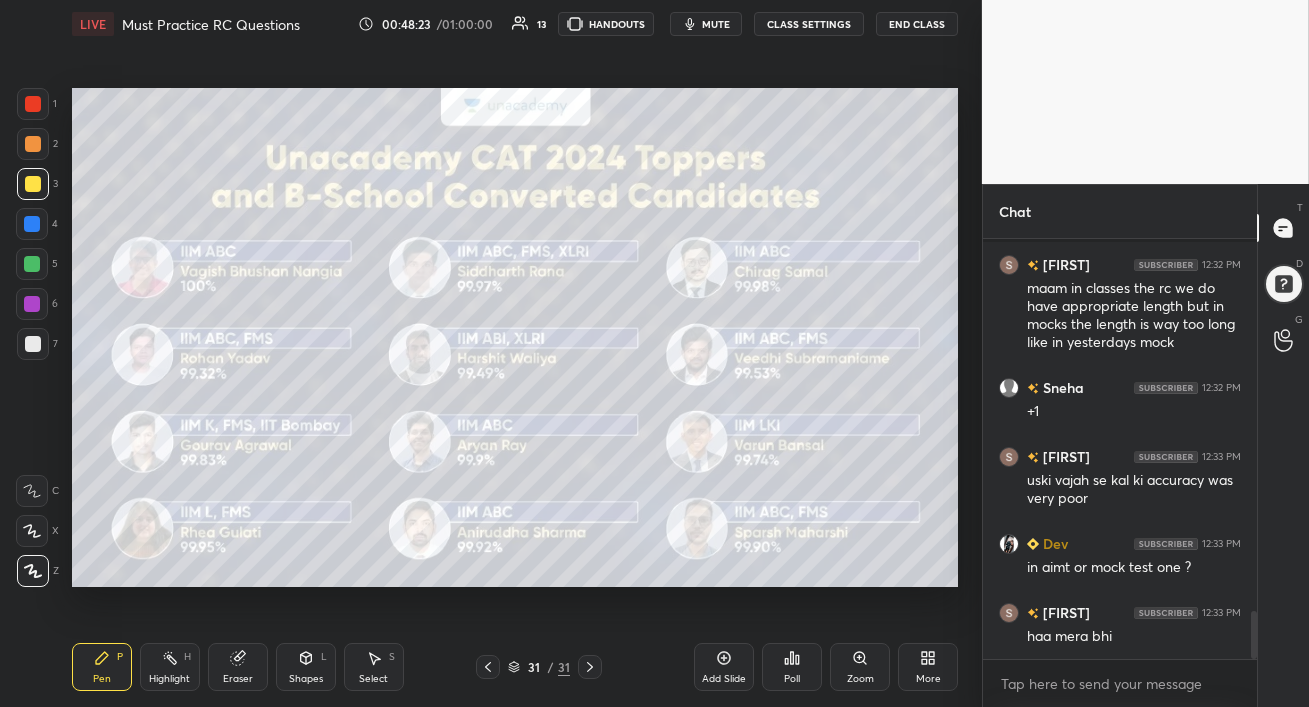 scroll, scrollTop: 3321, scrollLeft: 0, axis: vertical 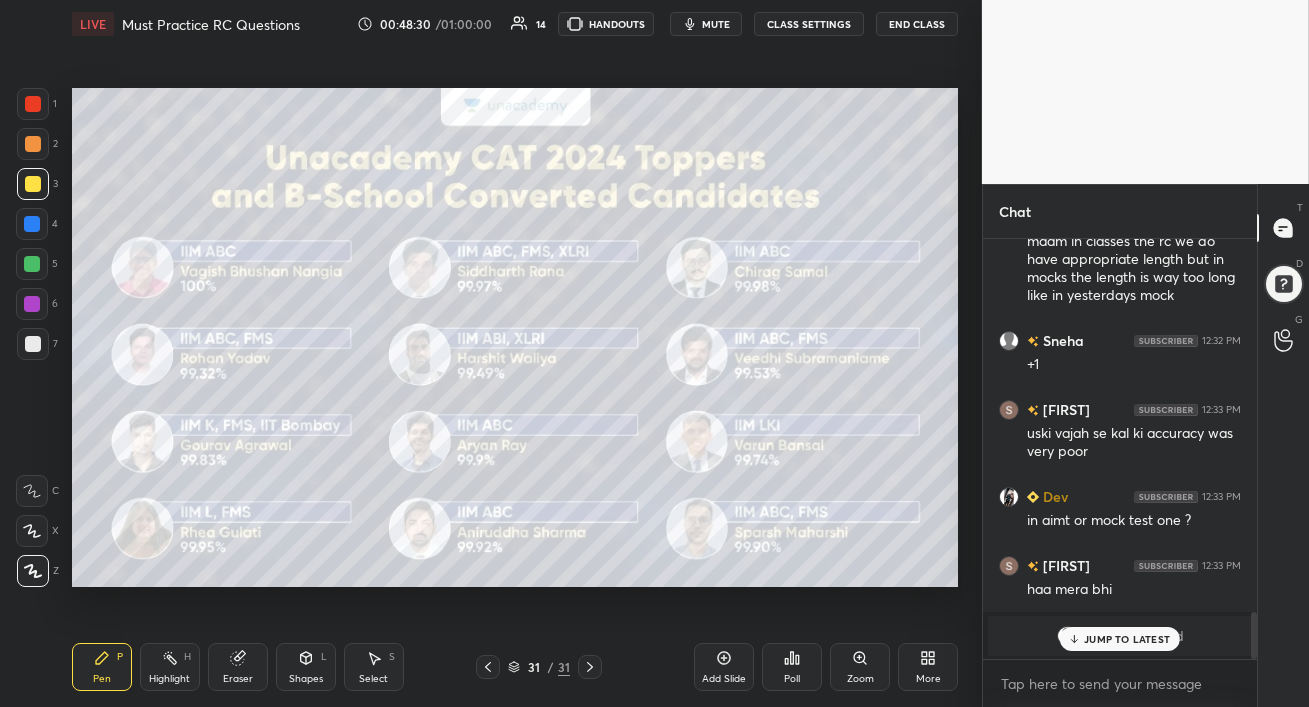 click on "JUMP TO LATEST" at bounding box center (1120, 639) 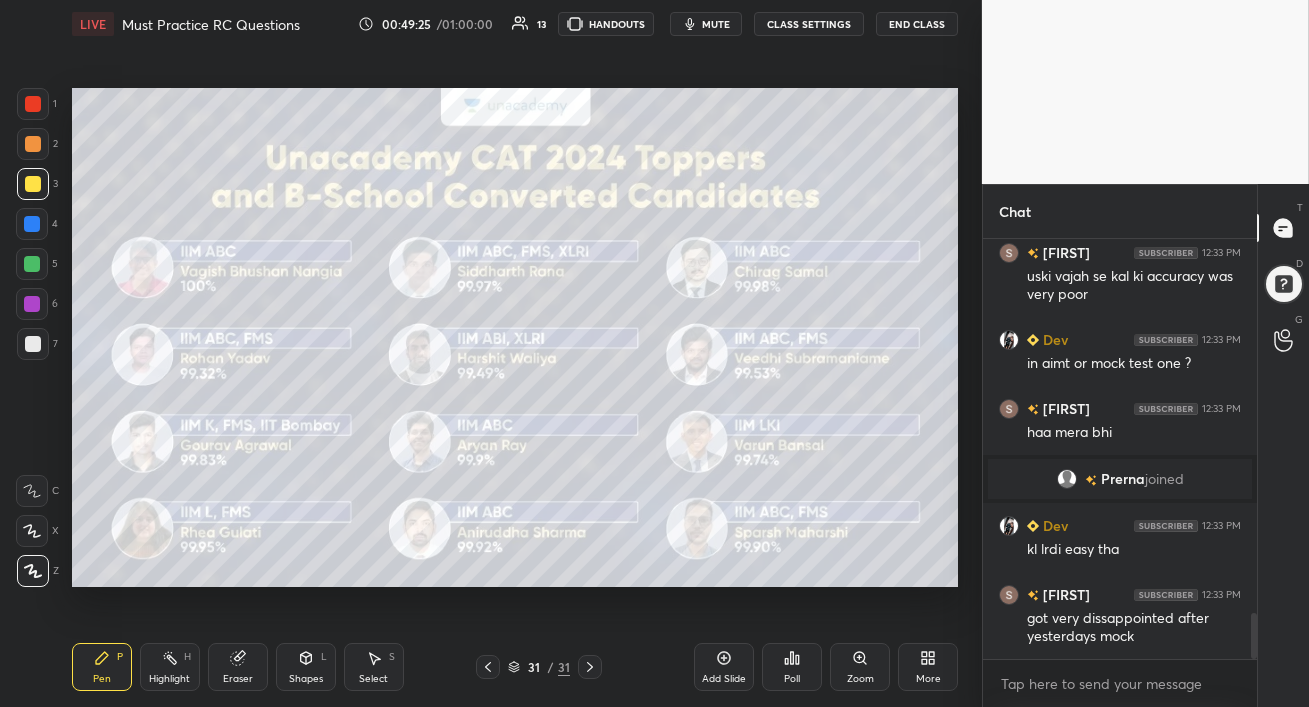 scroll, scrollTop: 3383, scrollLeft: 0, axis: vertical 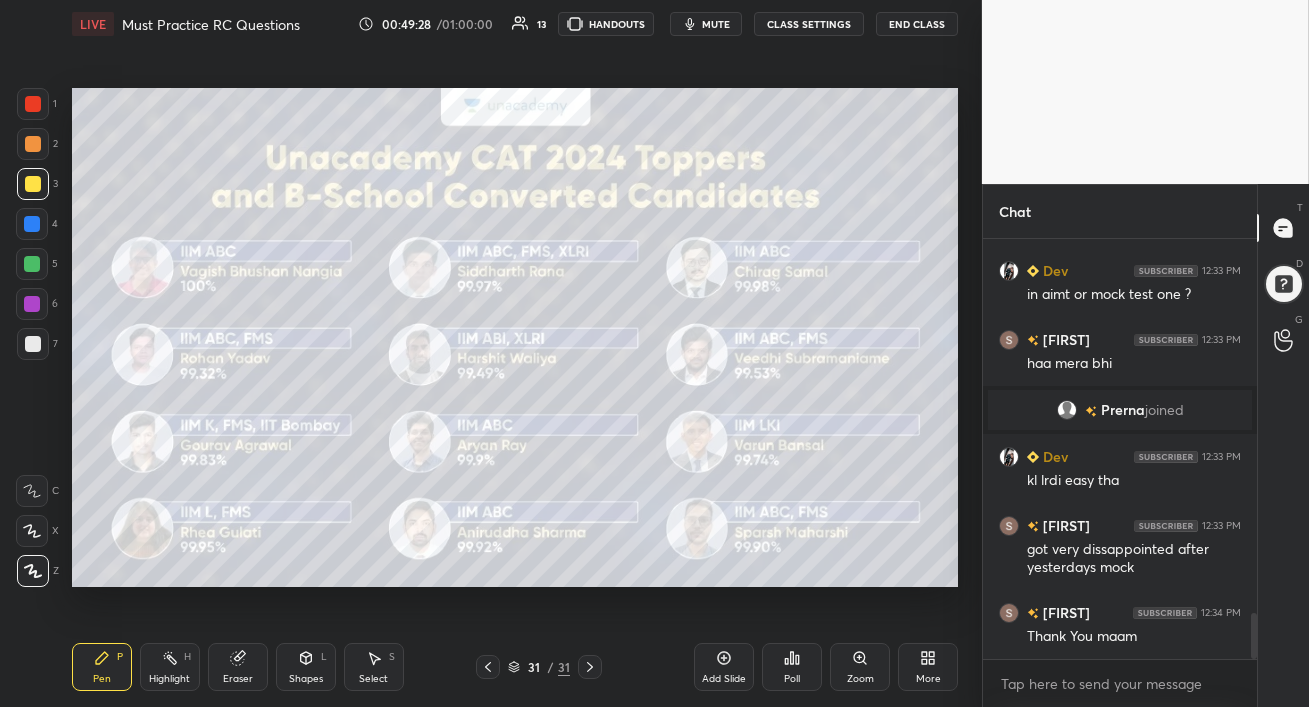 click on "End Class" at bounding box center (917, 24) 